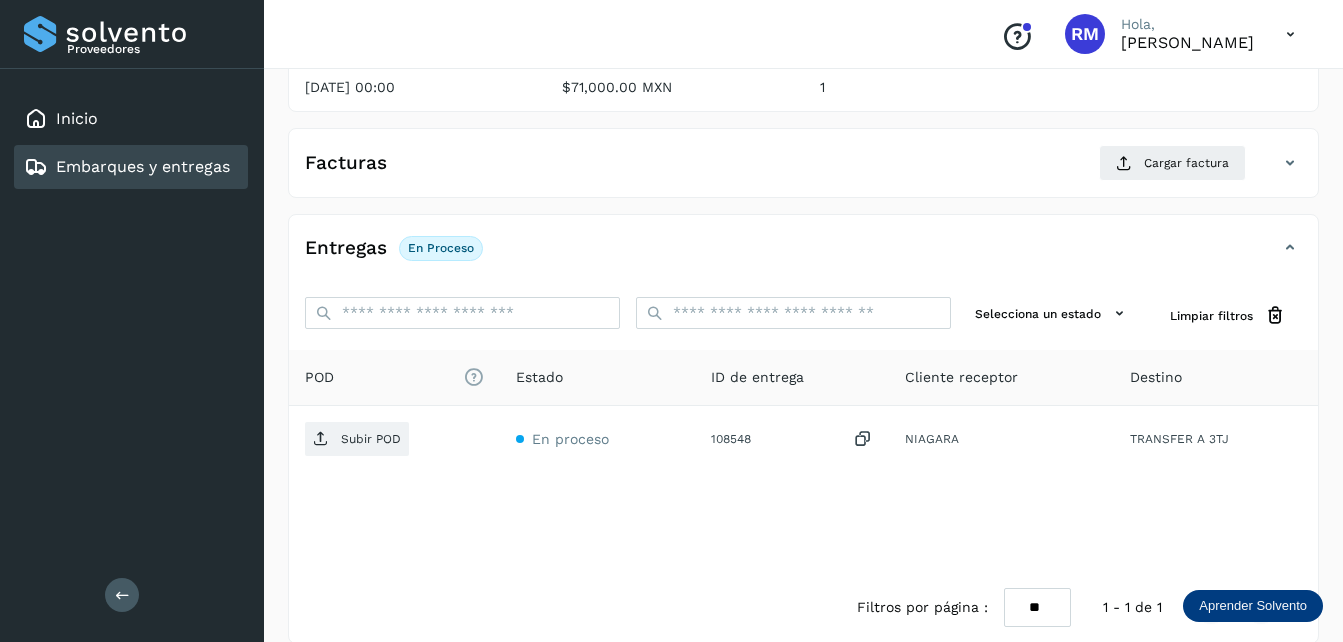 scroll, scrollTop: 307, scrollLeft: 0, axis: vertical 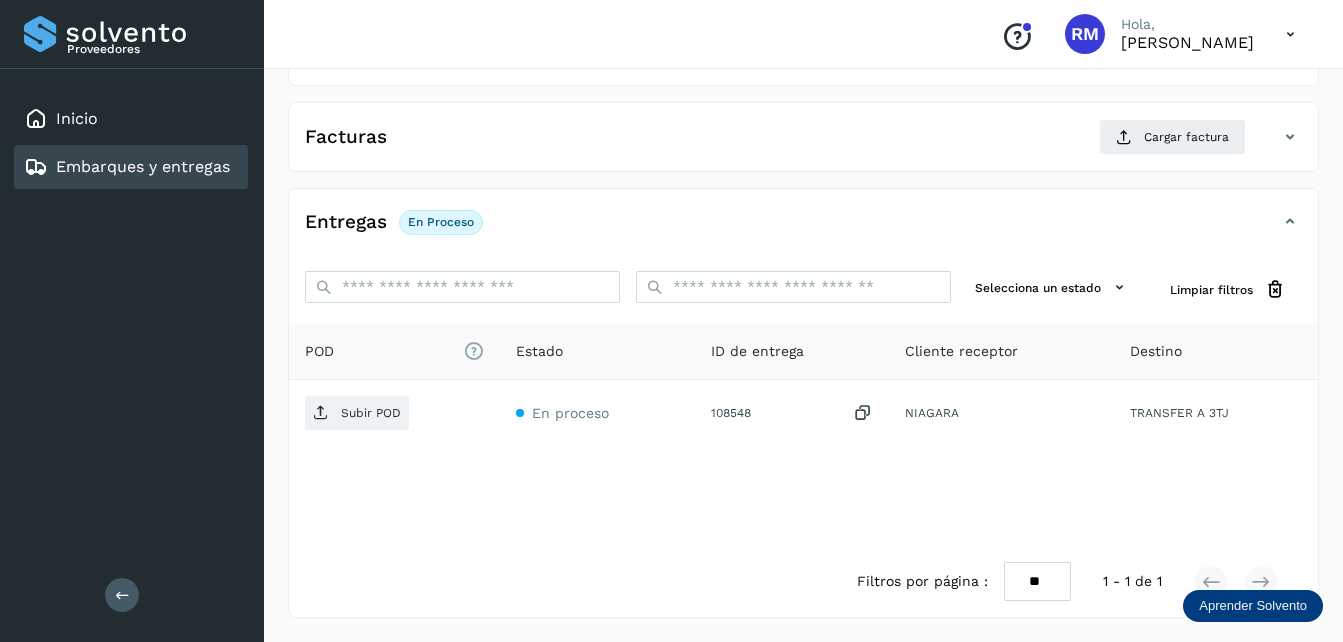 click on "Embarques y entregas" at bounding box center [143, 166] 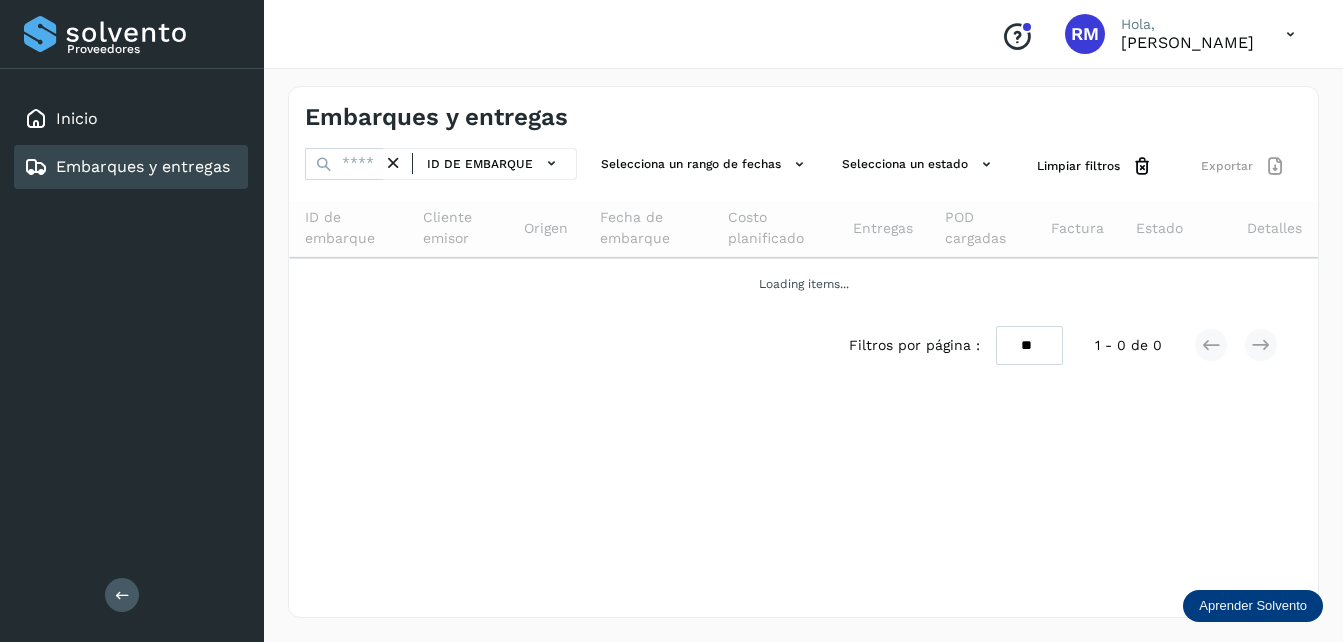 scroll, scrollTop: 0, scrollLeft: 0, axis: both 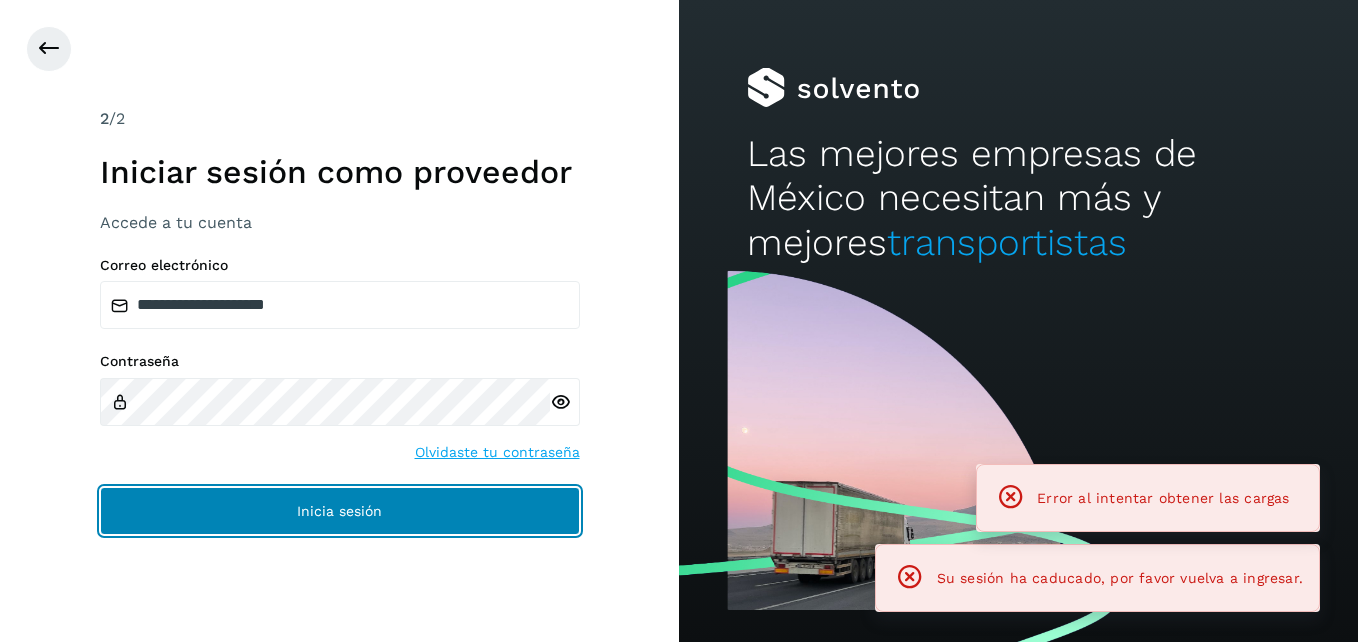 click on "Inicia sesión" at bounding box center (340, 511) 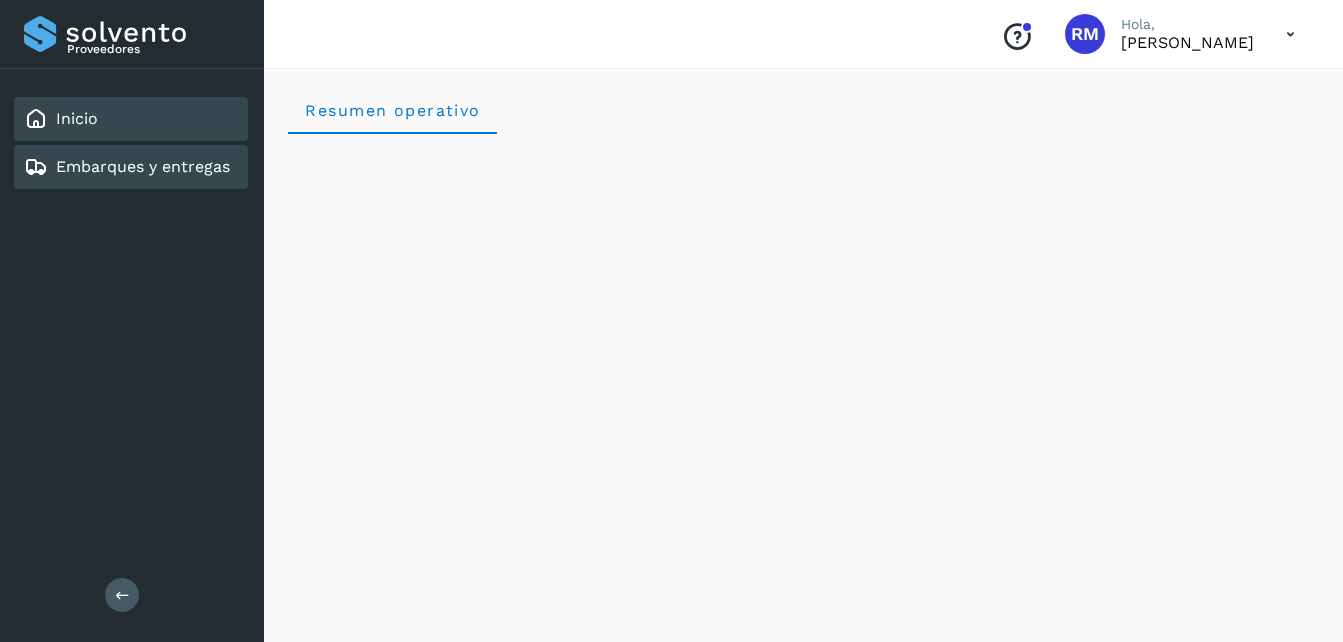 click on "Embarques y entregas" at bounding box center (143, 166) 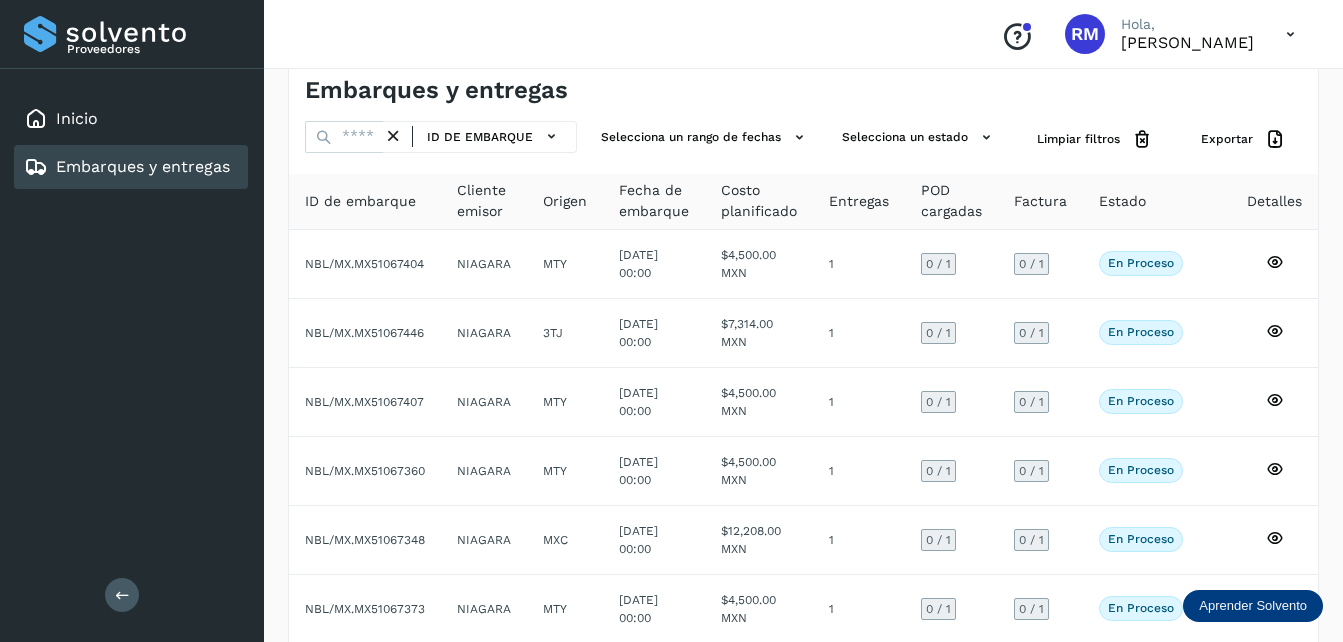 scroll, scrollTop: 0, scrollLeft: 0, axis: both 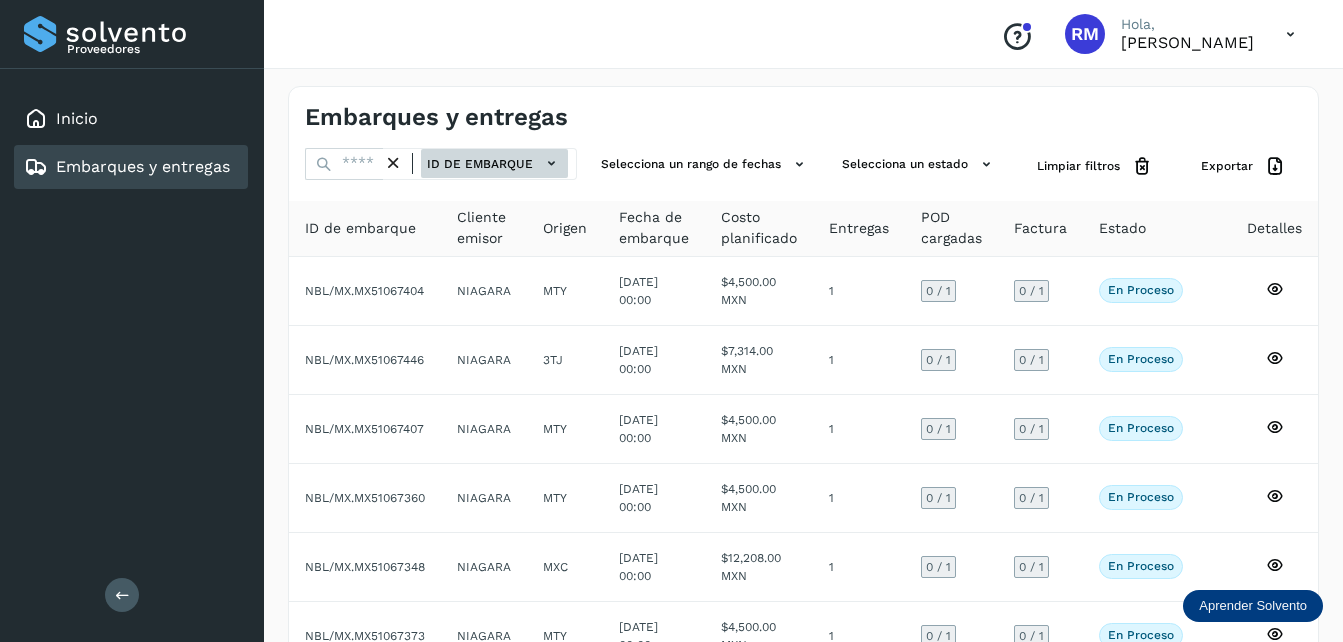 click on "ID de embarque" 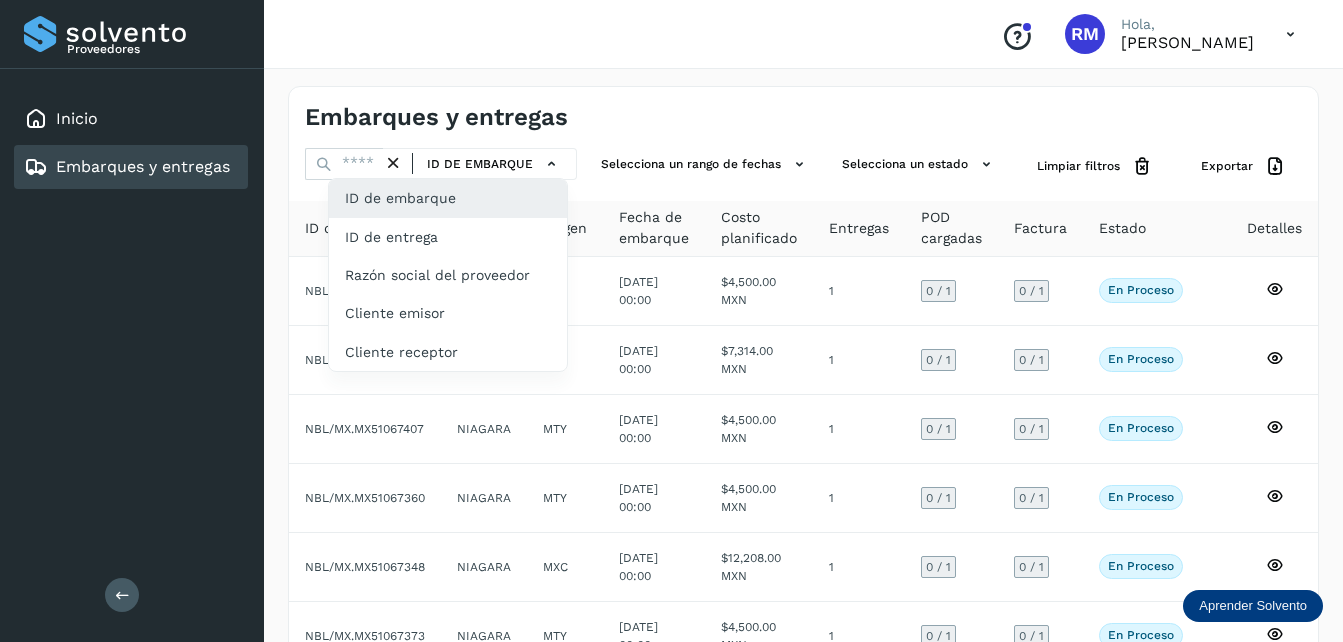 click at bounding box center (671, 321) 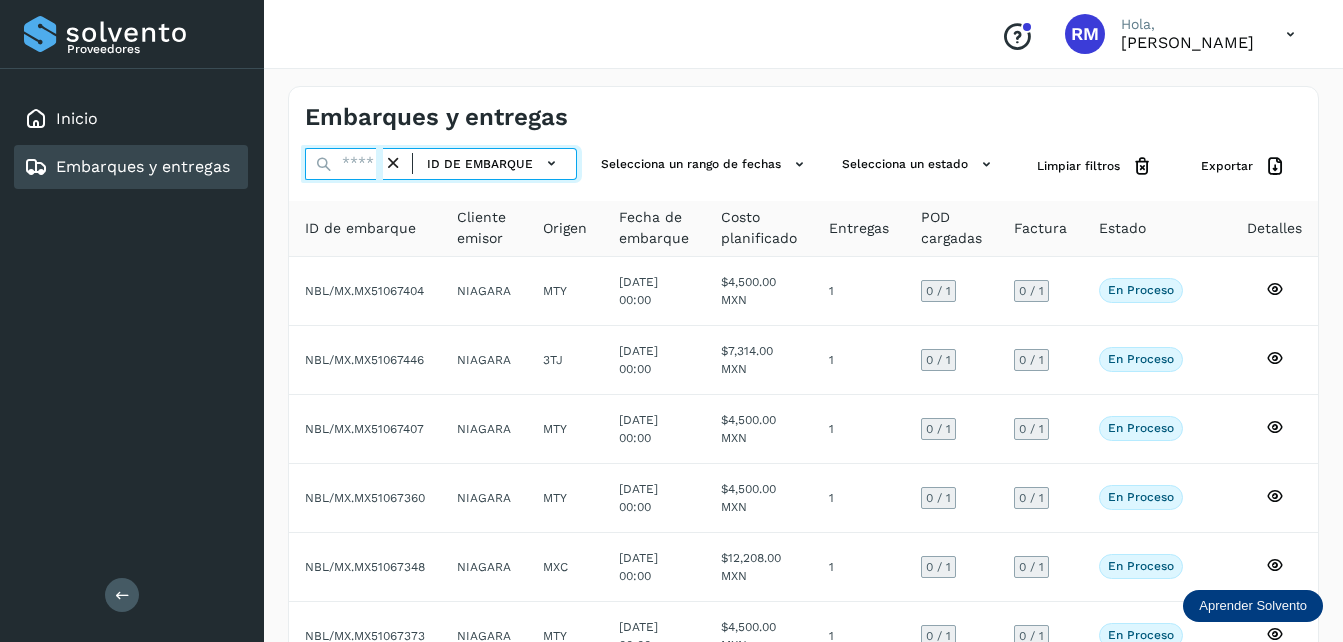 click at bounding box center [344, 164] 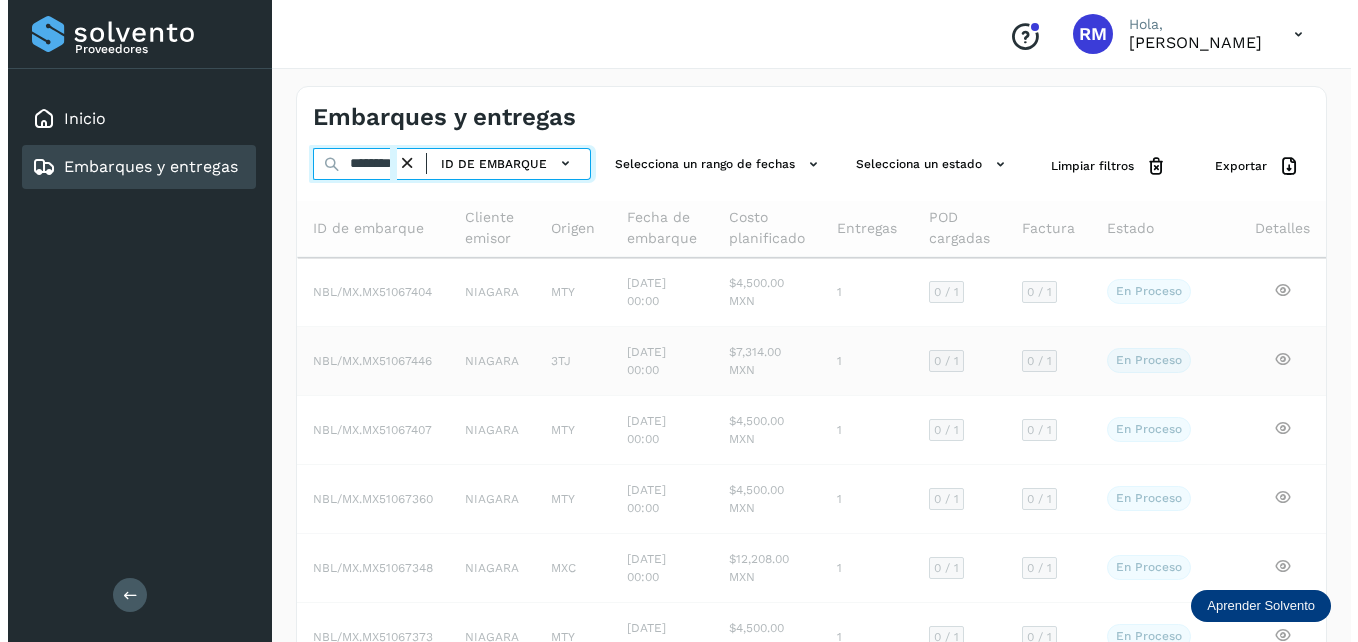 scroll, scrollTop: 0, scrollLeft: 19, axis: horizontal 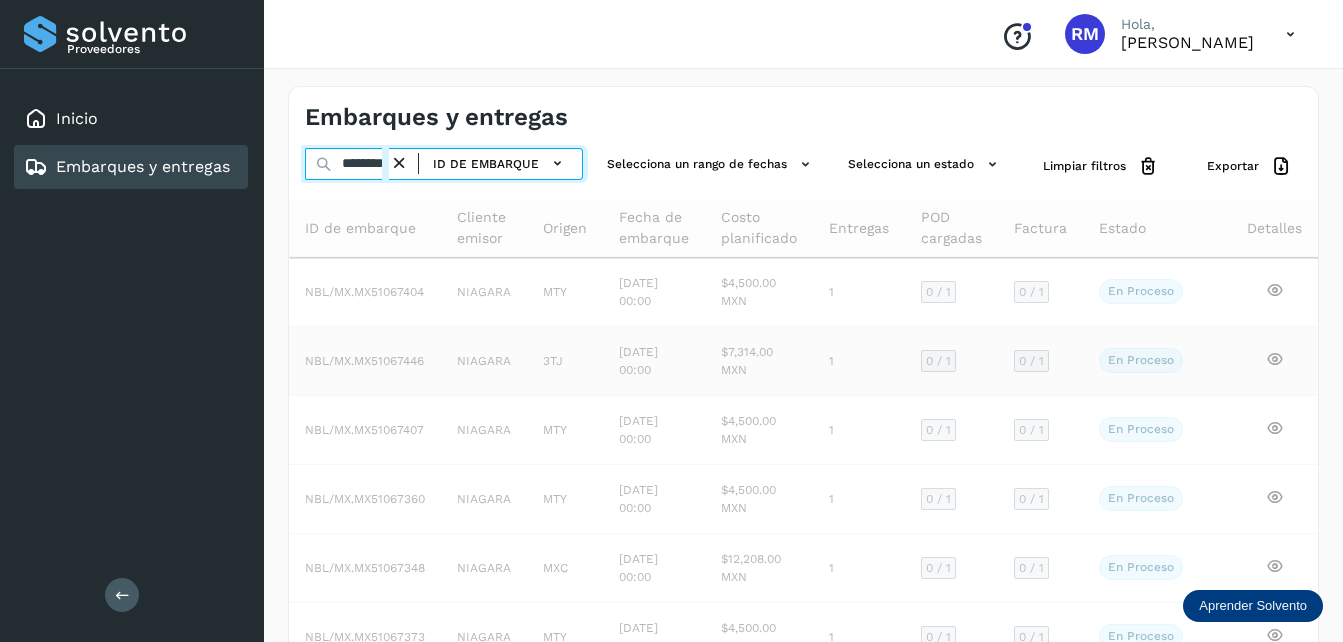 type on "********" 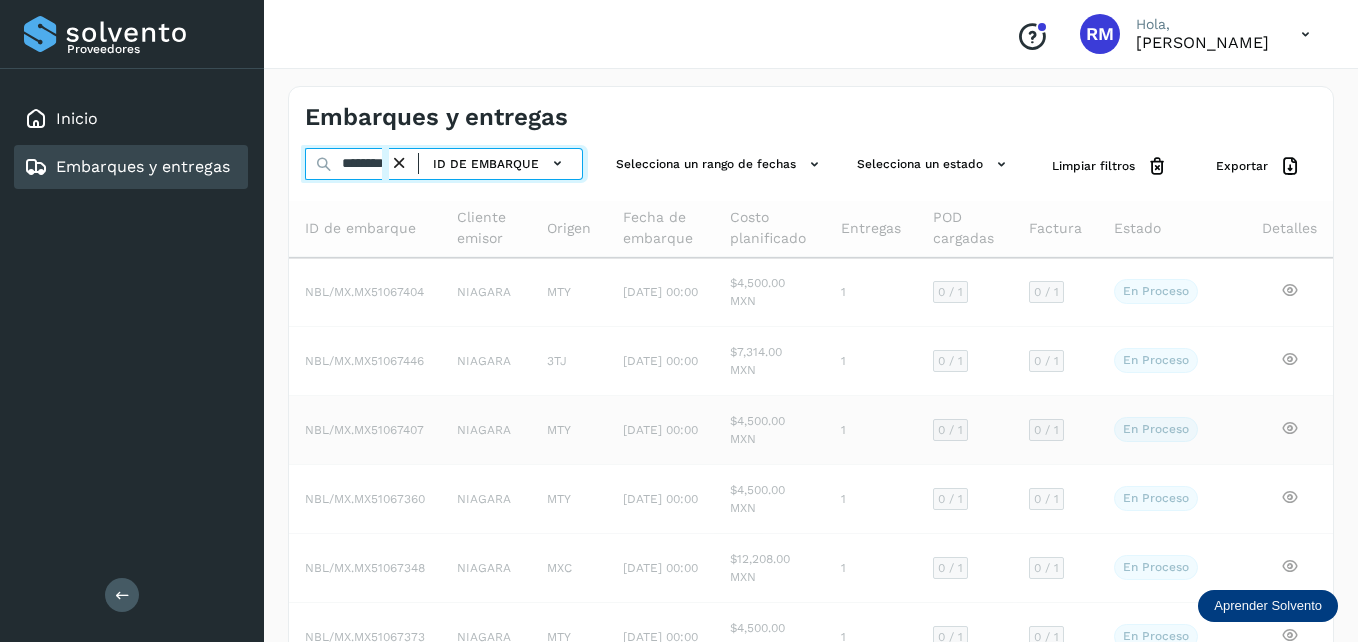 scroll, scrollTop: 0, scrollLeft: 4, axis: horizontal 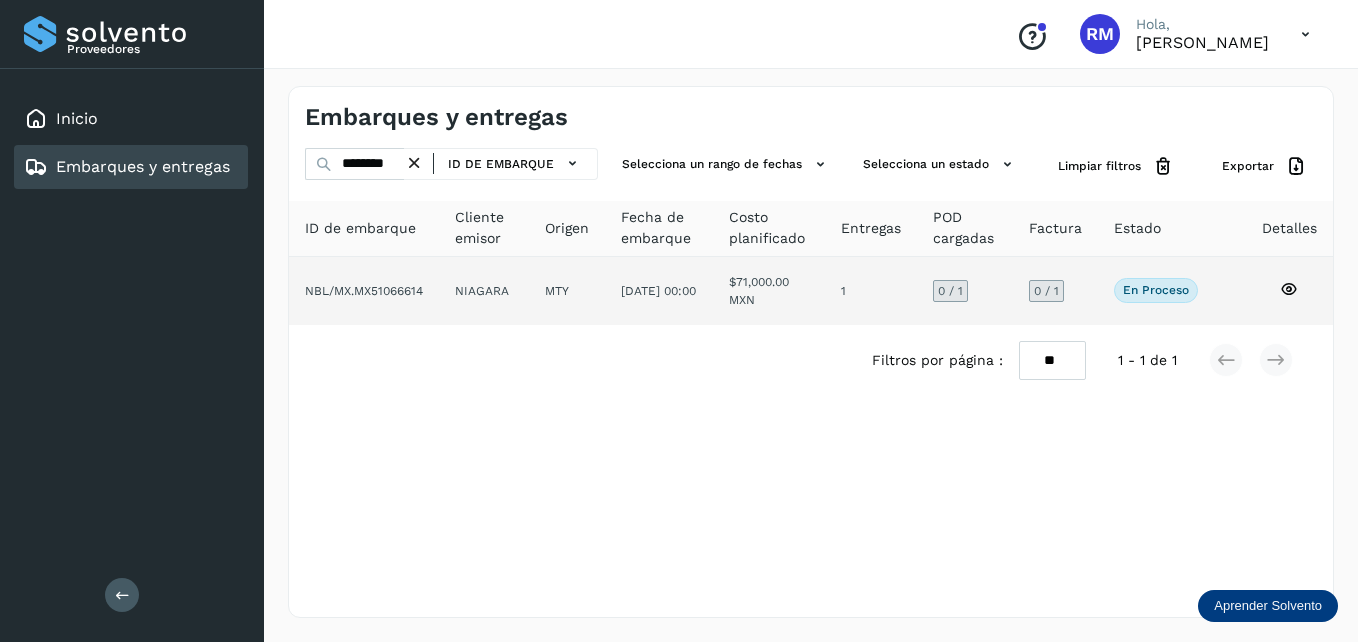 click on "NBL/MX.MX51066614" 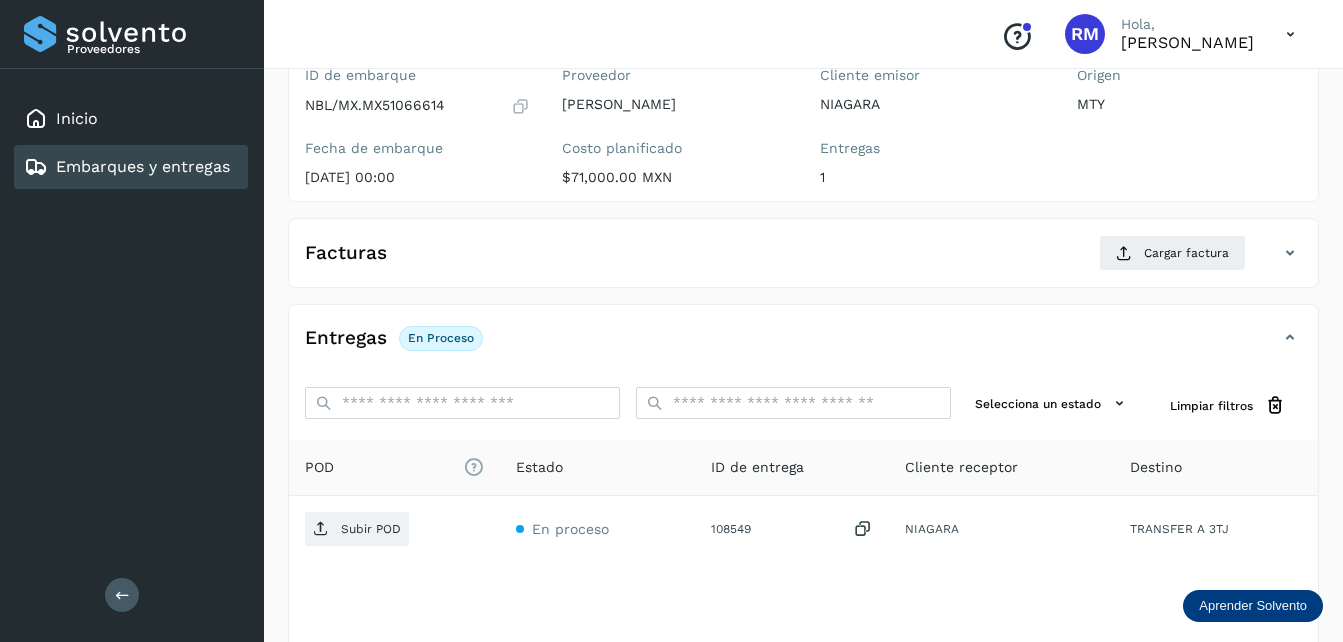 scroll, scrollTop: 200, scrollLeft: 0, axis: vertical 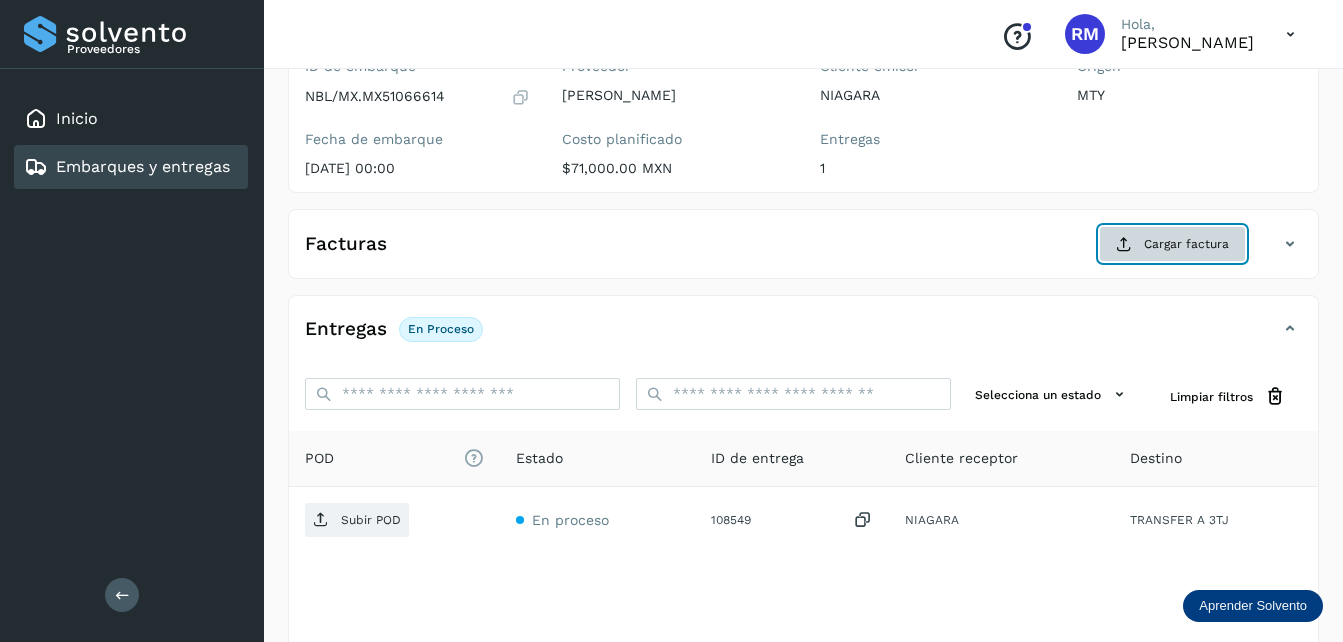 click on "Cargar factura" 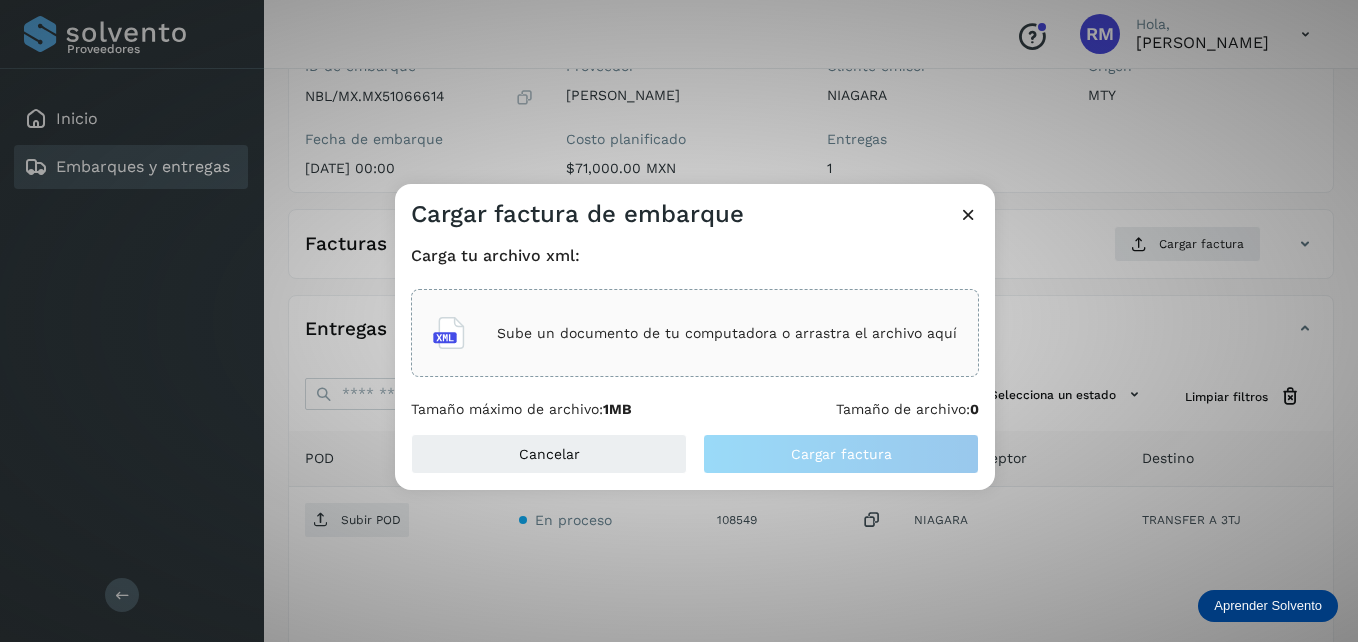 click on "Sube un documento de tu computadora o arrastra el archivo aquí" at bounding box center [727, 333] 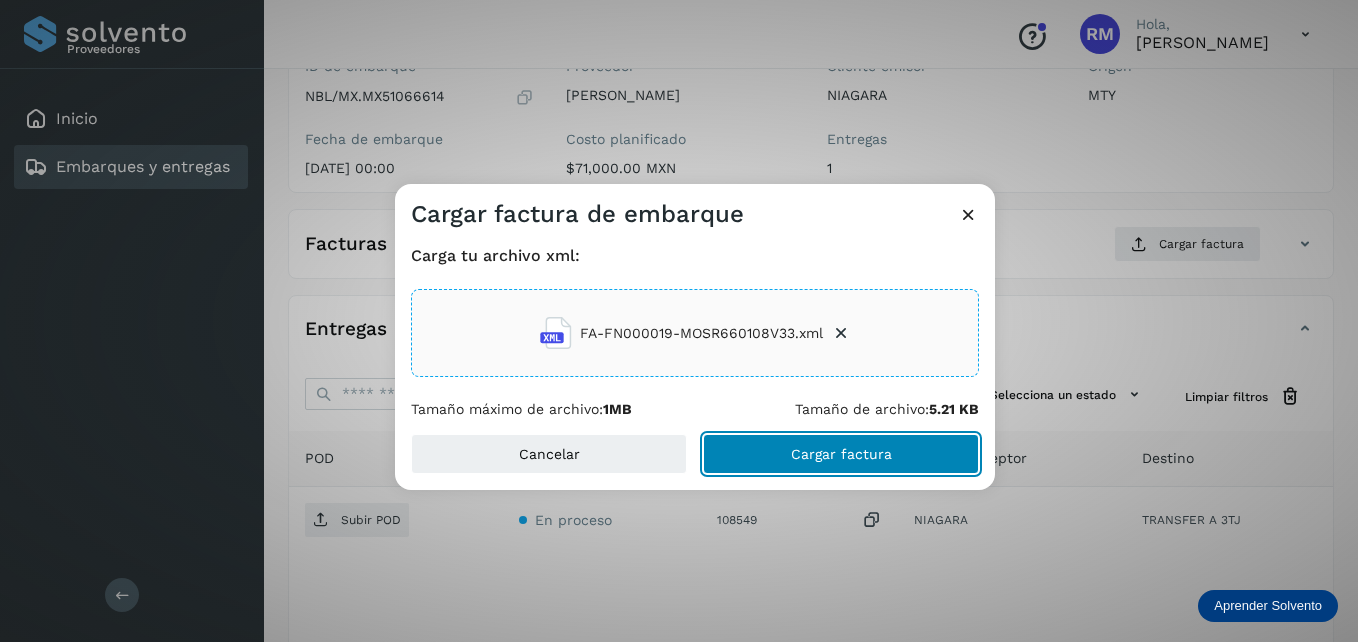 click on "Cargar factura" 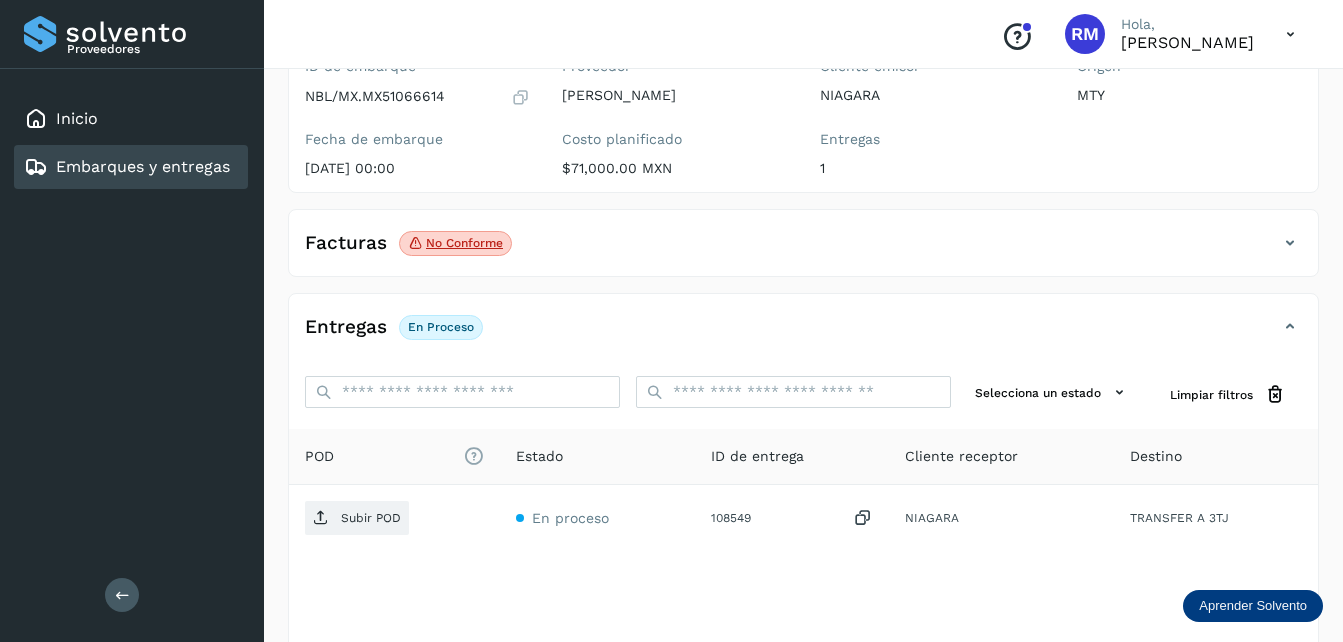 click on "No conforme" 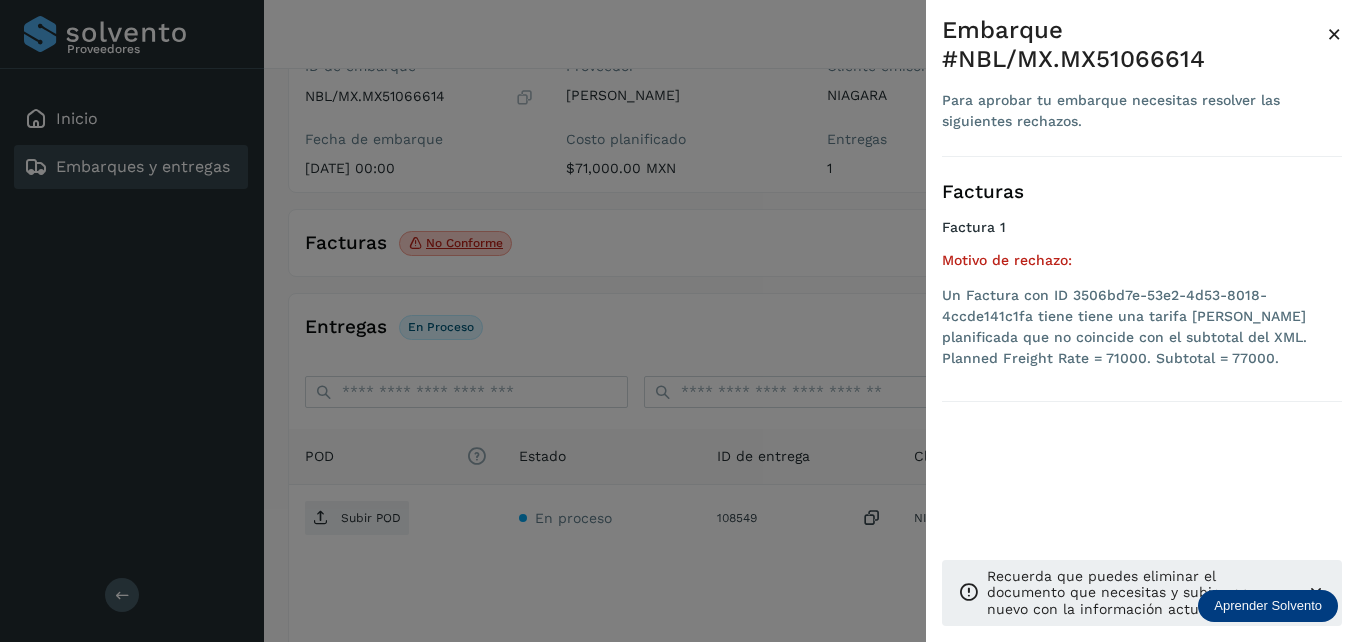 click at bounding box center (679, 321) 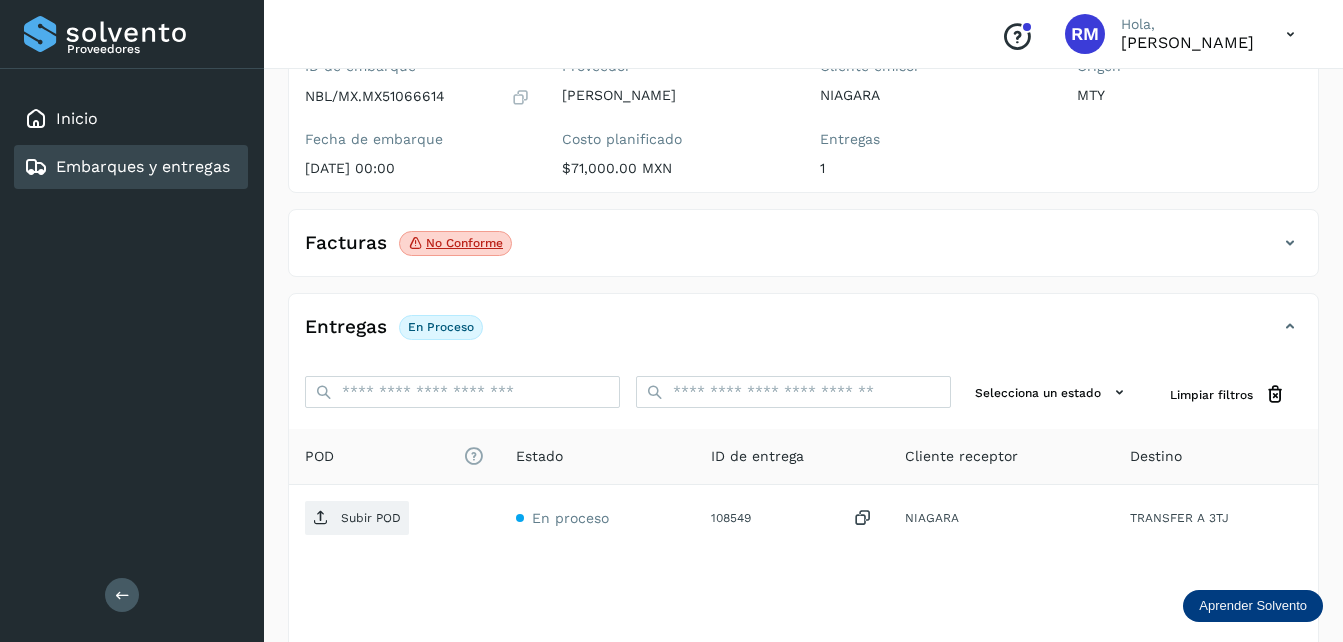 click on "En proceso" 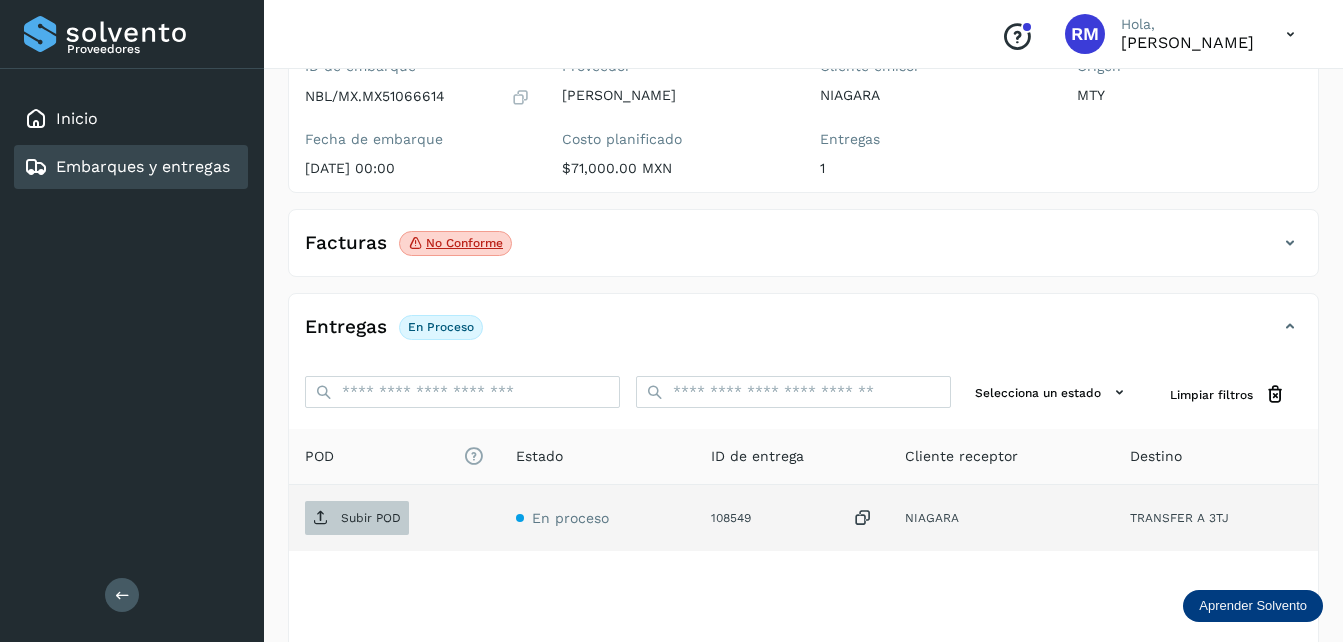 click on "Subir POD" at bounding box center (371, 518) 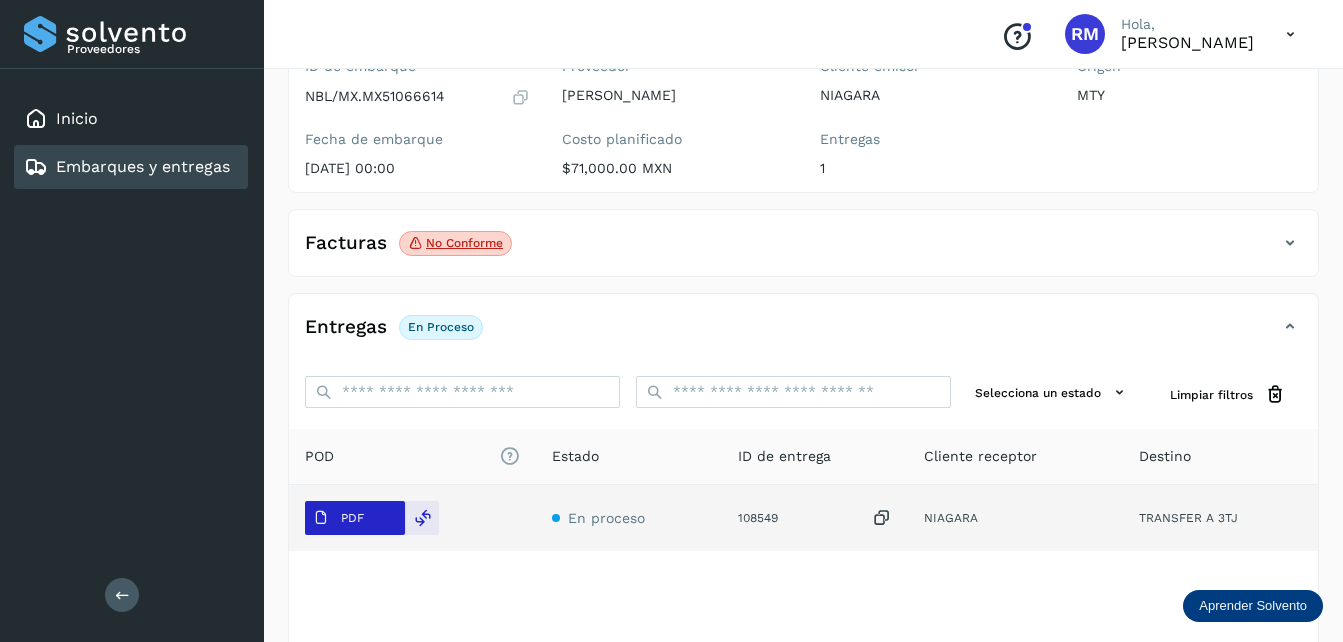 click on "PDF" at bounding box center (355, 518) 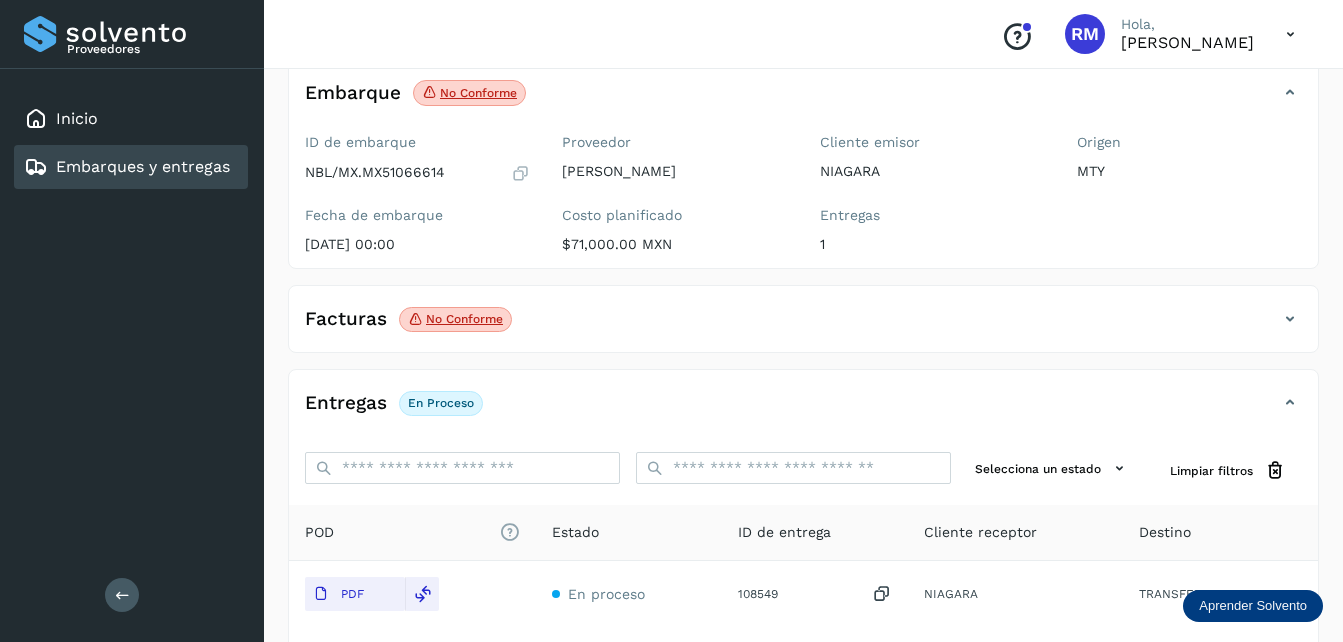 scroll, scrollTop: 105, scrollLeft: 0, axis: vertical 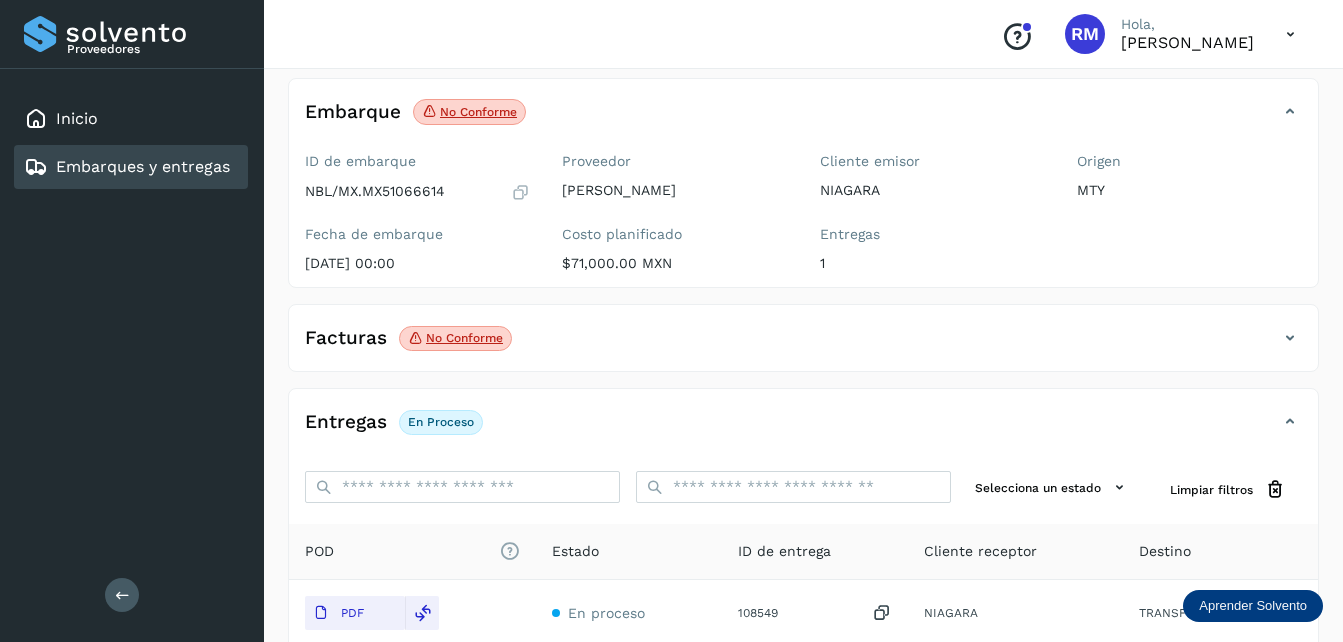 click on "Embarques y entregas" at bounding box center (143, 166) 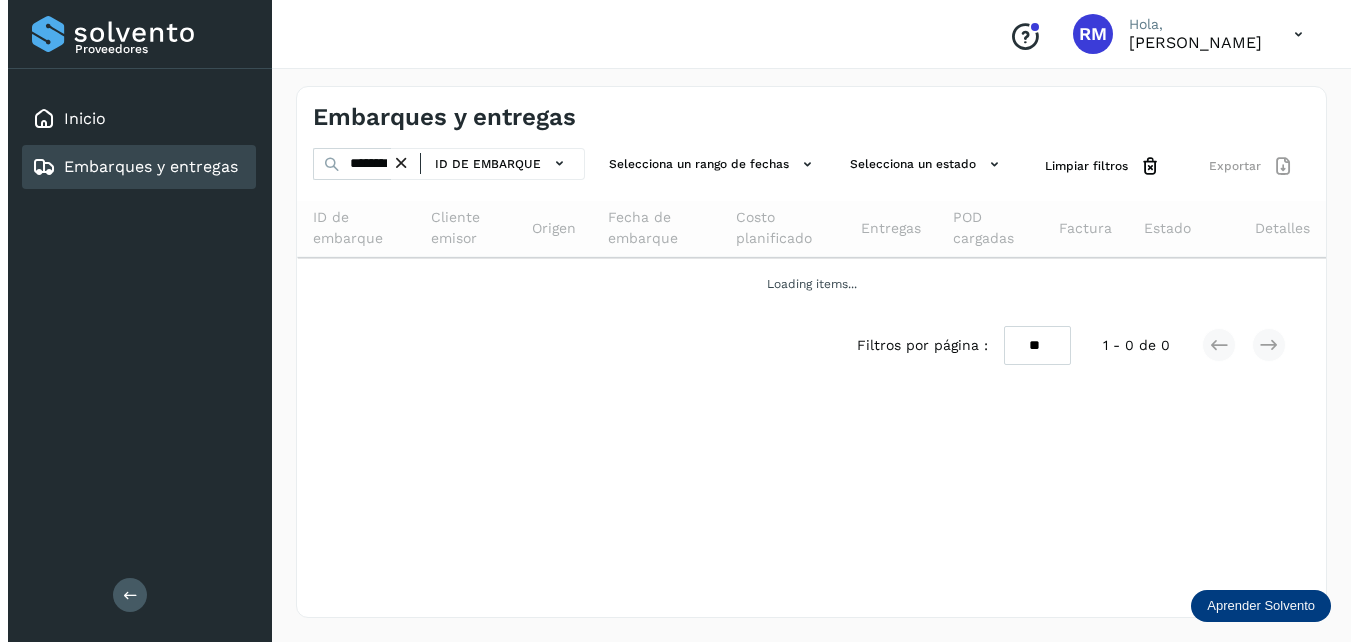 scroll, scrollTop: 0, scrollLeft: 0, axis: both 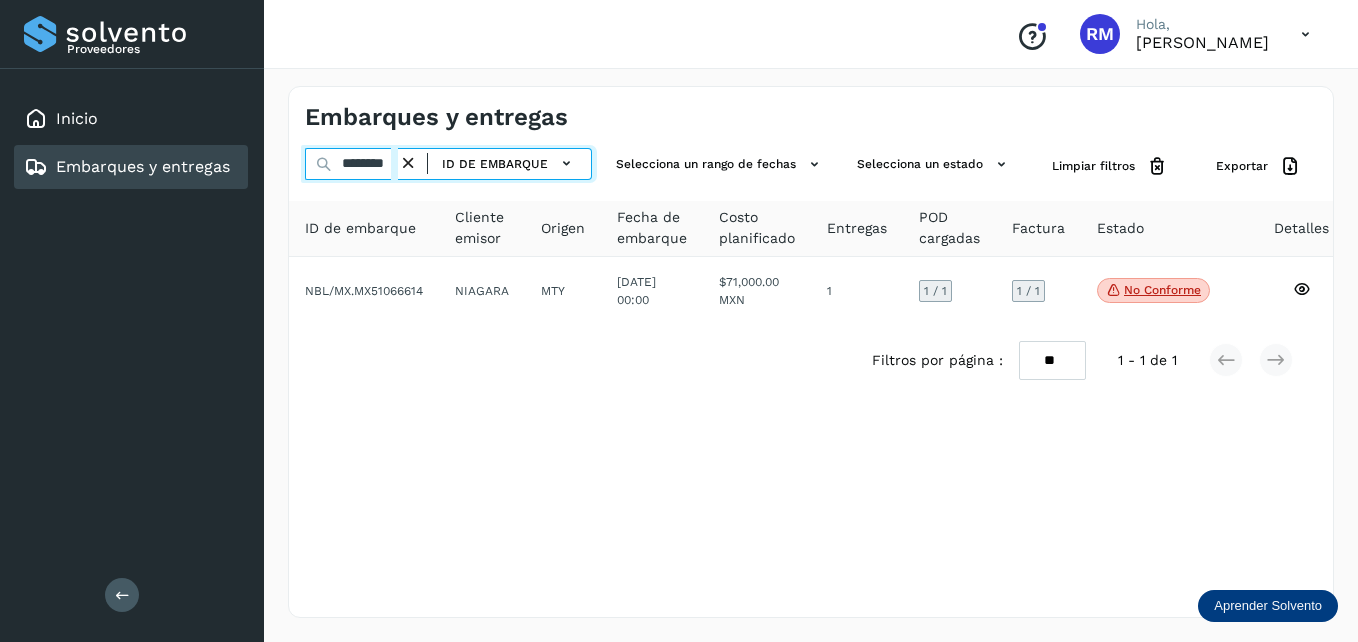 click on "********" at bounding box center (351, 164) 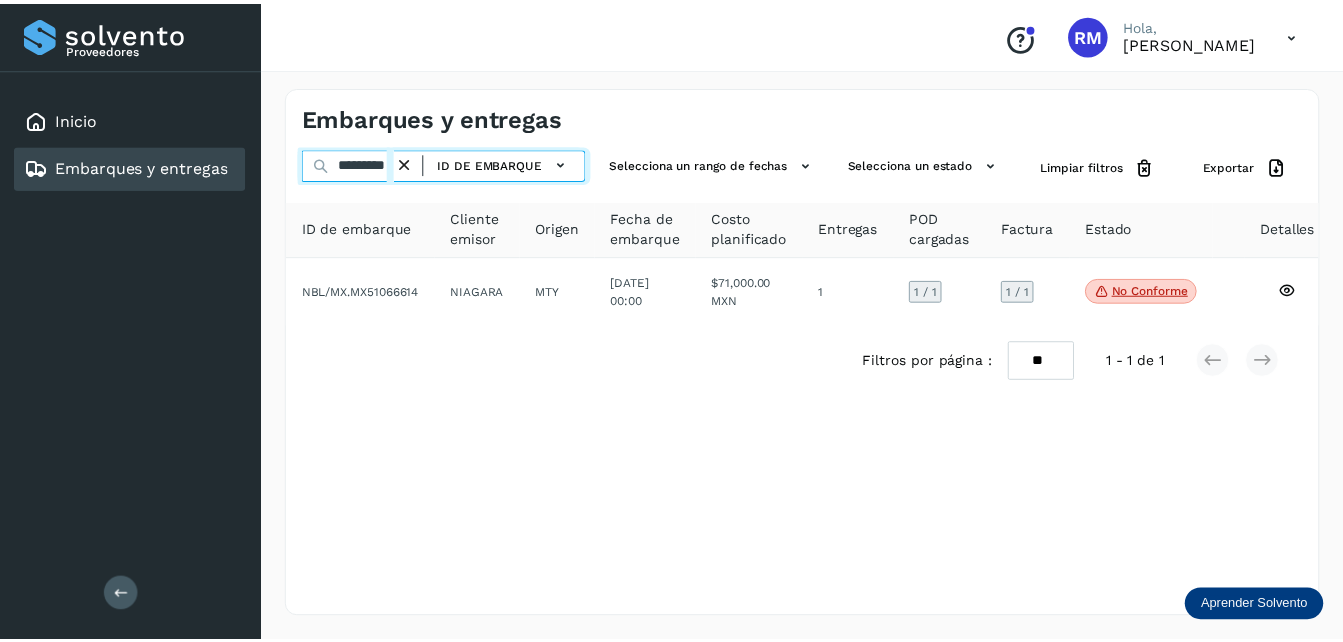 scroll, scrollTop: 0, scrollLeft: 5, axis: horizontal 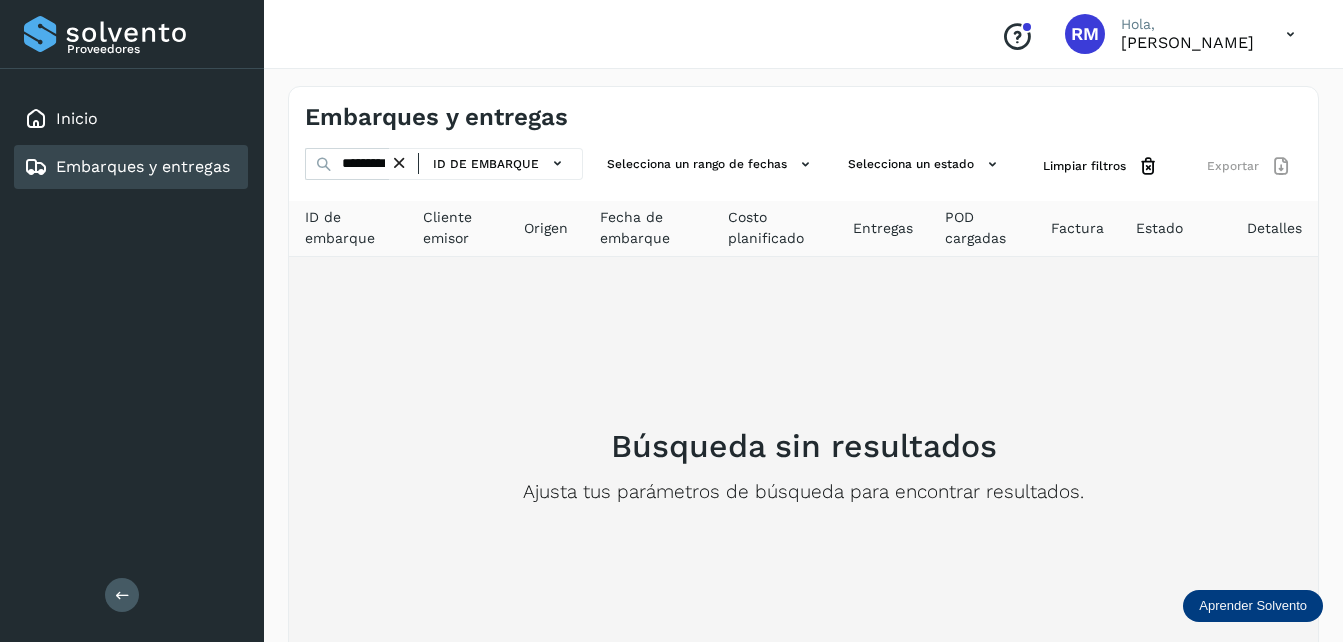 click on "Búsqueda sin resultados Ajusta tus parámetros de búsqueda para encontrar resultados." at bounding box center (803, 465) 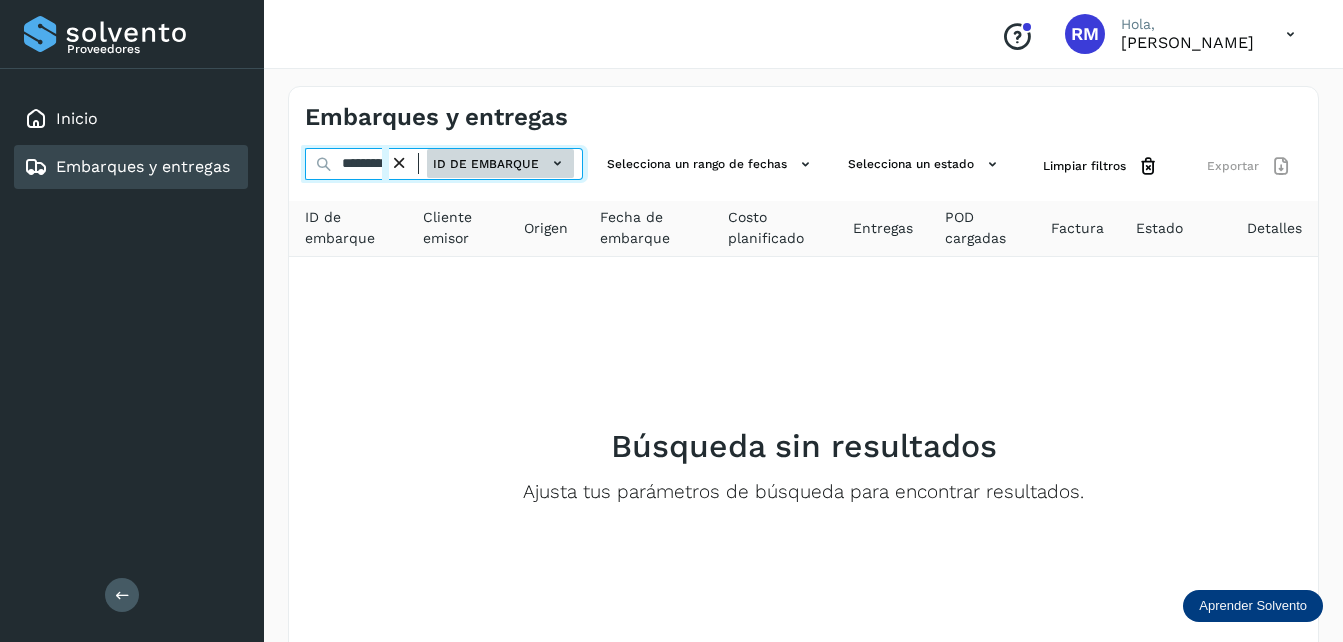 scroll, scrollTop: 0, scrollLeft: 27, axis: horizontal 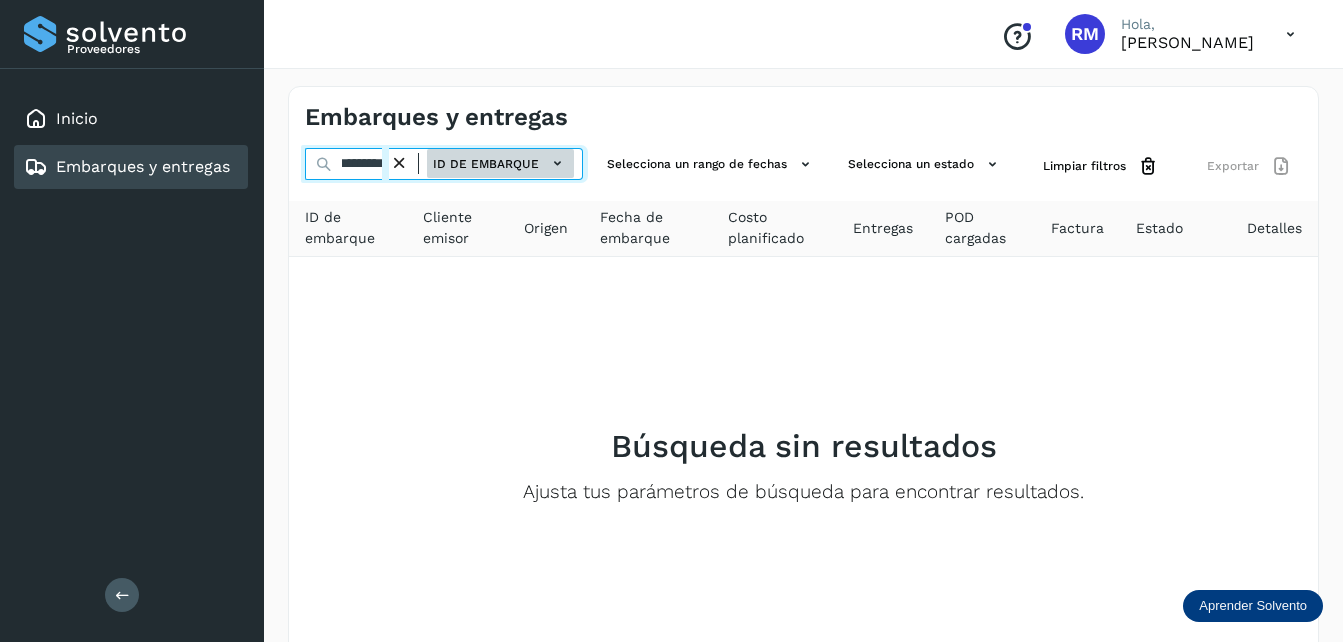 drag, startPoint x: 342, startPoint y: 162, endPoint x: 482, endPoint y: 174, distance: 140.51335 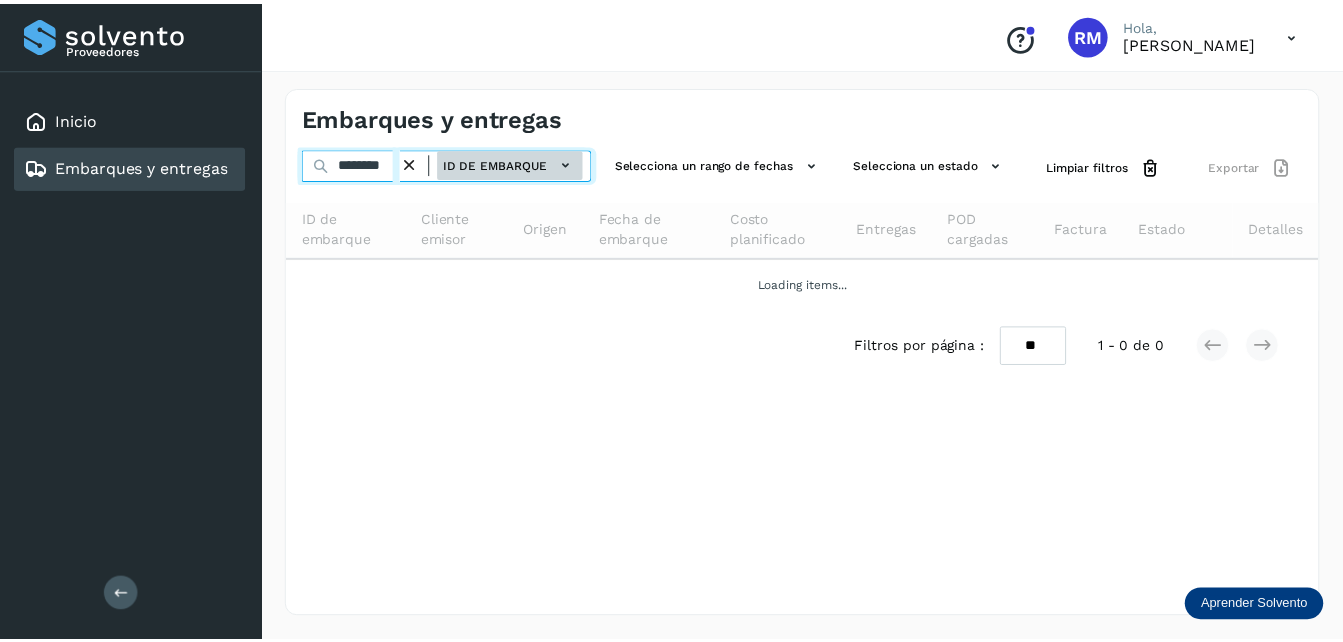 scroll, scrollTop: 0, scrollLeft: 3, axis: horizontal 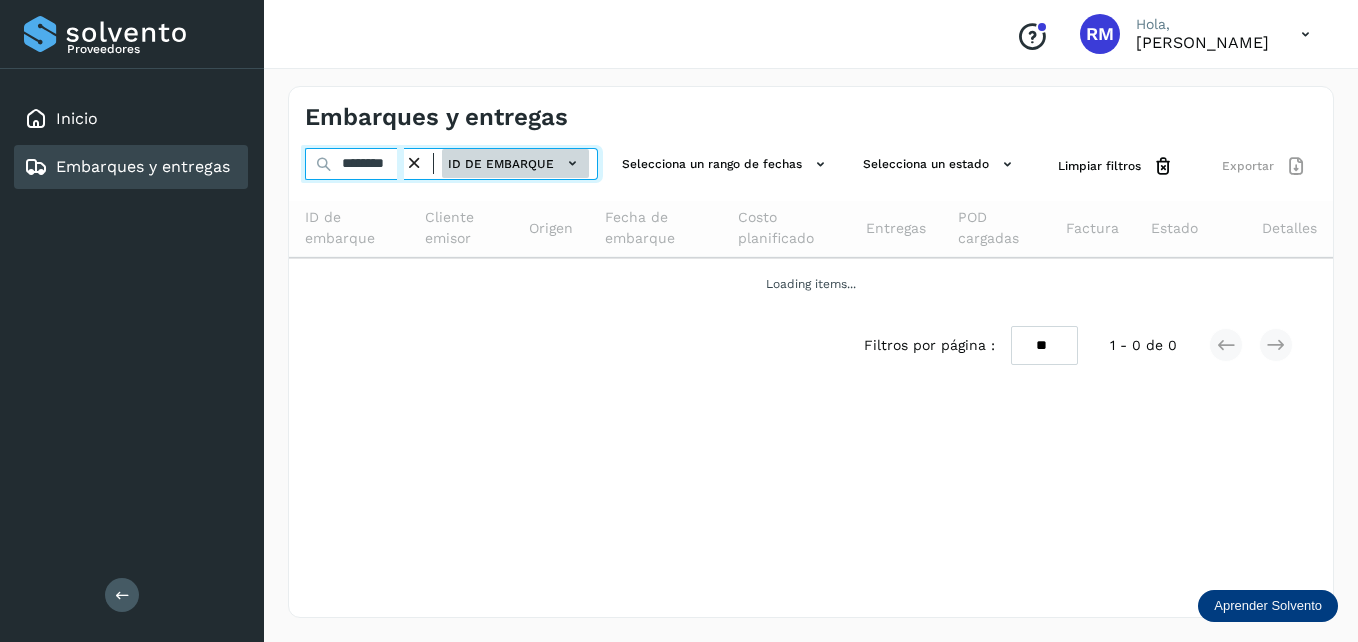 type on "********" 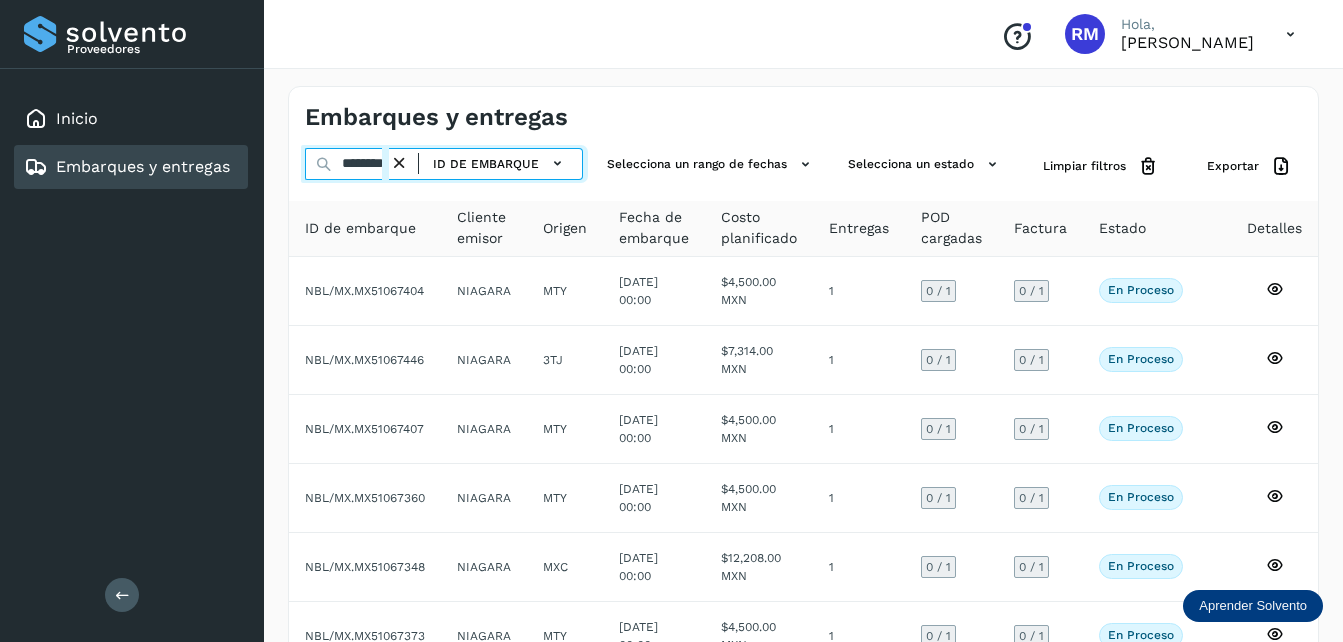 click on "********" at bounding box center [347, 164] 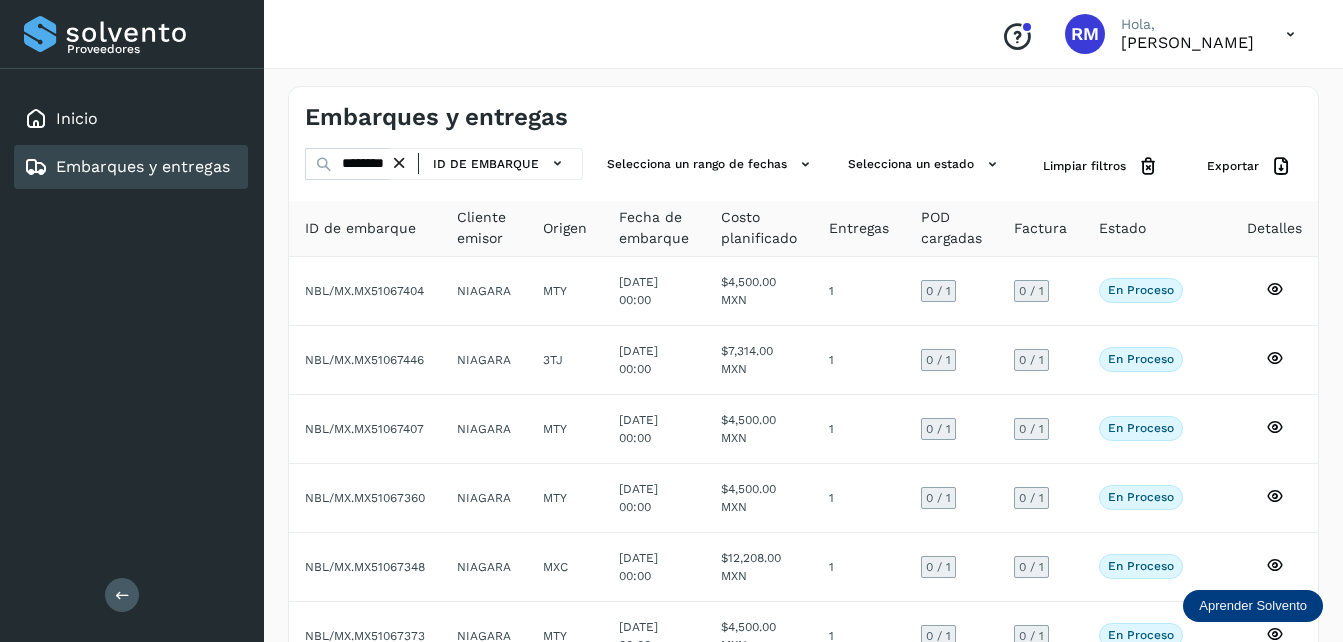 scroll, scrollTop: 0, scrollLeft: 0, axis: both 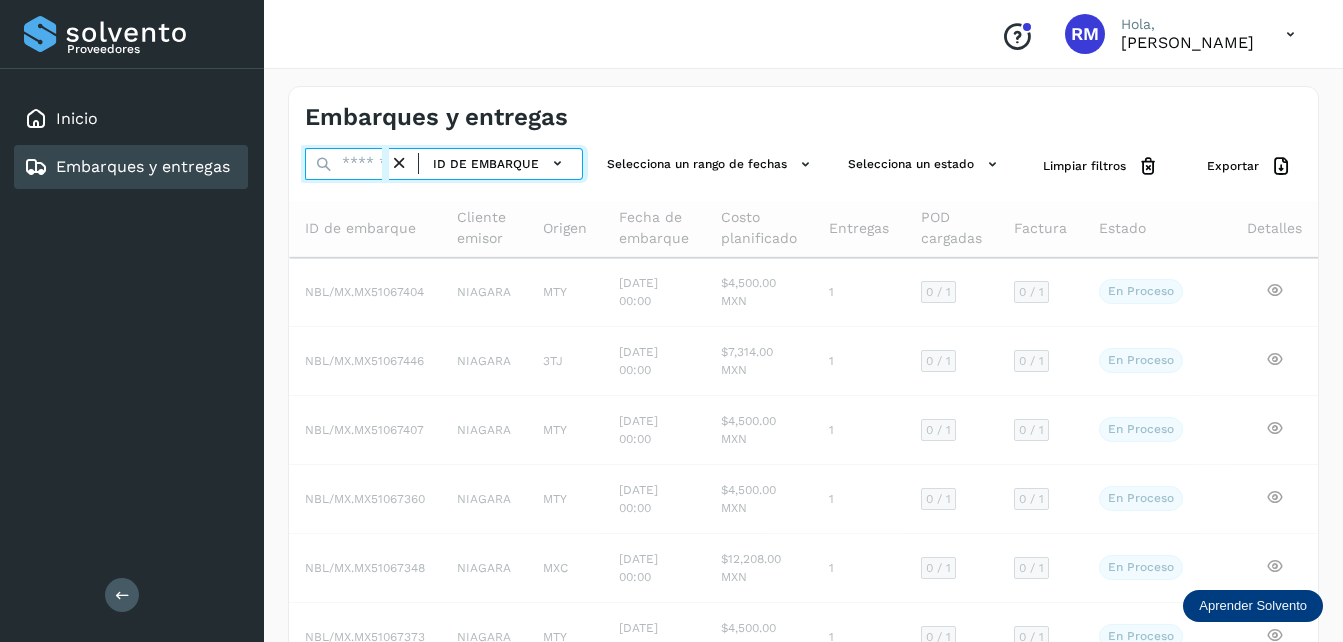 click at bounding box center (347, 164) 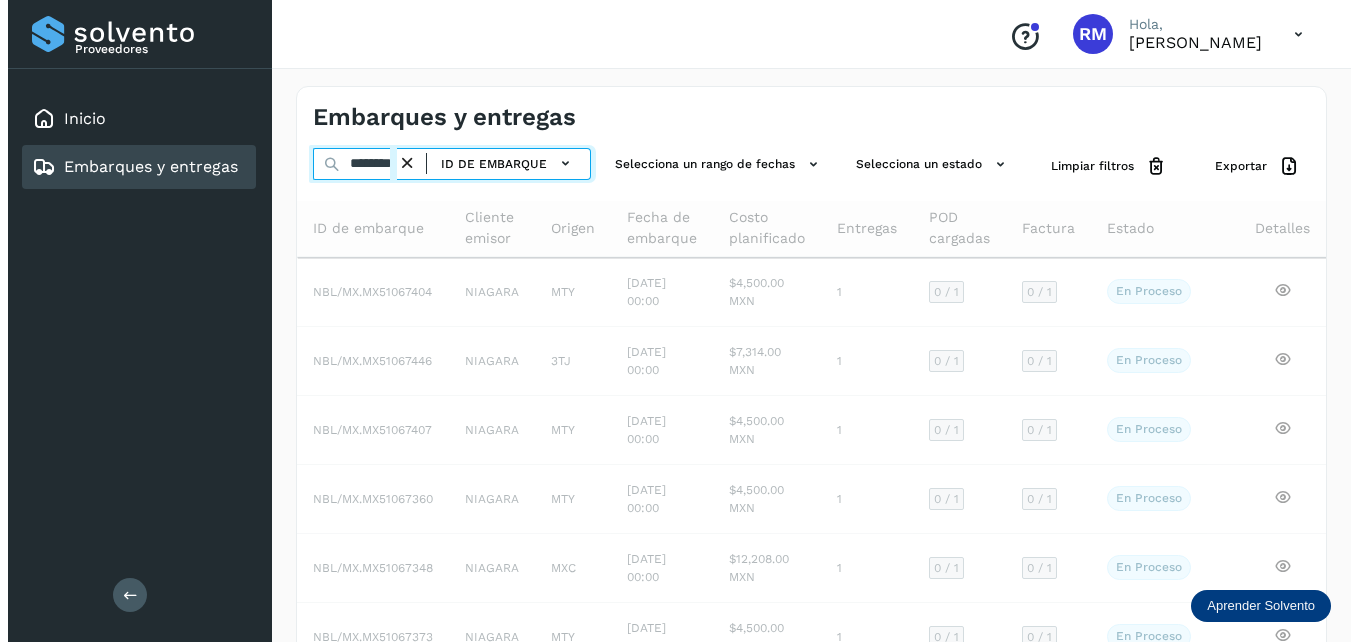 scroll, scrollTop: 0, scrollLeft: 18, axis: horizontal 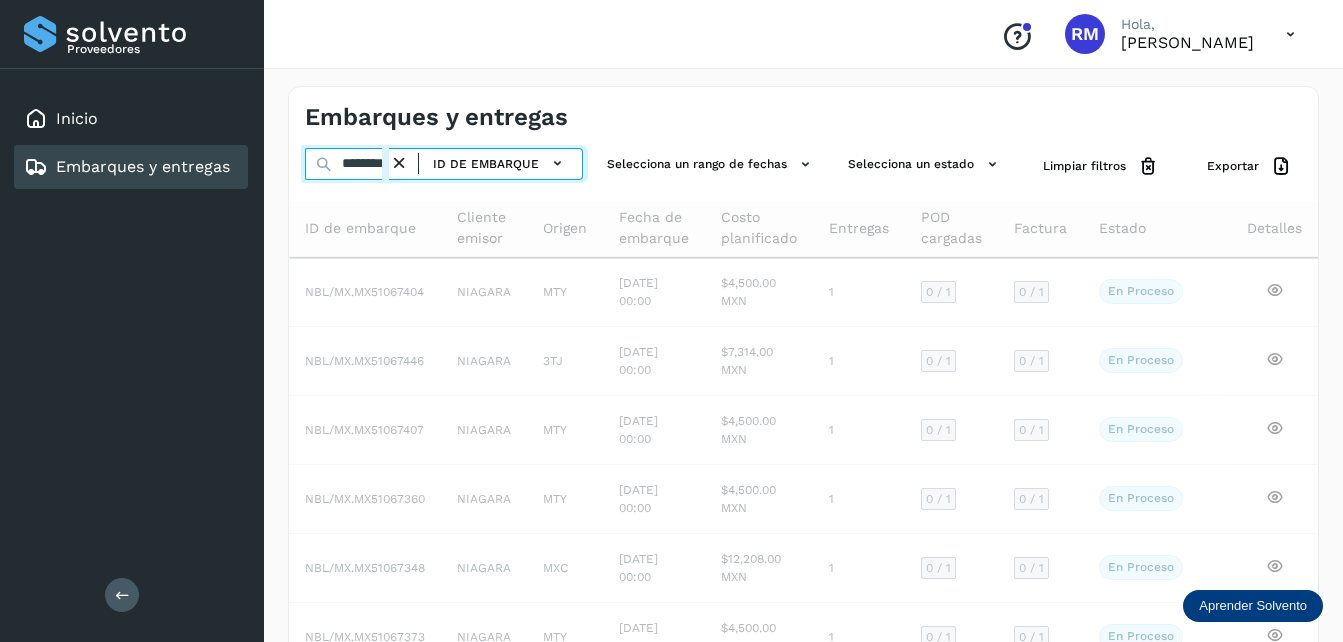 type on "********" 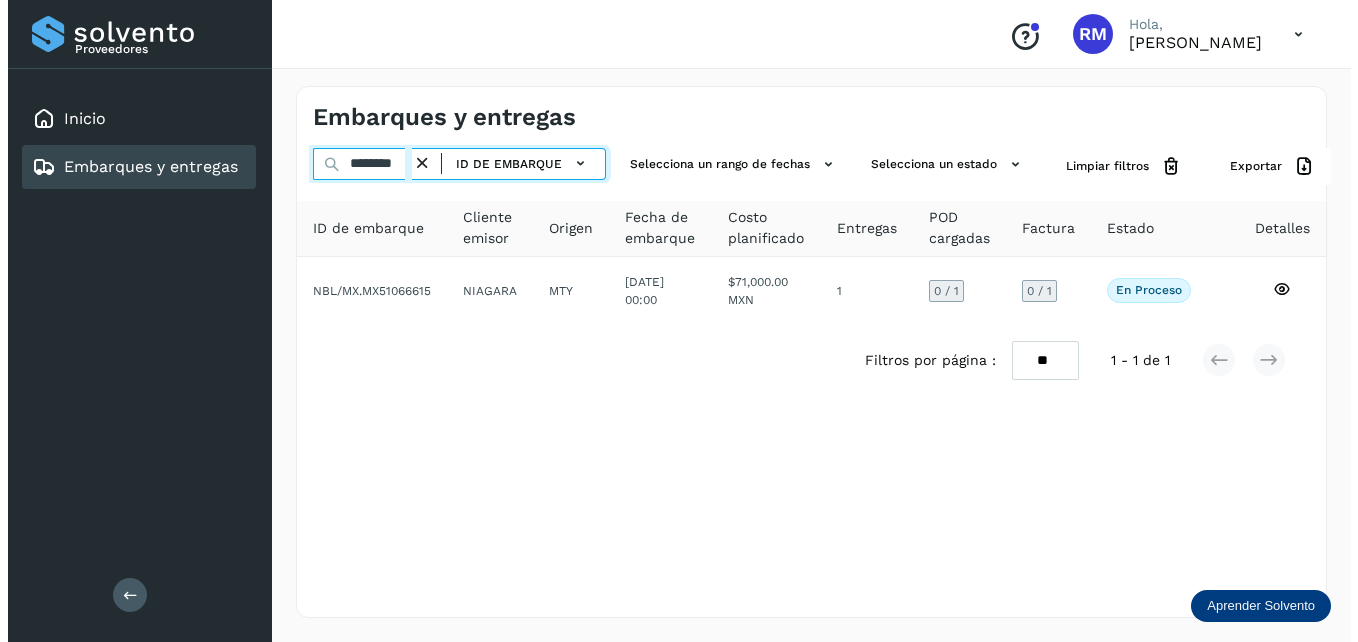 scroll, scrollTop: 0, scrollLeft: 3, axis: horizontal 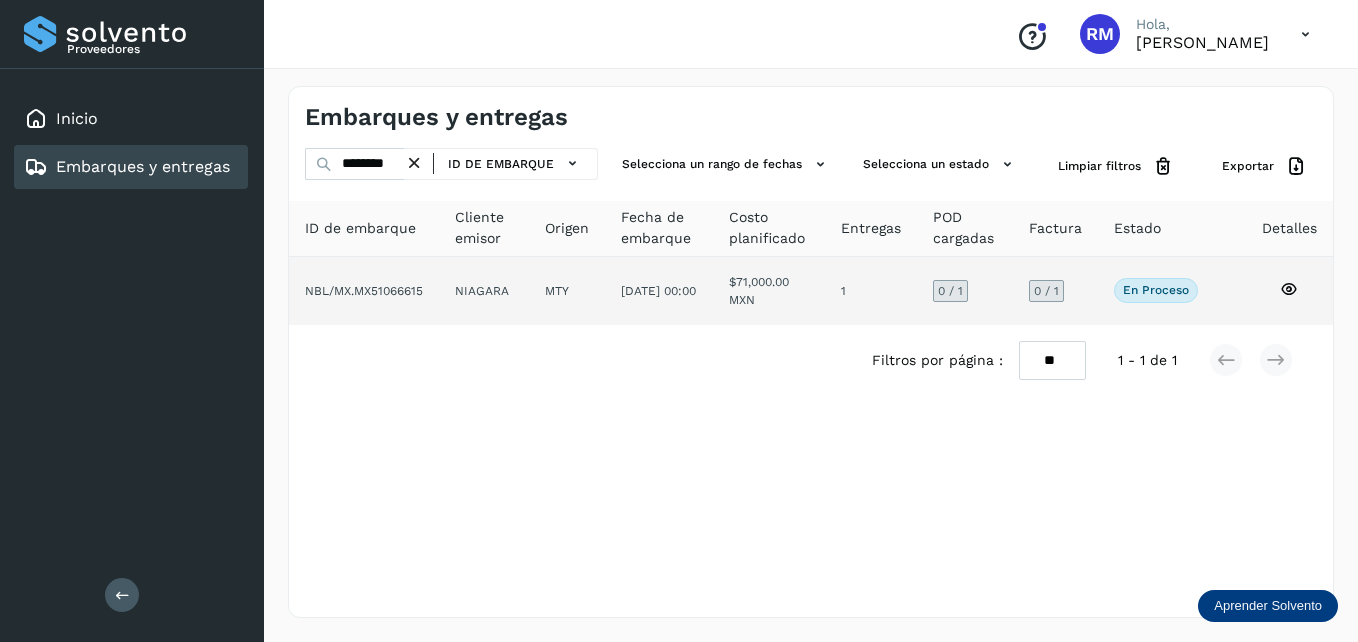 click on "NBL/MX.MX51066615" 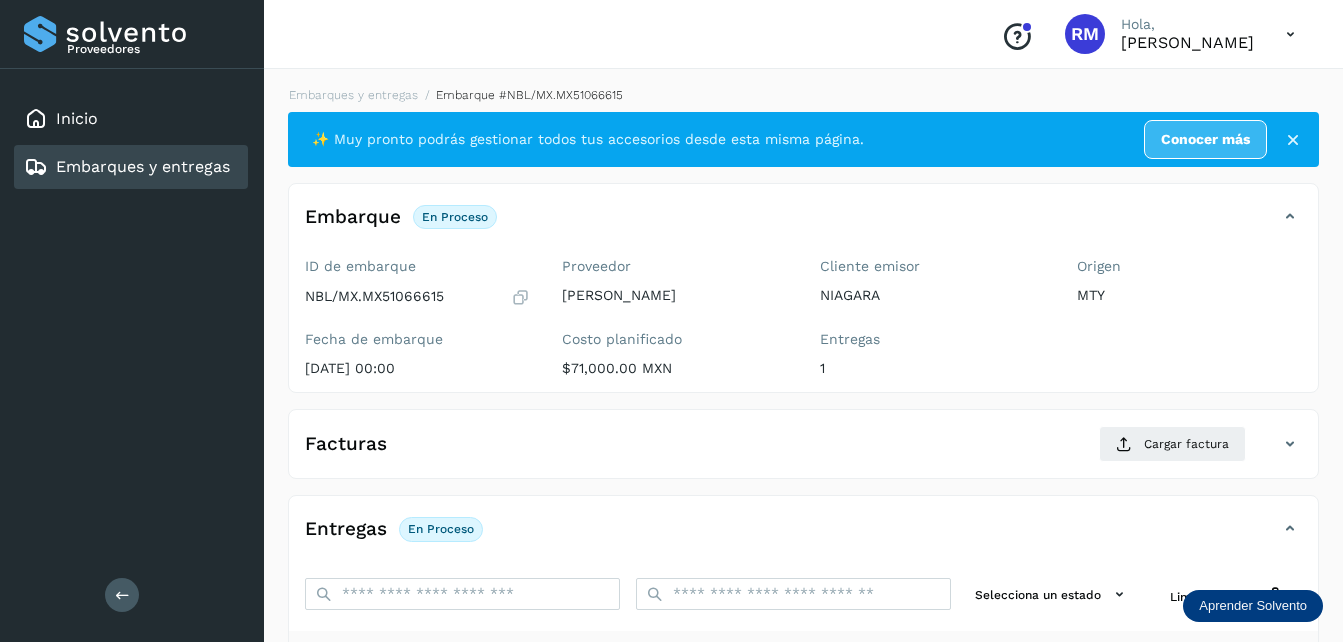 scroll, scrollTop: 300, scrollLeft: 0, axis: vertical 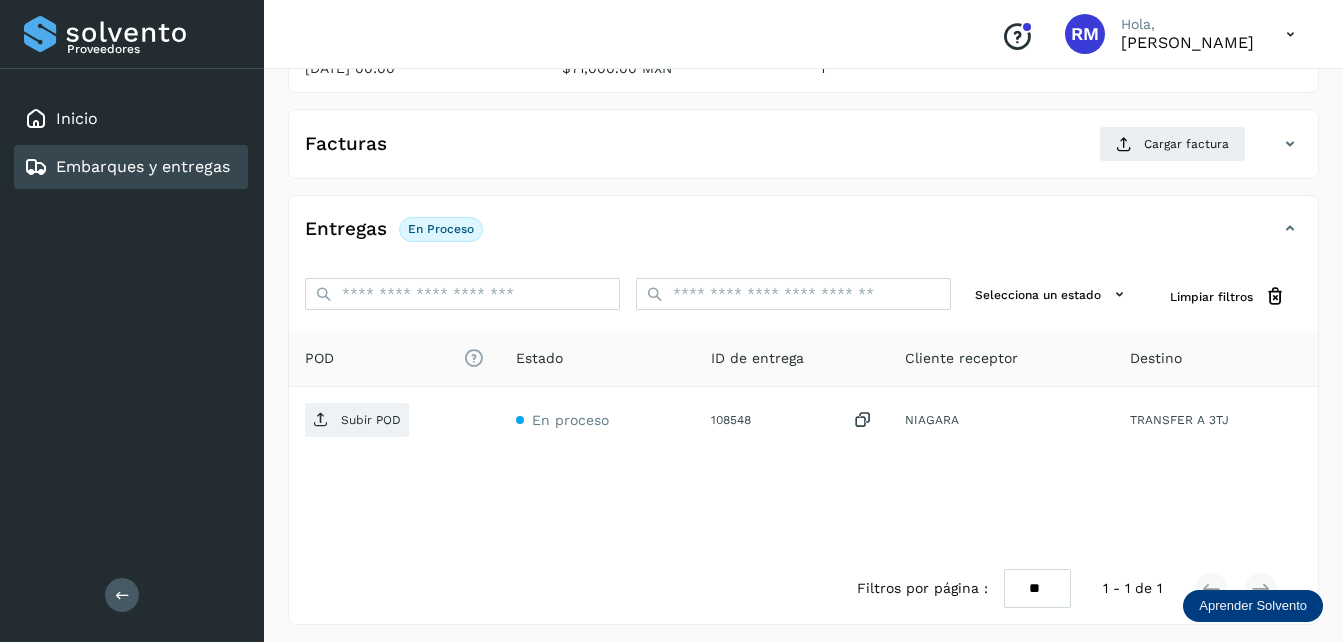 click on "Facturas" at bounding box center [346, 144] 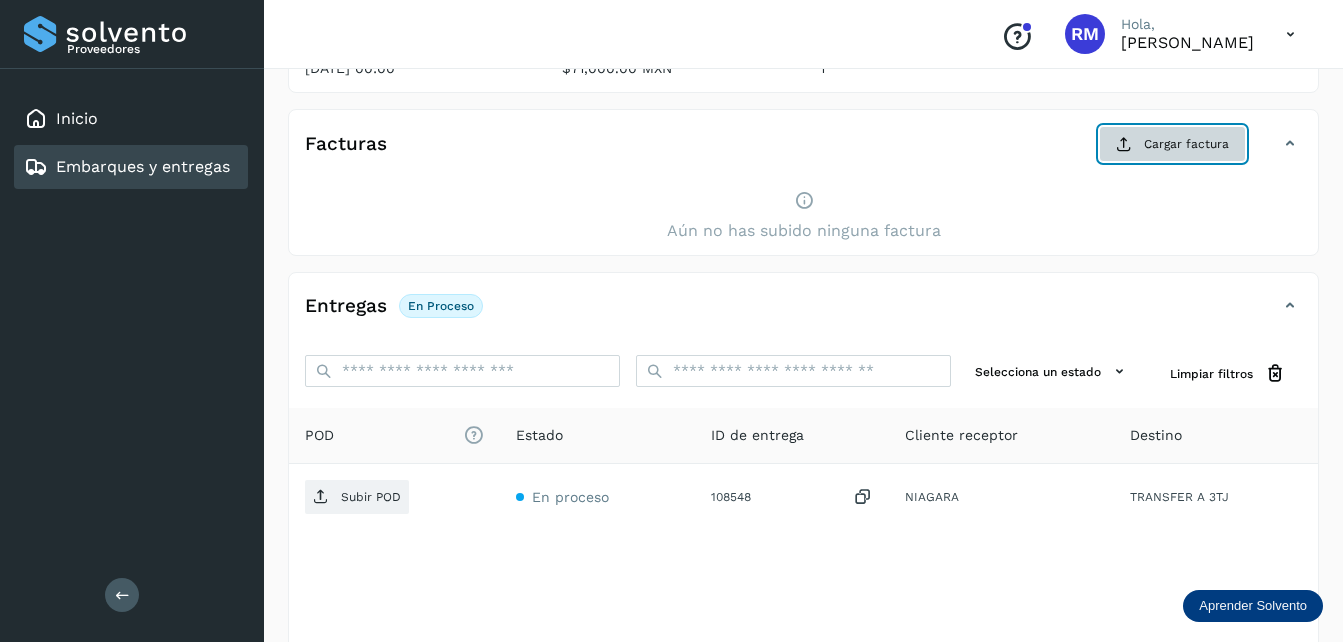 click on "Cargar factura" at bounding box center (1172, 144) 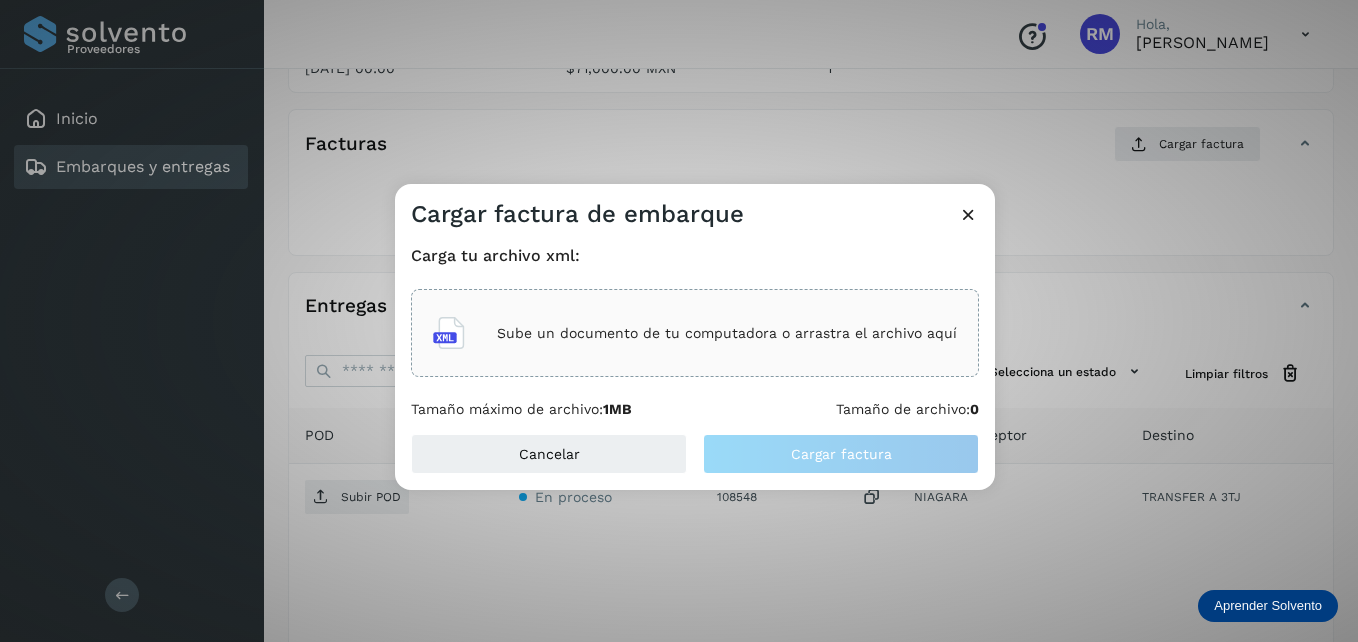 click on "Sube un documento de tu computadora o arrastra el archivo aquí" 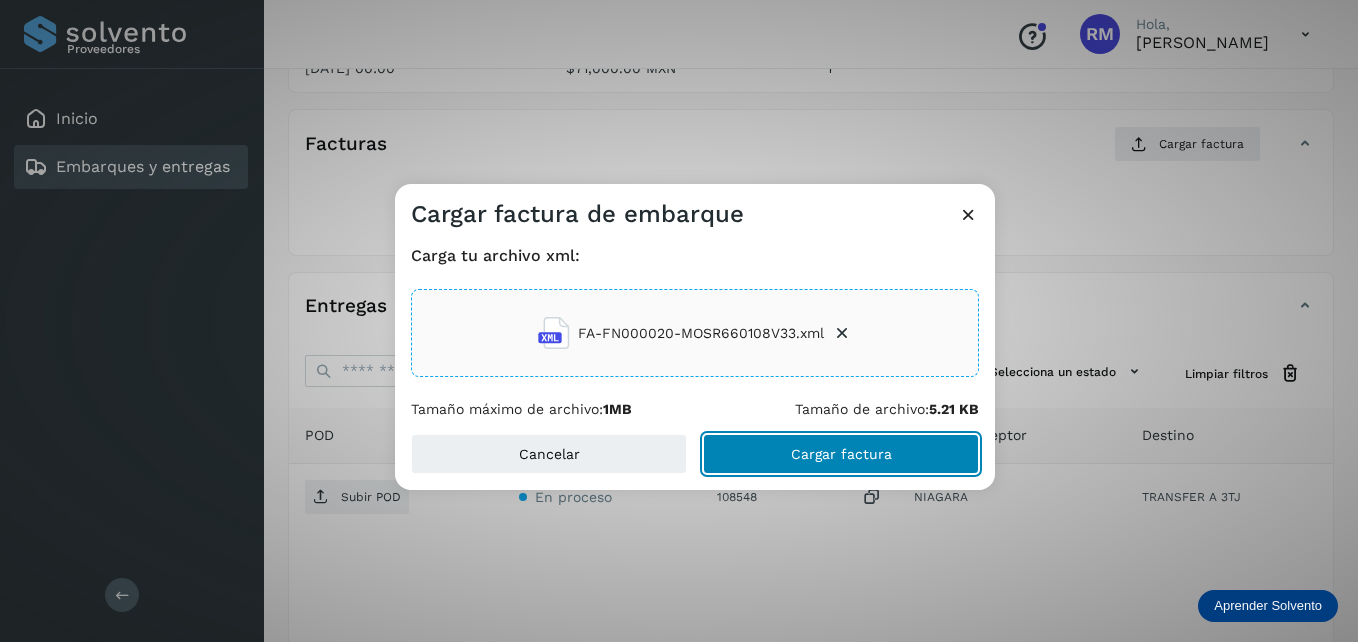 click on "Cargar factura" 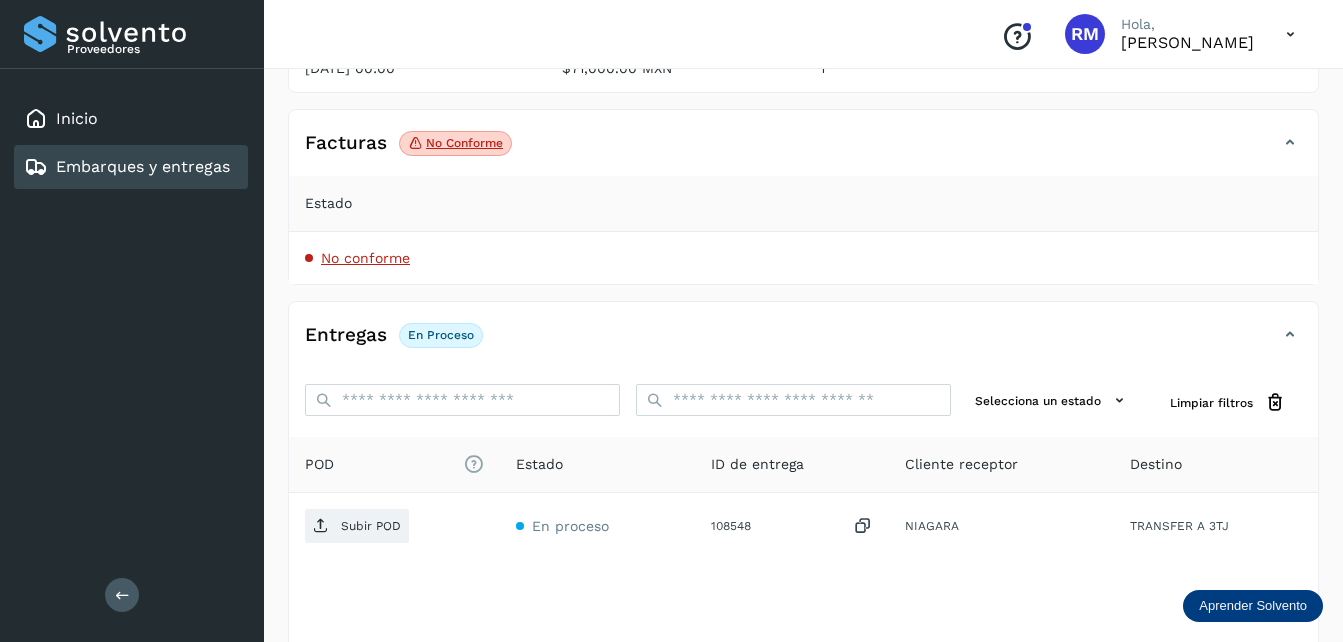 click on "No conforme" at bounding box center [365, 258] 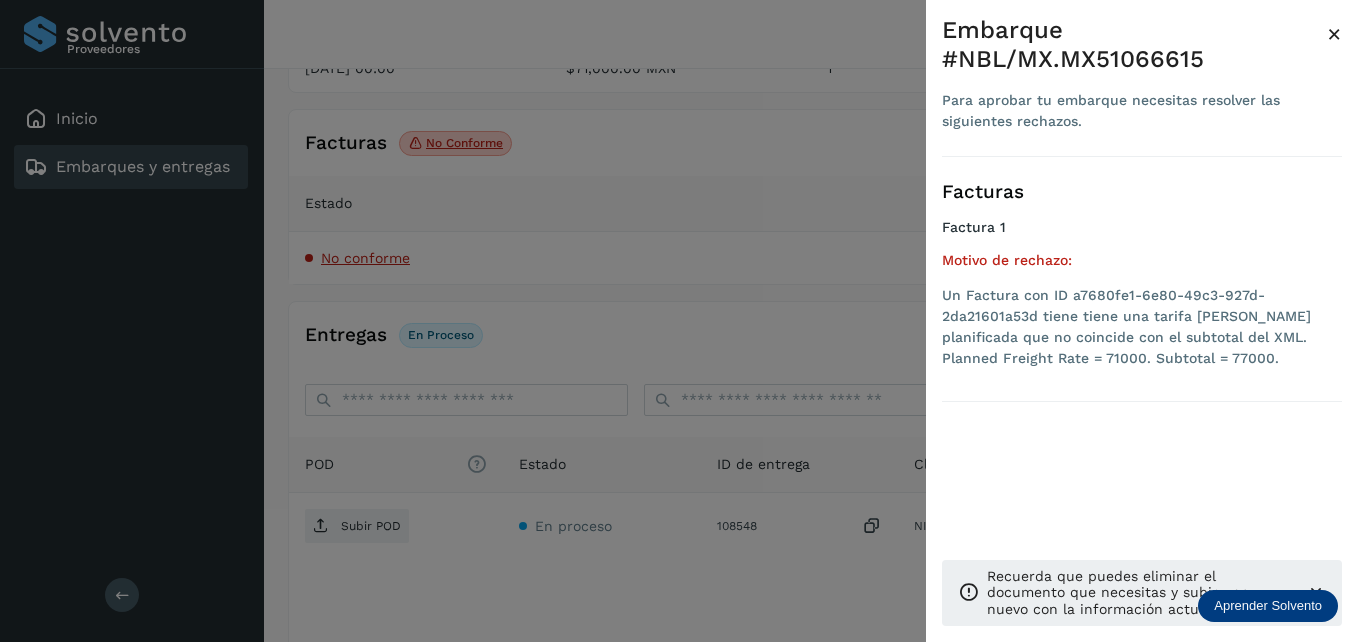 click at bounding box center [679, 321] 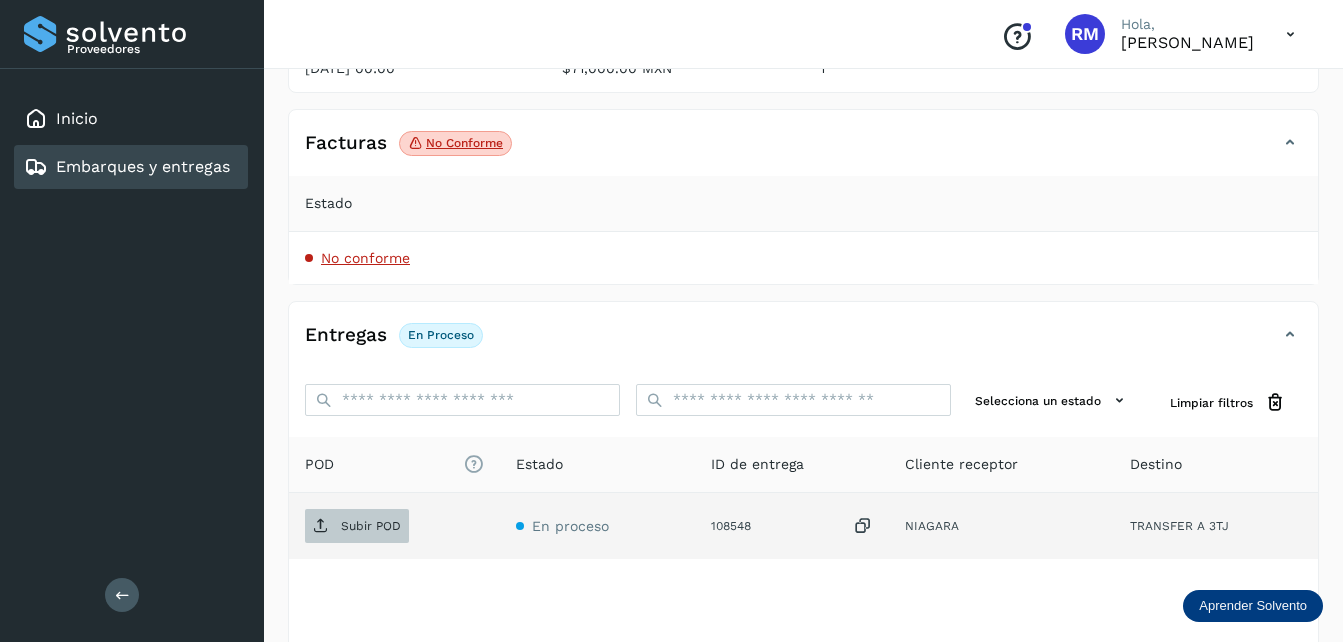 click on "Subir POD" at bounding box center (371, 526) 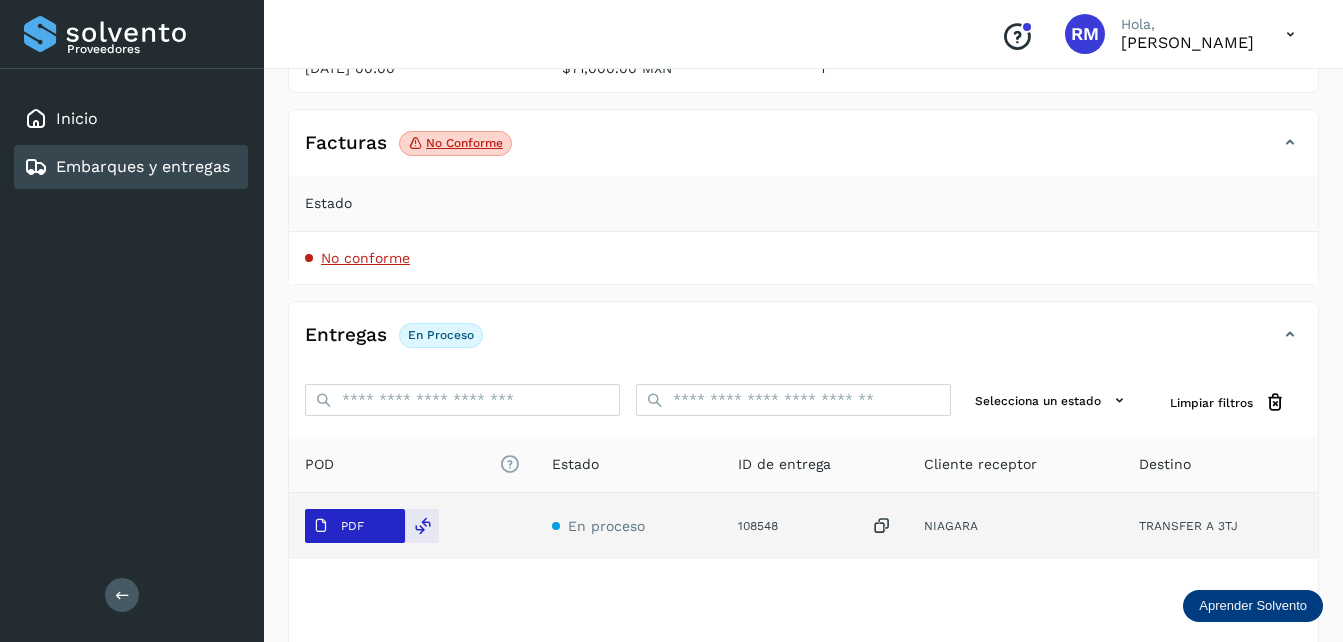 click on "PDF" at bounding box center (338, 526) 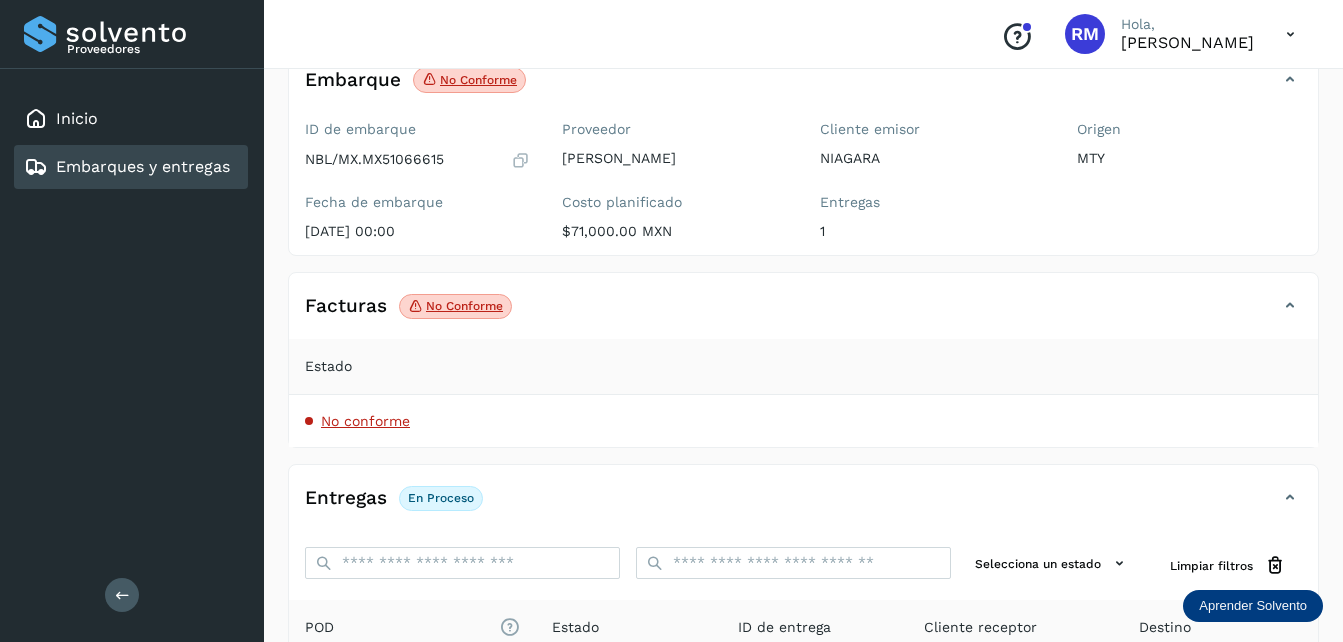 scroll, scrollTop: 100, scrollLeft: 0, axis: vertical 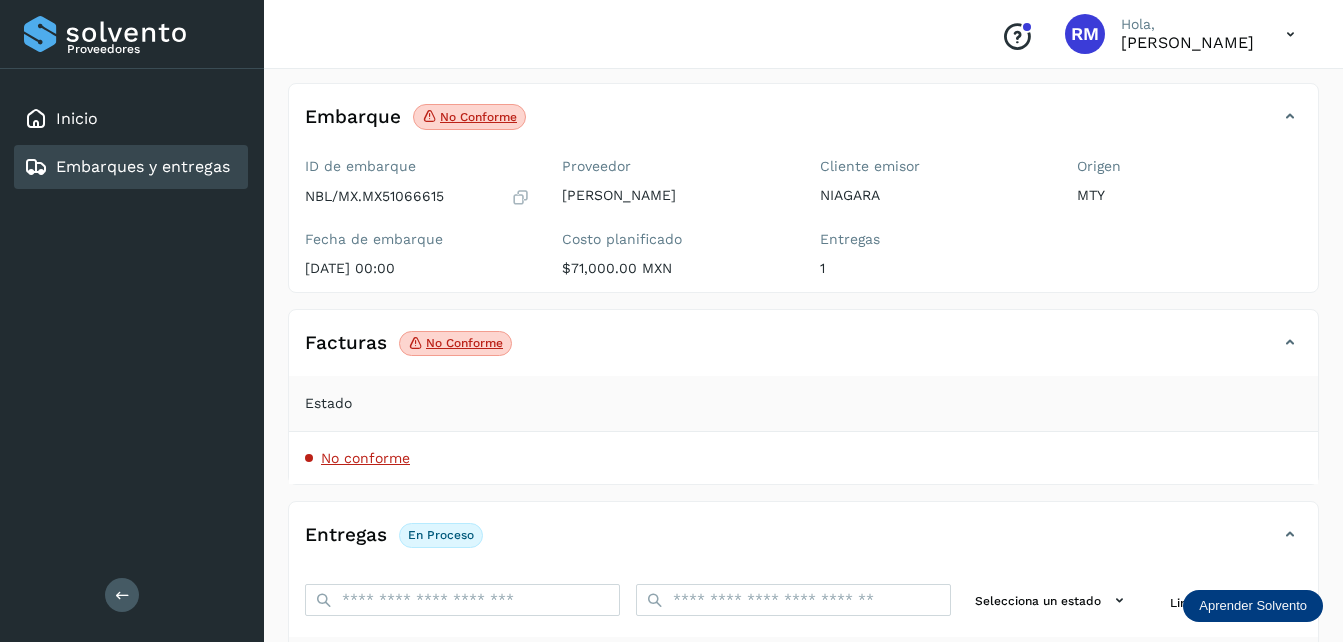 click on "Embarques y entregas" at bounding box center [143, 166] 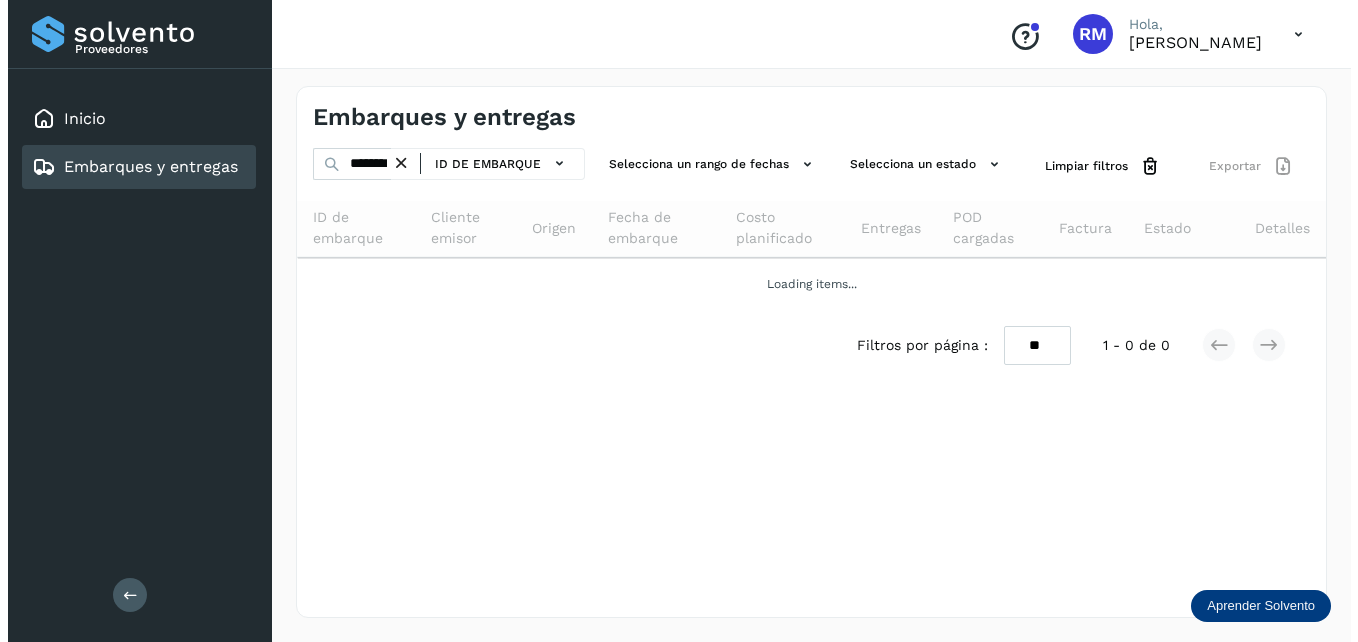 scroll, scrollTop: 0, scrollLeft: 0, axis: both 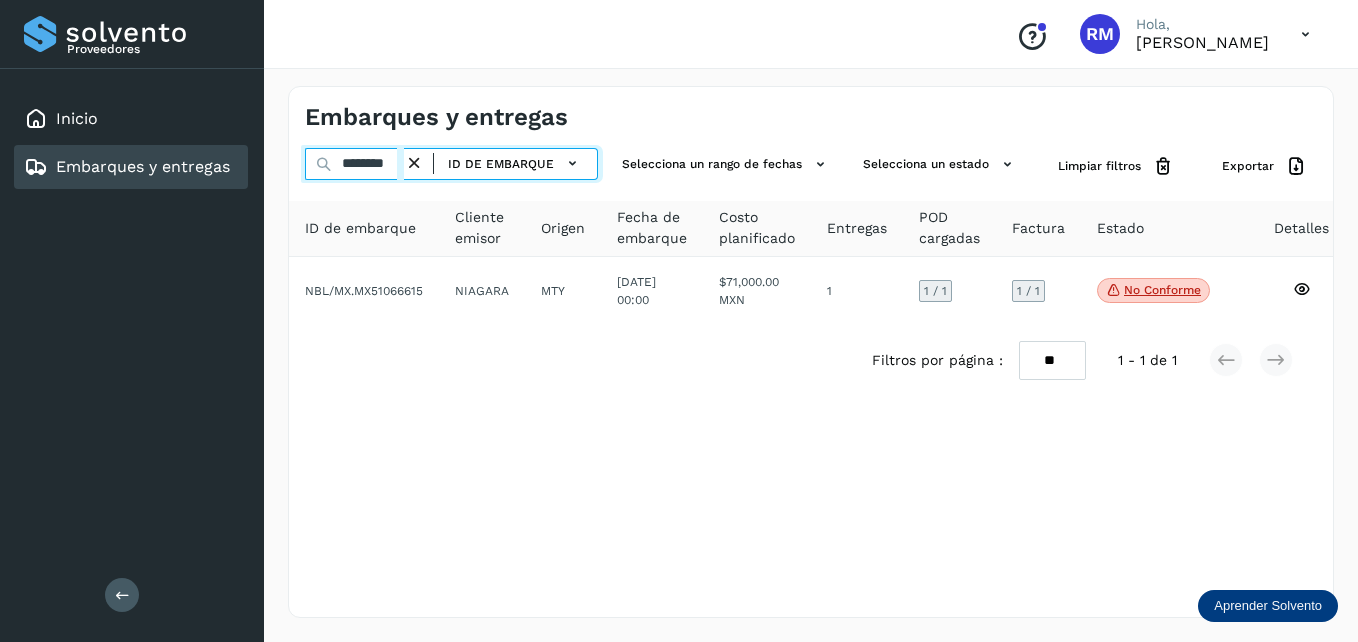 drag, startPoint x: 390, startPoint y: 164, endPoint x: 430, endPoint y: 172, distance: 40.792156 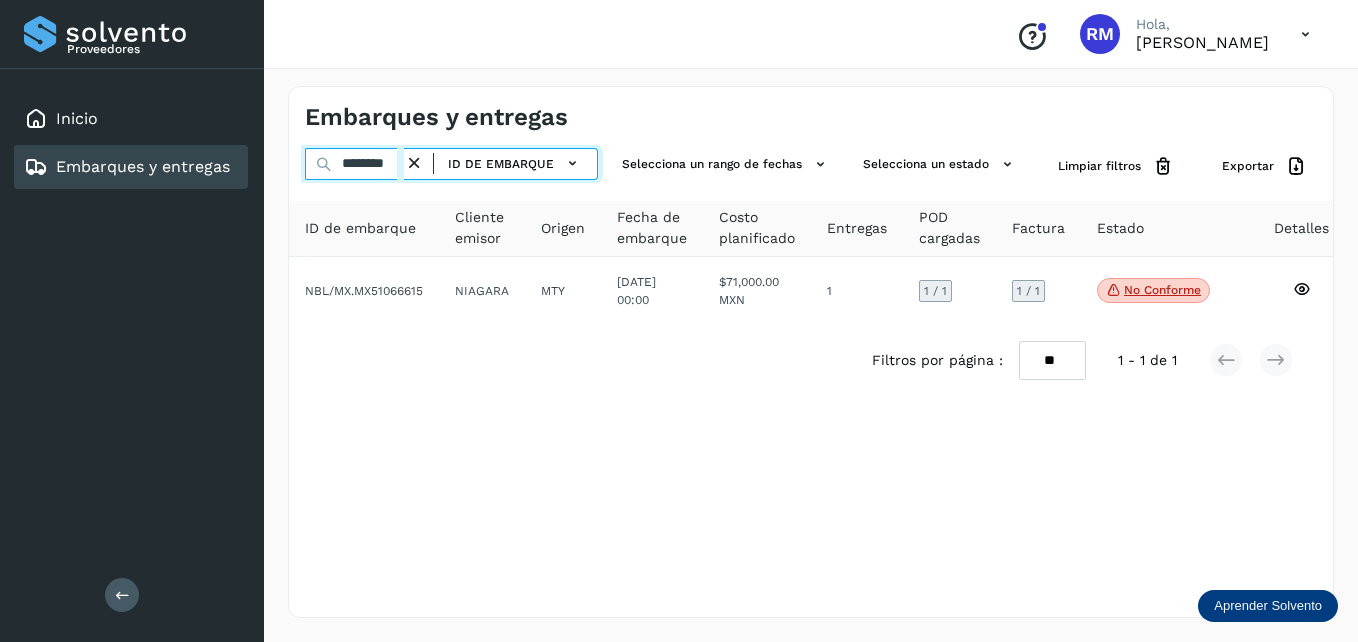 scroll, scrollTop: 0, scrollLeft: 6, axis: horizontal 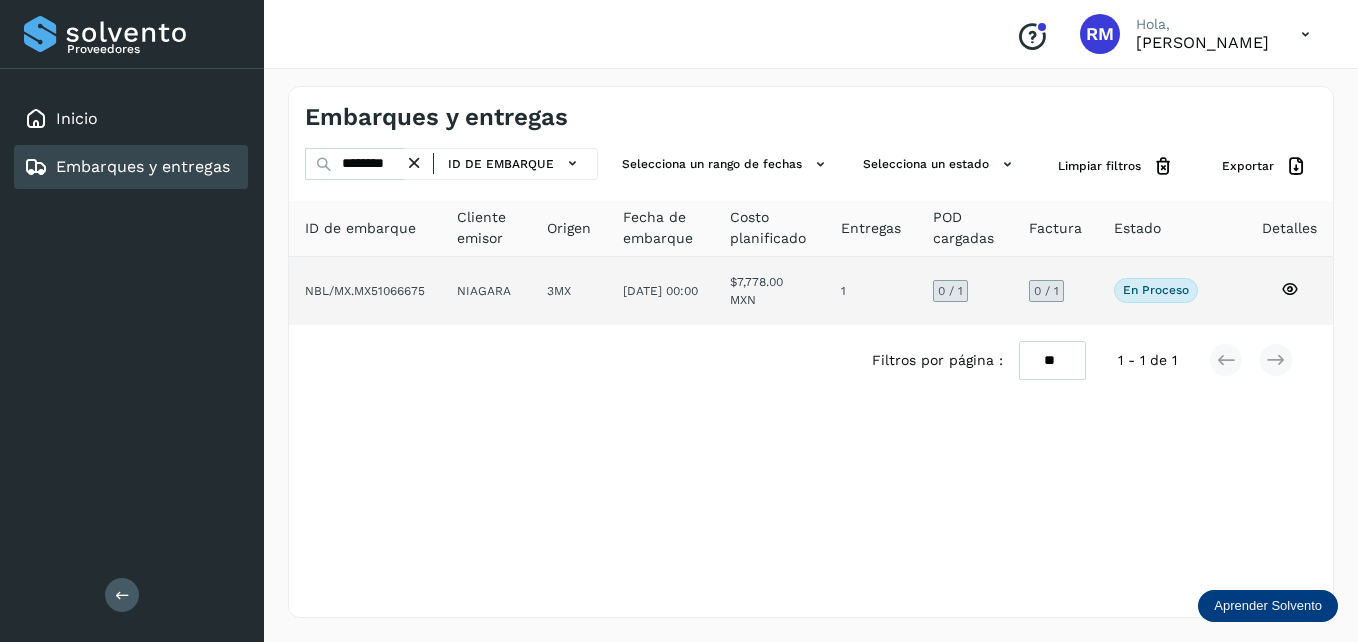 click on "NBL/MX.MX51066675" 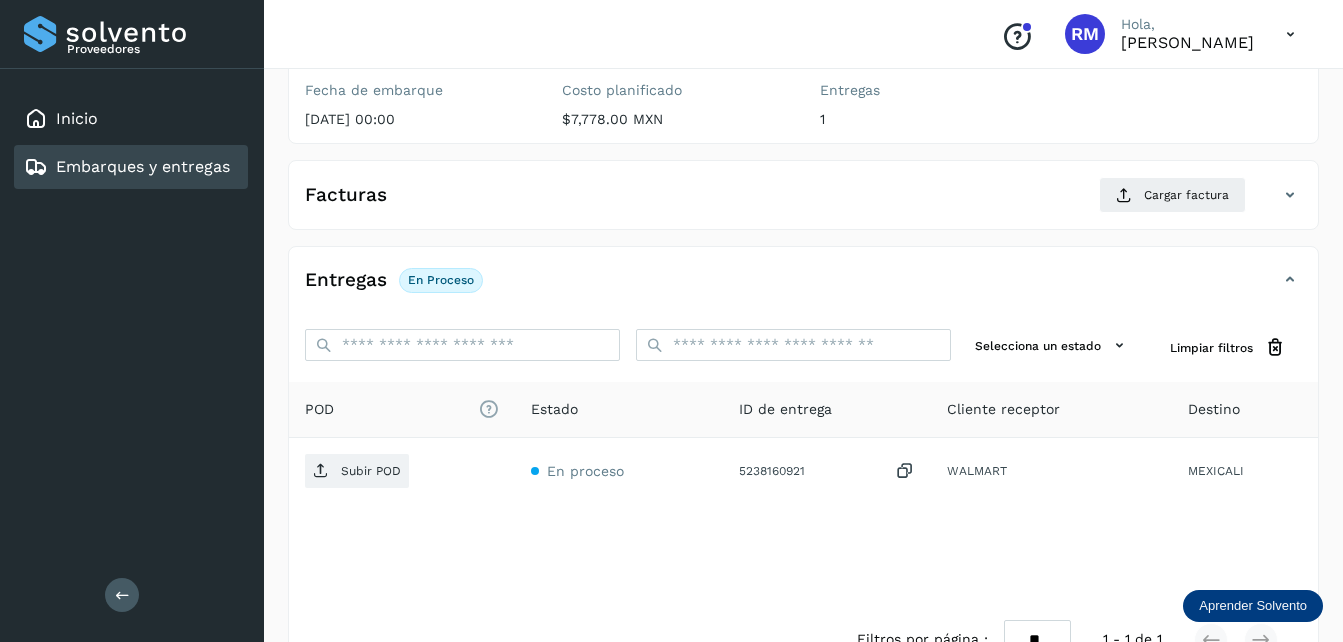 scroll, scrollTop: 200, scrollLeft: 0, axis: vertical 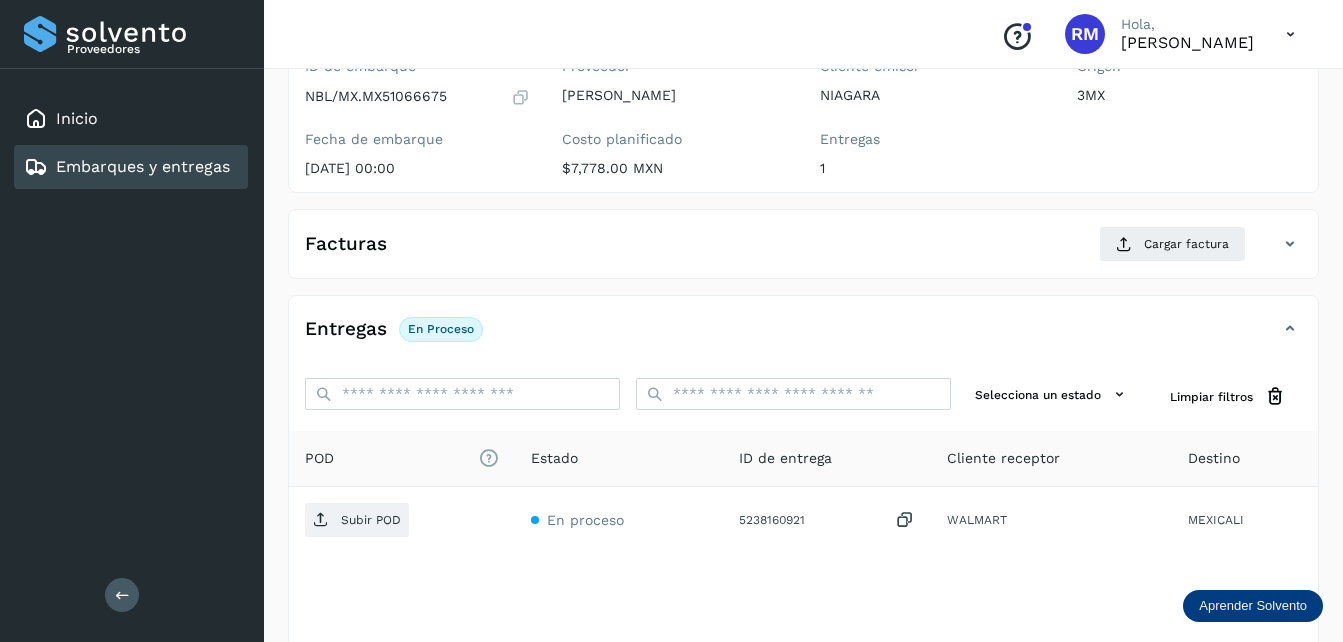 click on "Facturas" at bounding box center (346, 244) 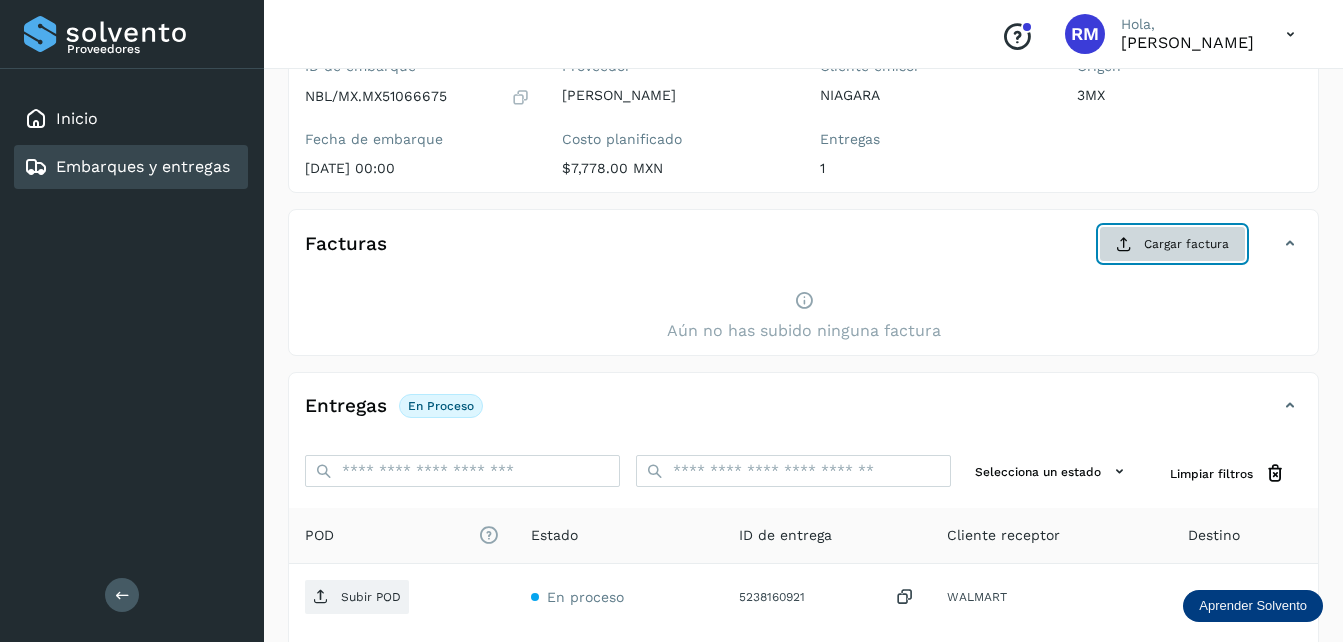 click on "Cargar factura" 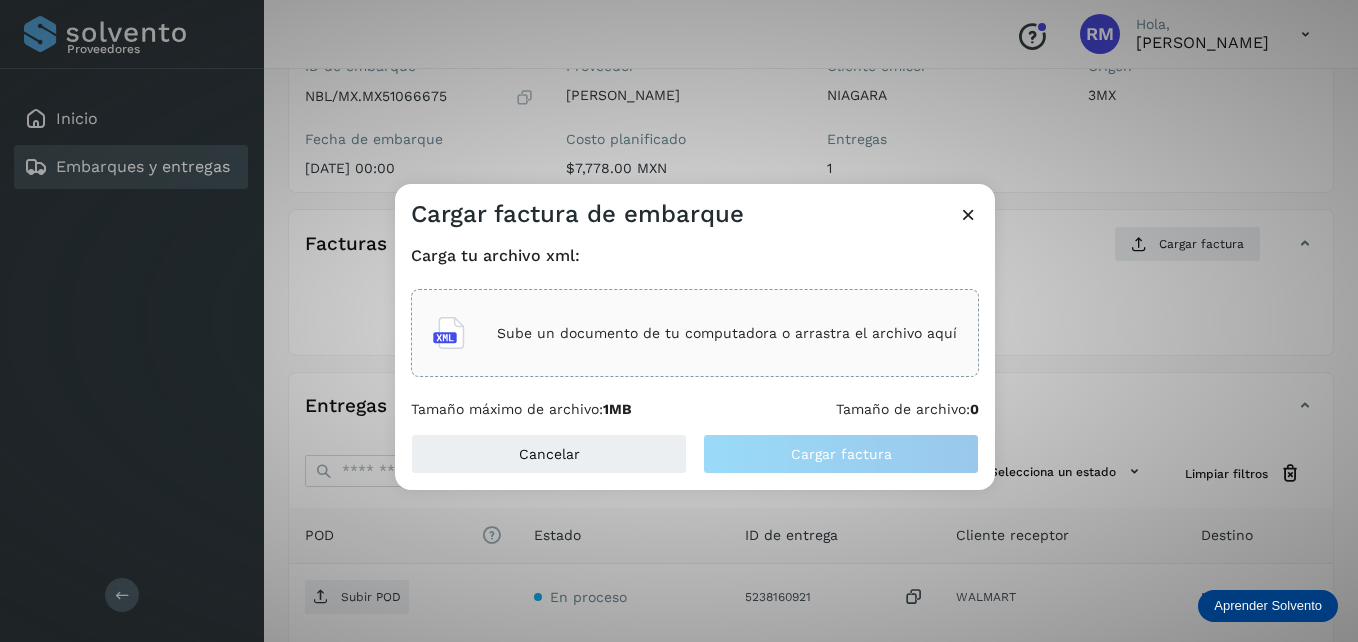 click on "Sube un documento de tu computadora o arrastra el archivo aquí" at bounding box center [727, 333] 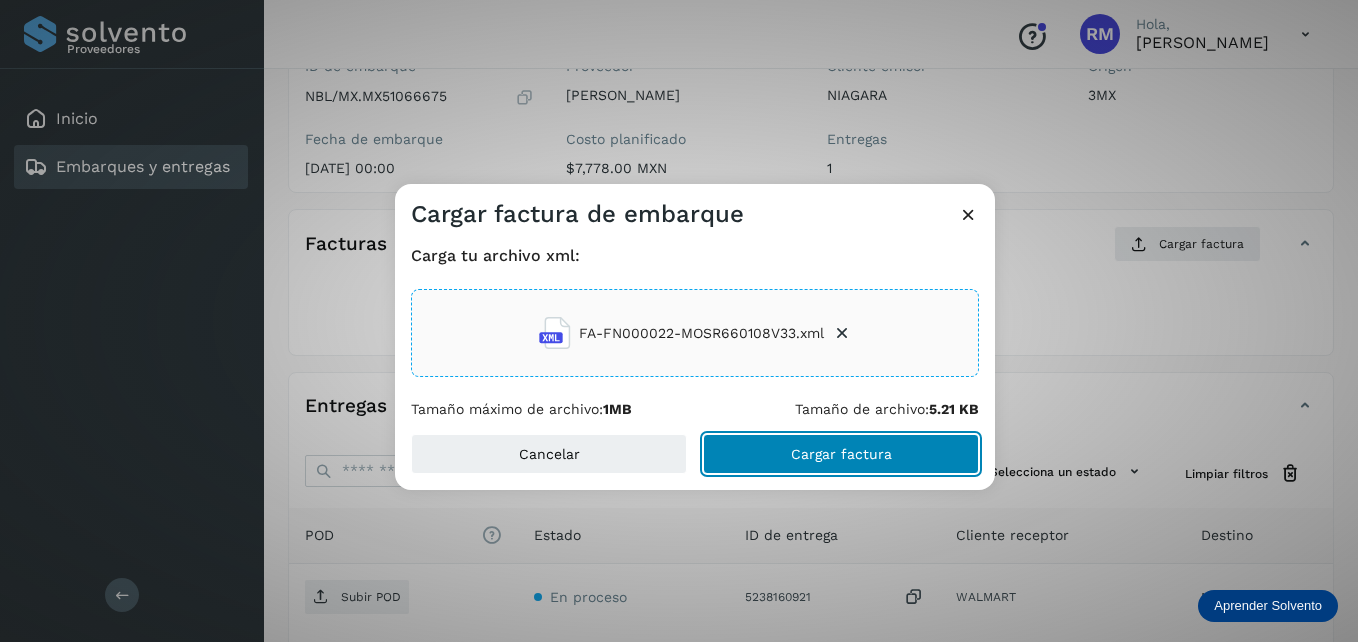 click on "Cargar factura" 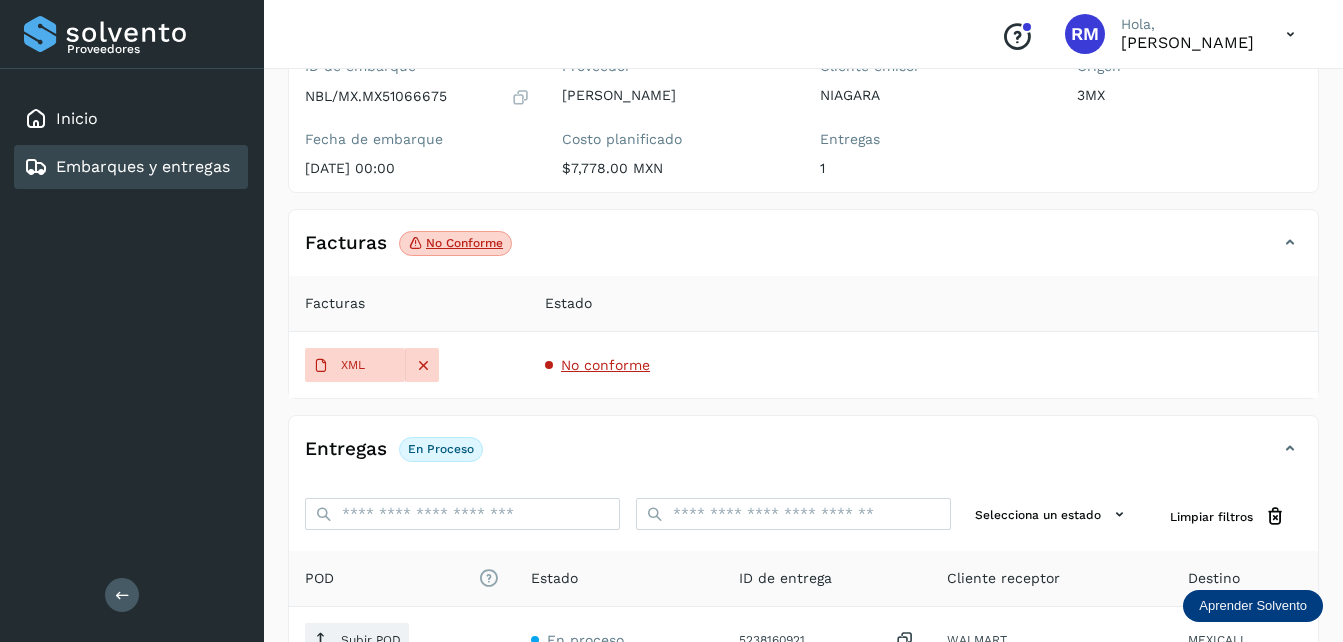 scroll, scrollTop: 300, scrollLeft: 0, axis: vertical 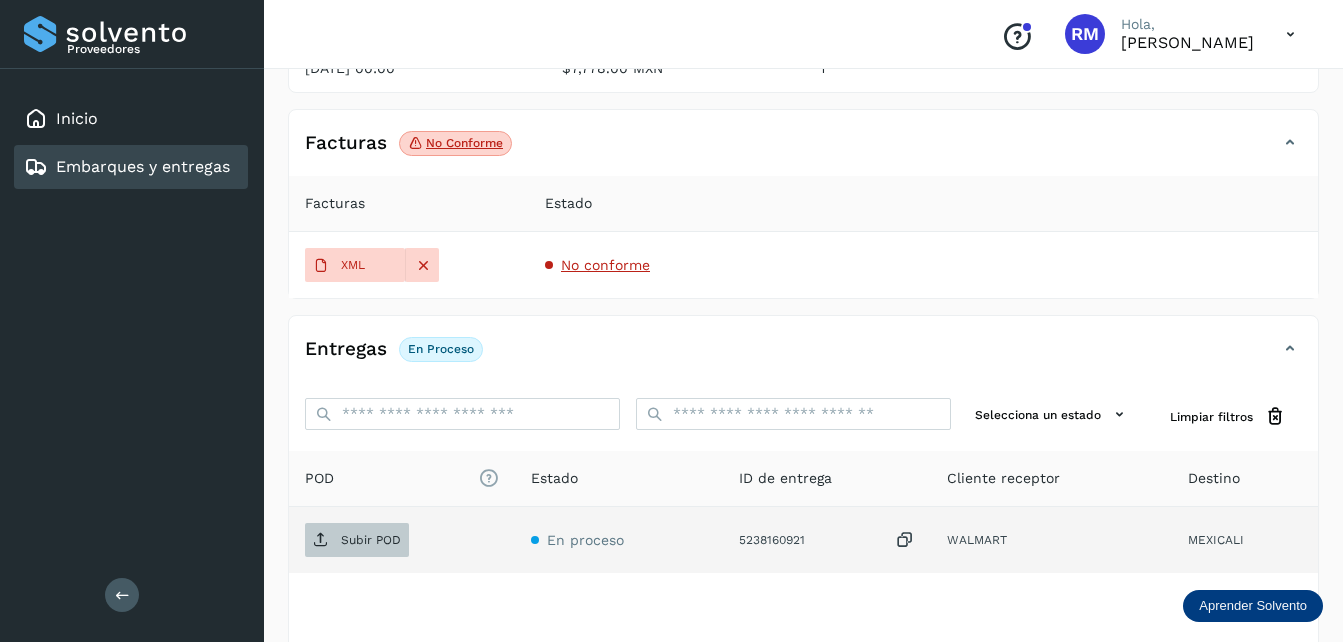 click on "Subir POD" at bounding box center [371, 540] 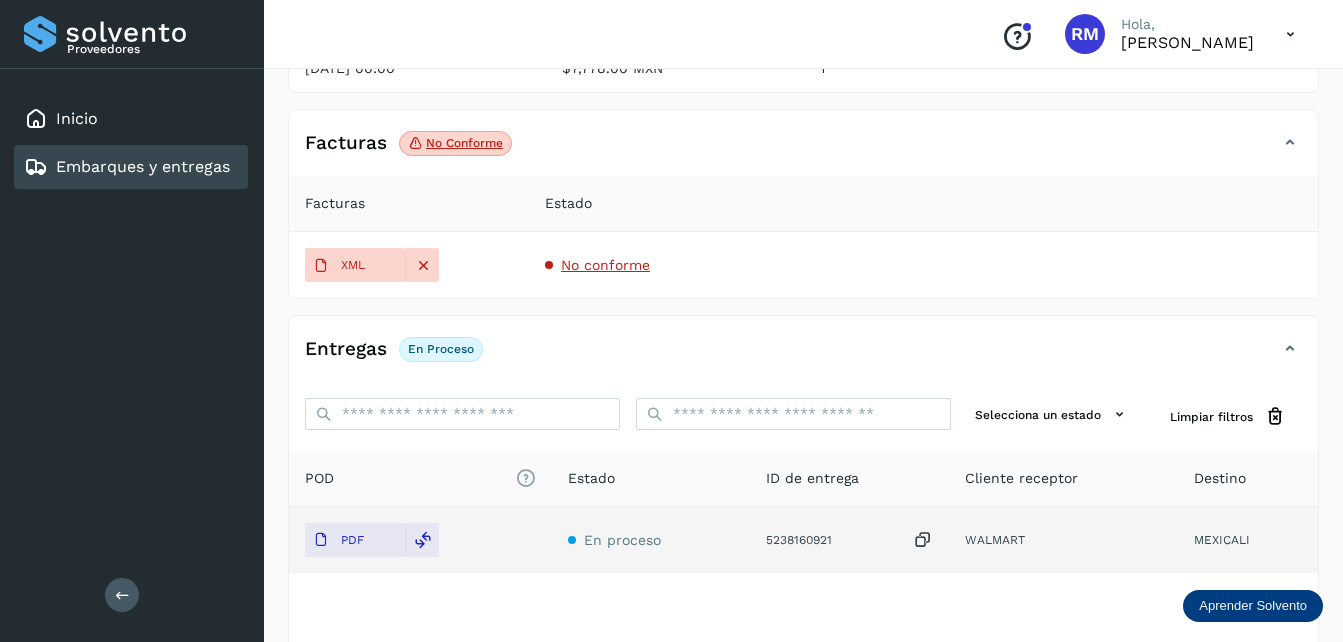 click on "No conforme" at bounding box center [455, 144] 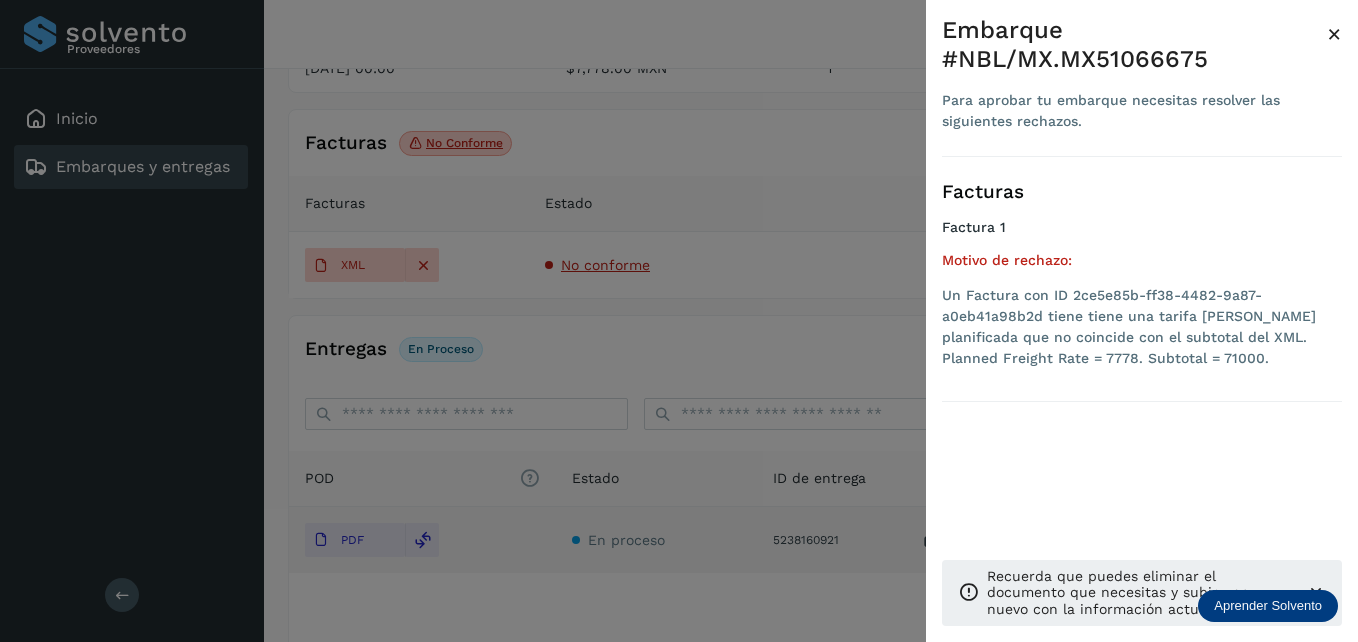 click at bounding box center [679, 321] 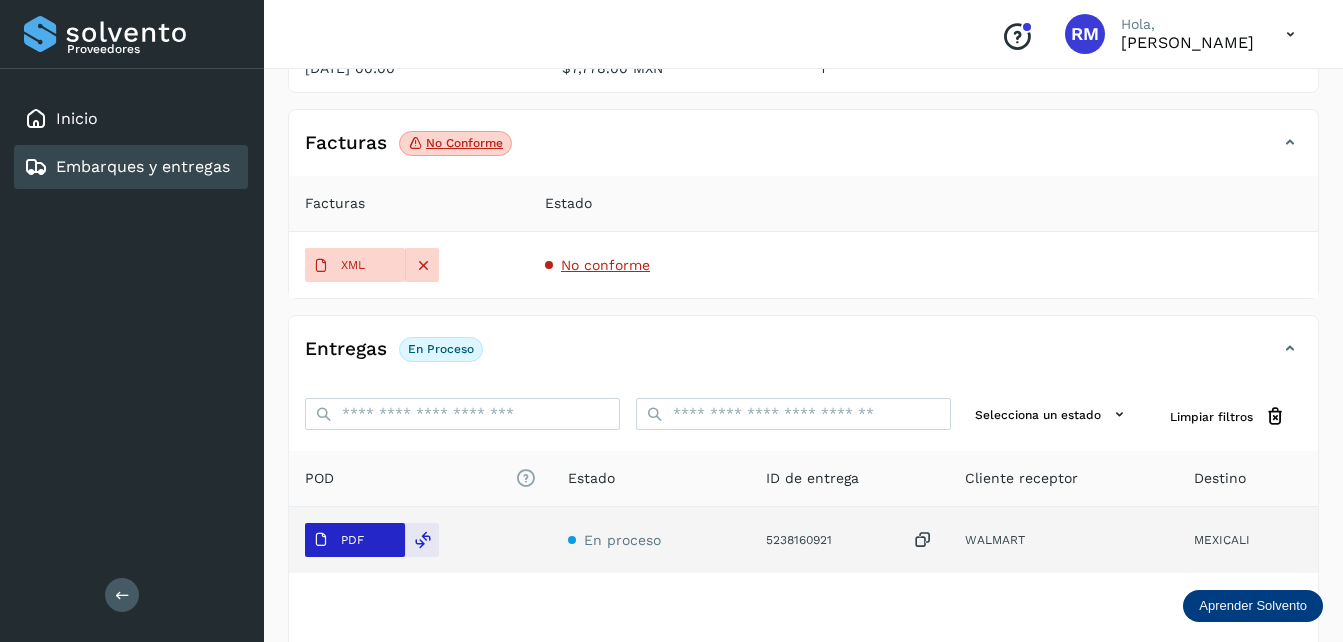 click on "PDF" at bounding box center (352, 540) 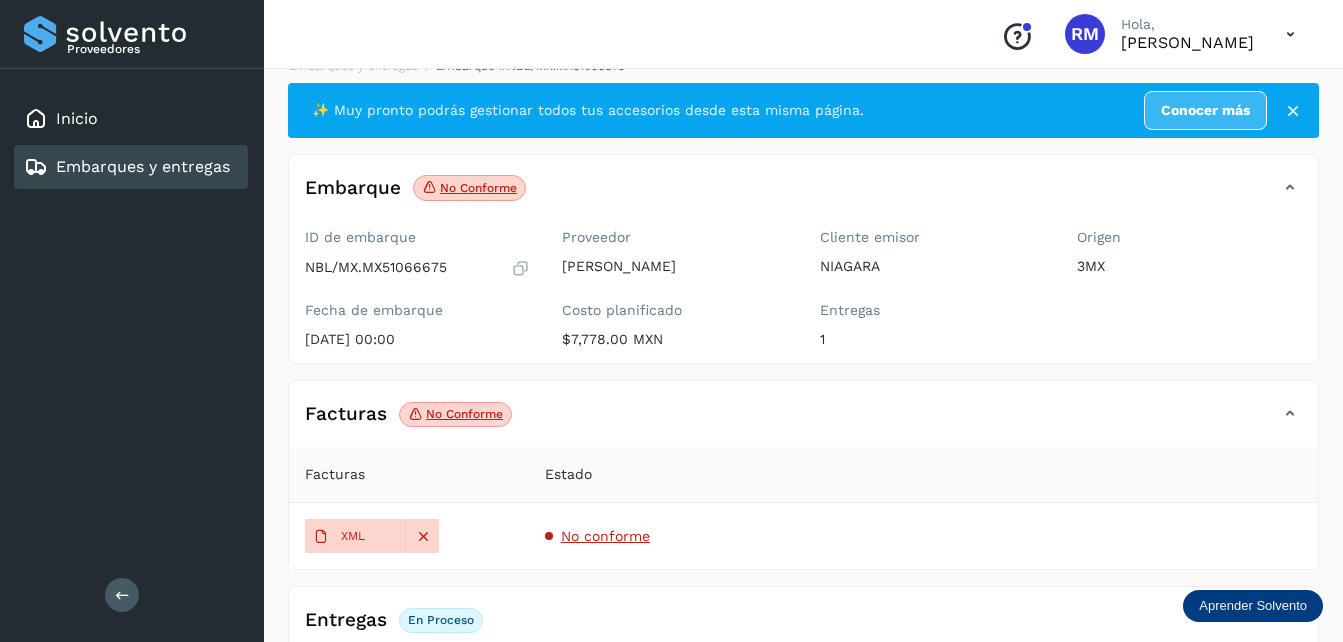 scroll, scrollTop: 0, scrollLeft: 0, axis: both 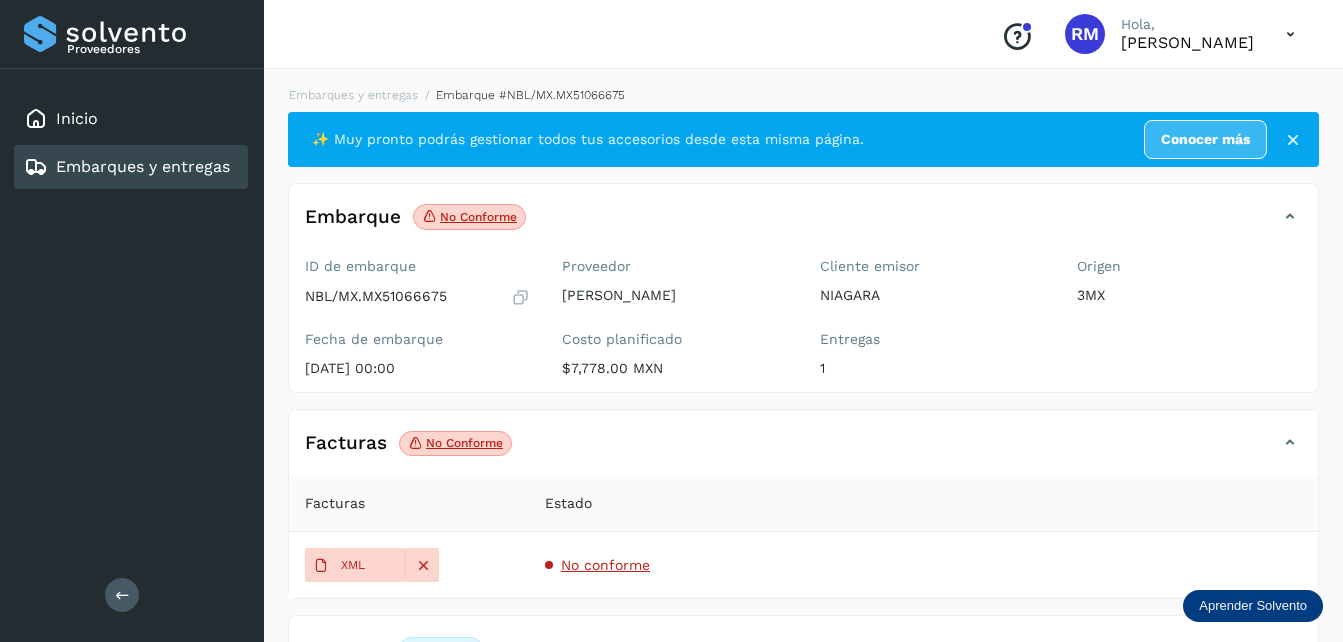 type 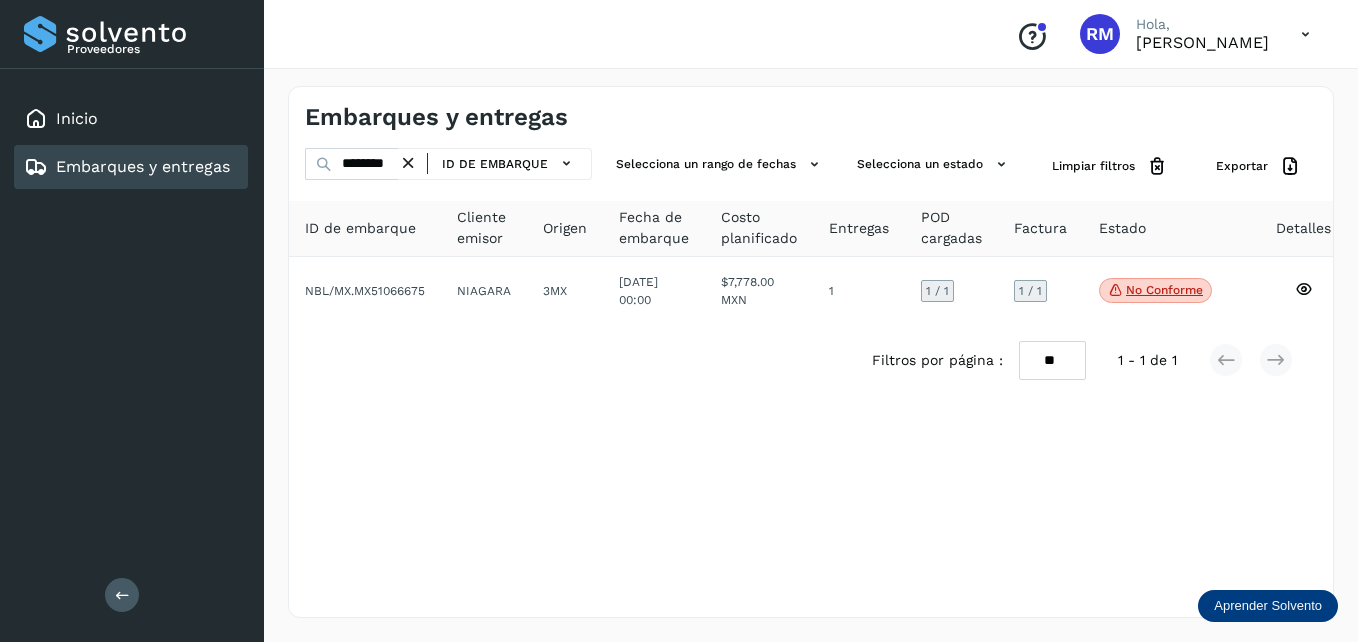 click on "Embarques y entregas" 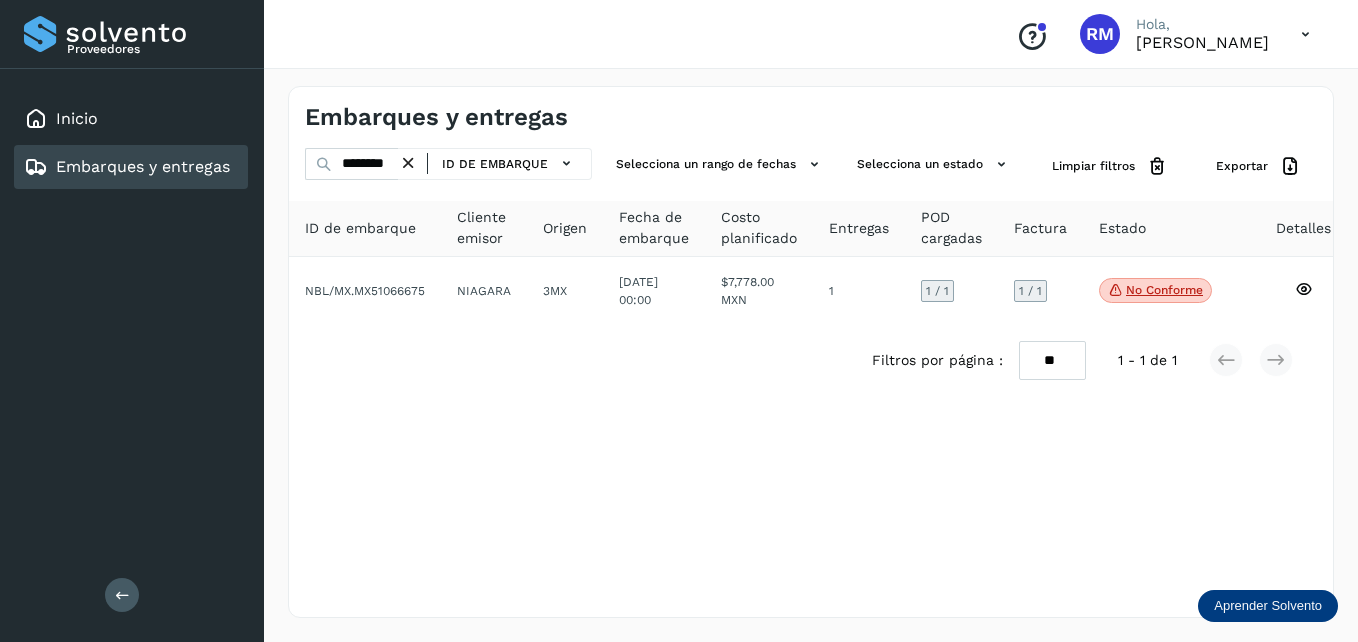 click on "Embarques y entregas" at bounding box center (143, 166) 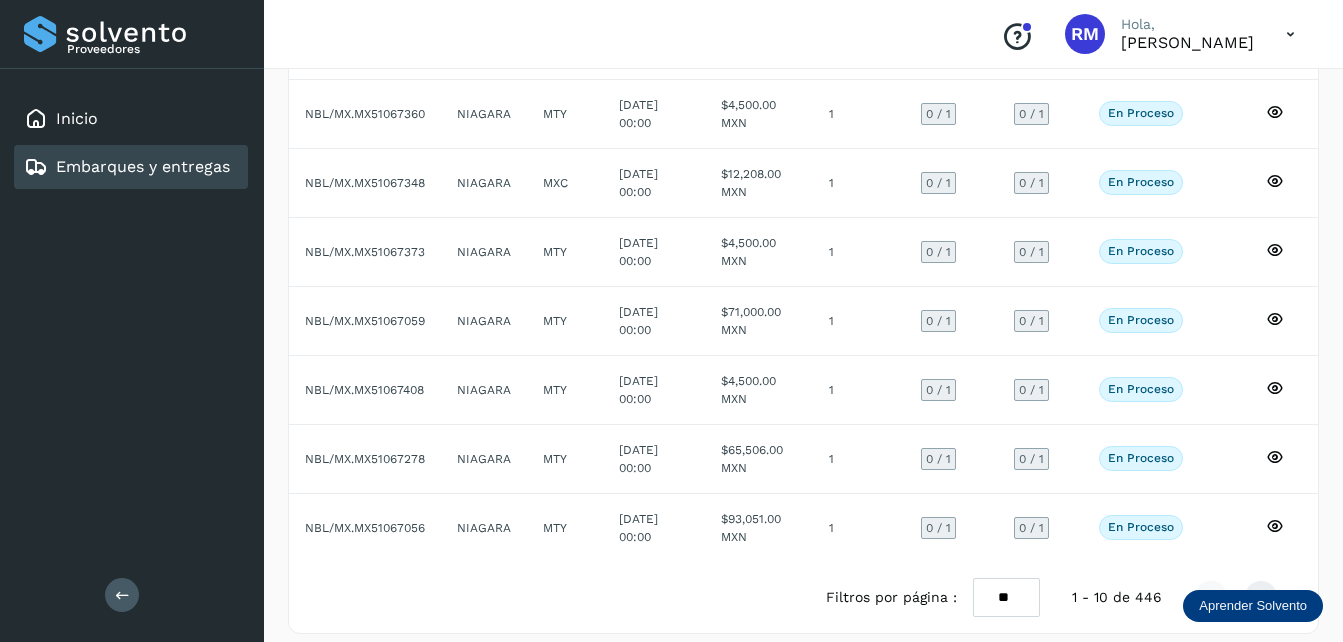 scroll, scrollTop: 400, scrollLeft: 0, axis: vertical 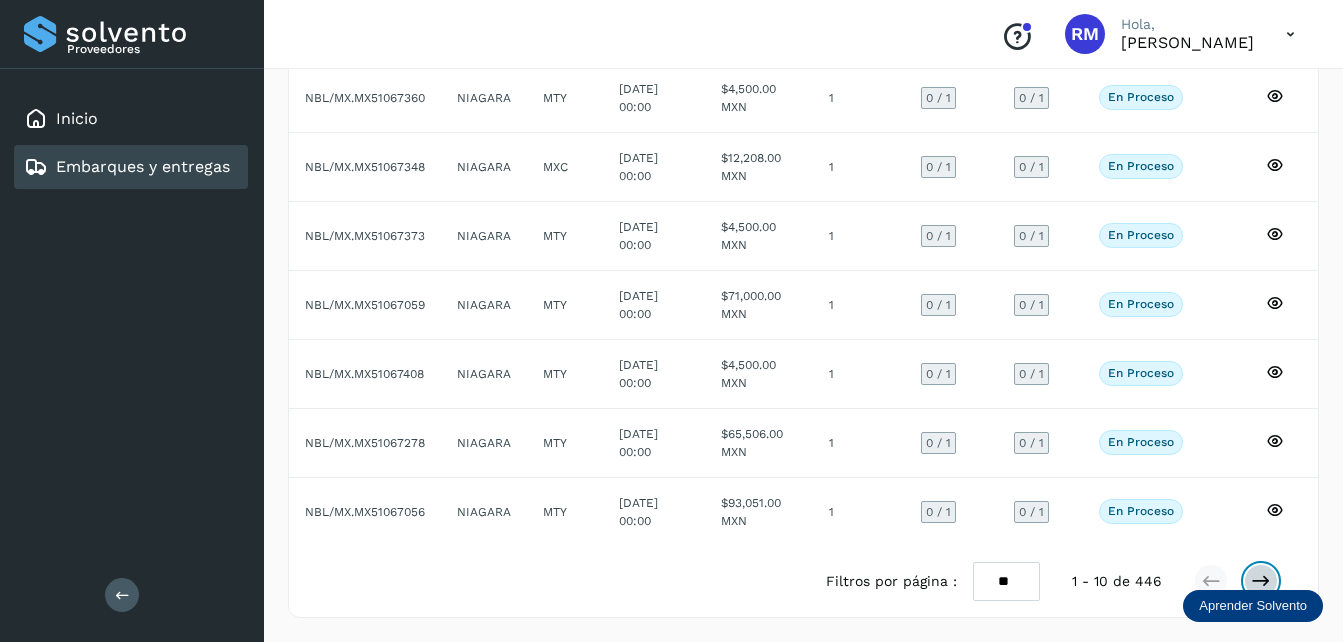 click at bounding box center (1261, 581) 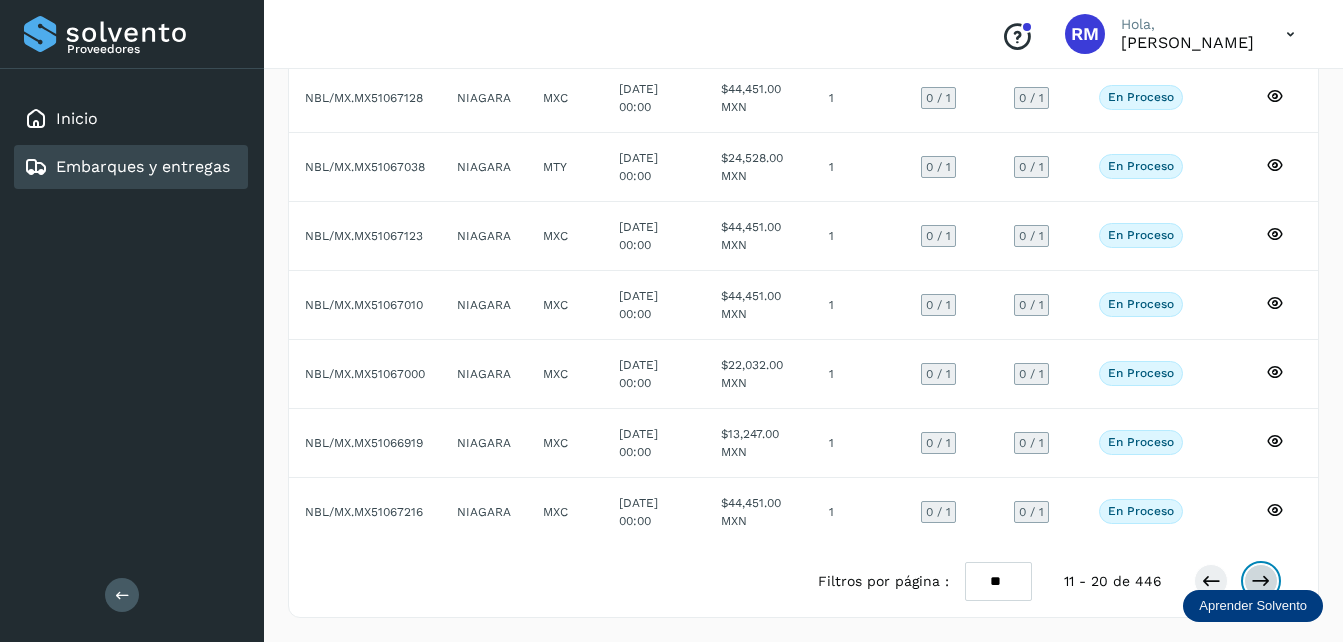 click at bounding box center (1261, 581) 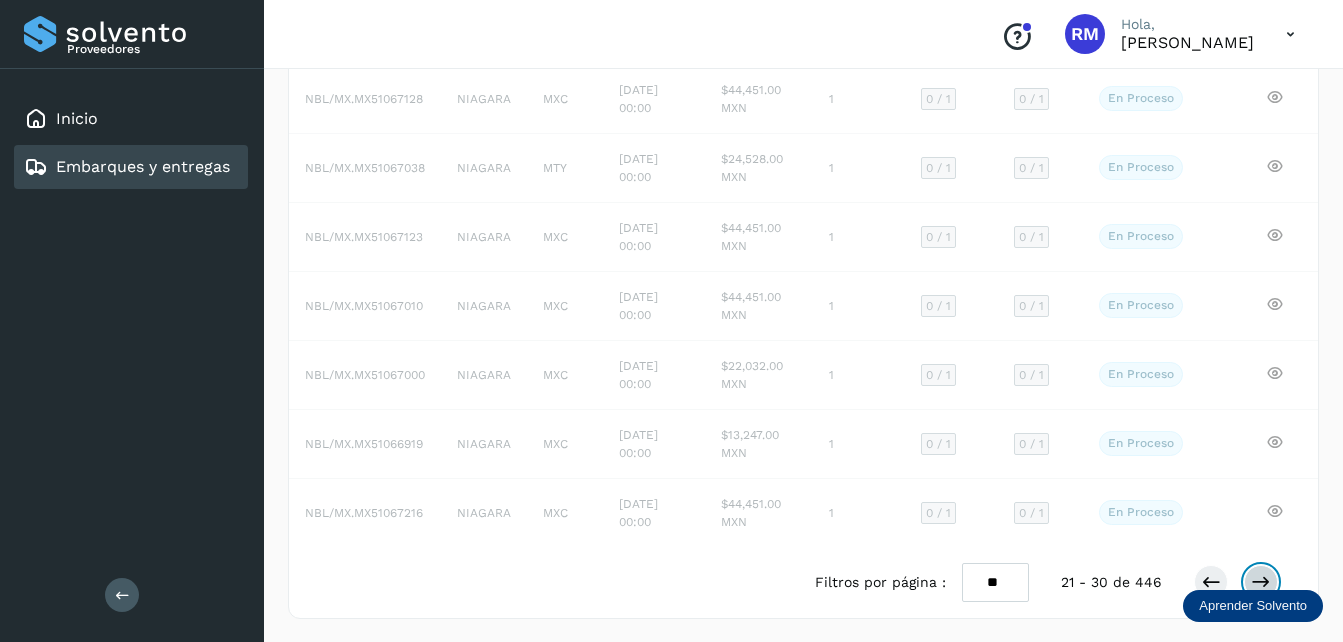 scroll, scrollTop: 401, scrollLeft: 0, axis: vertical 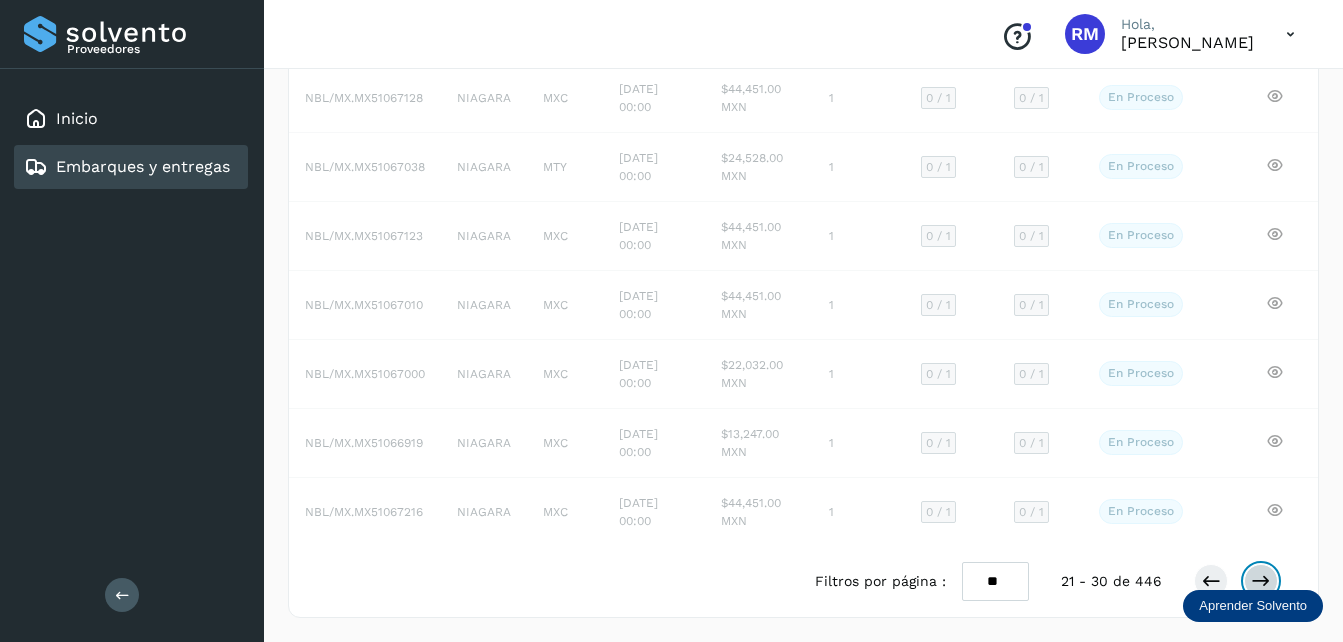 click at bounding box center [1261, 581] 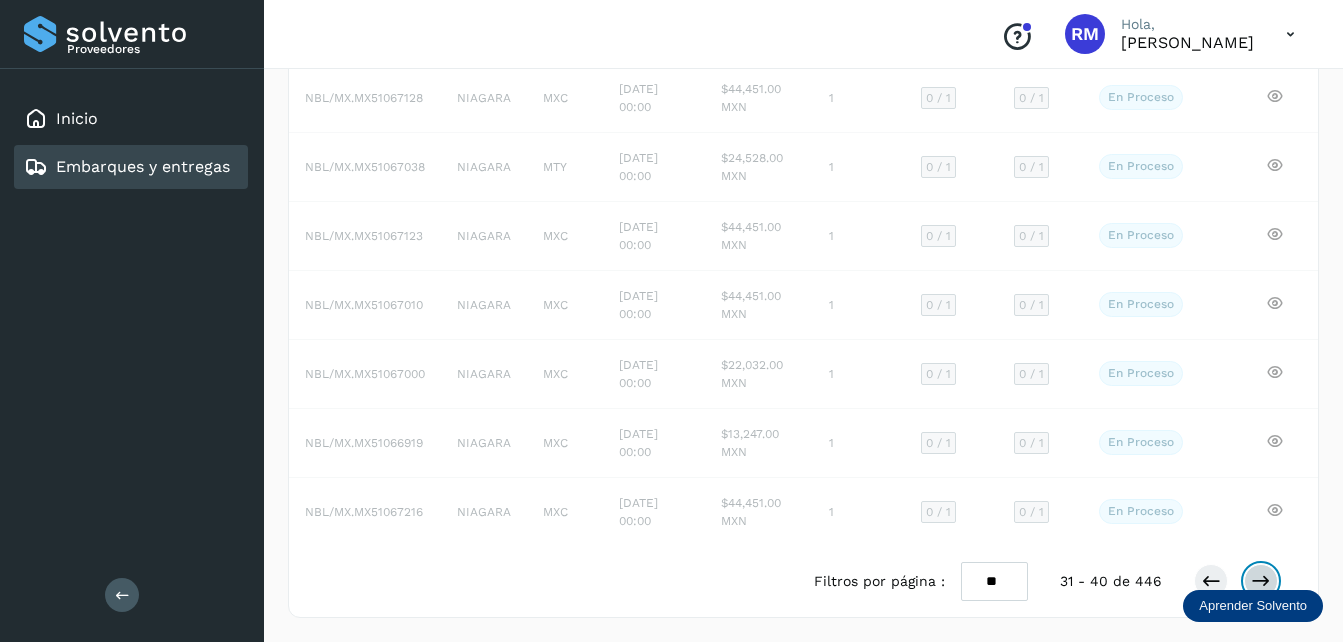 click at bounding box center (1261, 581) 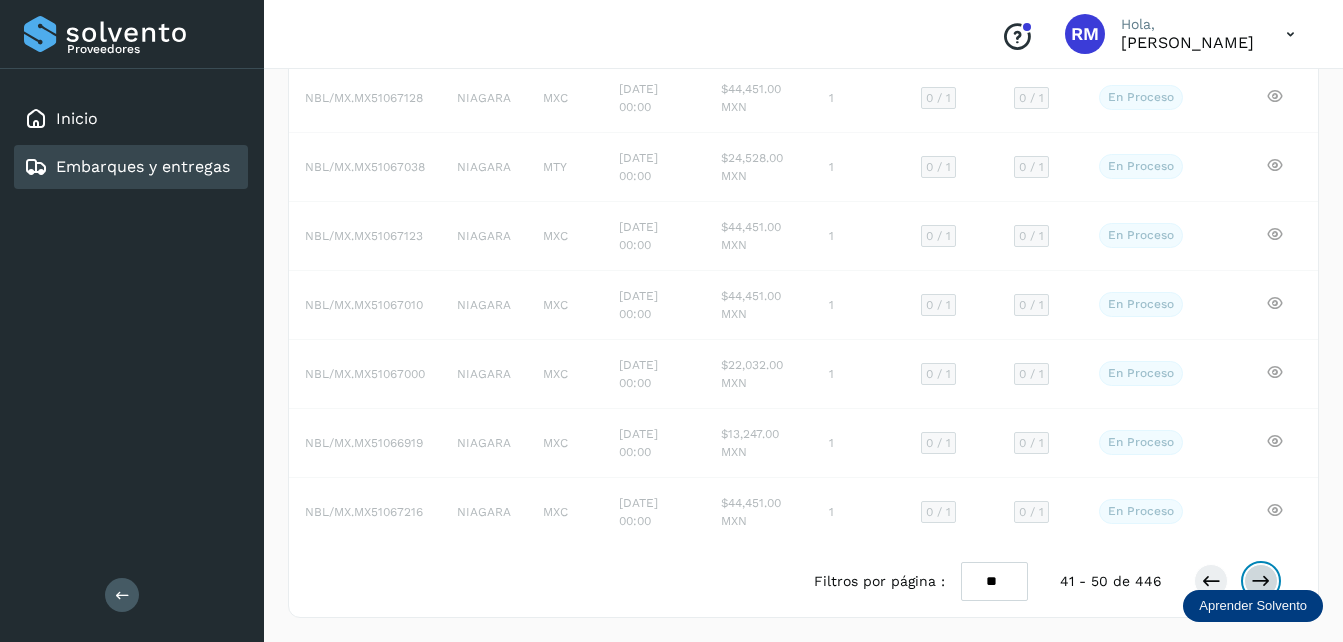 click at bounding box center (1261, 581) 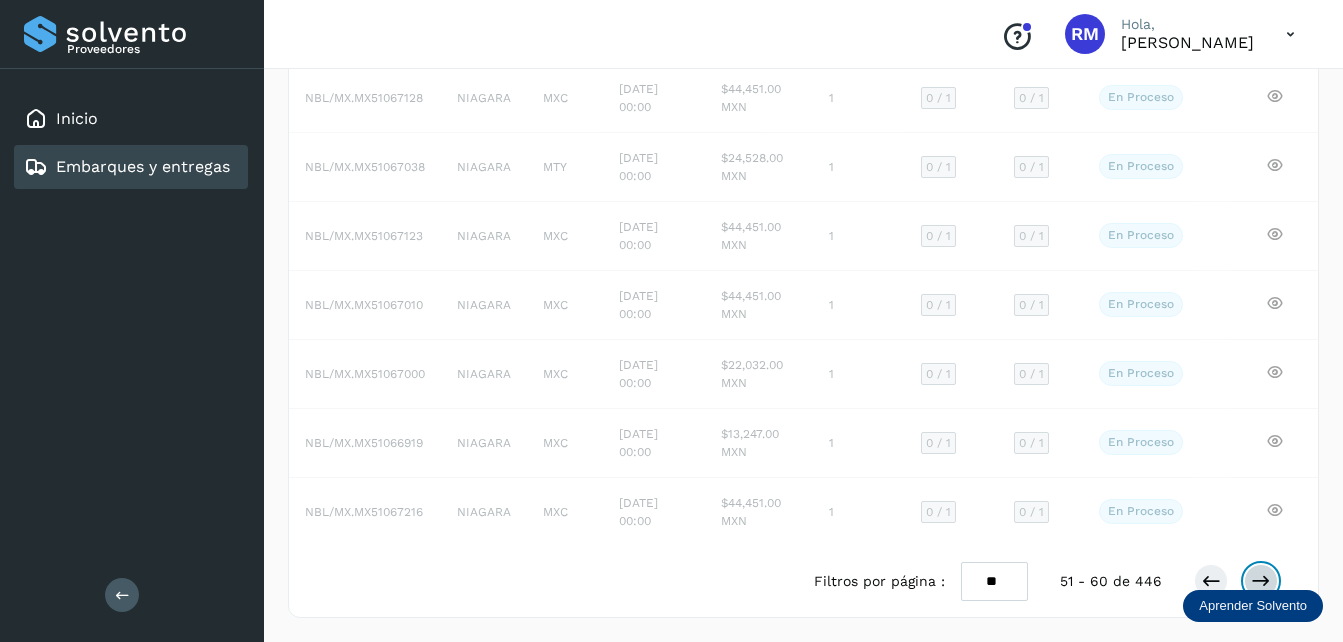 click at bounding box center [1261, 581] 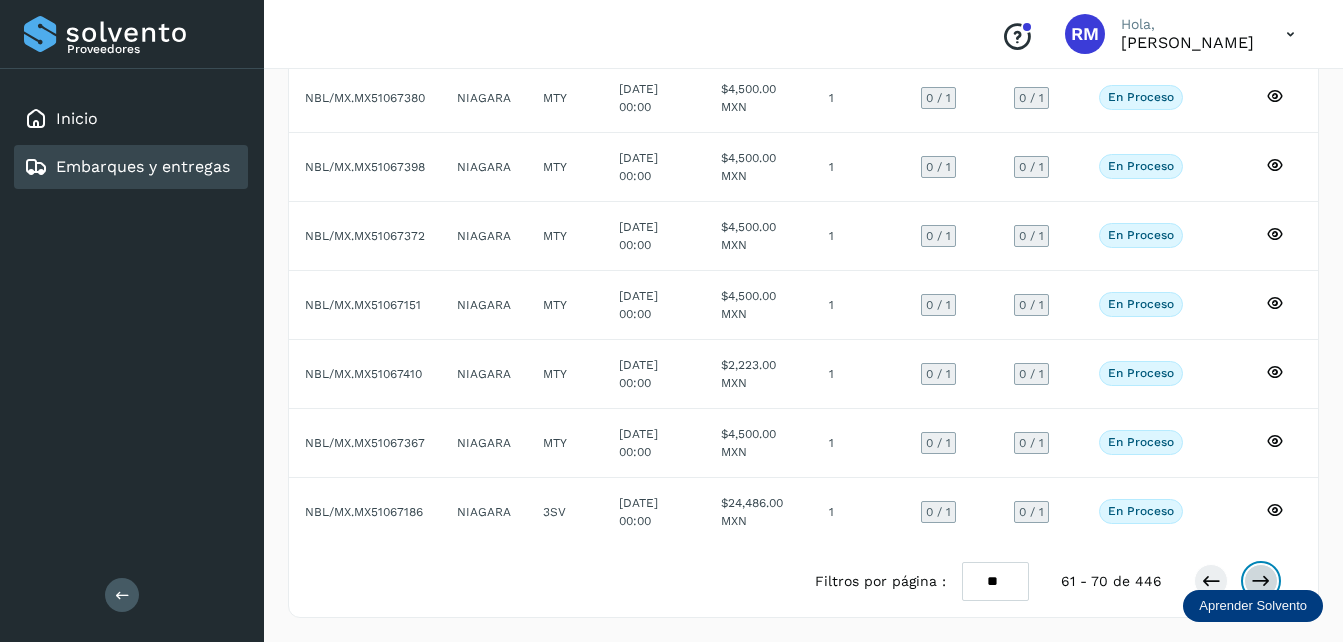 scroll, scrollTop: 400, scrollLeft: 0, axis: vertical 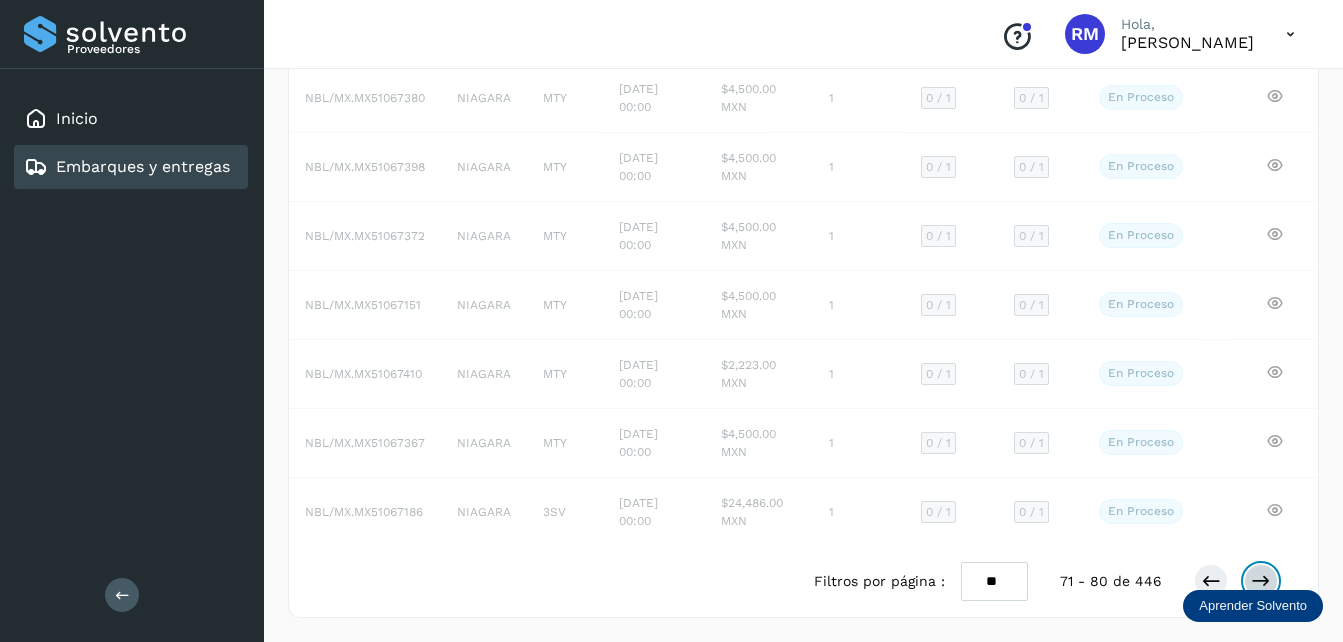 click at bounding box center (1261, 581) 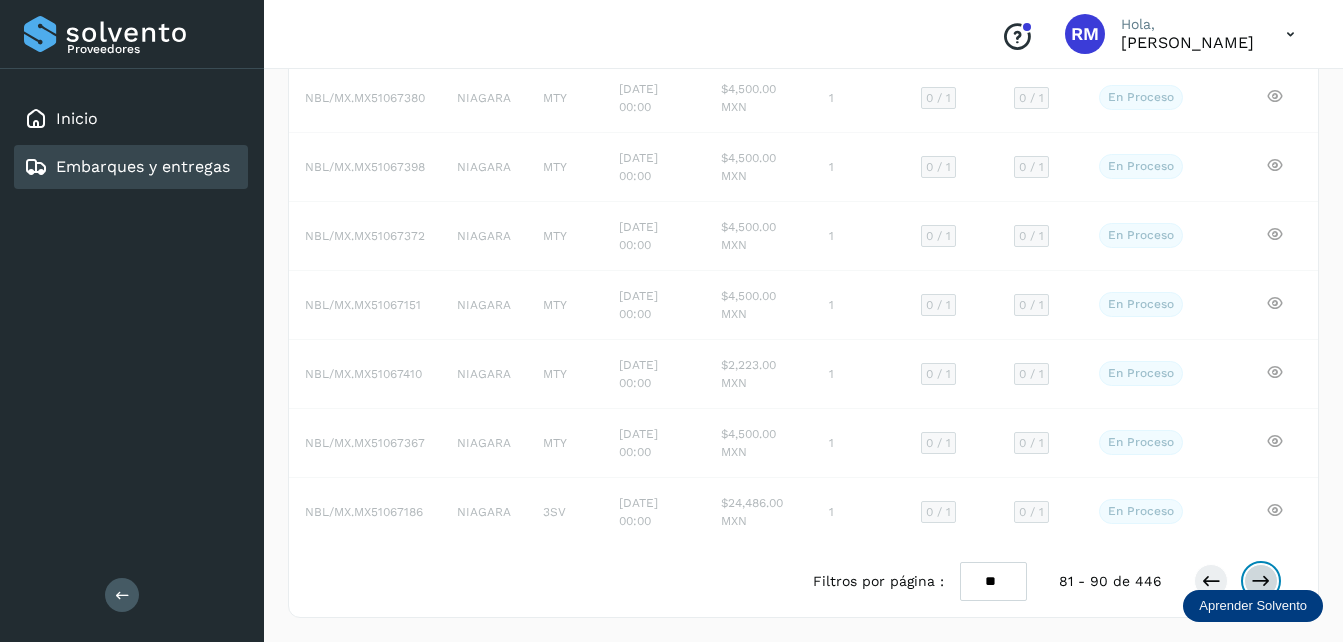 click at bounding box center [1261, 581] 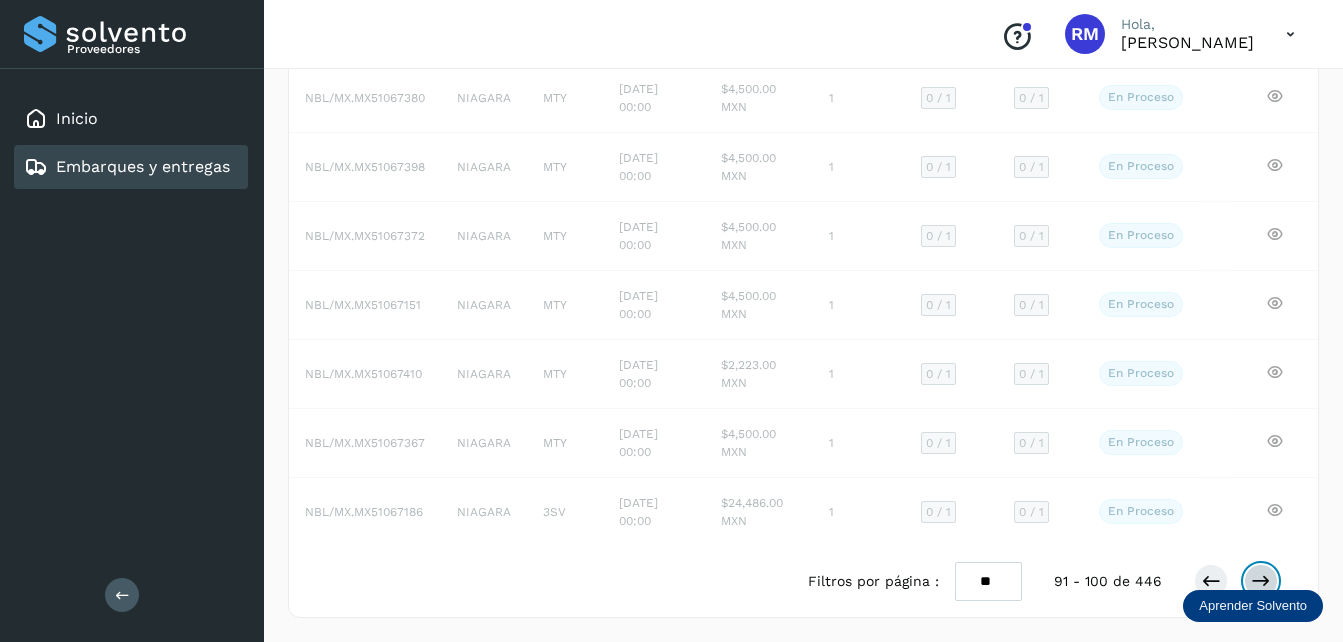 click at bounding box center [1261, 581] 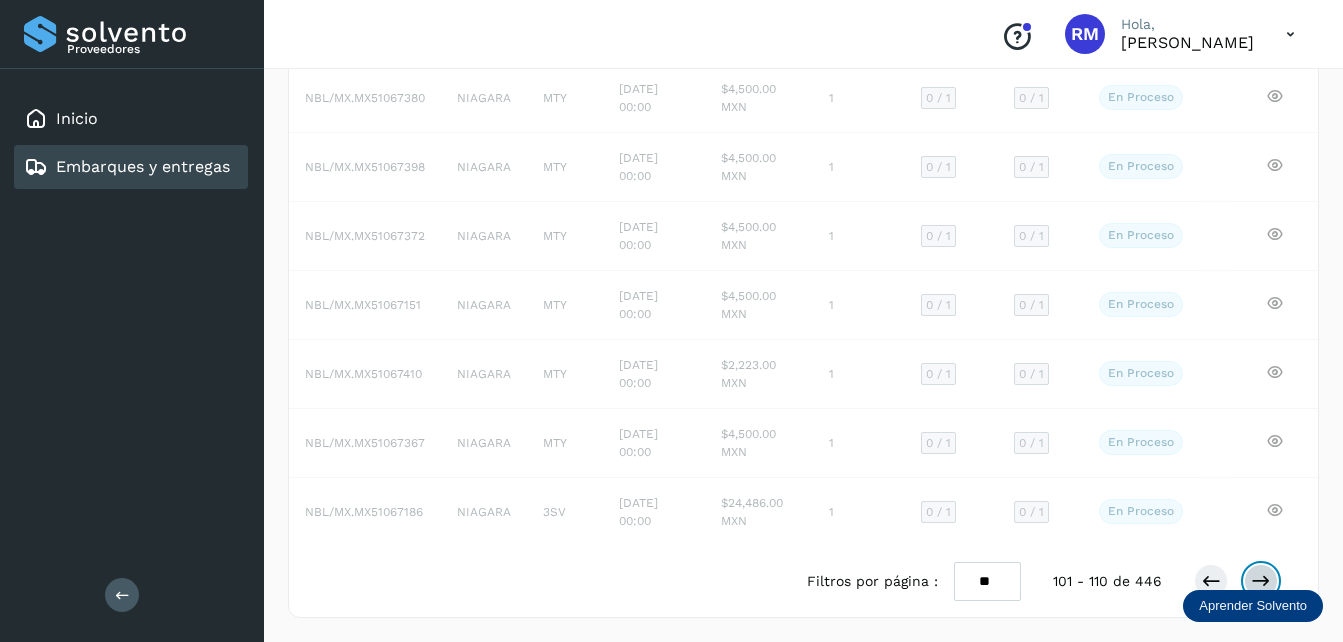 click at bounding box center [1261, 581] 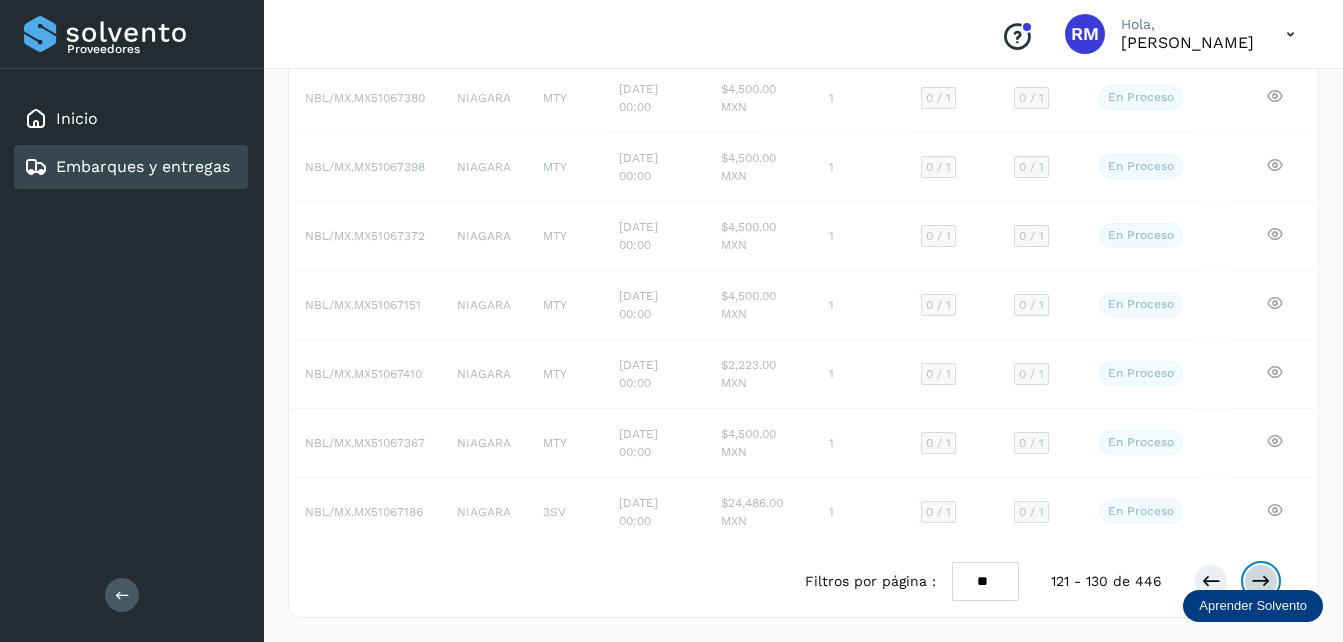 click at bounding box center (1261, 581) 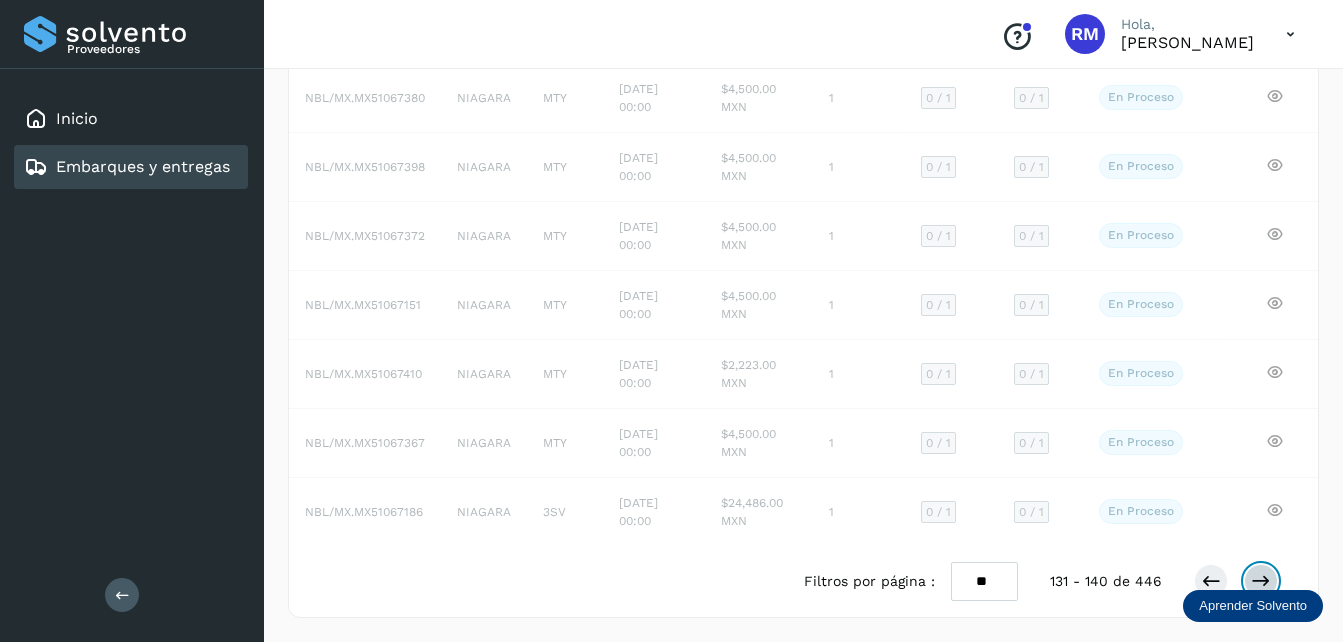 click at bounding box center [1261, 581] 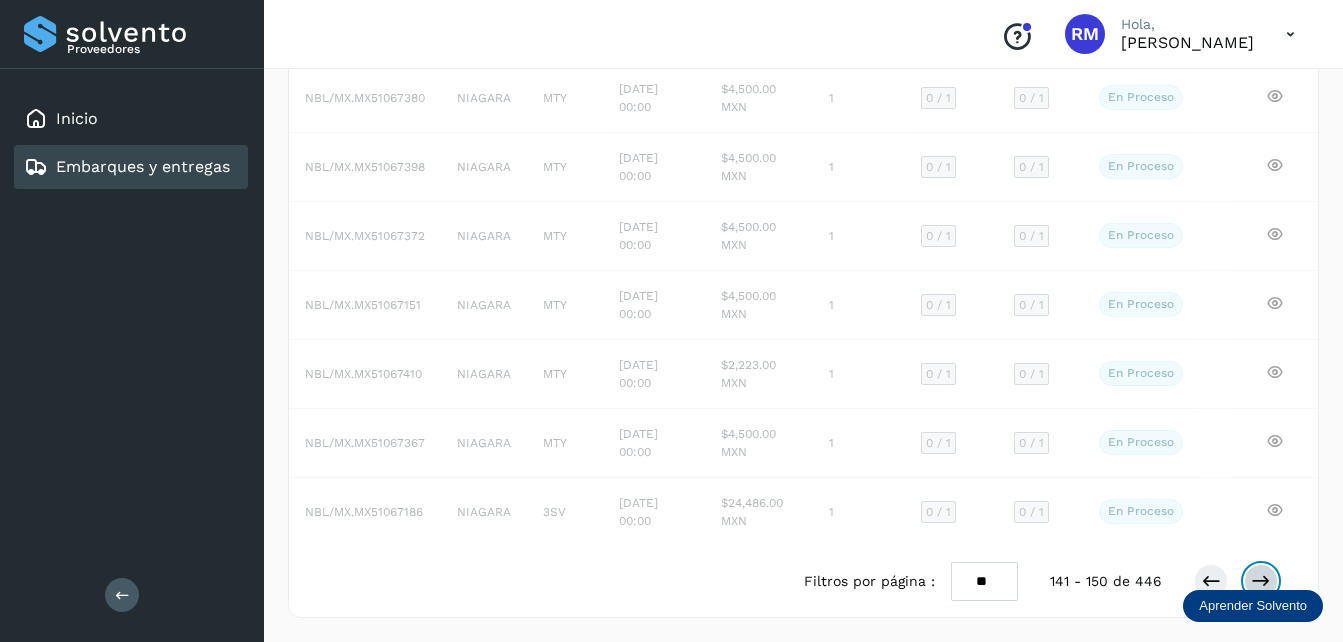click at bounding box center (1261, 581) 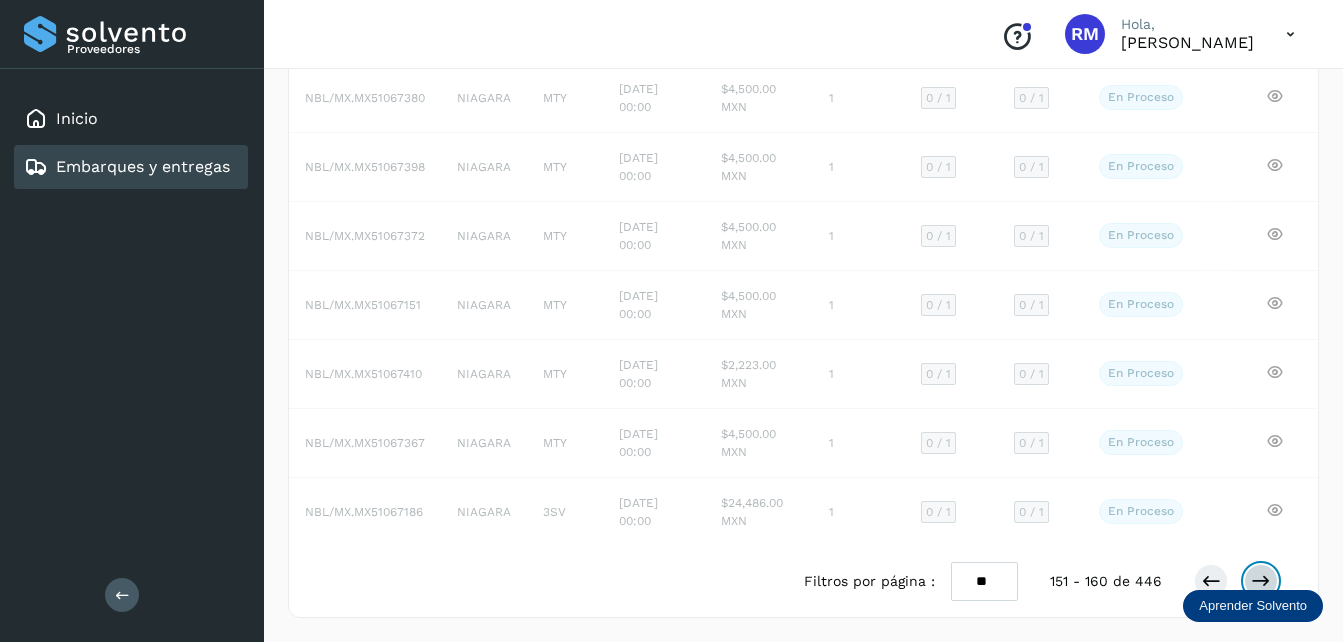 click at bounding box center [1261, 581] 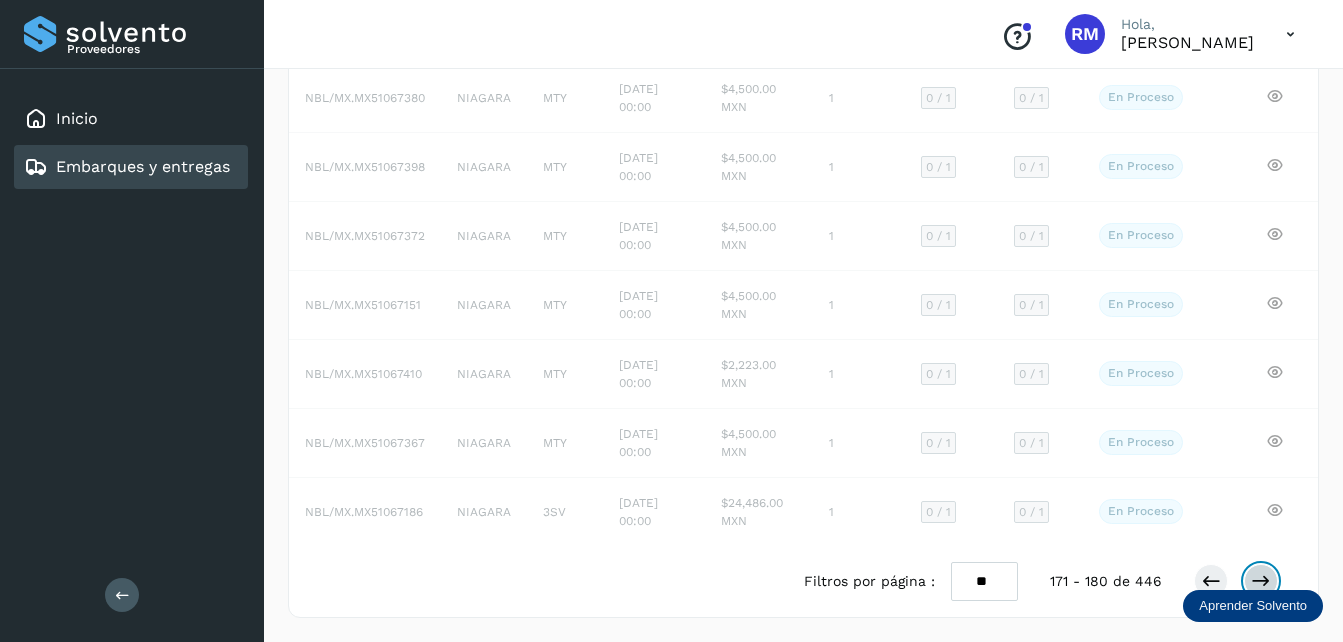 click at bounding box center [1261, 581] 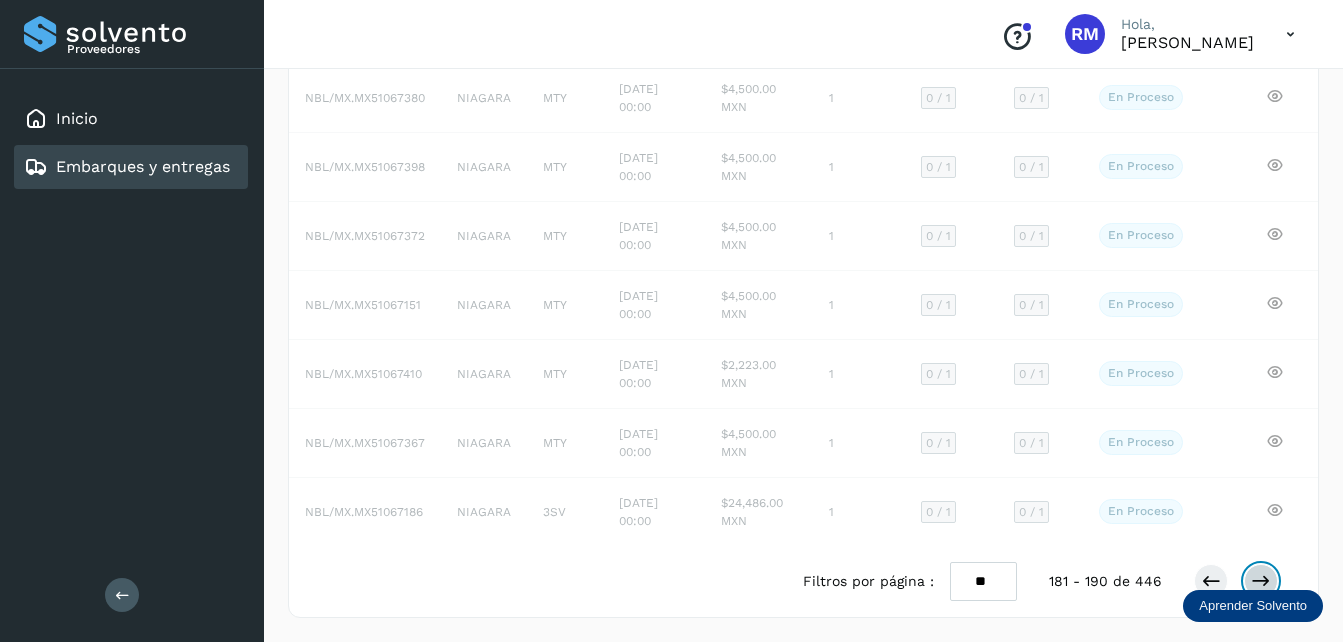 click at bounding box center (1261, 581) 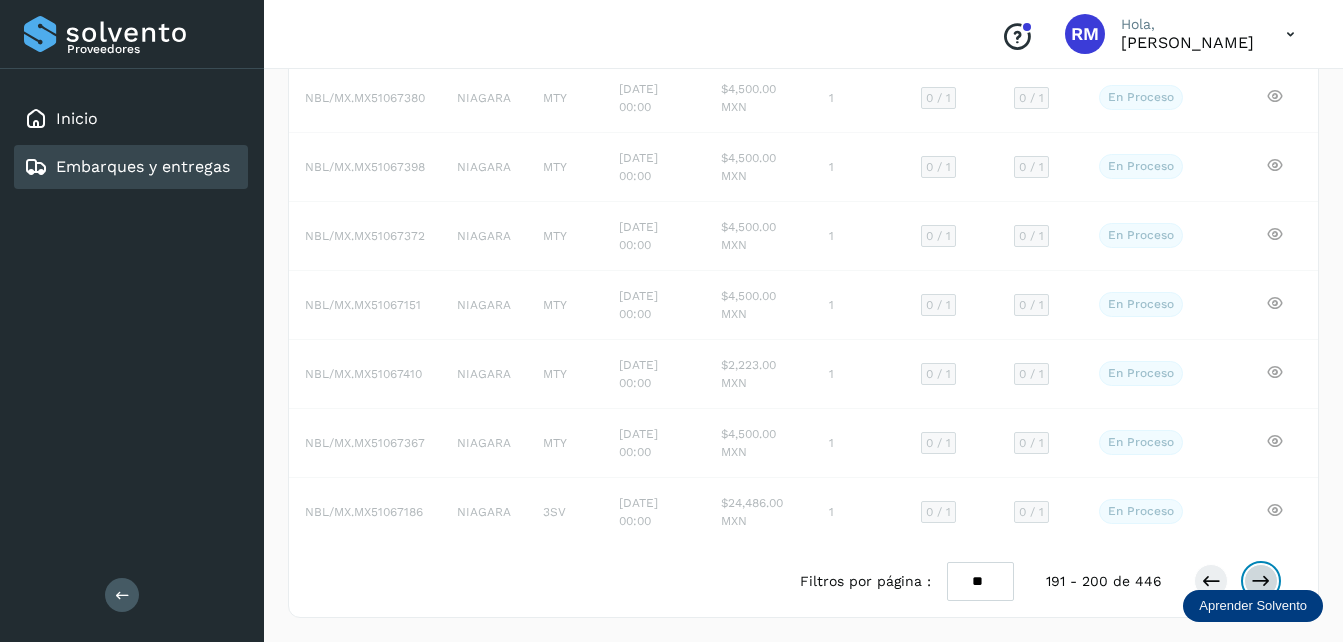 click at bounding box center (1261, 581) 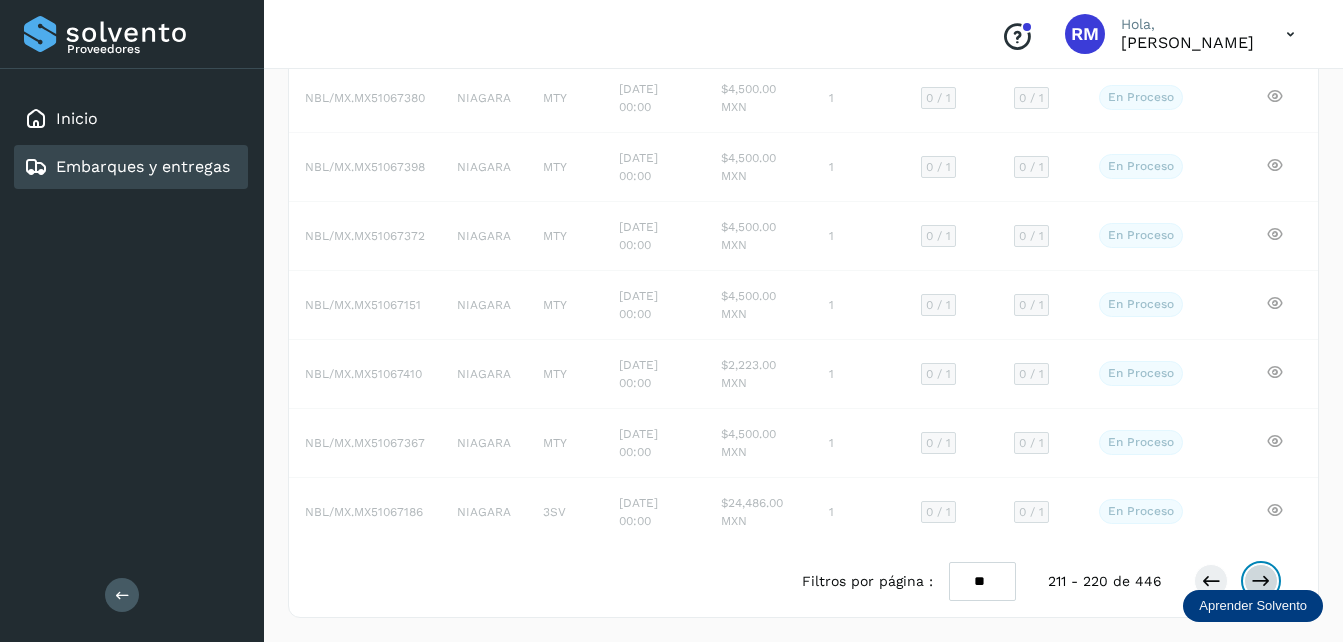 click at bounding box center (1261, 581) 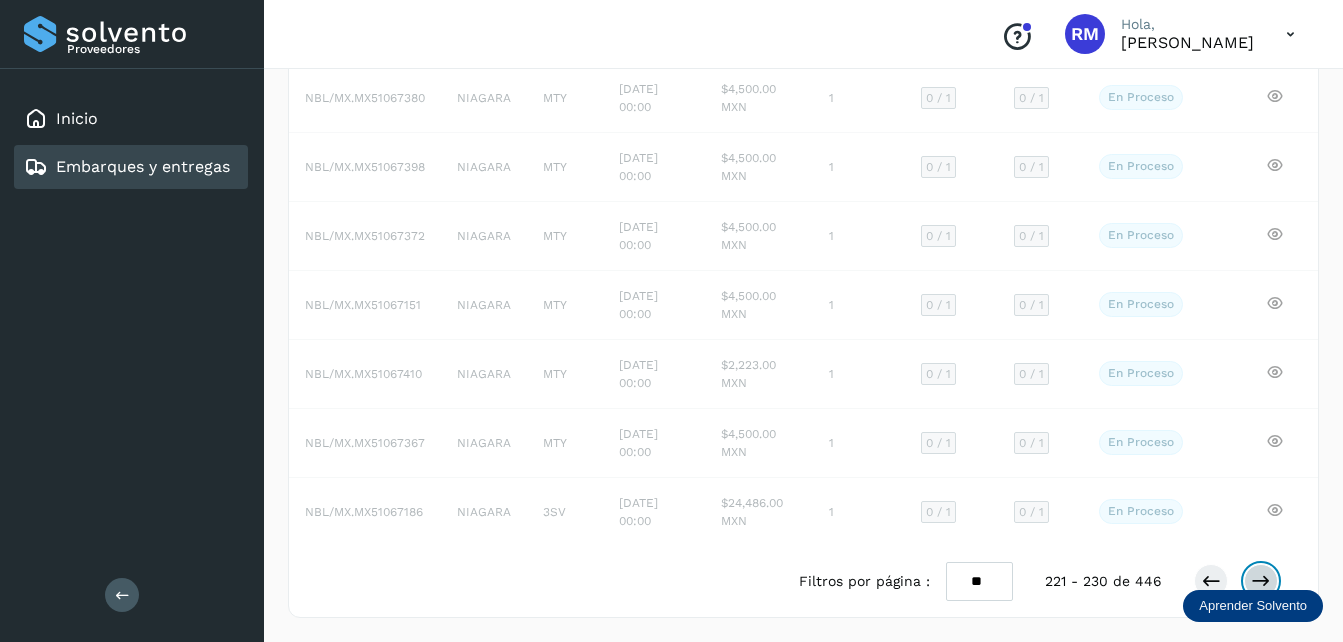 click at bounding box center (1261, 581) 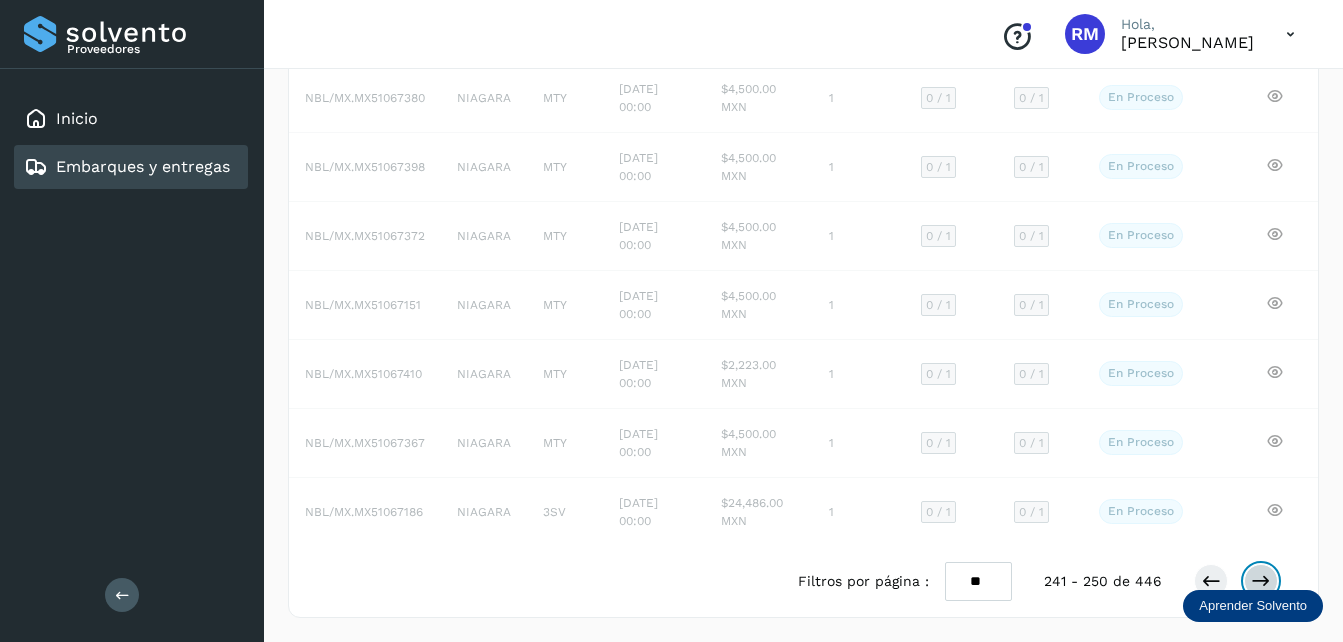 click at bounding box center (1261, 581) 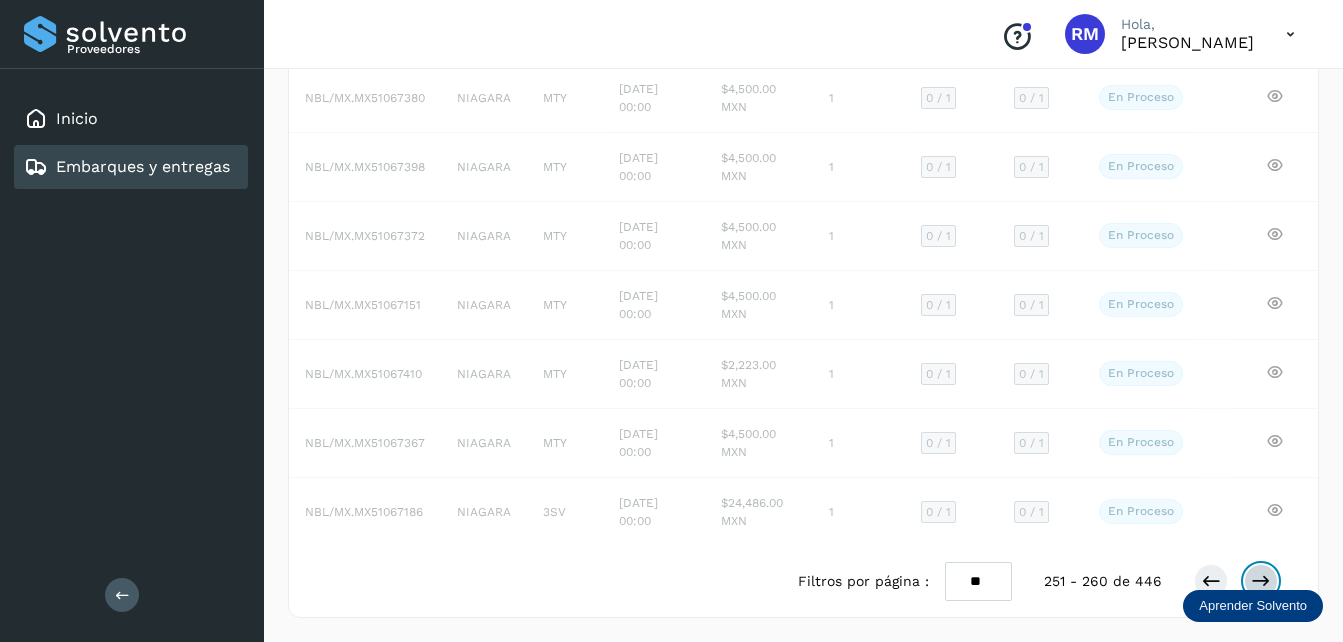 scroll, scrollTop: 400, scrollLeft: 0, axis: vertical 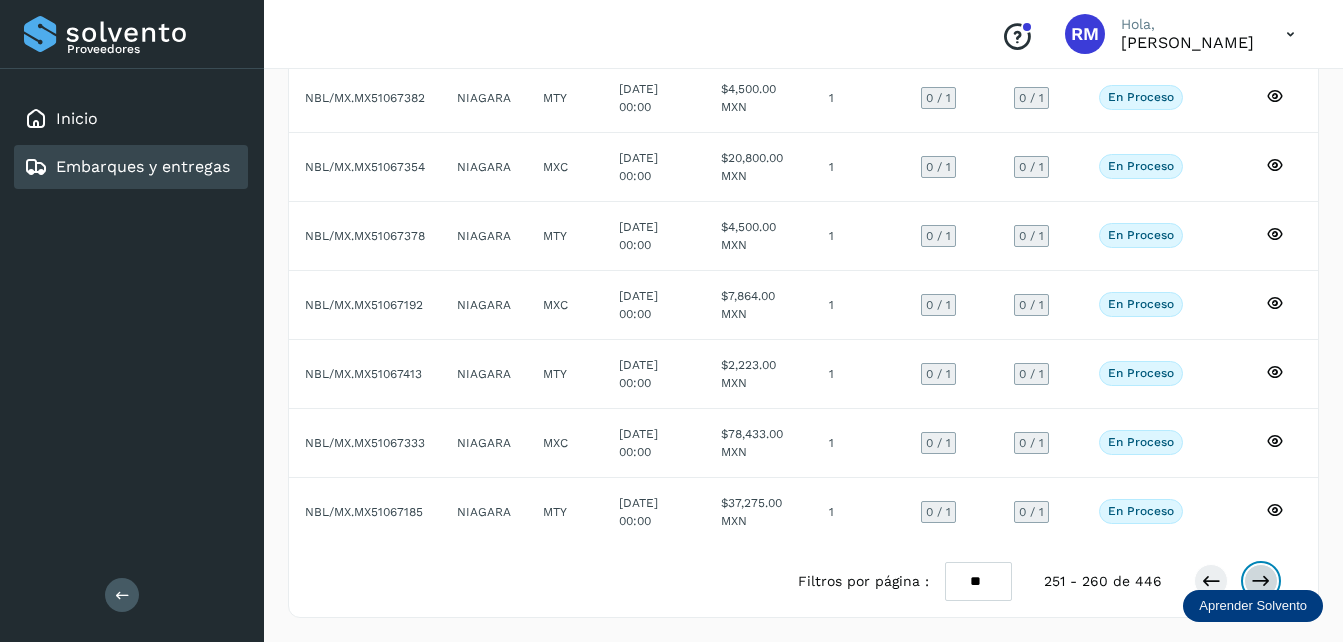 click at bounding box center (1261, 581) 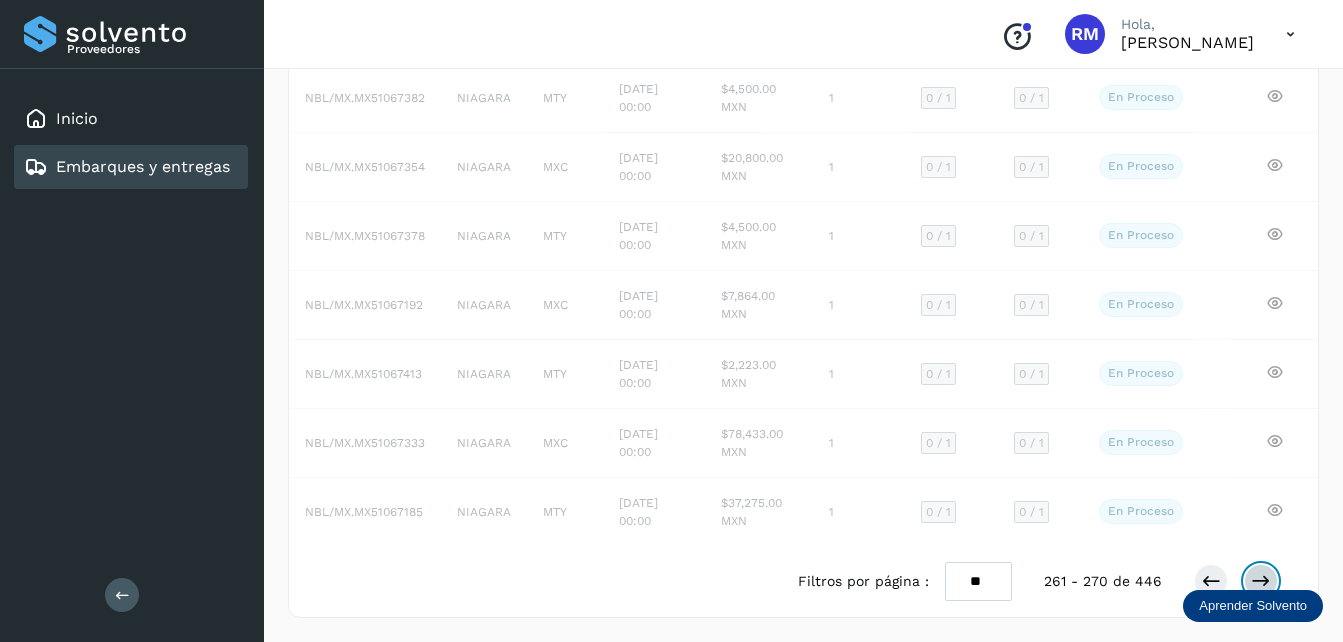 click at bounding box center [1261, 581] 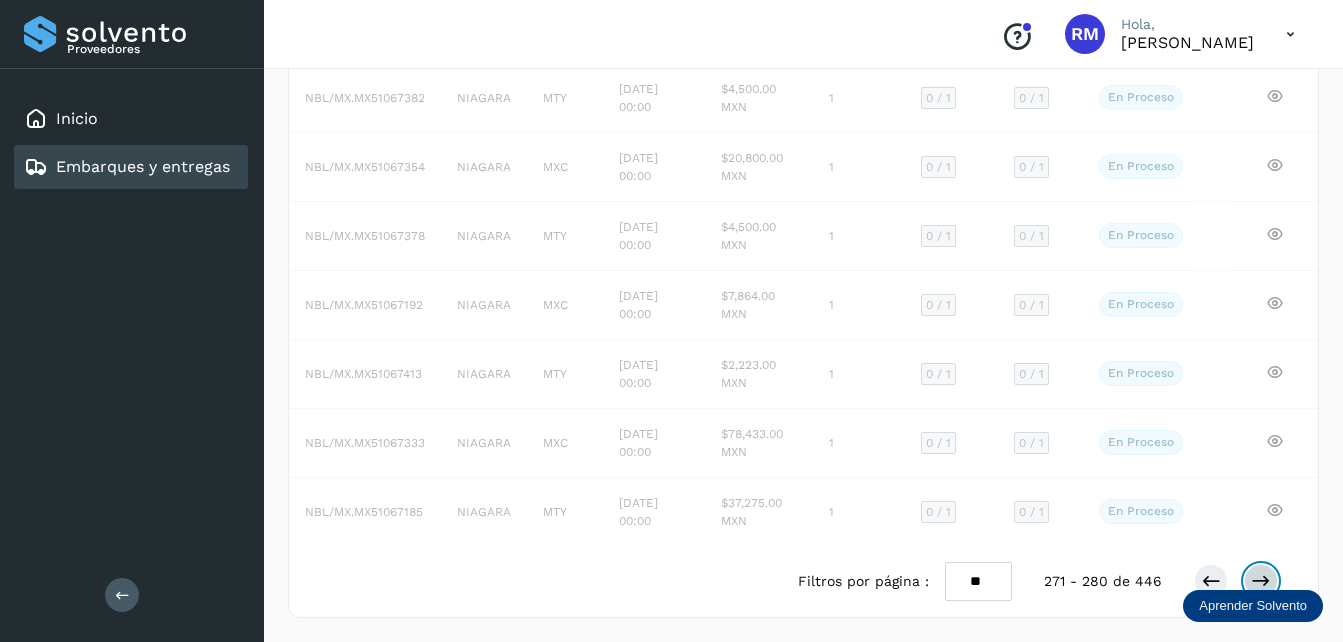 click at bounding box center [1261, 581] 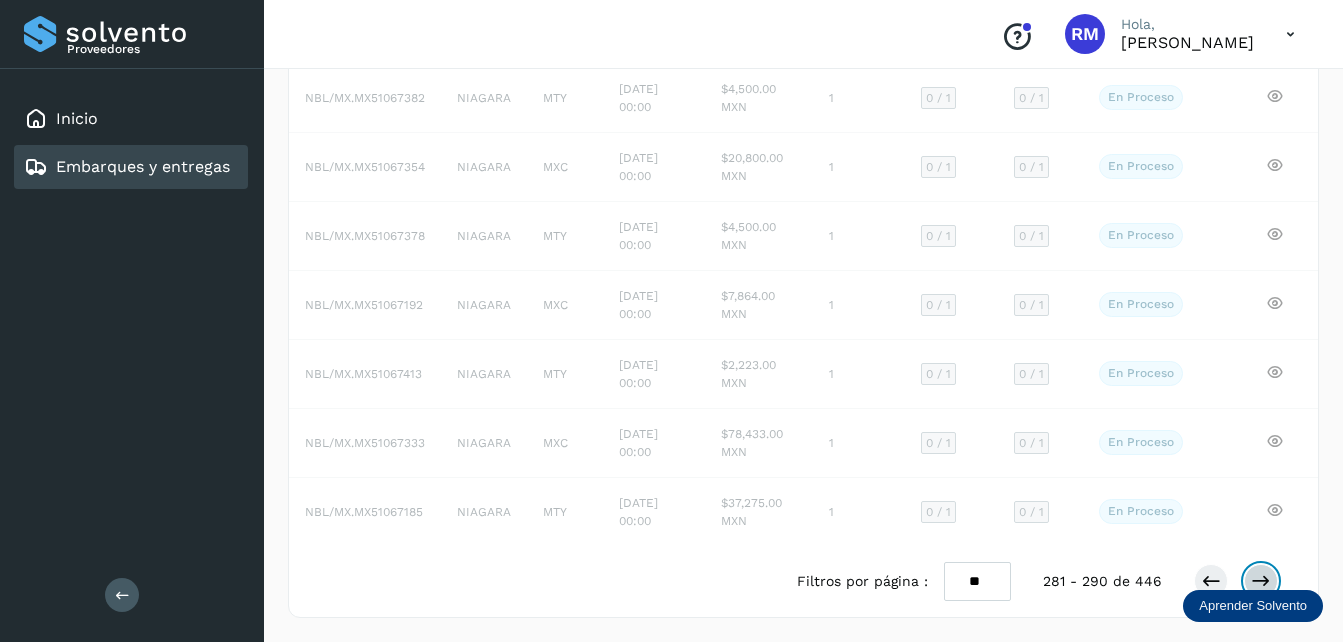 click at bounding box center [1261, 581] 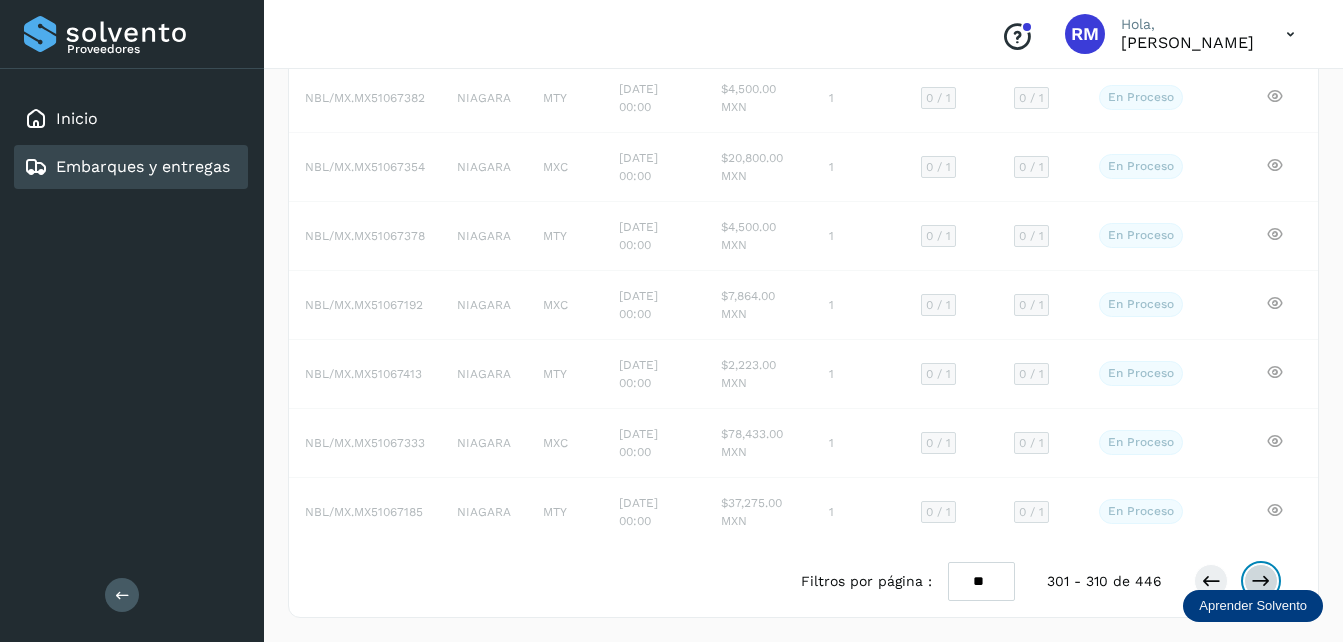 click at bounding box center (1261, 581) 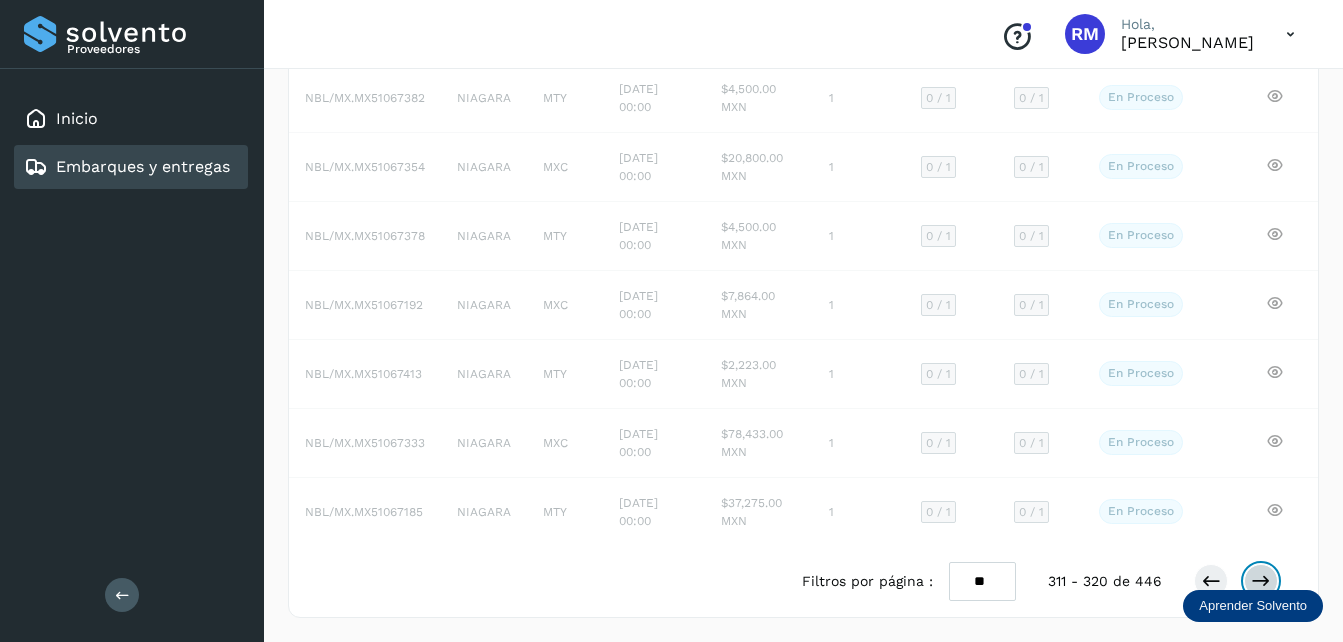 click at bounding box center [1261, 581] 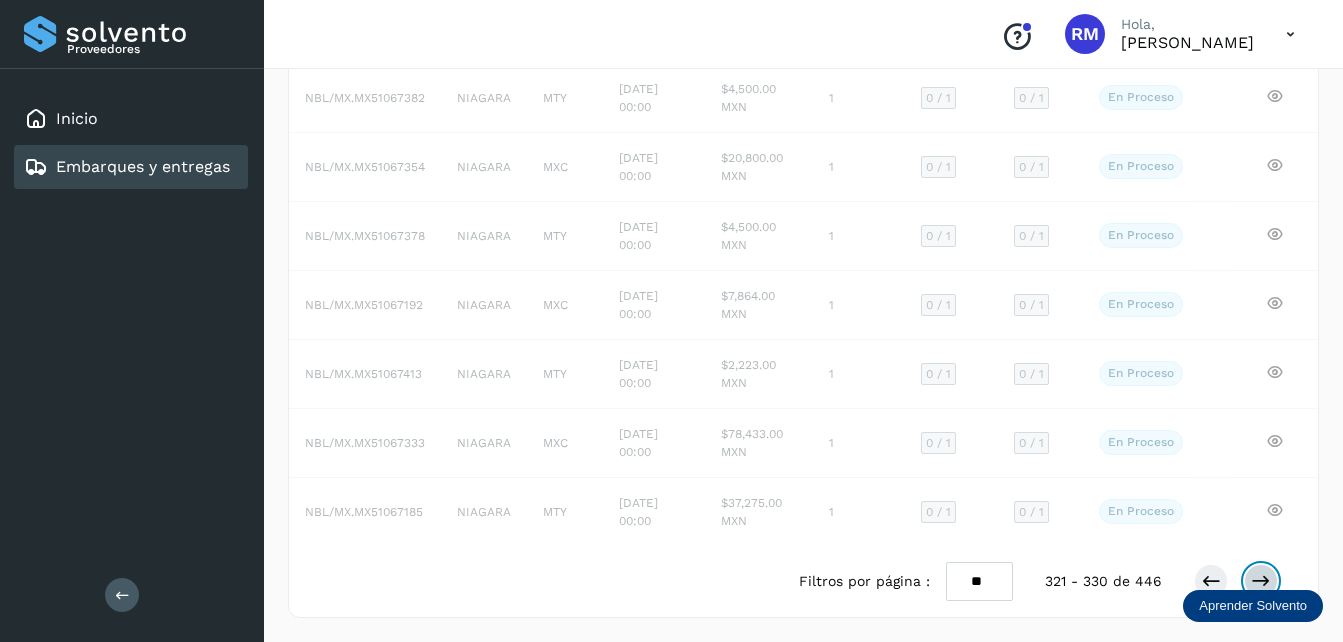 click at bounding box center [1261, 581] 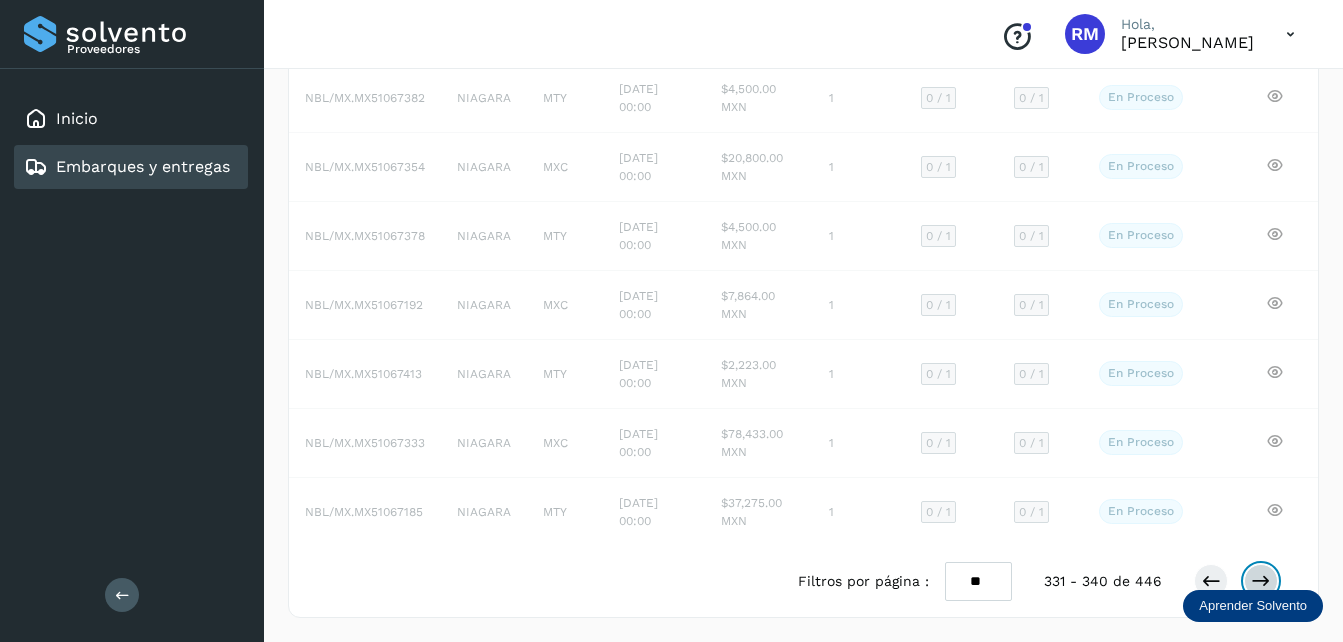 click at bounding box center (1261, 581) 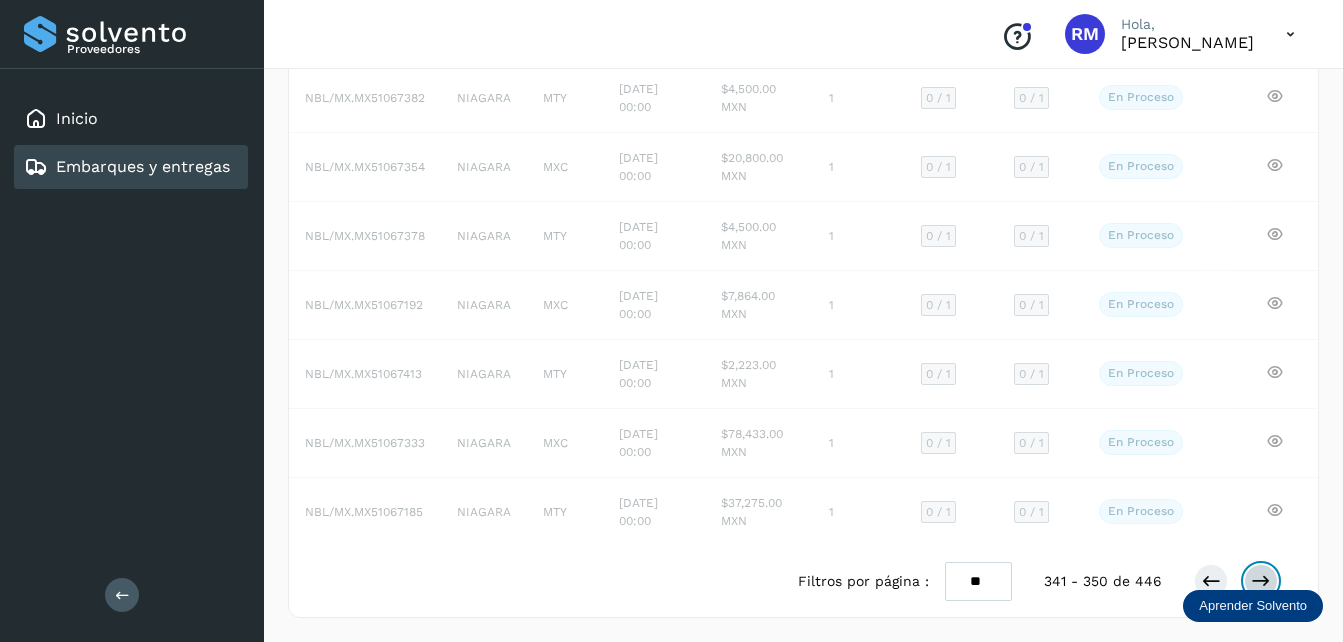 click at bounding box center (1261, 581) 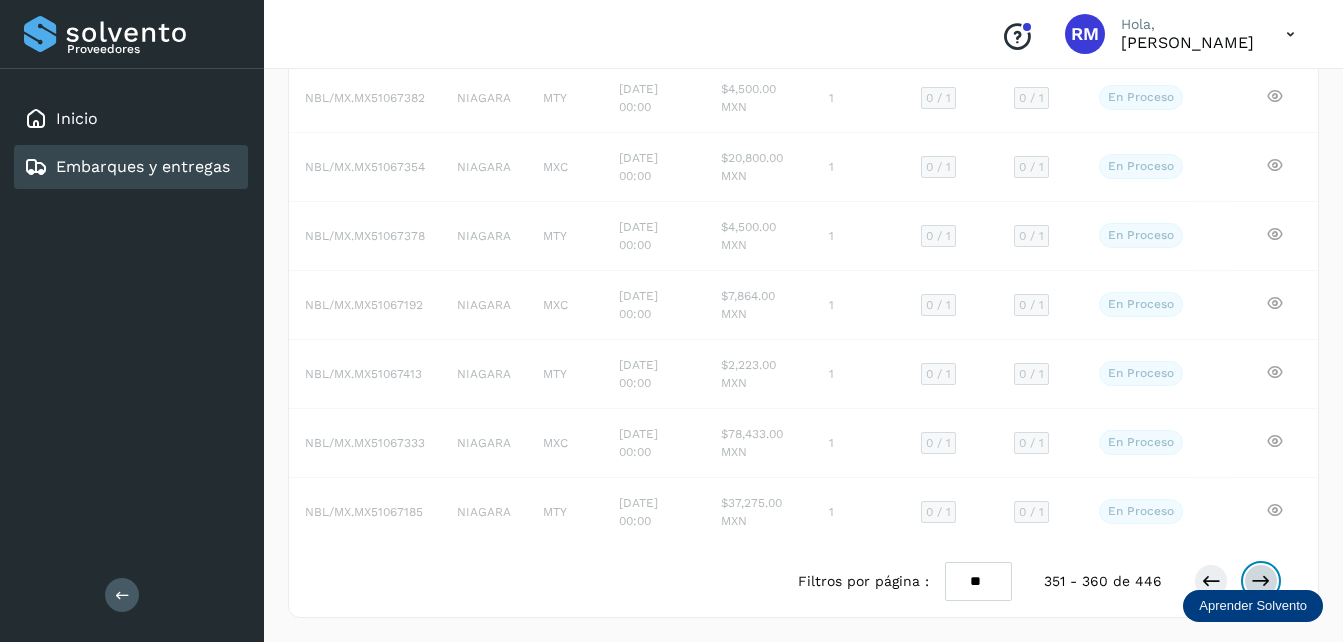 click at bounding box center [1261, 581] 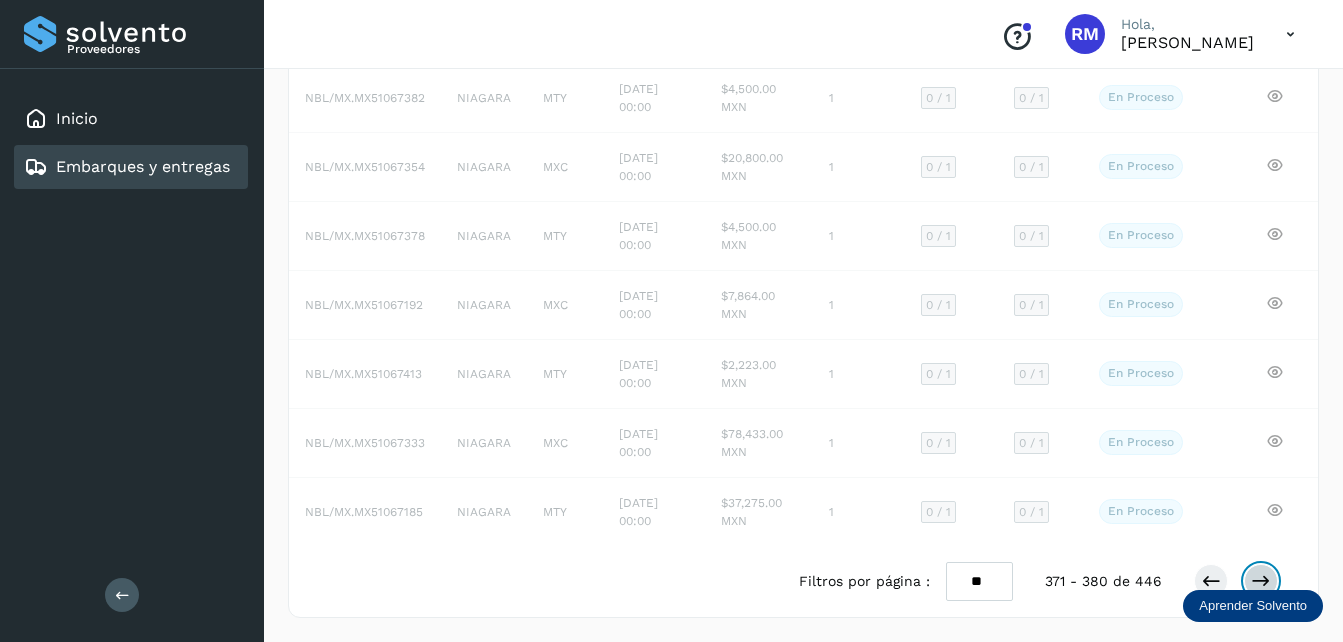click at bounding box center [1261, 581] 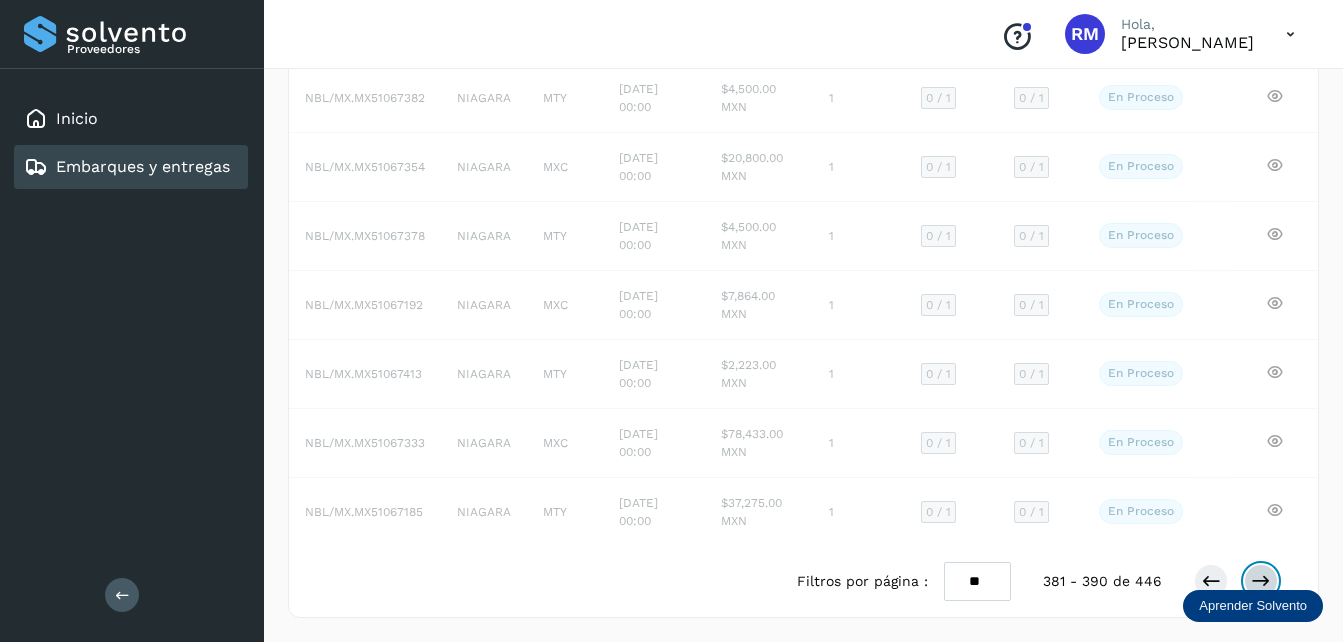 click at bounding box center [1261, 581] 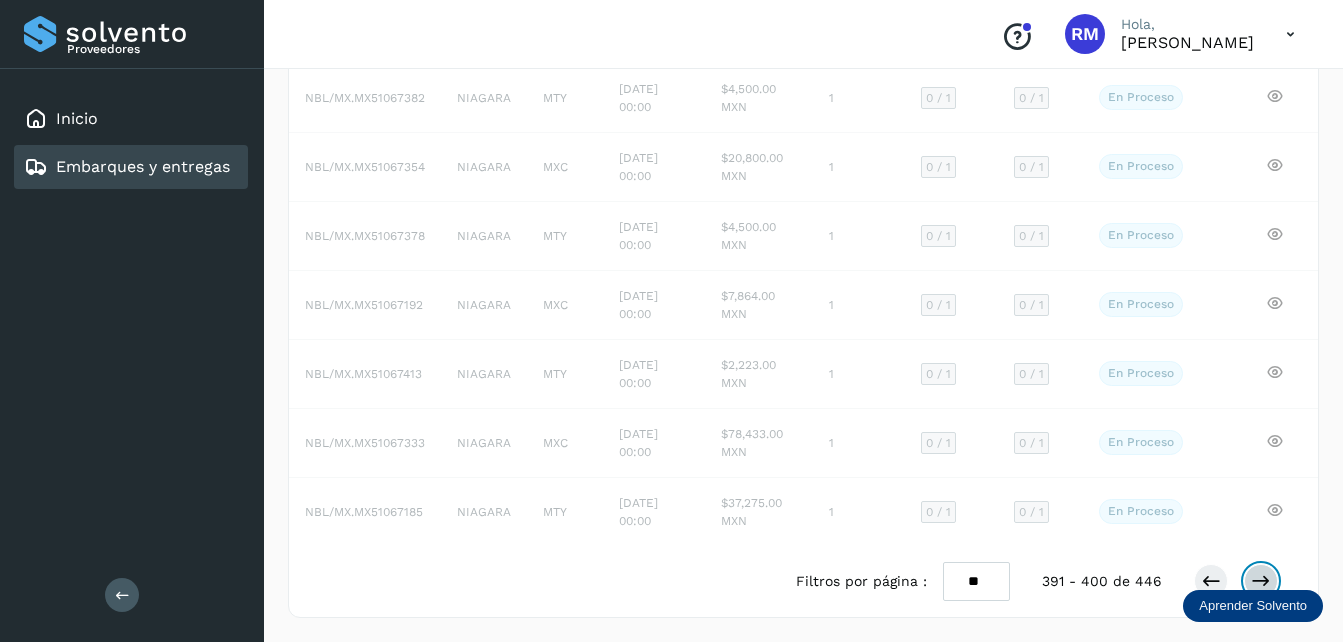 click at bounding box center (1261, 581) 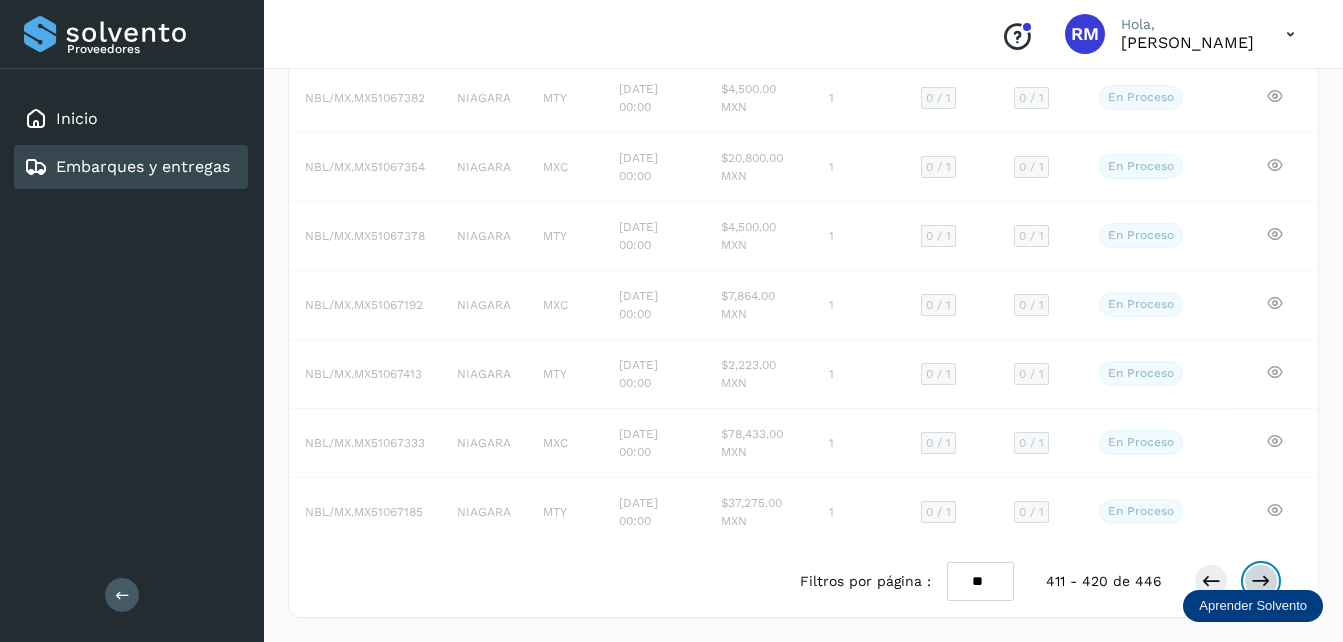 click at bounding box center [1261, 581] 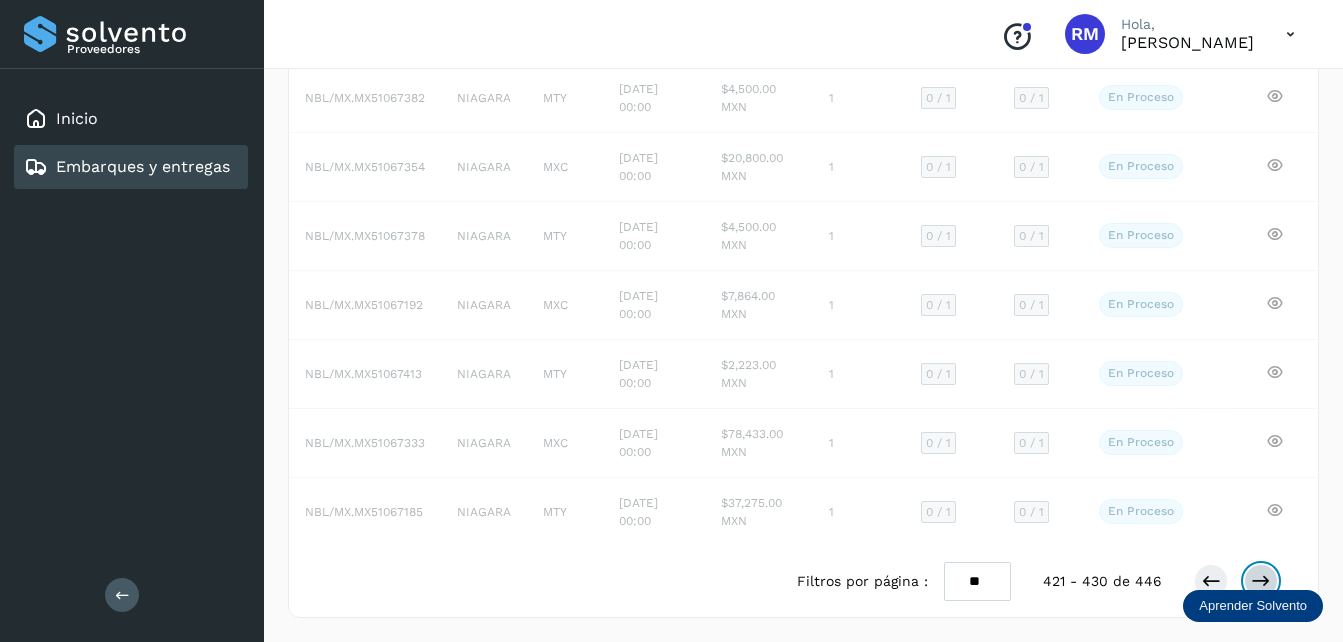 click at bounding box center (1261, 581) 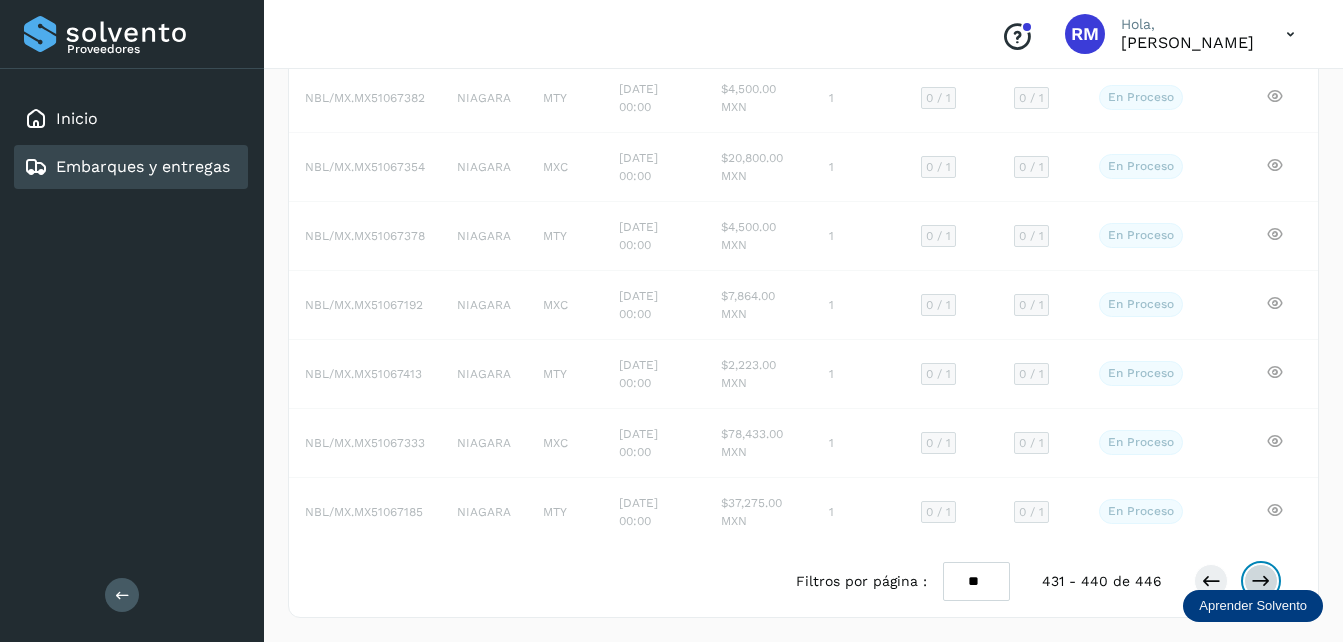 click at bounding box center [1261, 581] 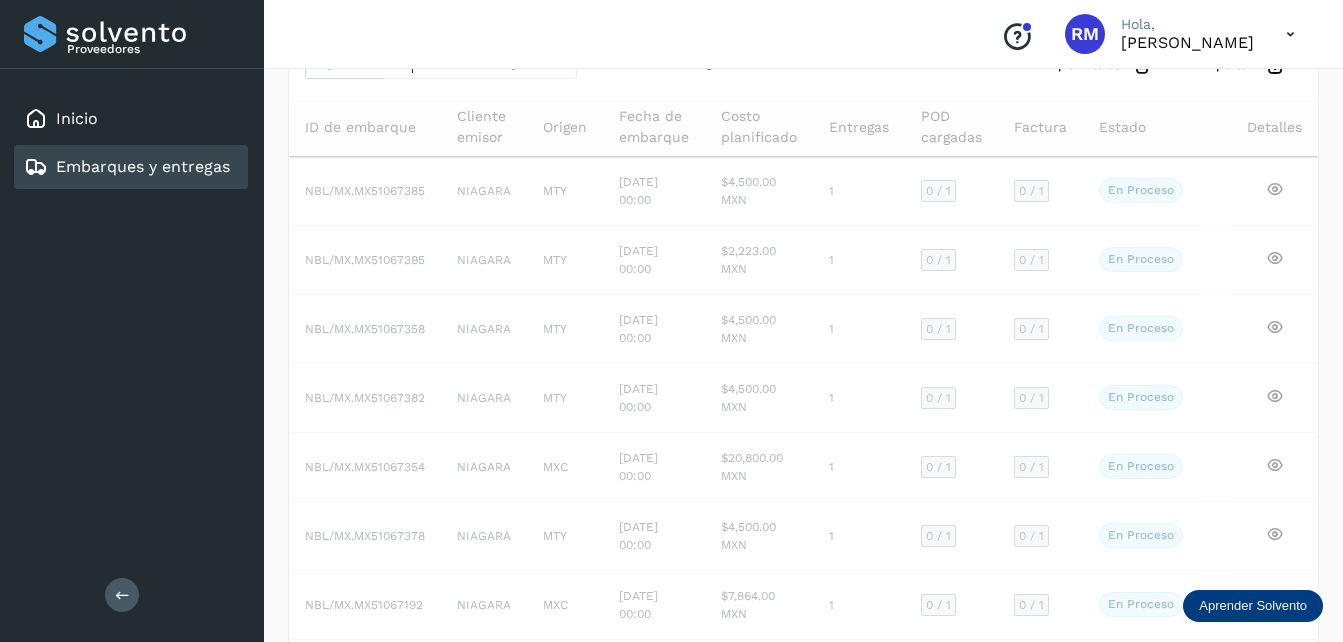 scroll, scrollTop: 401, scrollLeft: 0, axis: vertical 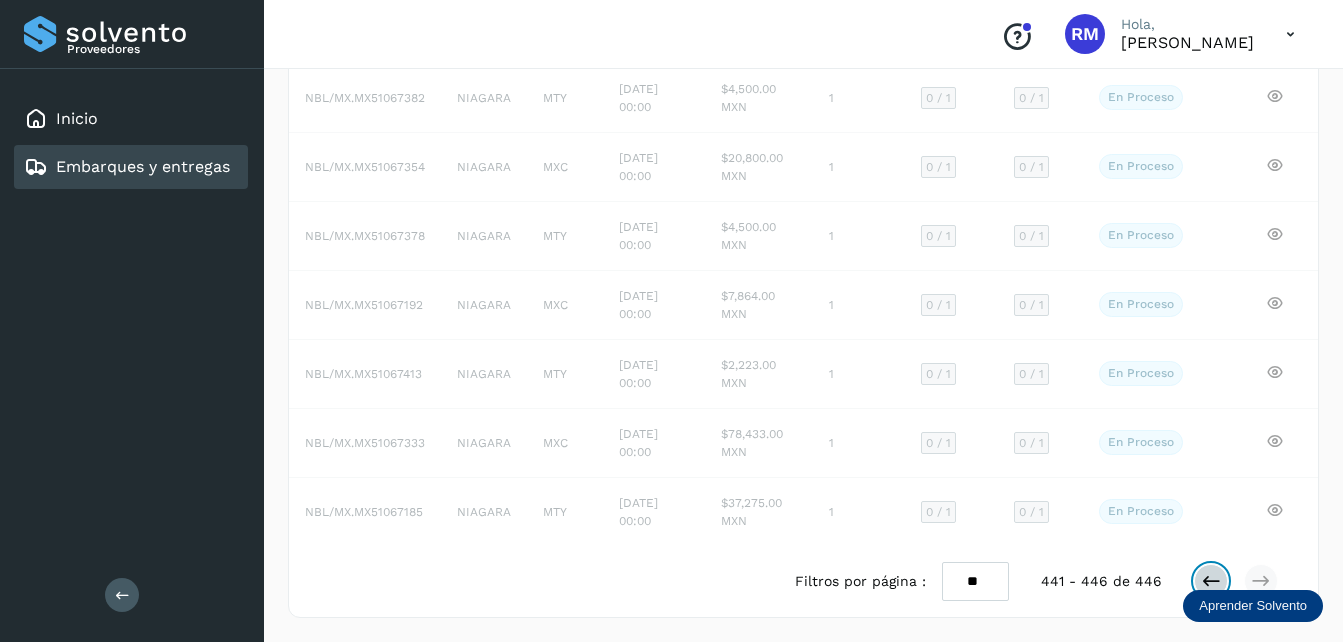 click at bounding box center [1211, 581] 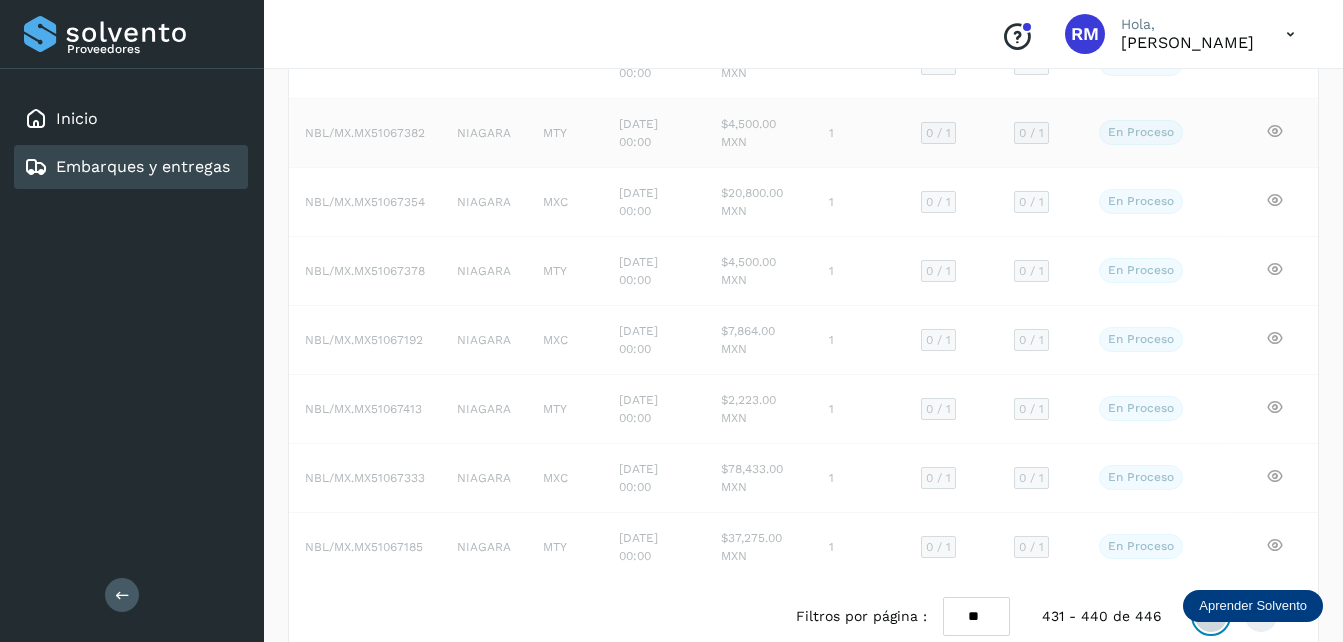 scroll, scrollTop: 401, scrollLeft: 0, axis: vertical 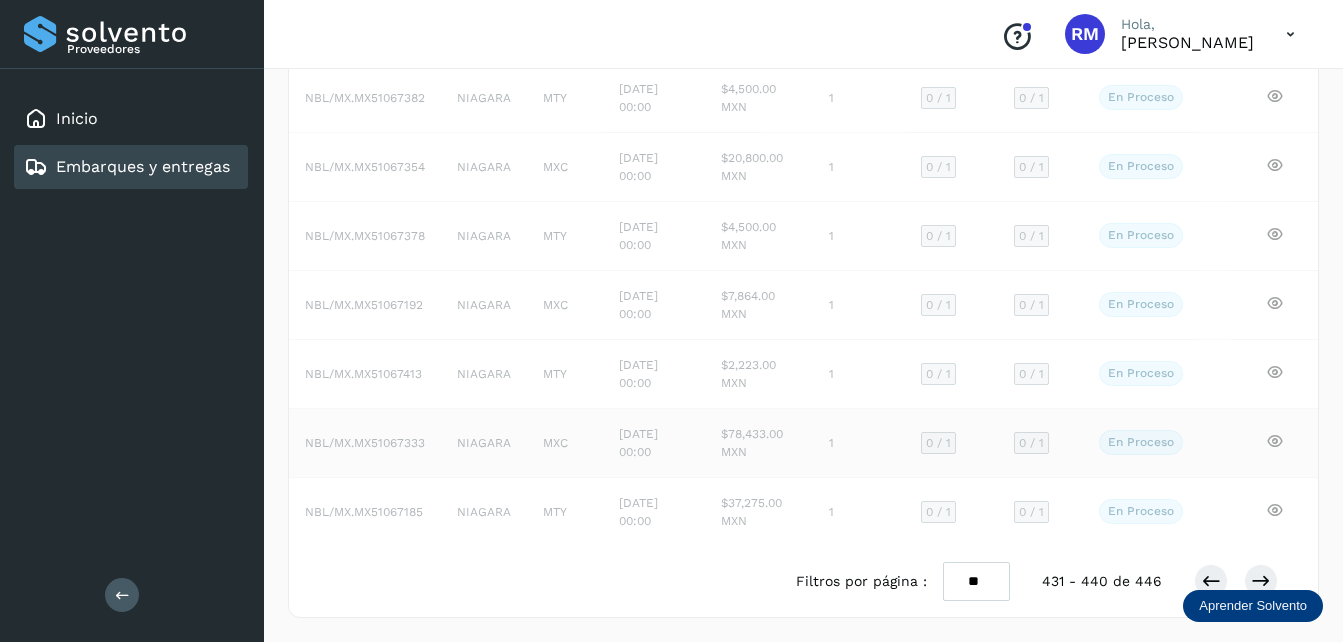 click on "0 / 1" 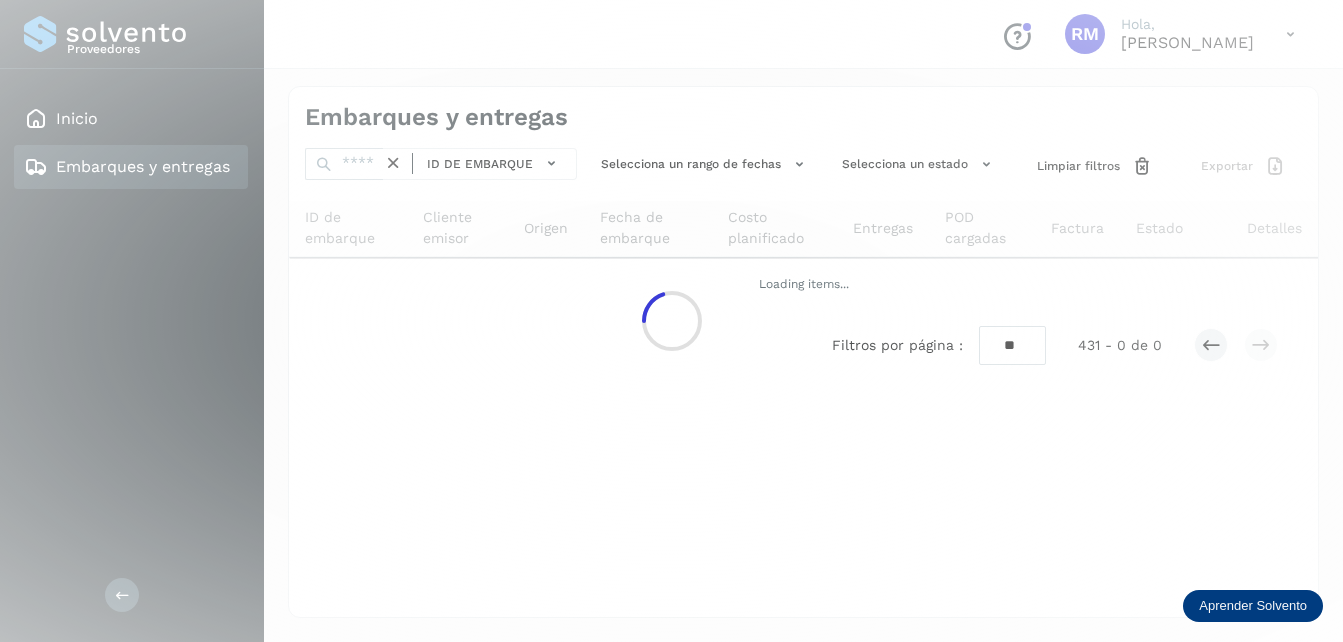 scroll, scrollTop: 0, scrollLeft: 0, axis: both 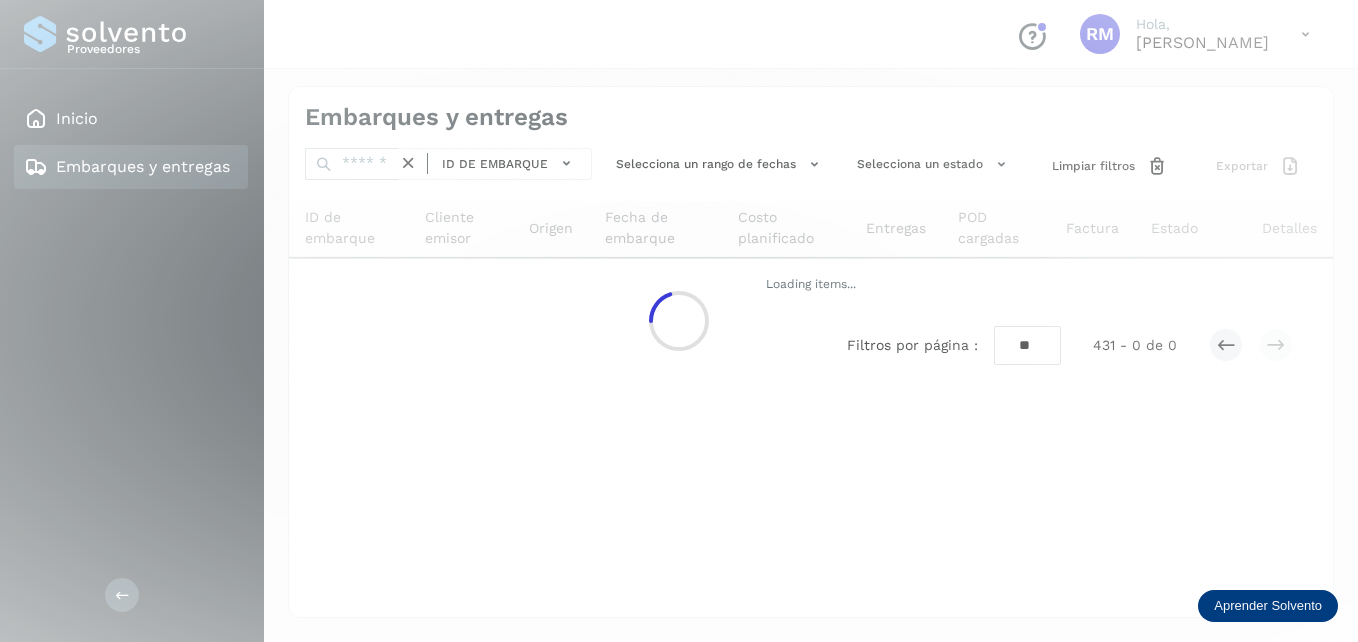 click 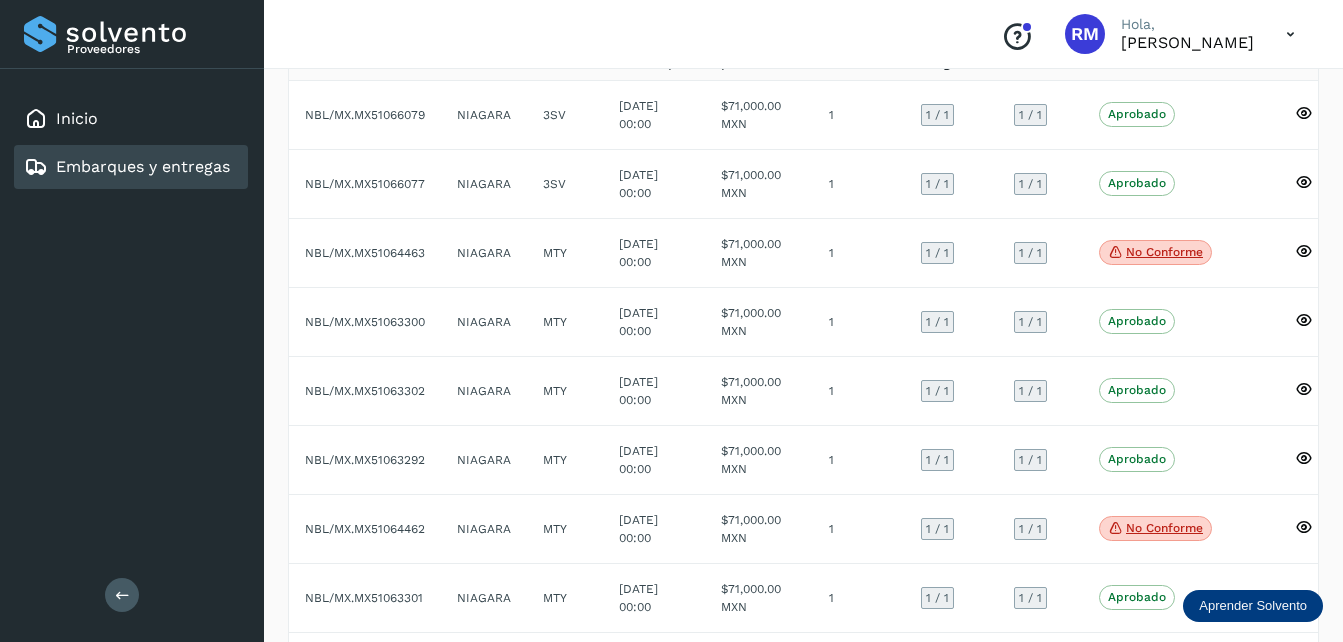 scroll, scrollTop: 415, scrollLeft: 0, axis: vertical 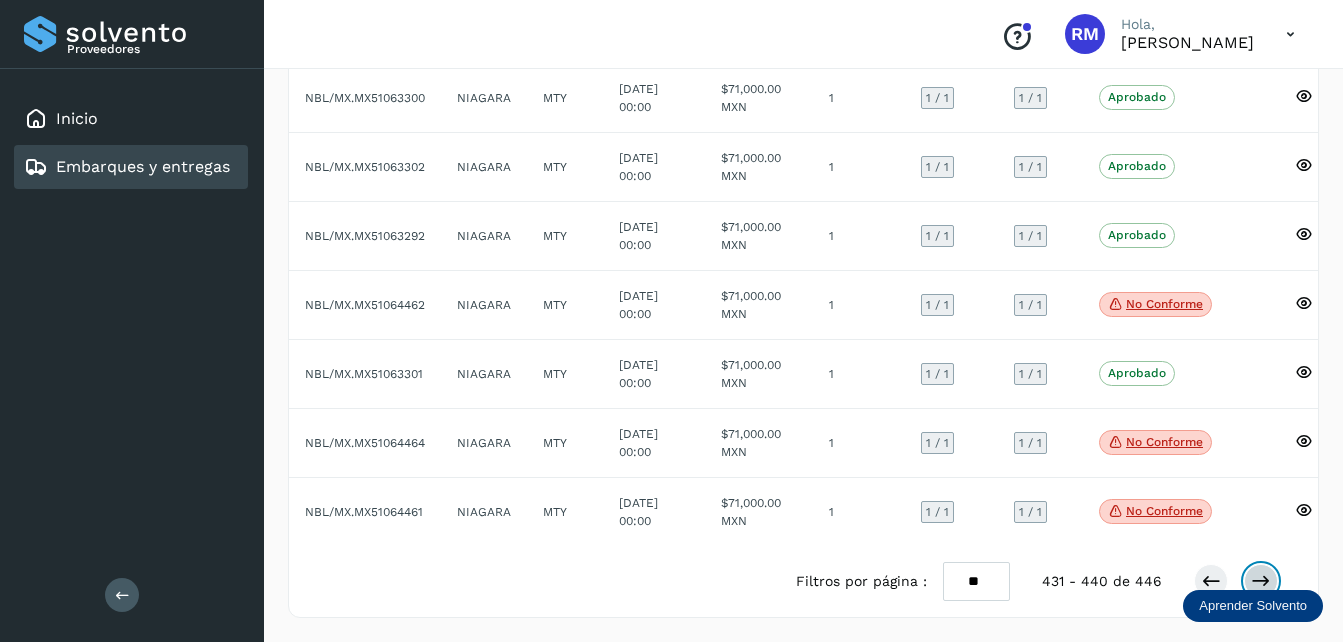 click at bounding box center (1261, 581) 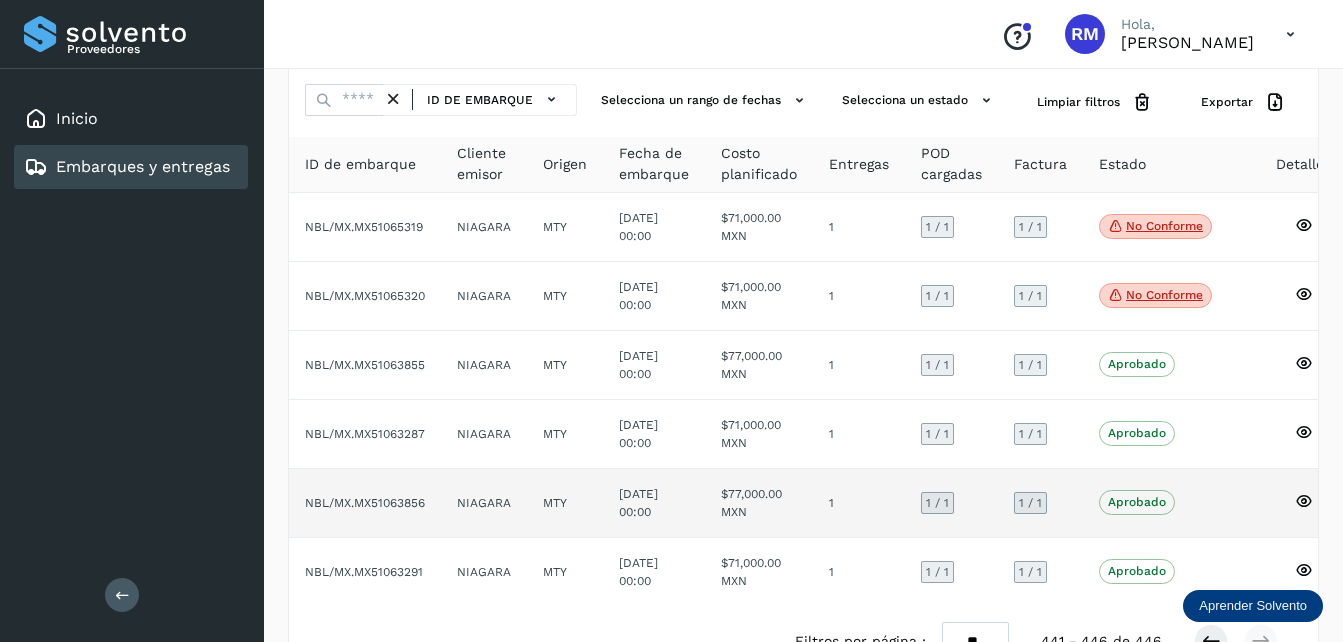 scroll, scrollTop: 139, scrollLeft: 0, axis: vertical 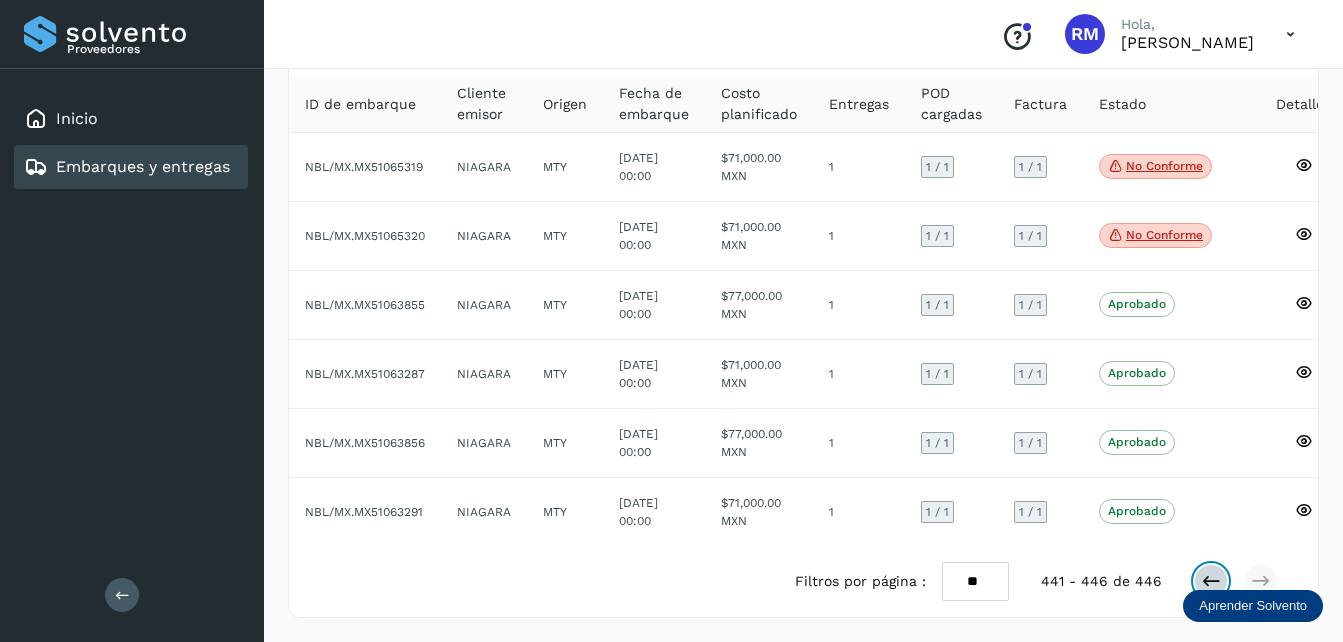 click at bounding box center [1211, 581] 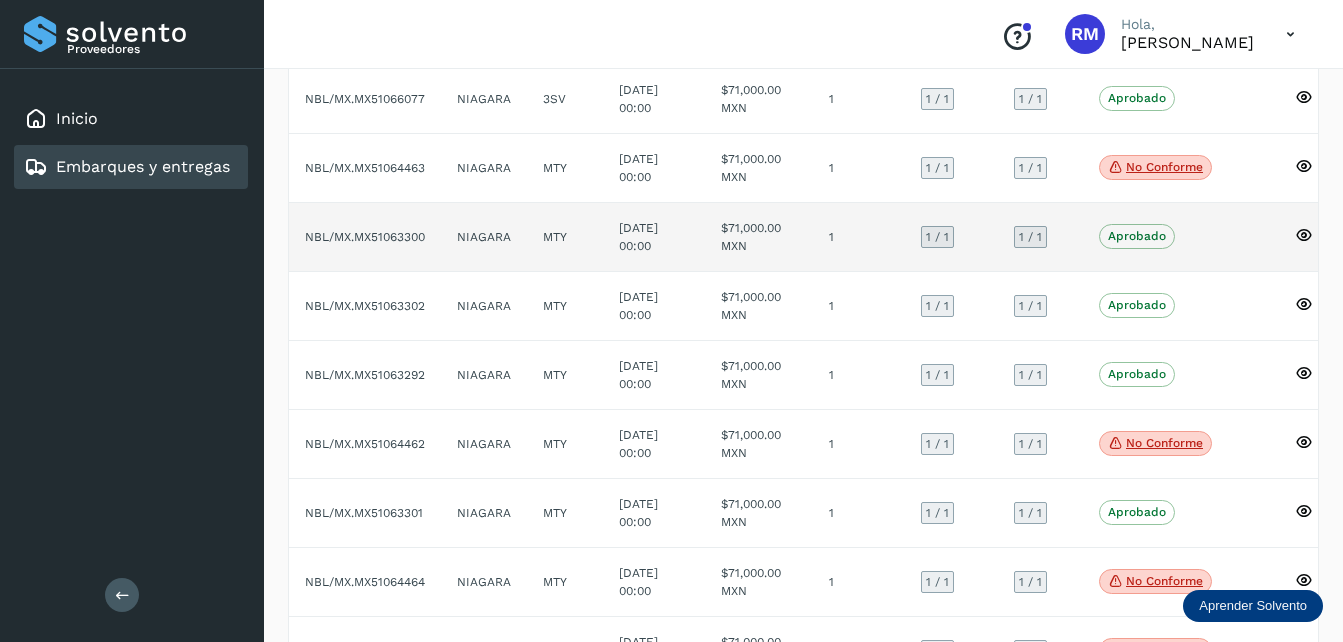 scroll, scrollTop: 415, scrollLeft: 0, axis: vertical 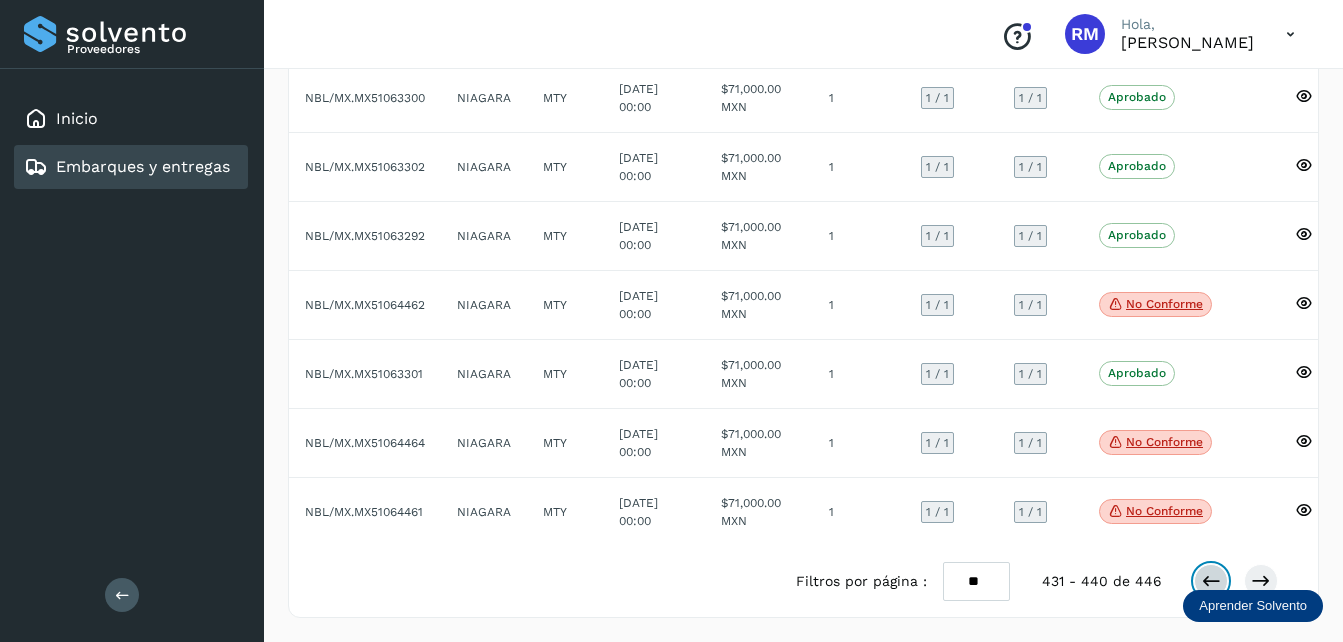 click at bounding box center (1211, 581) 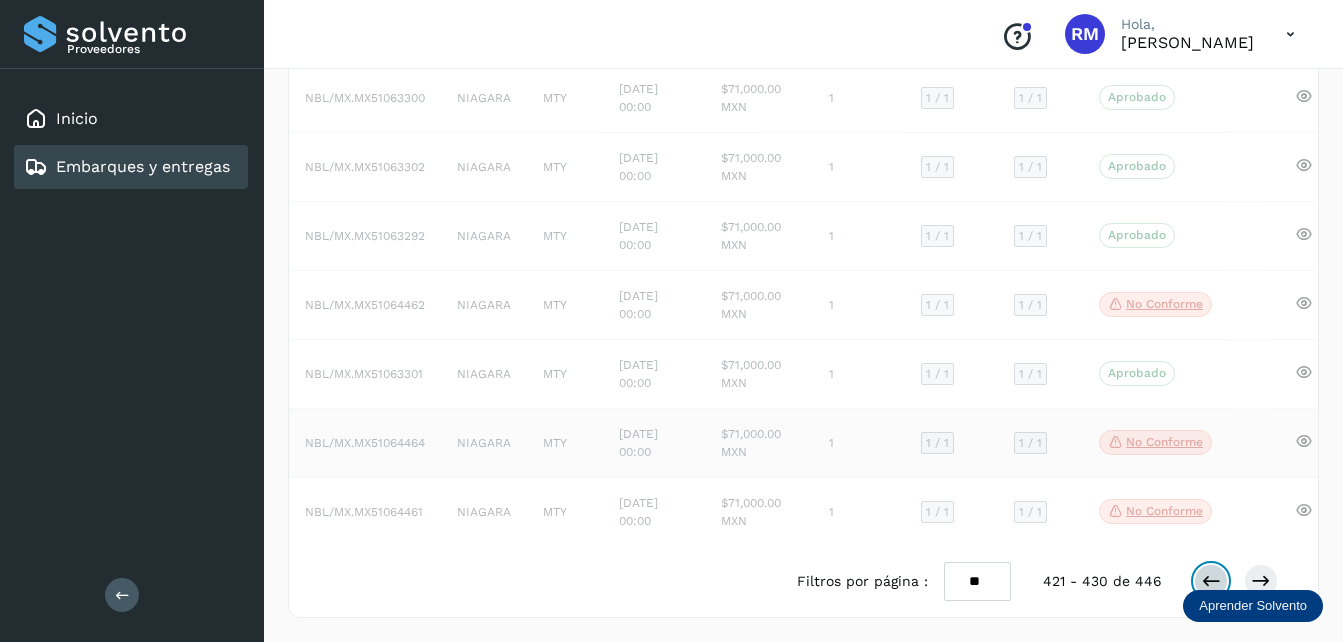 scroll, scrollTop: 415, scrollLeft: 0, axis: vertical 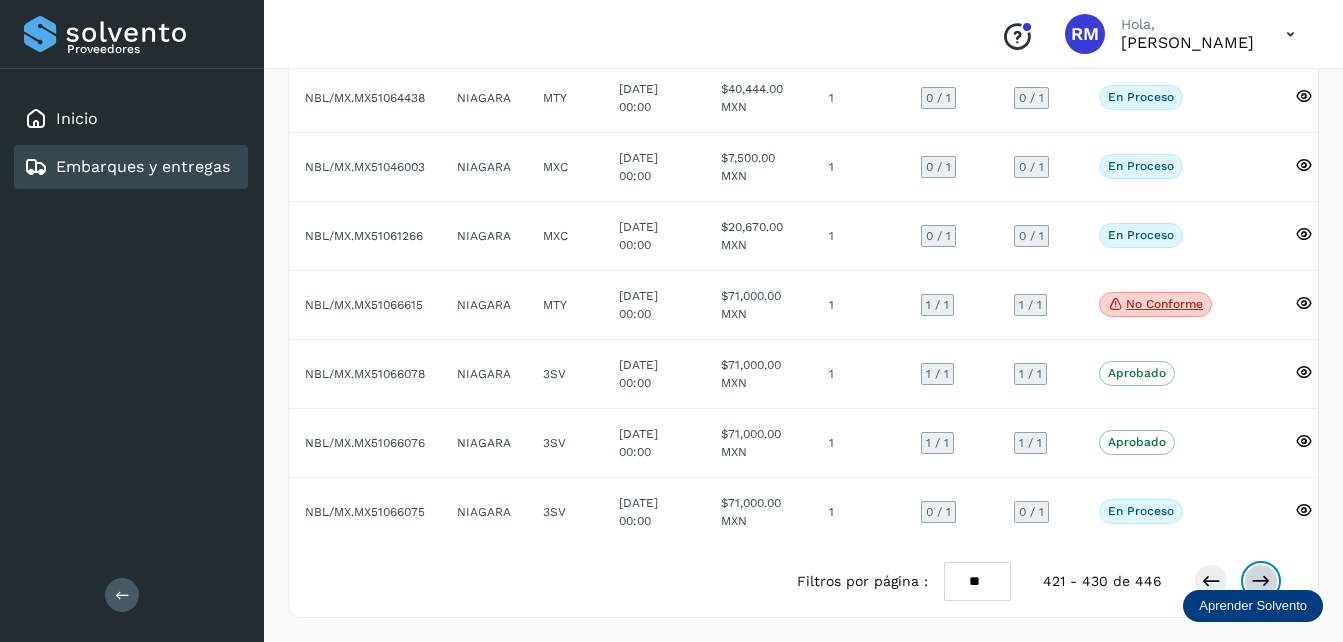 click at bounding box center [1261, 581] 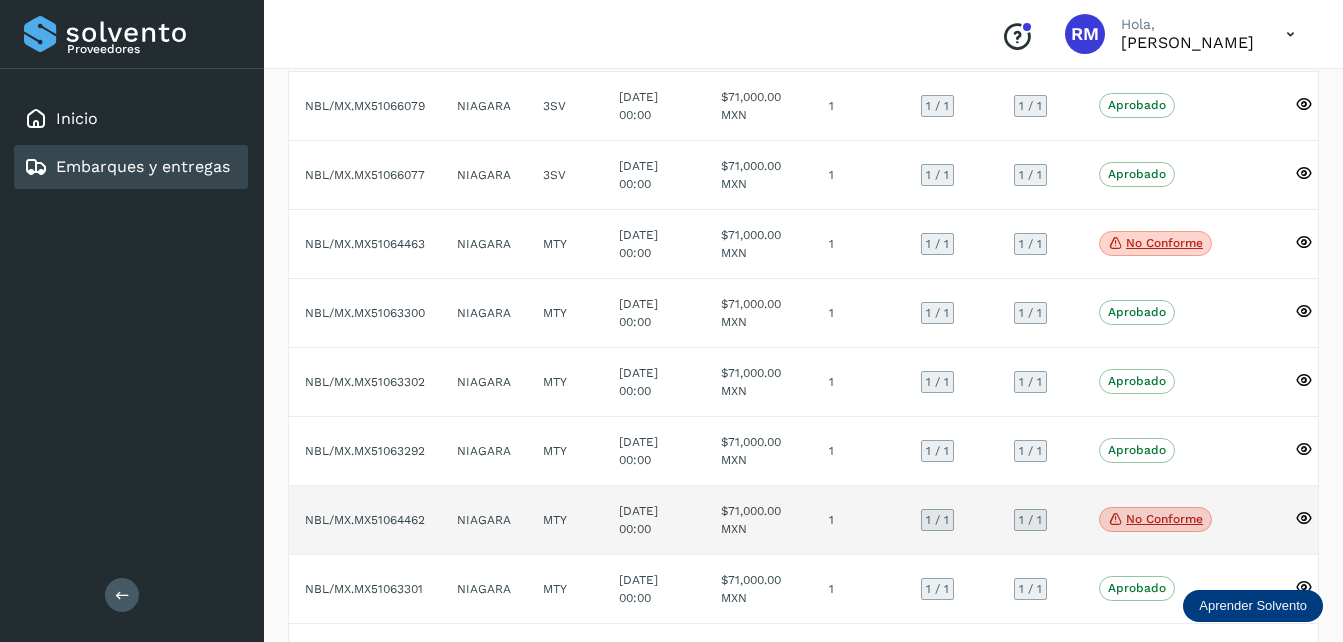 scroll, scrollTop: 415, scrollLeft: 0, axis: vertical 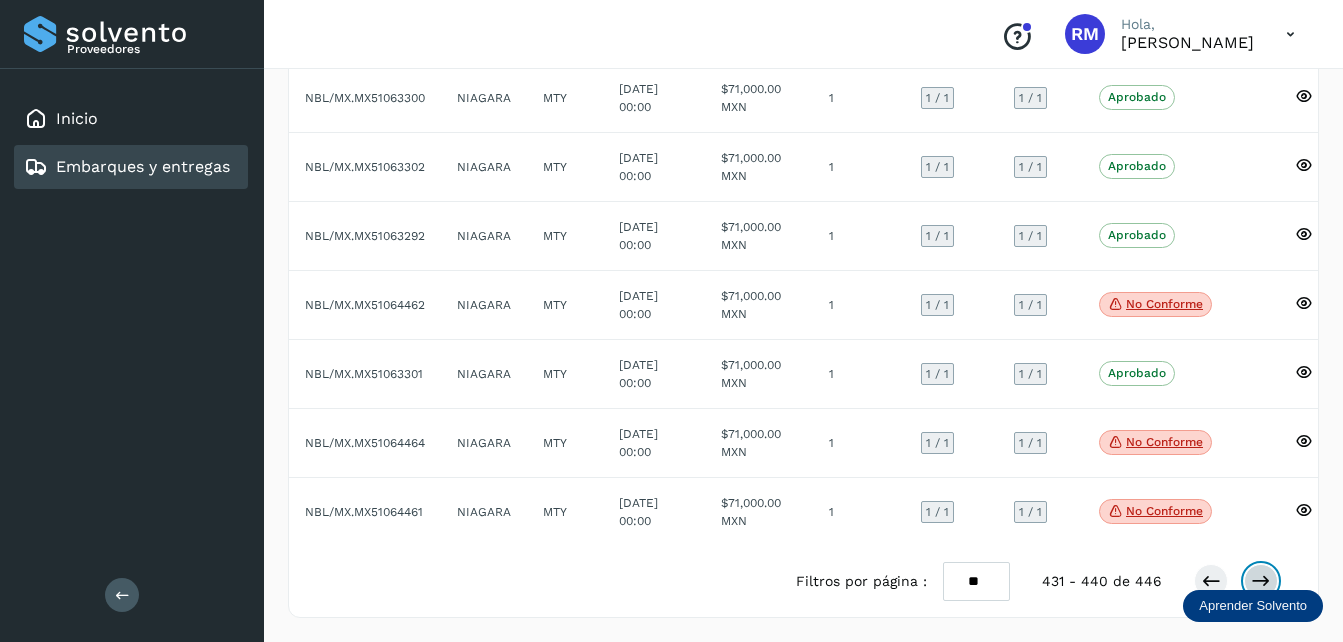 click at bounding box center [1261, 581] 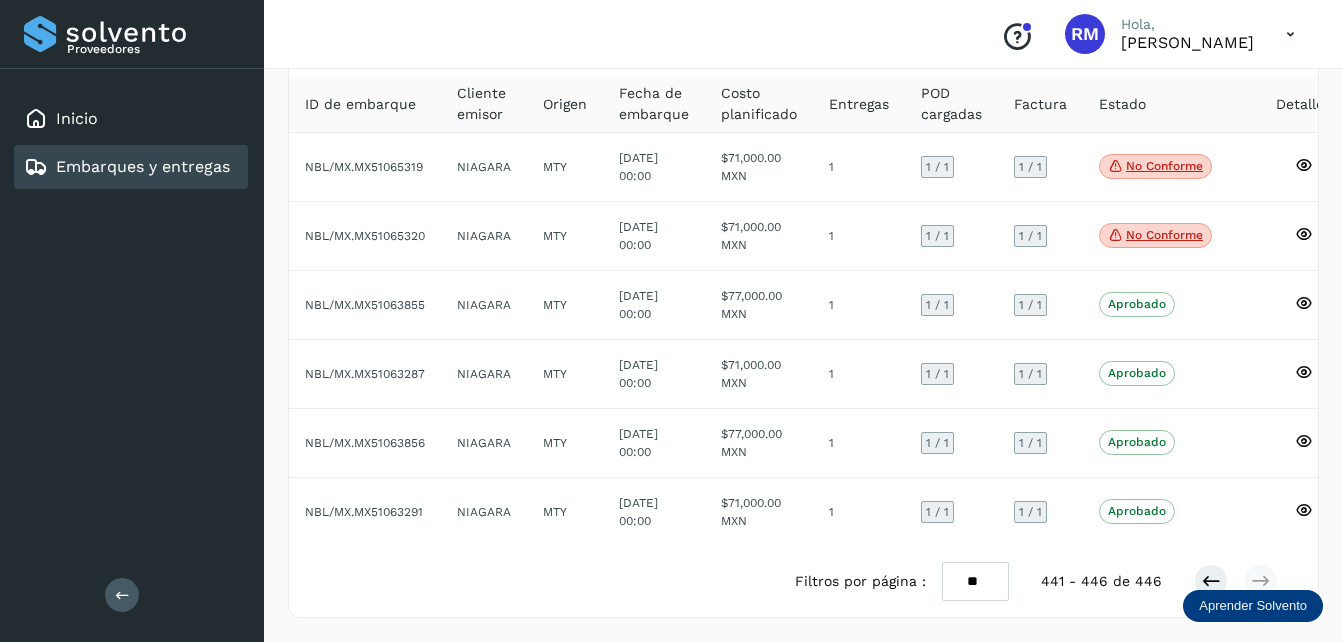 scroll, scrollTop: 139, scrollLeft: 0, axis: vertical 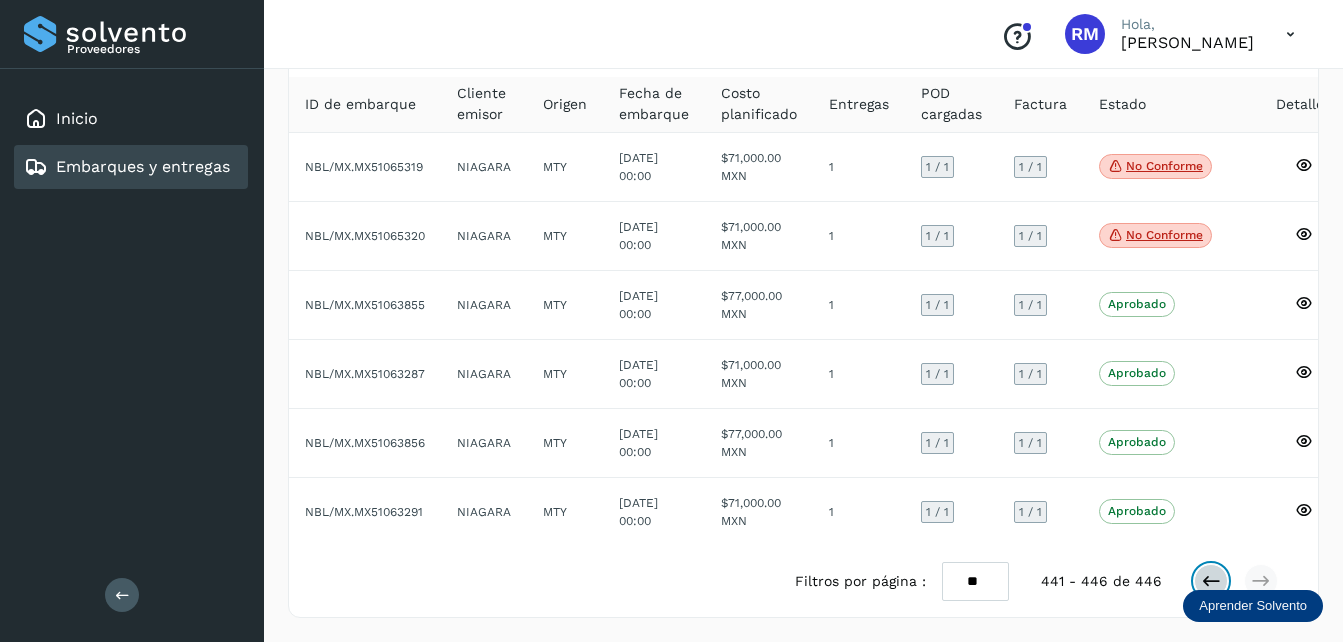 click at bounding box center (1211, 581) 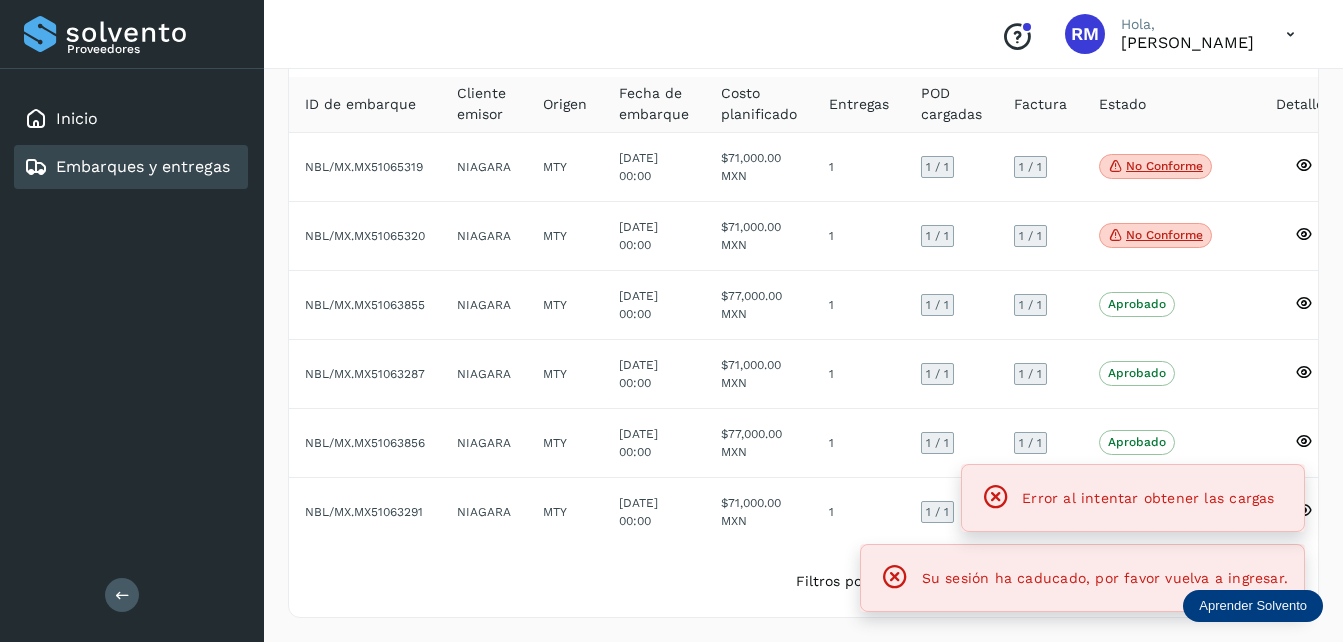 scroll, scrollTop: 0, scrollLeft: 0, axis: both 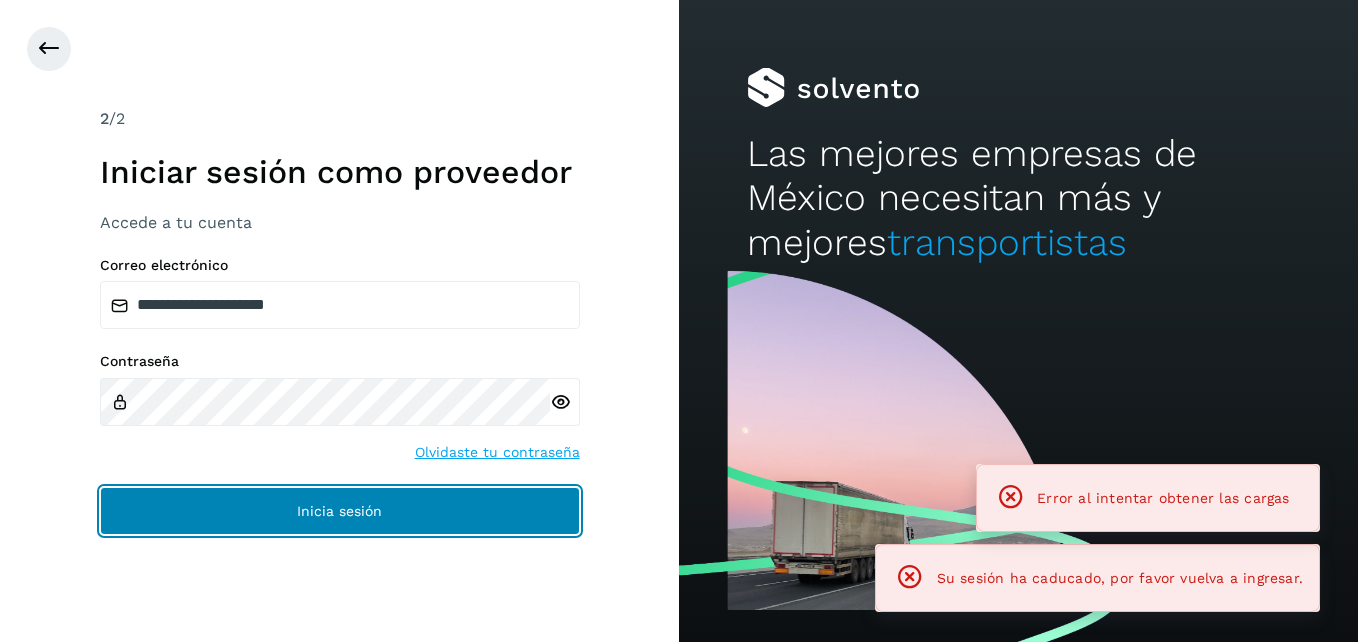 click on "Inicia sesión" at bounding box center (340, 511) 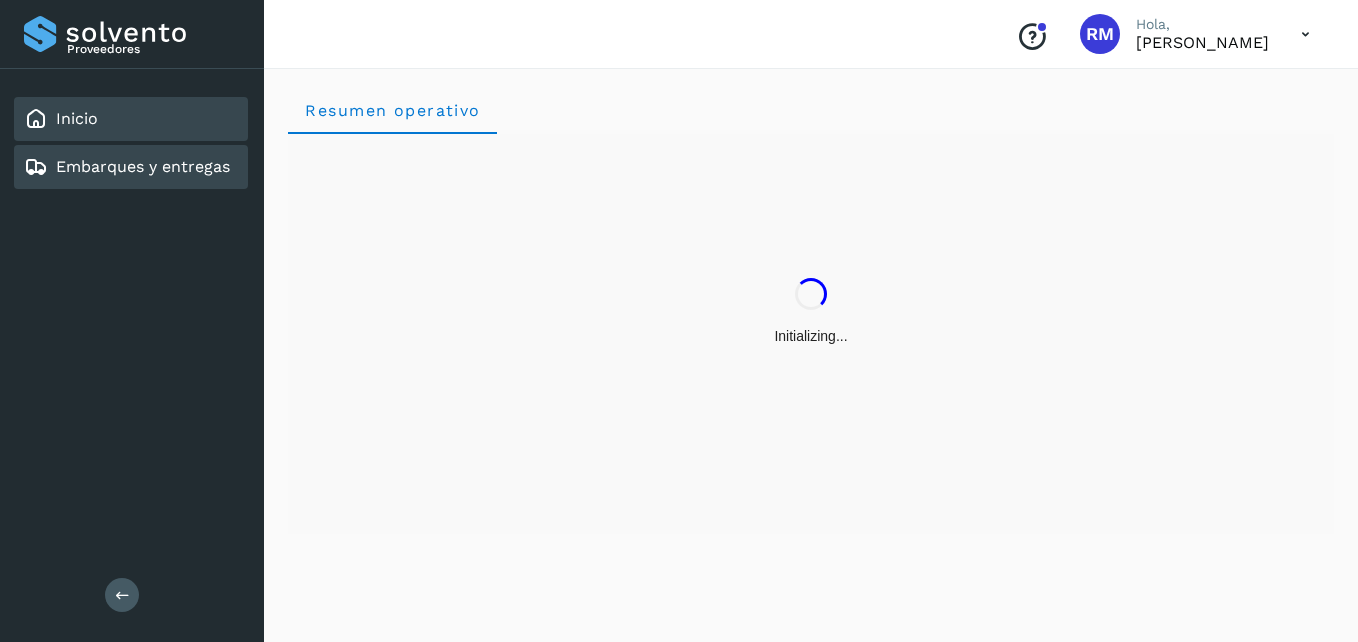 click on "Embarques y entregas" at bounding box center [143, 166] 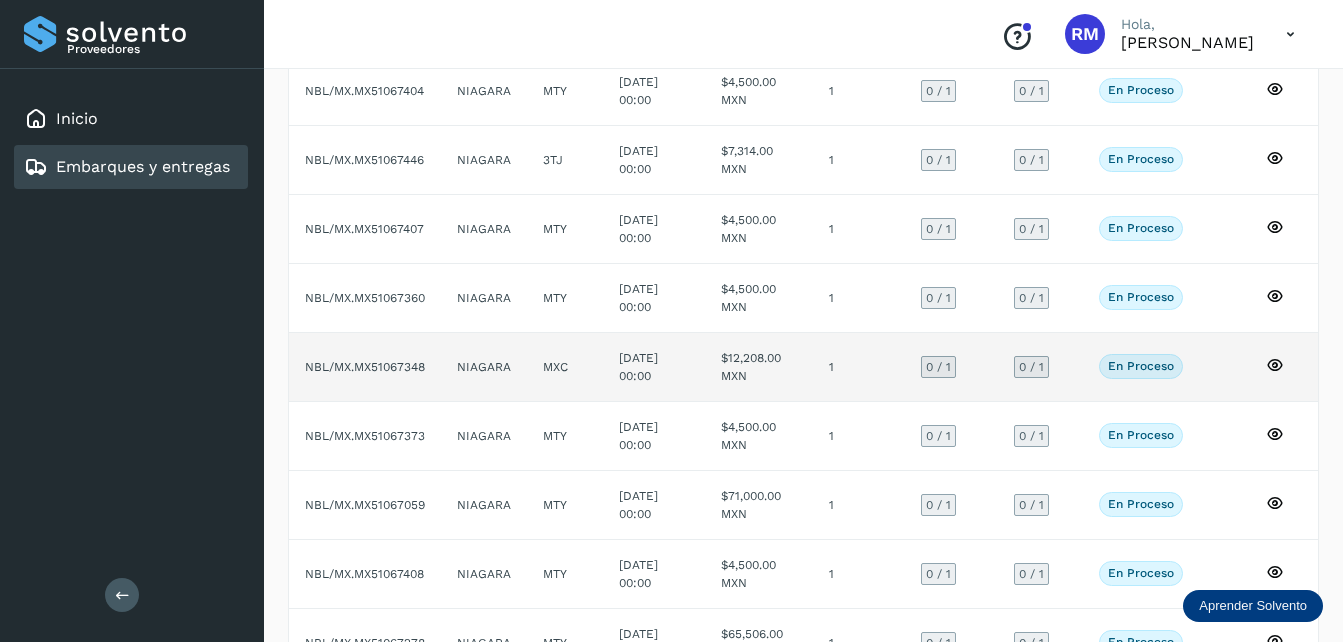 scroll, scrollTop: 400, scrollLeft: 0, axis: vertical 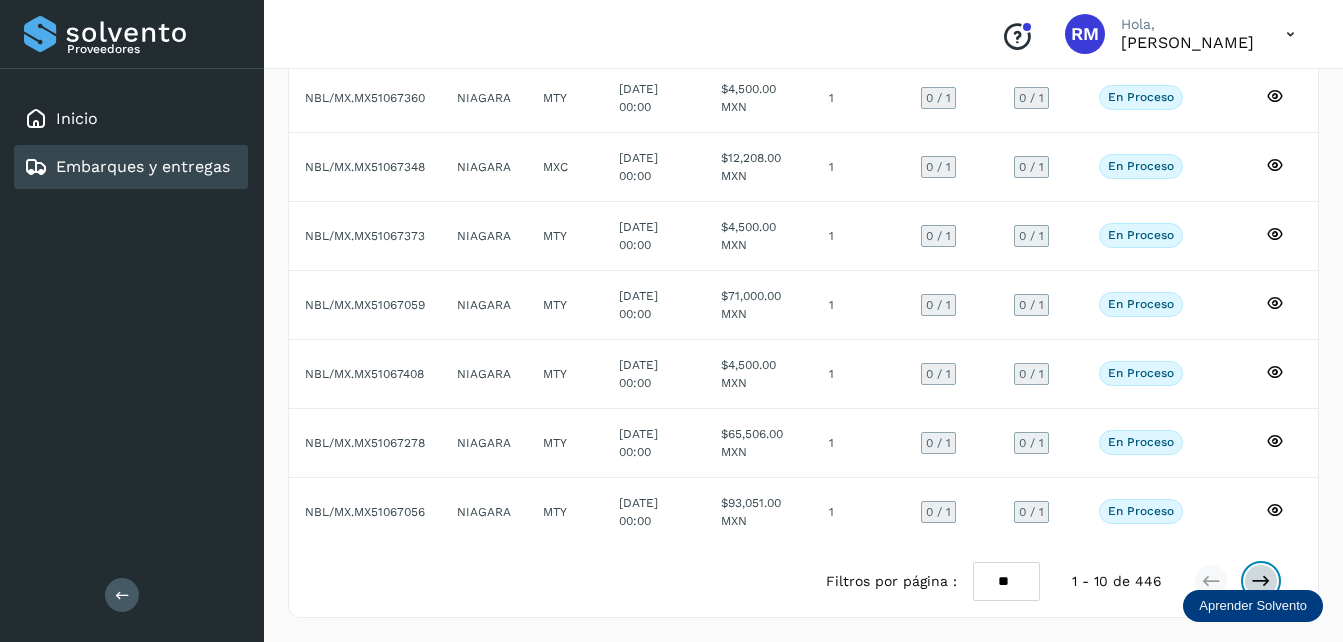 click at bounding box center (1261, 581) 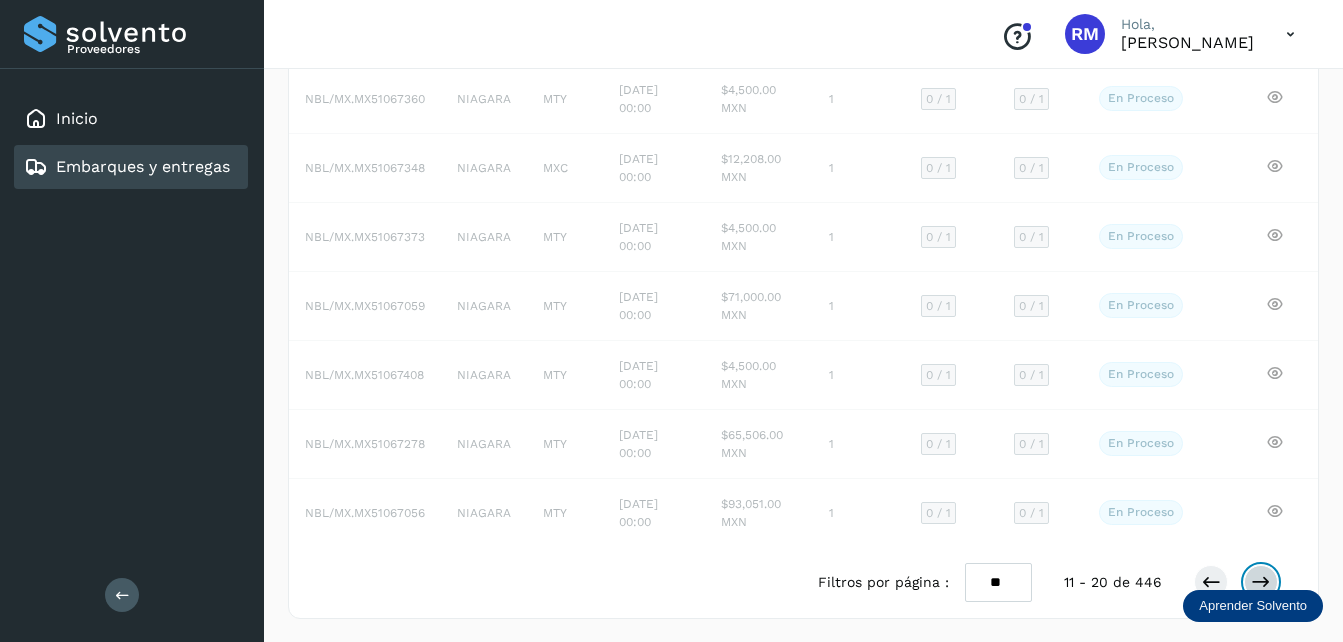 scroll, scrollTop: 401, scrollLeft: 0, axis: vertical 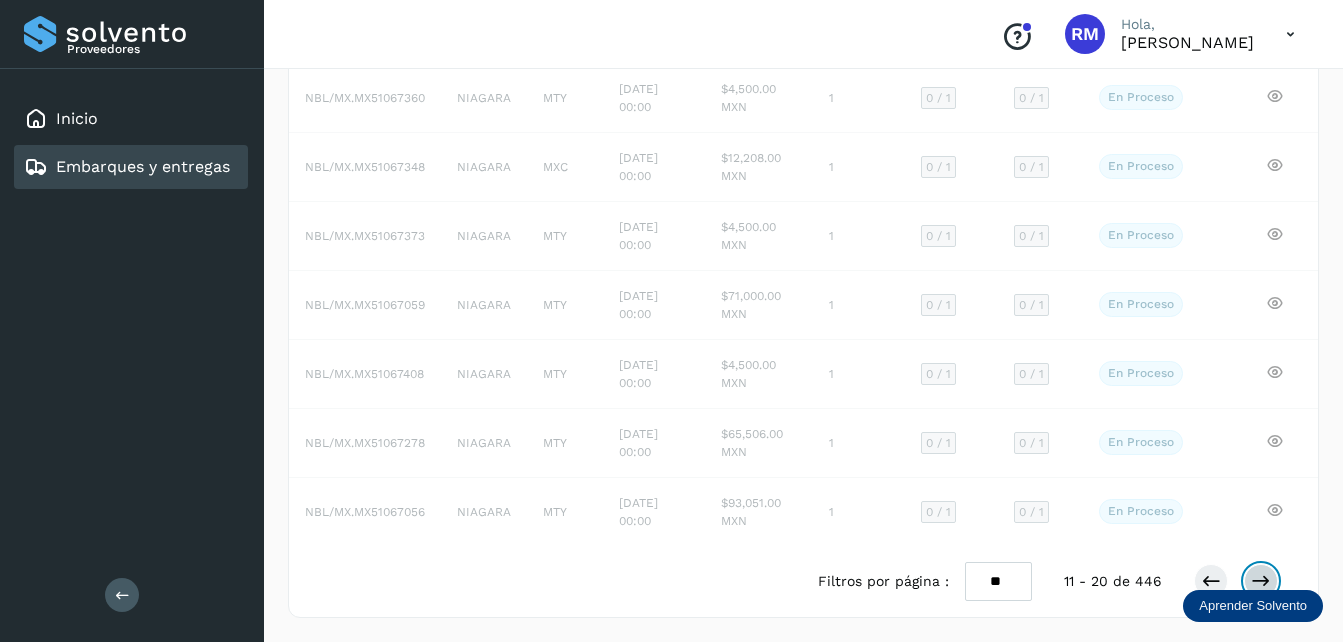 click at bounding box center [1261, 581] 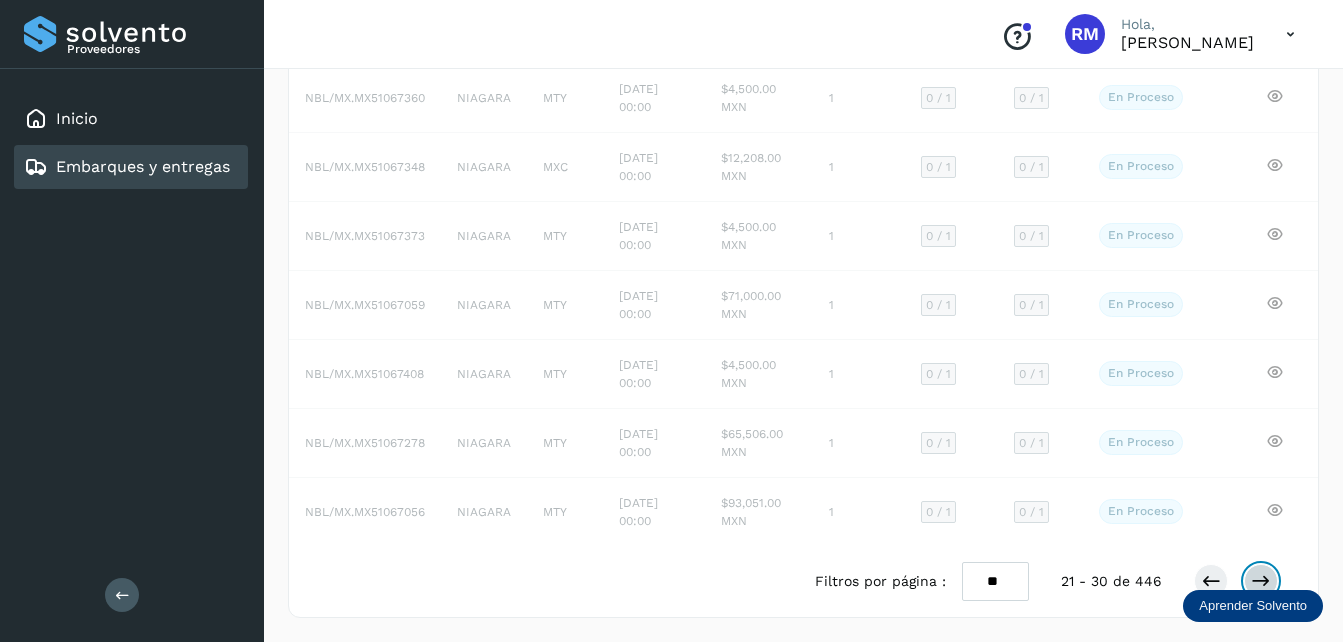 click at bounding box center (1261, 581) 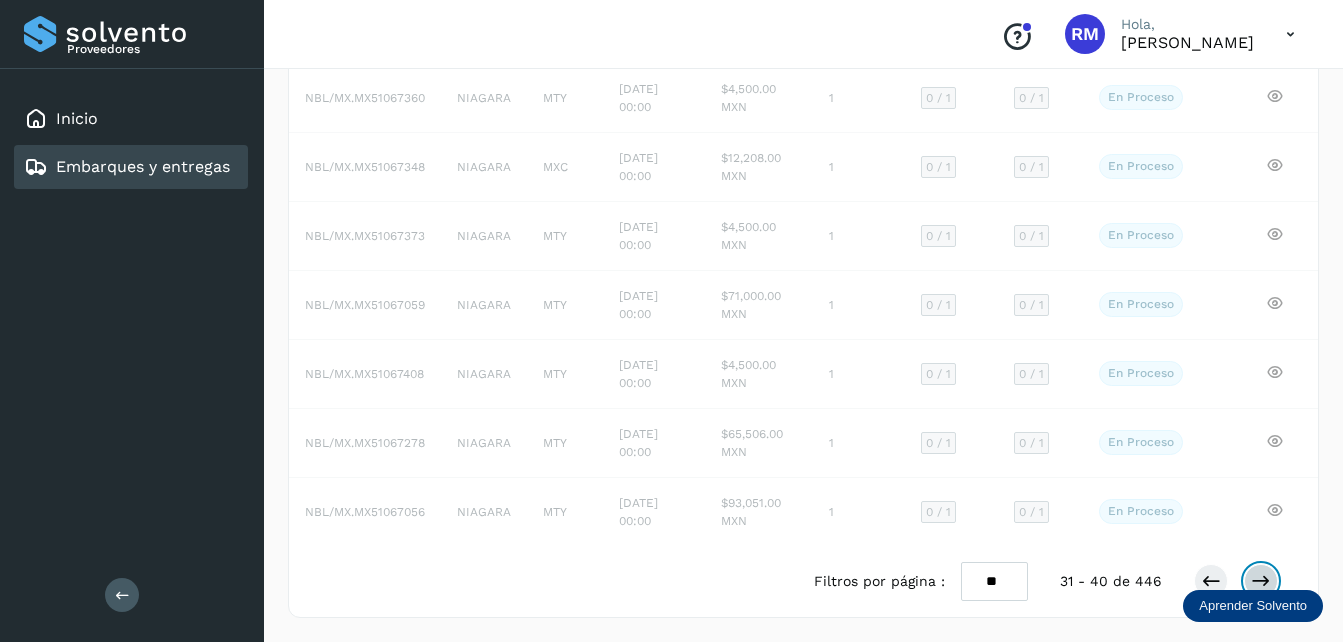 click at bounding box center (1261, 581) 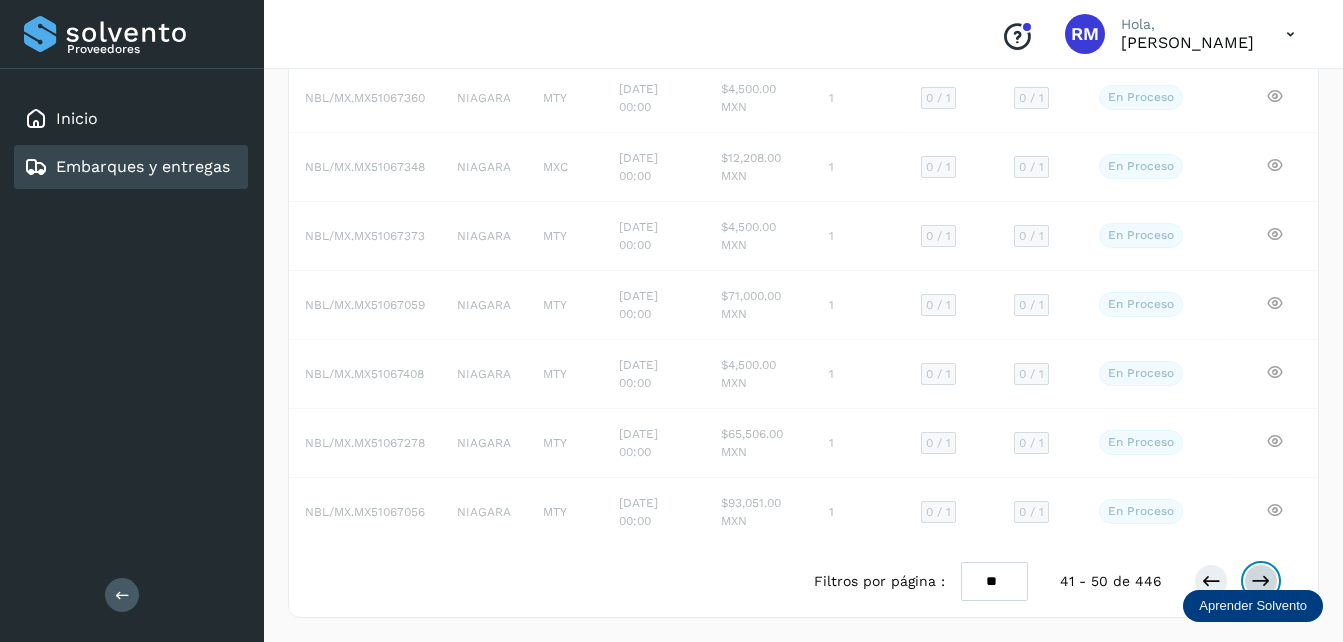 click at bounding box center (1261, 581) 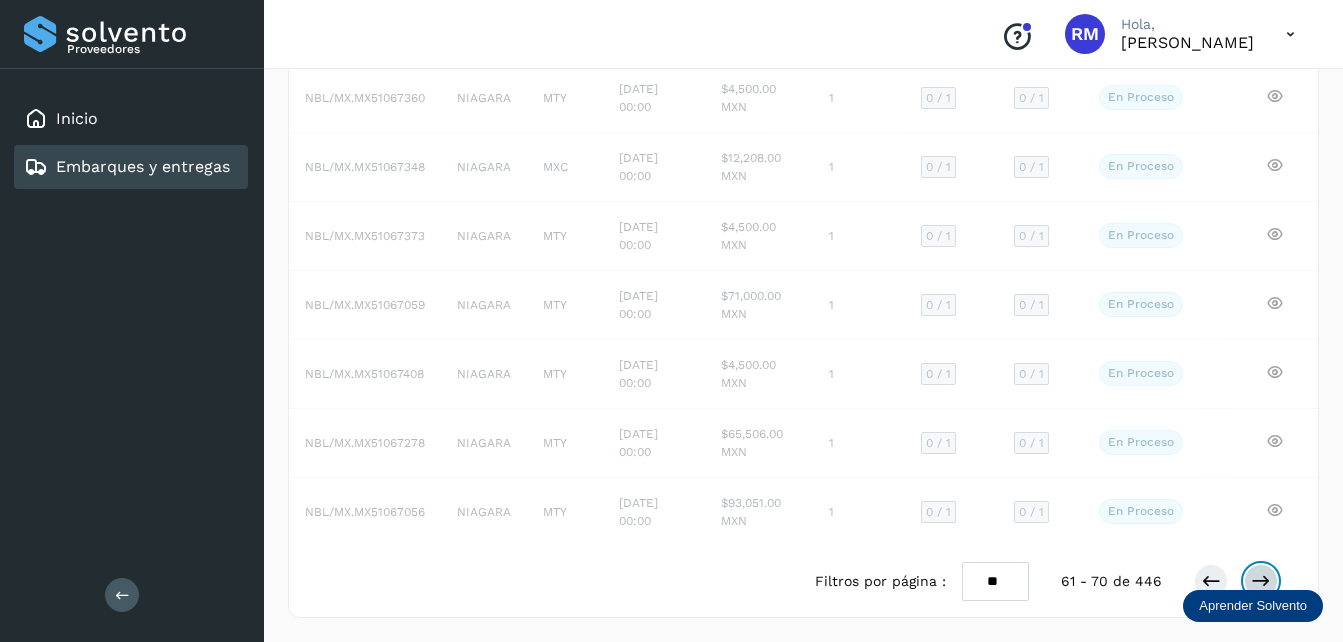 click at bounding box center (1261, 581) 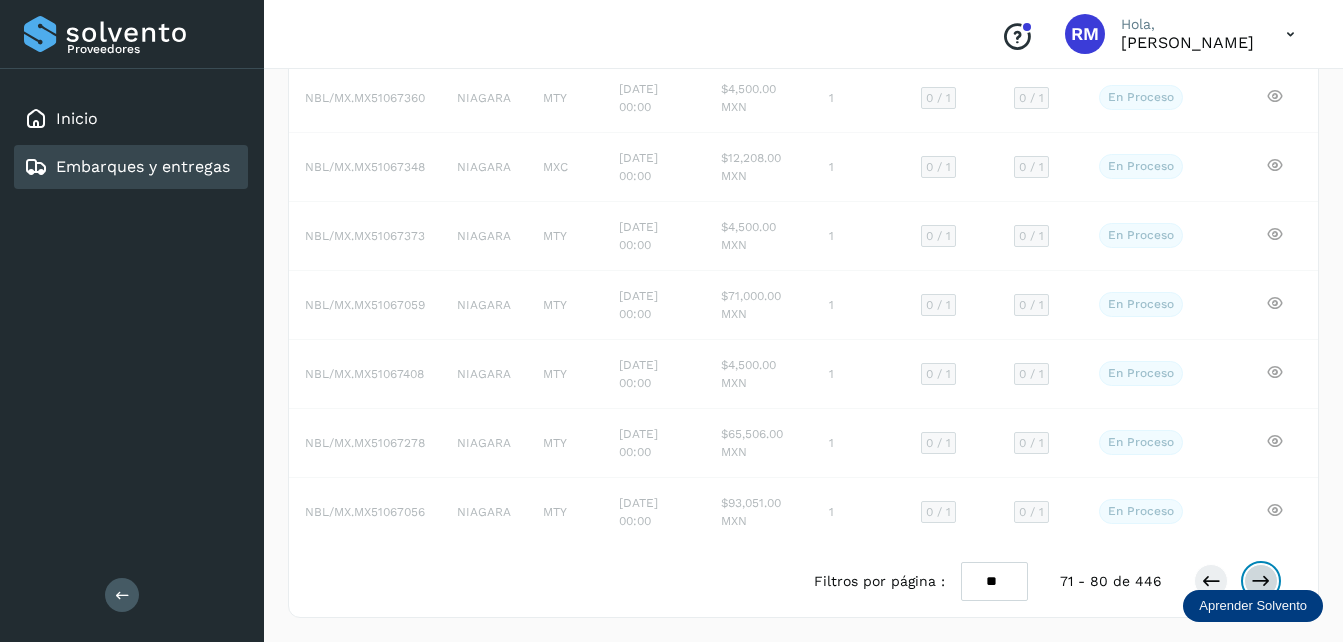 click at bounding box center [1261, 581] 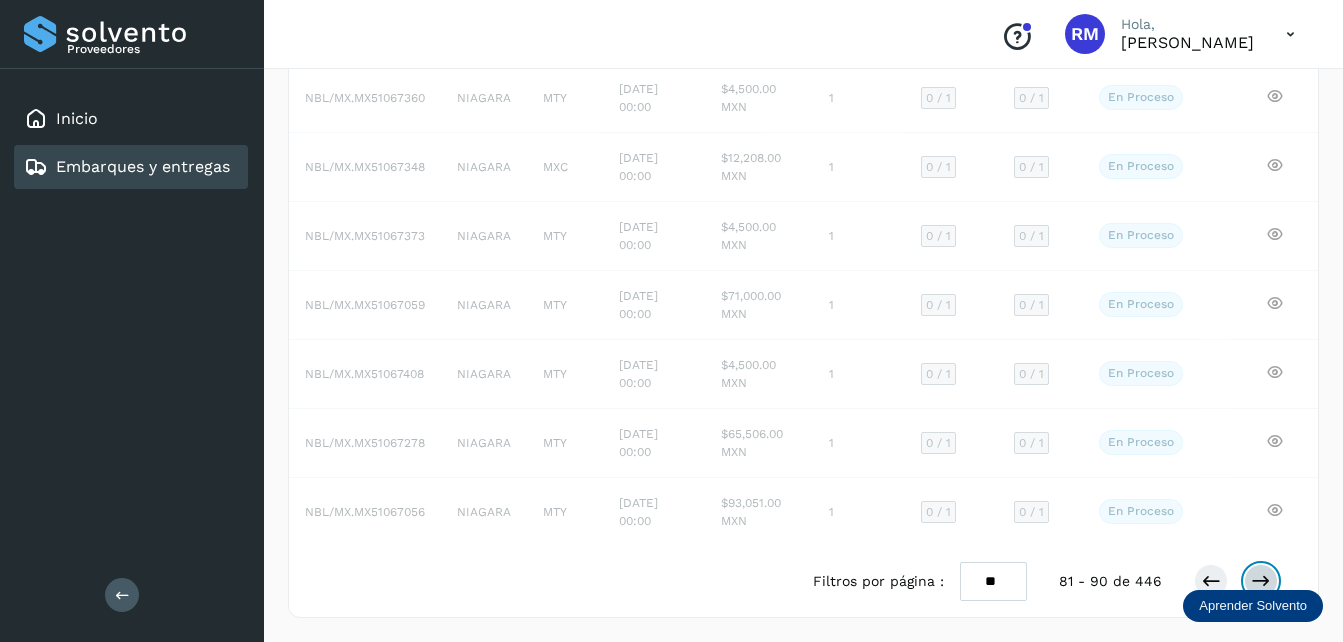 click at bounding box center [1261, 581] 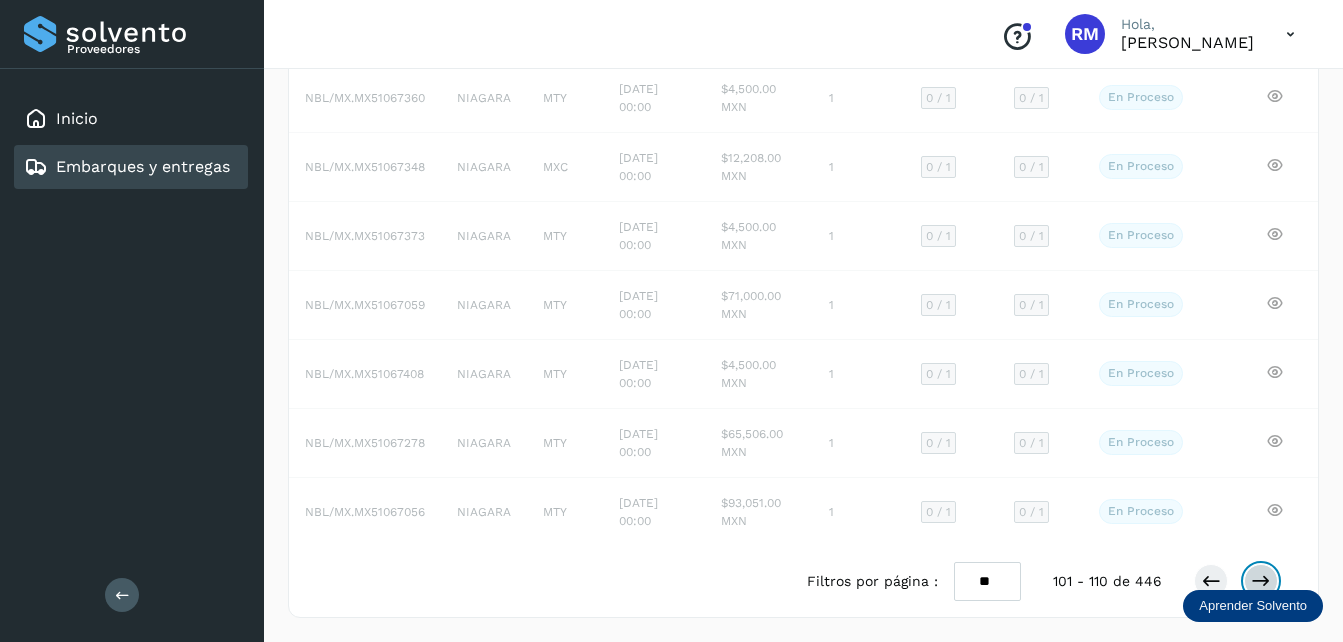 click at bounding box center [1261, 581] 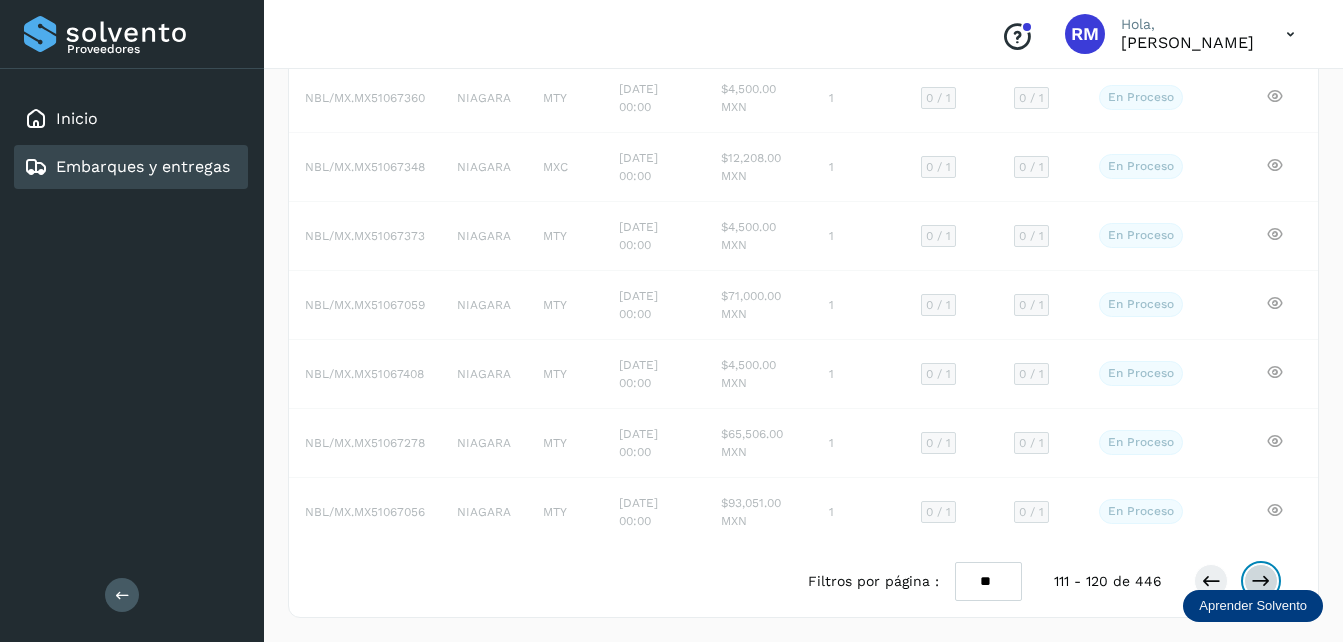 click at bounding box center [1261, 581] 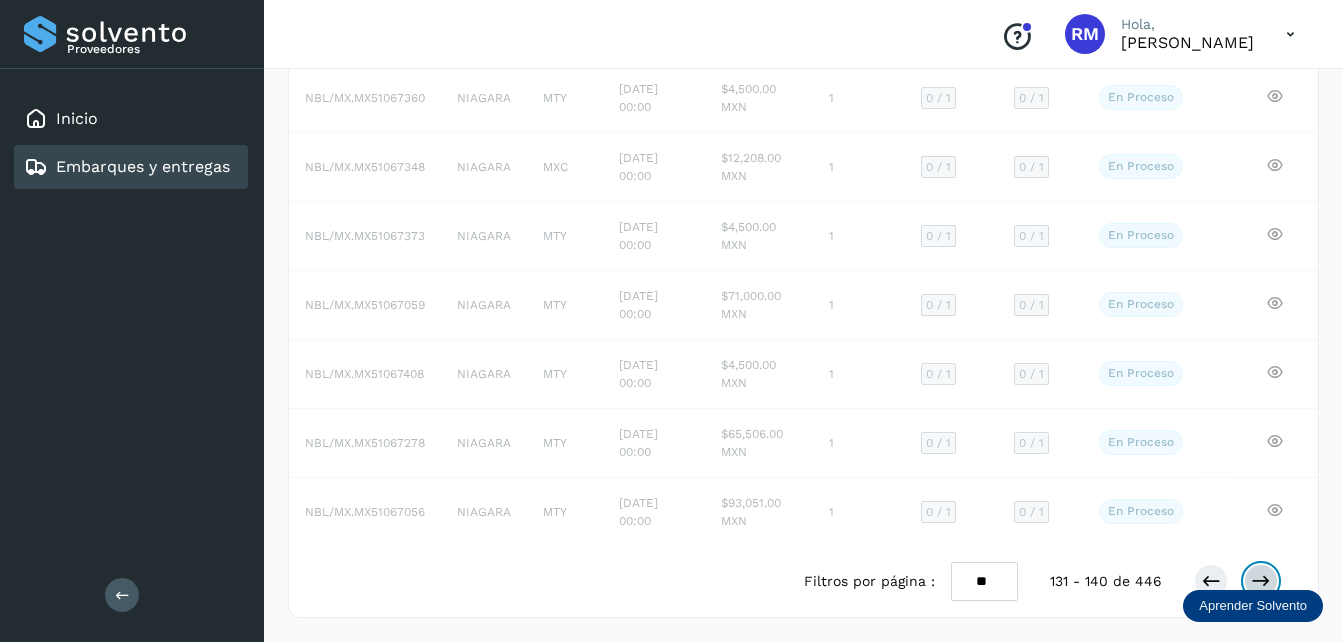 click at bounding box center [1261, 581] 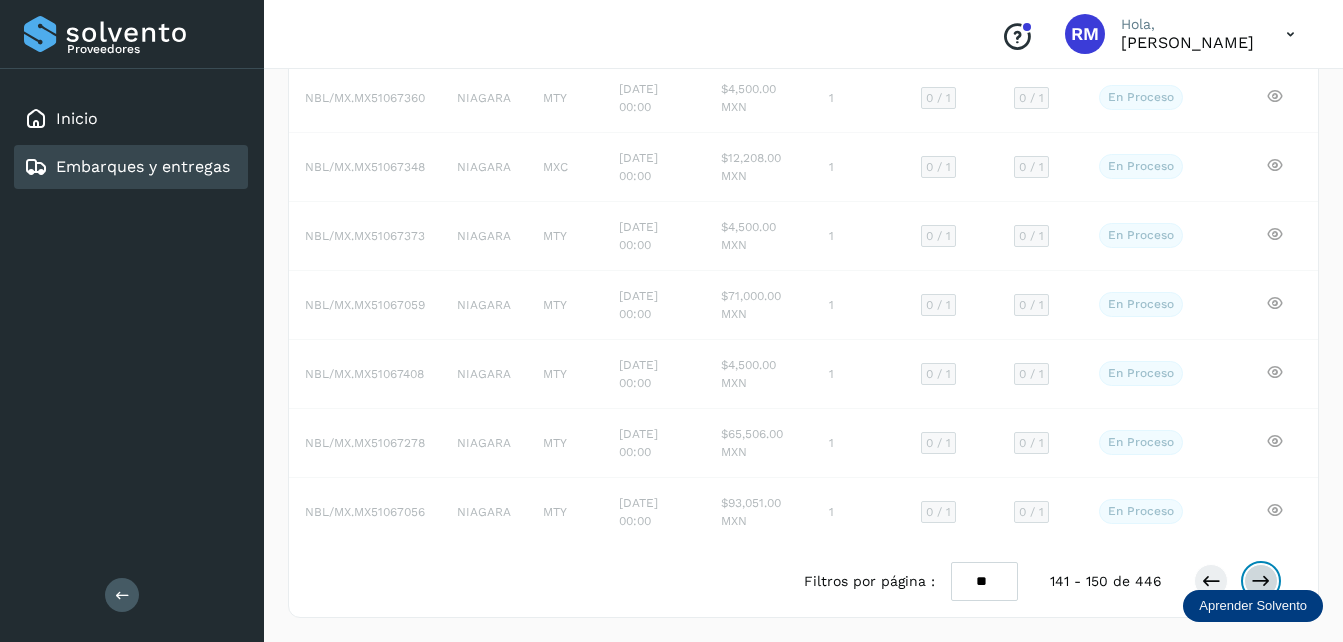 click at bounding box center (1261, 581) 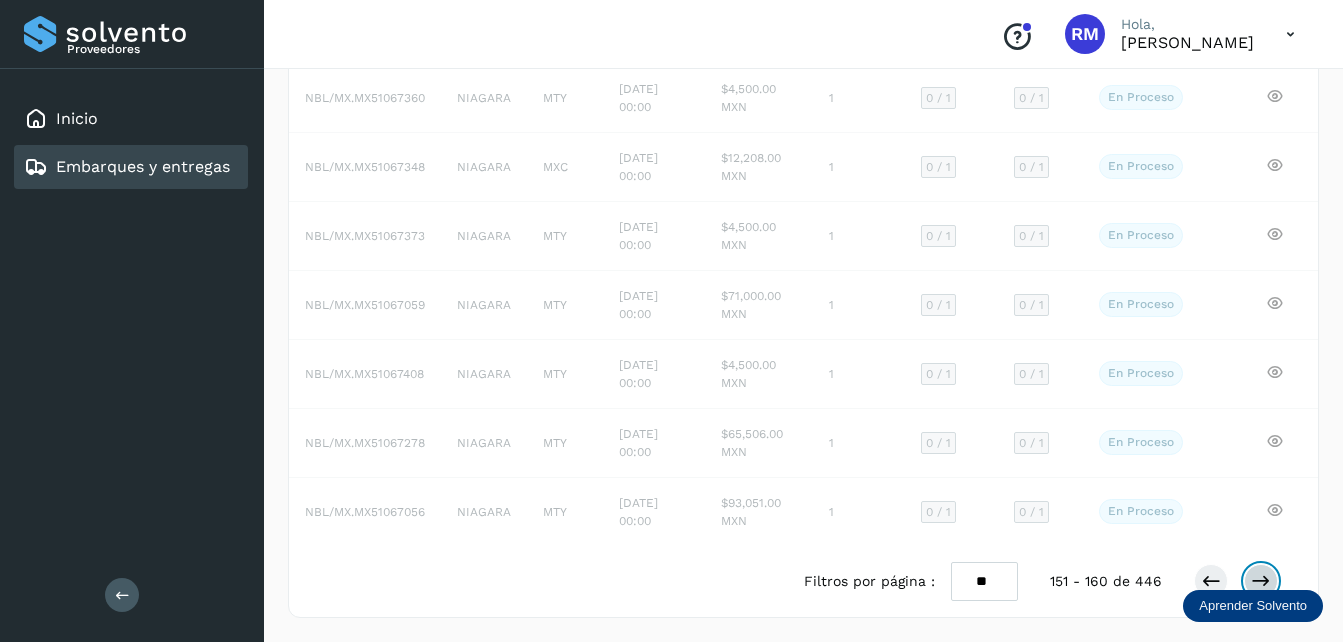 click at bounding box center [1261, 581] 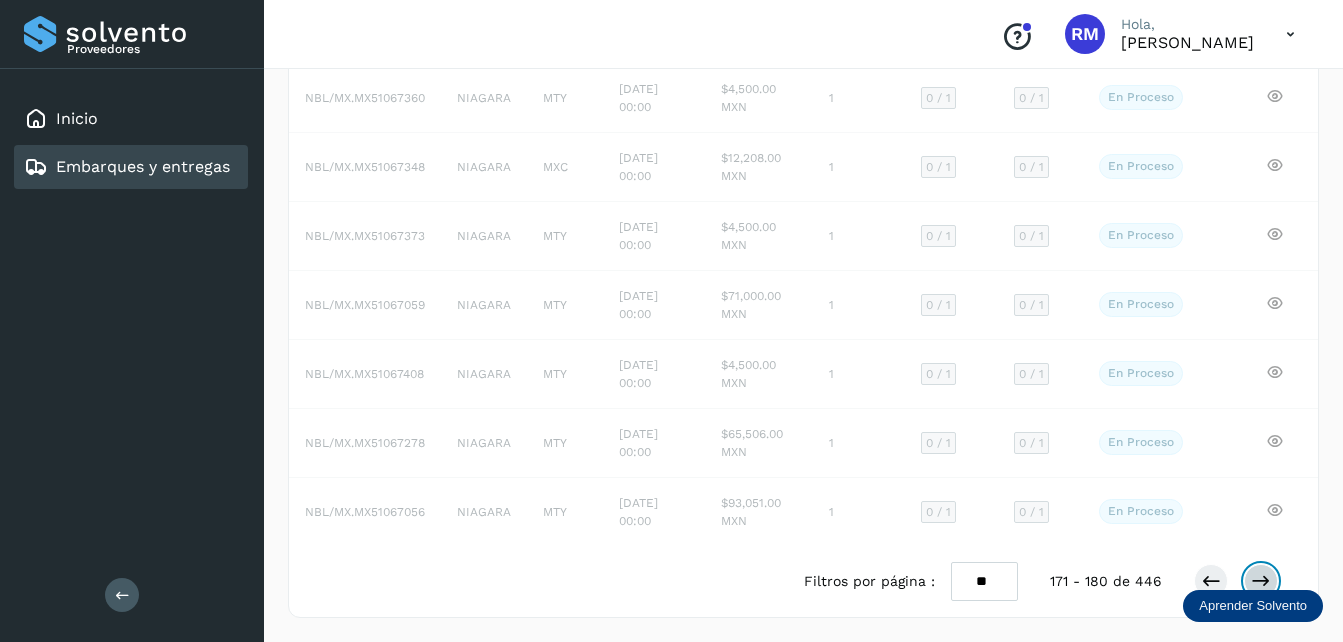 click at bounding box center (1261, 581) 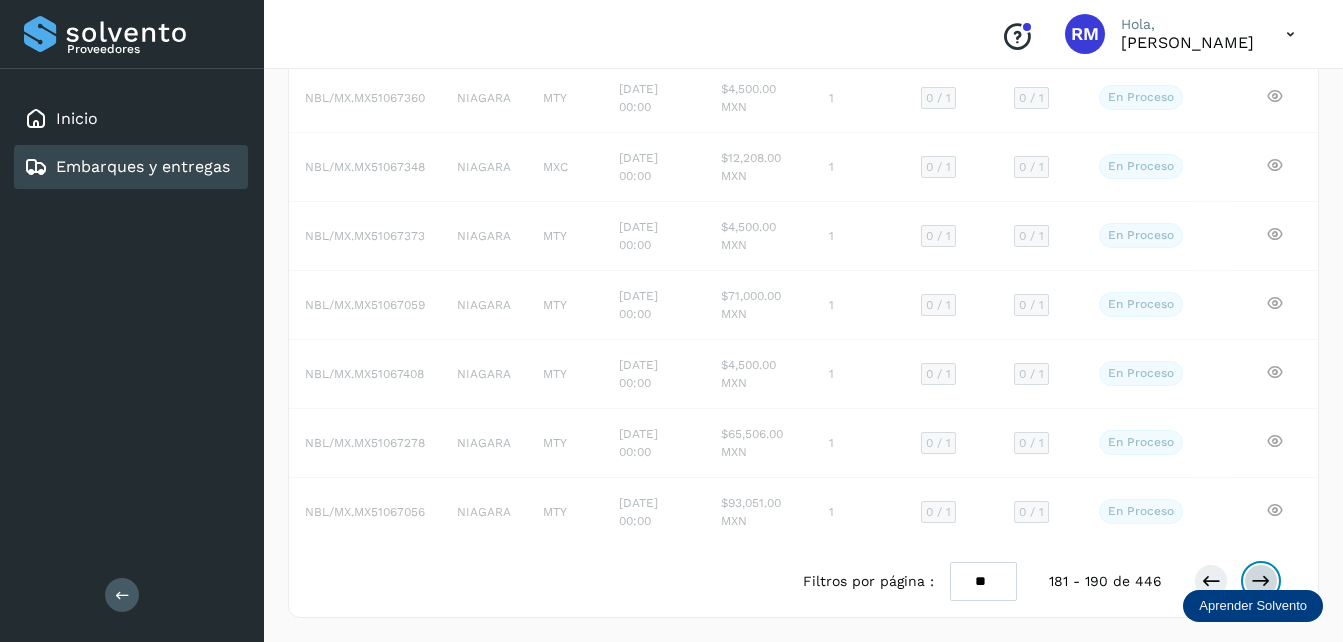 click at bounding box center (1261, 581) 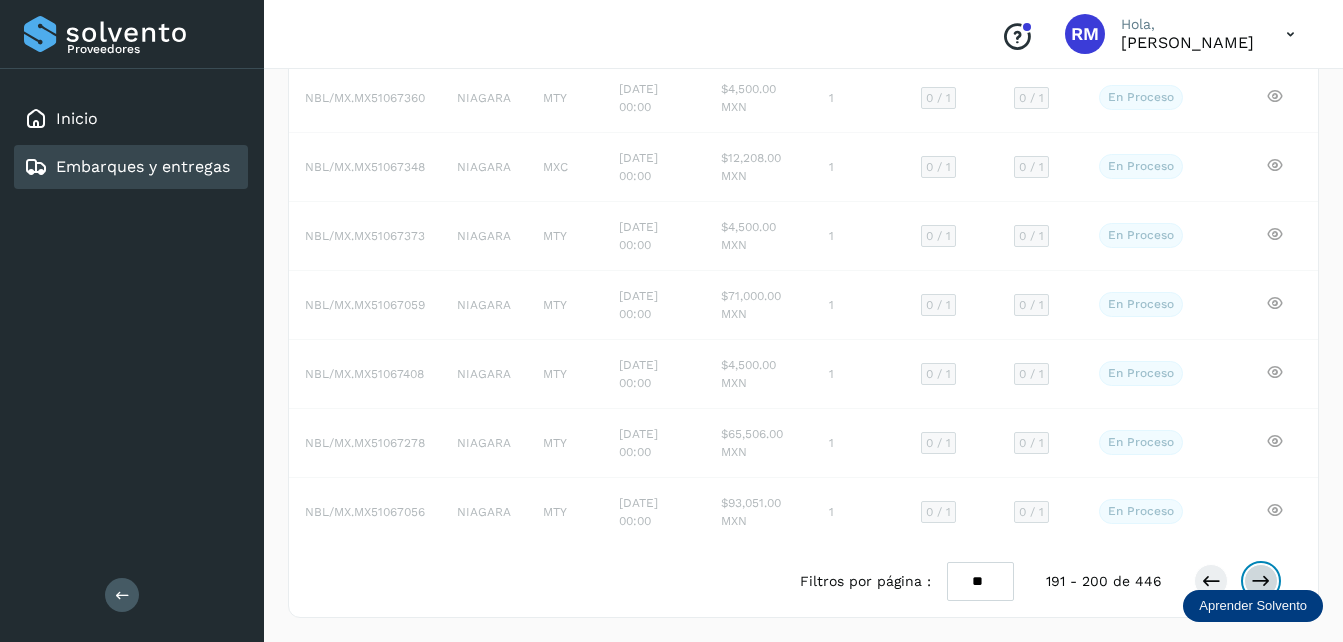 click at bounding box center [1261, 581] 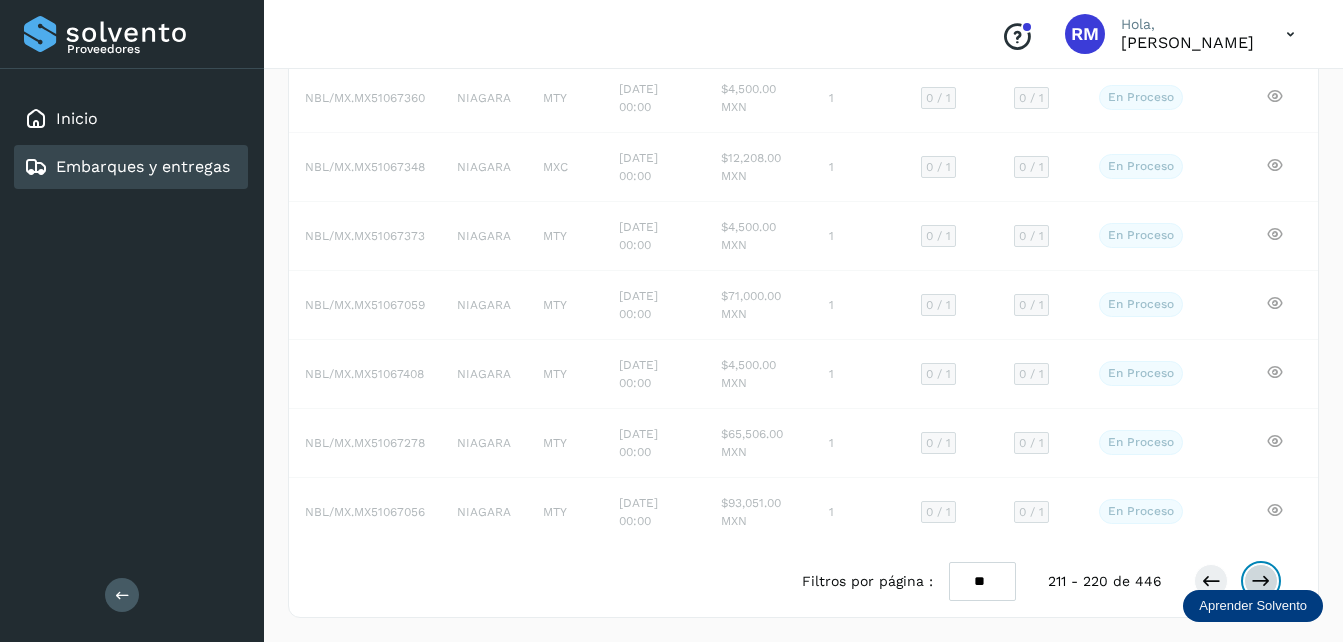 click at bounding box center [1261, 581] 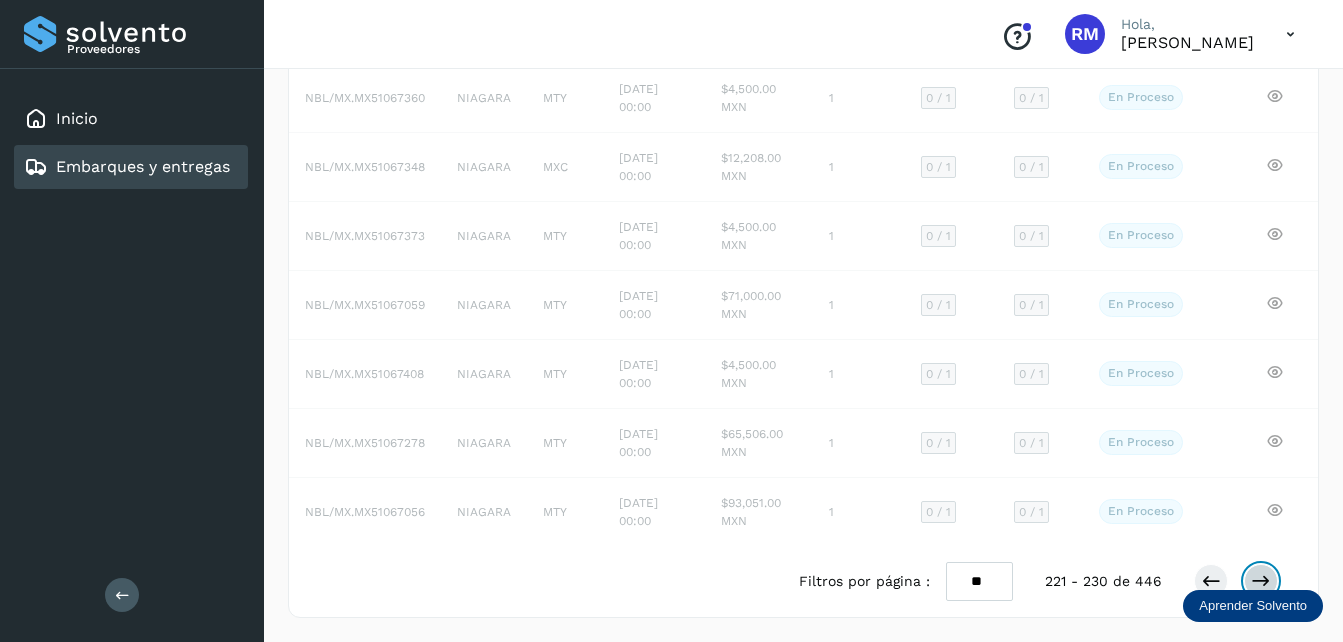 click at bounding box center (1261, 581) 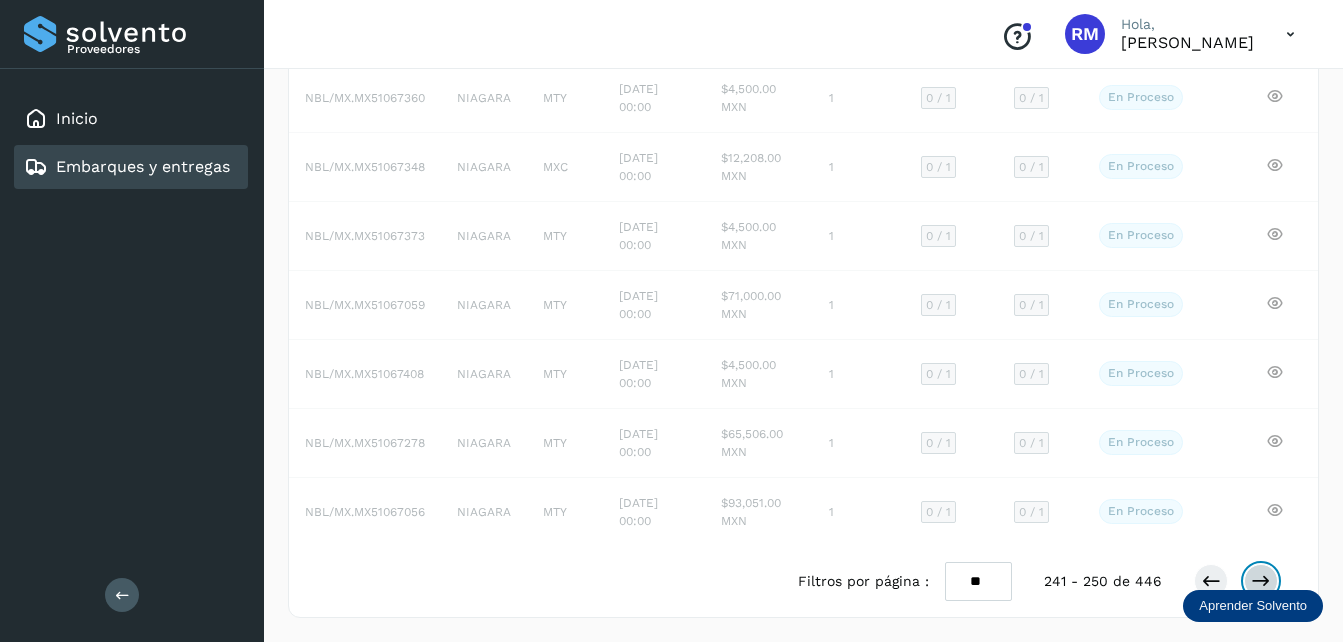 click at bounding box center [1261, 581] 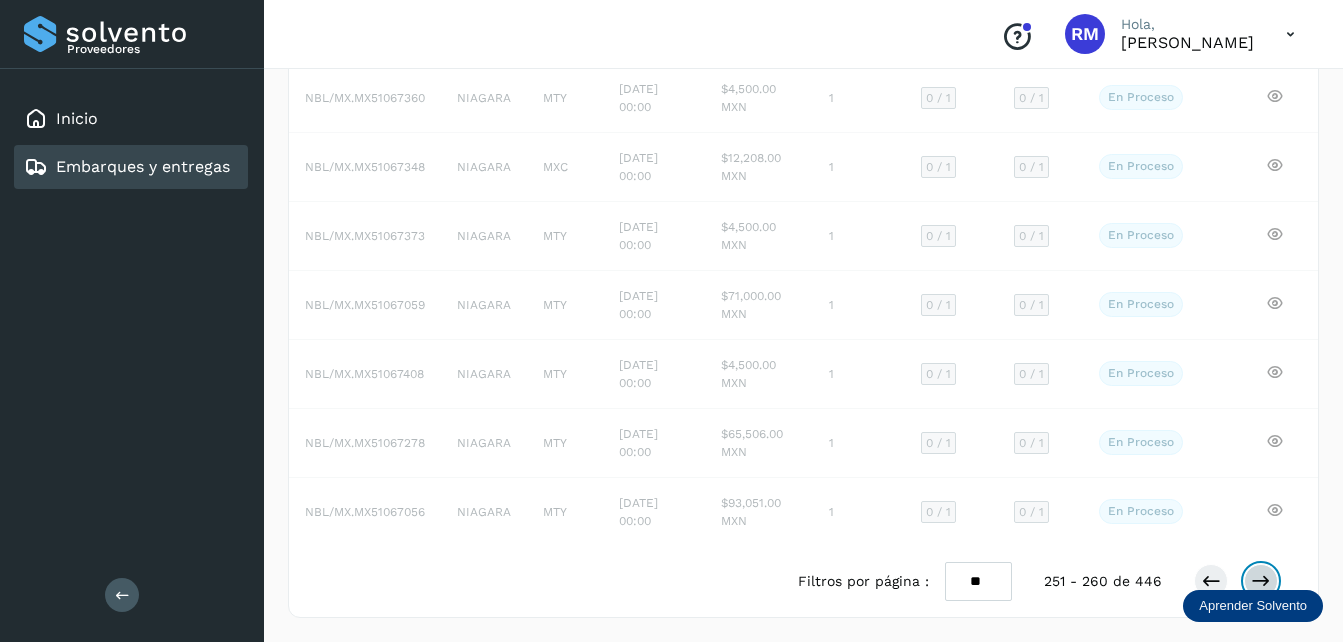 click at bounding box center (1261, 581) 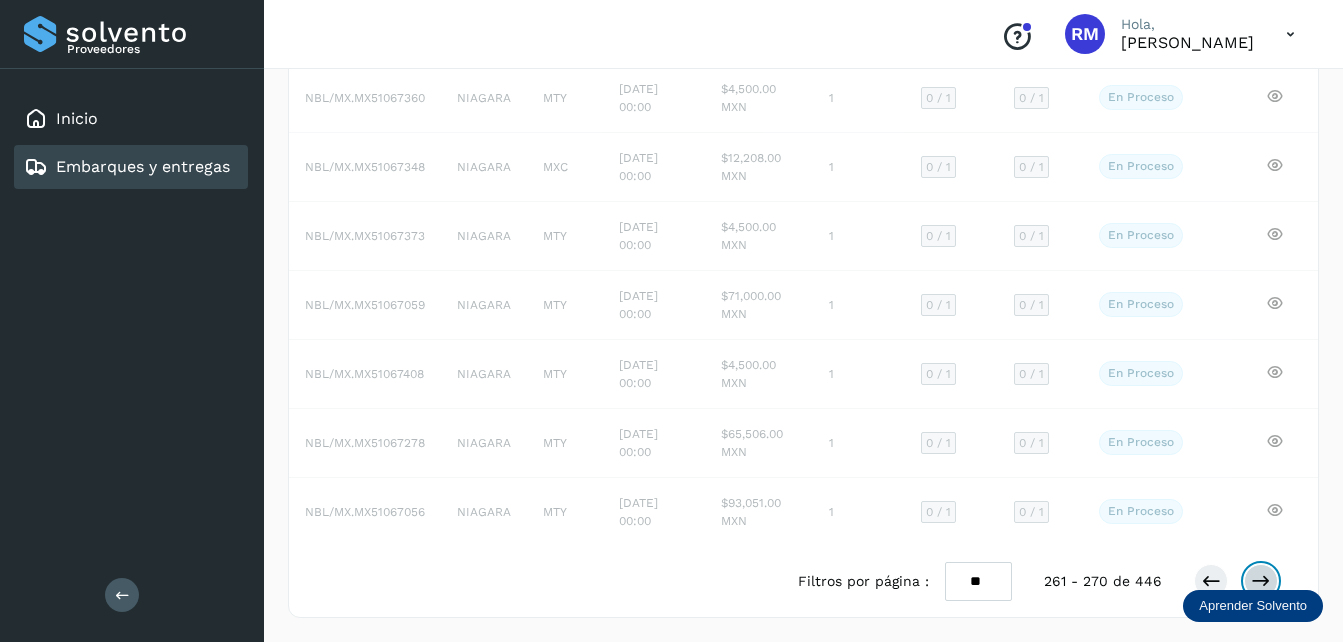click at bounding box center (1261, 581) 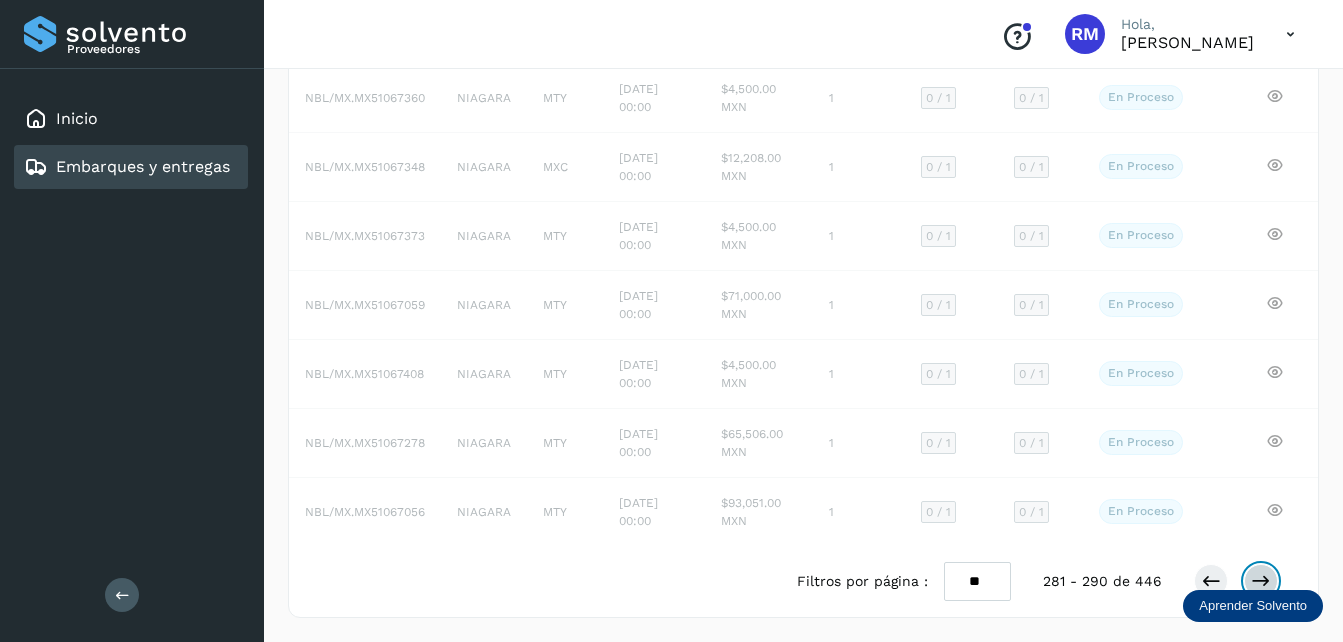 click at bounding box center (1261, 581) 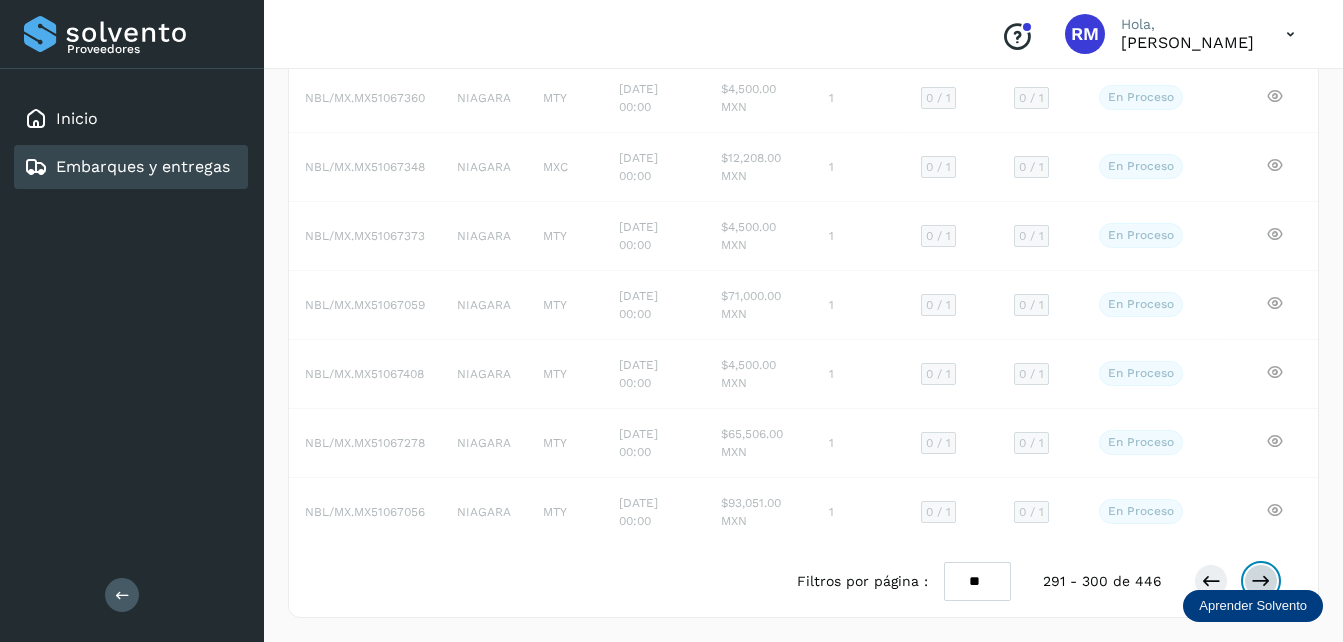 click at bounding box center (1261, 581) 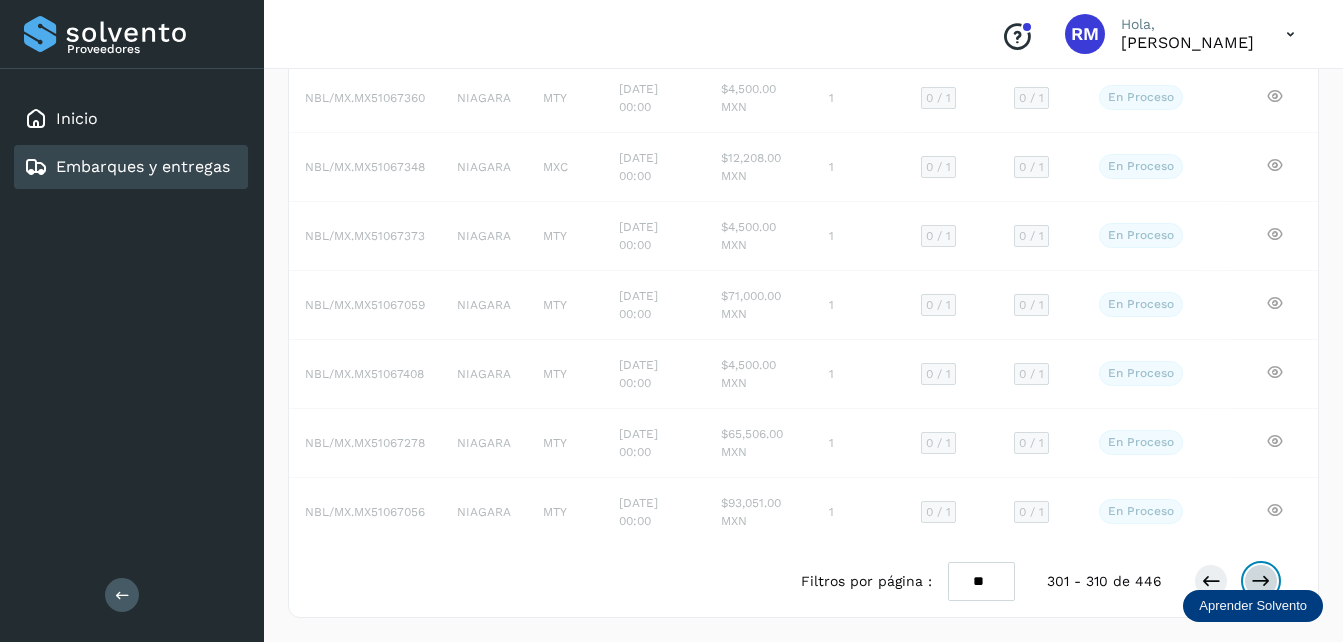 click at bounding box center (1261, 581) 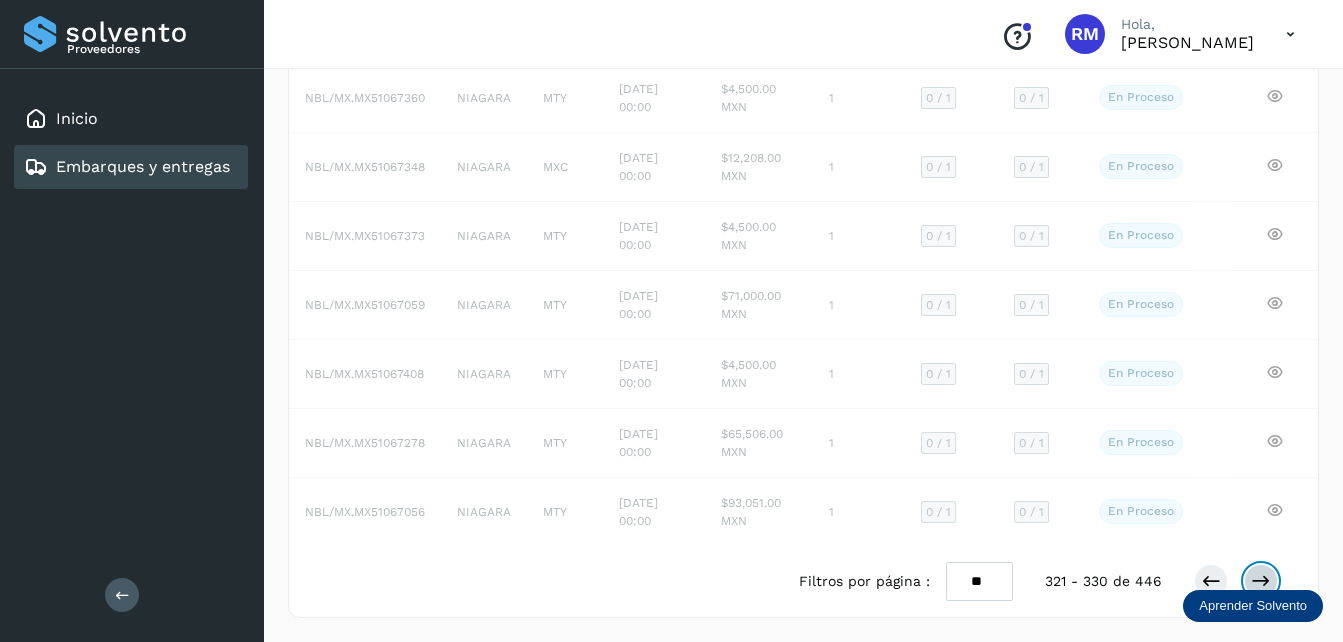 click at bounding box center (1261, 581) 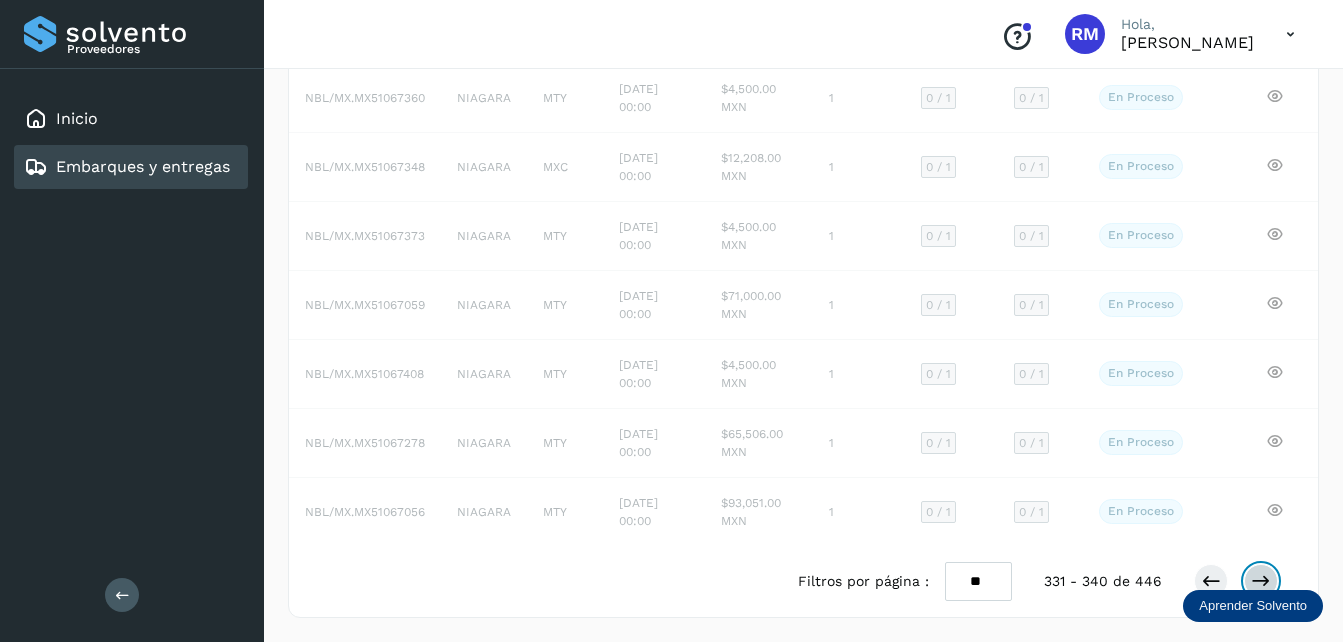 click at bounding box center (1261, 581) 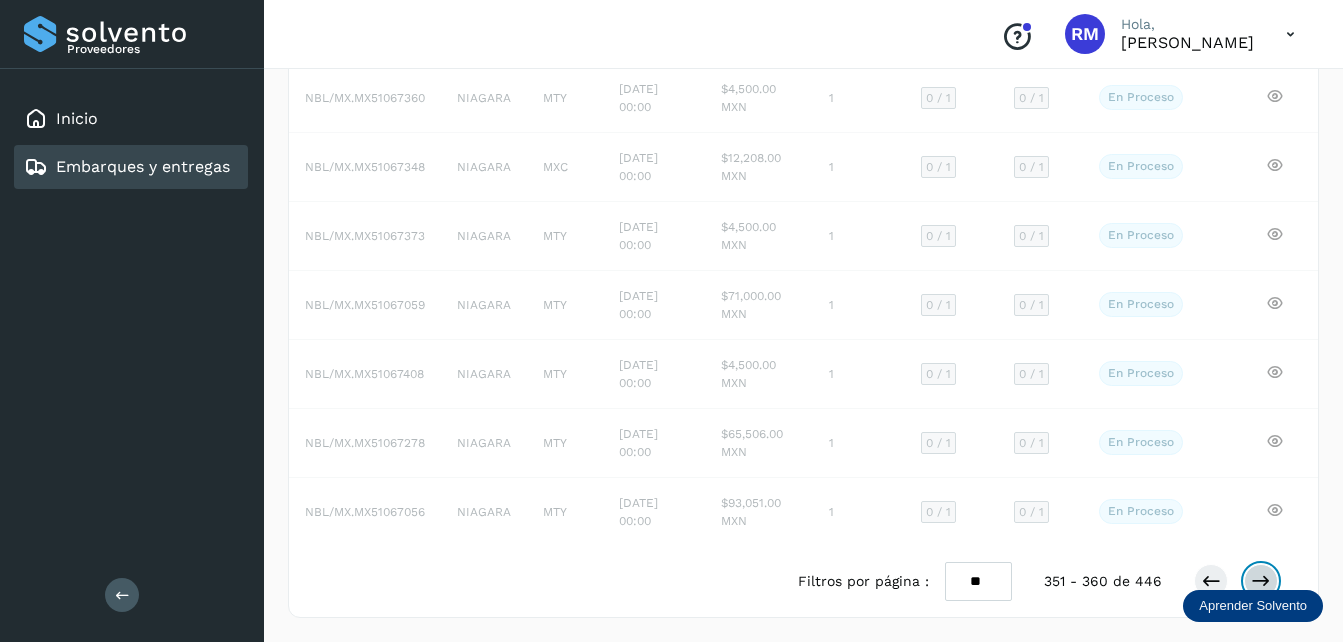 click at bounding box center [1261, 581] 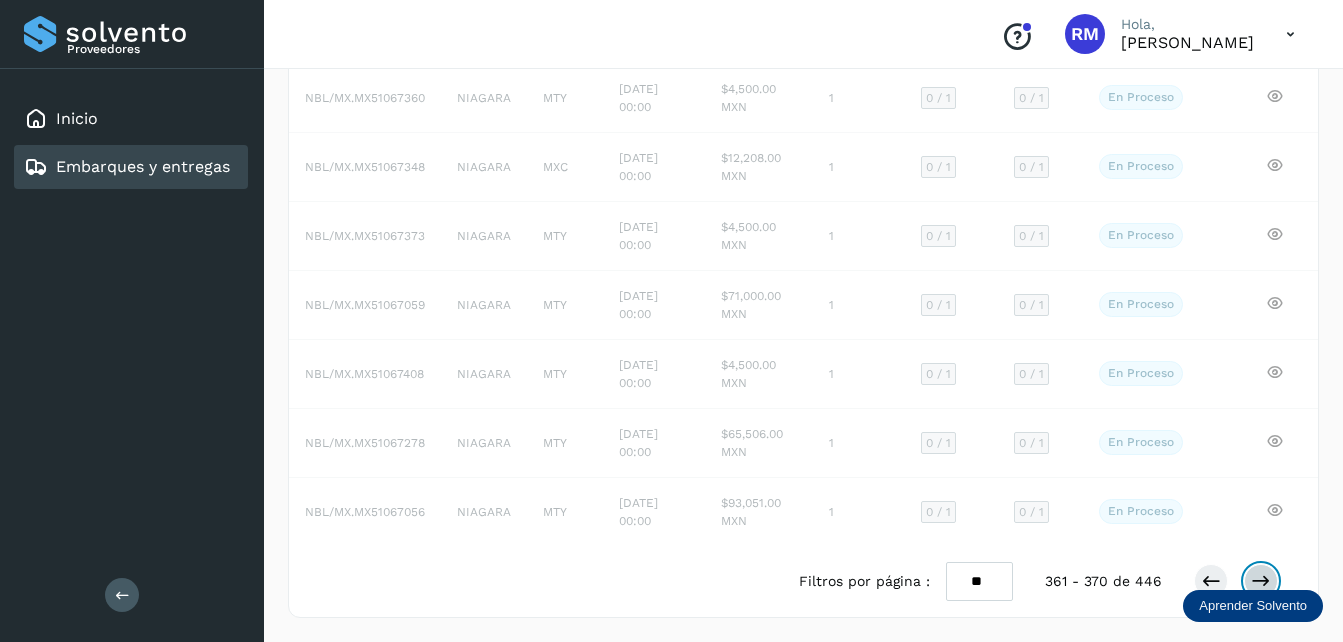 click at bounding box center [1261, 581] 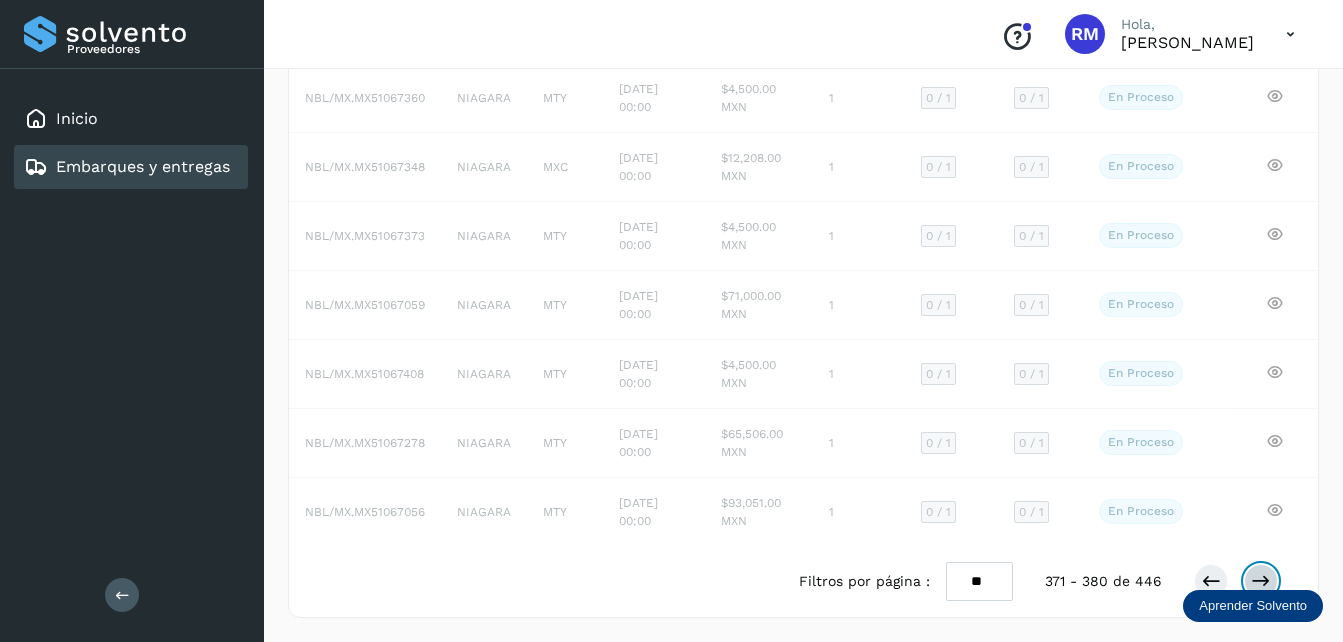 click at bounding box center [1261, 581] 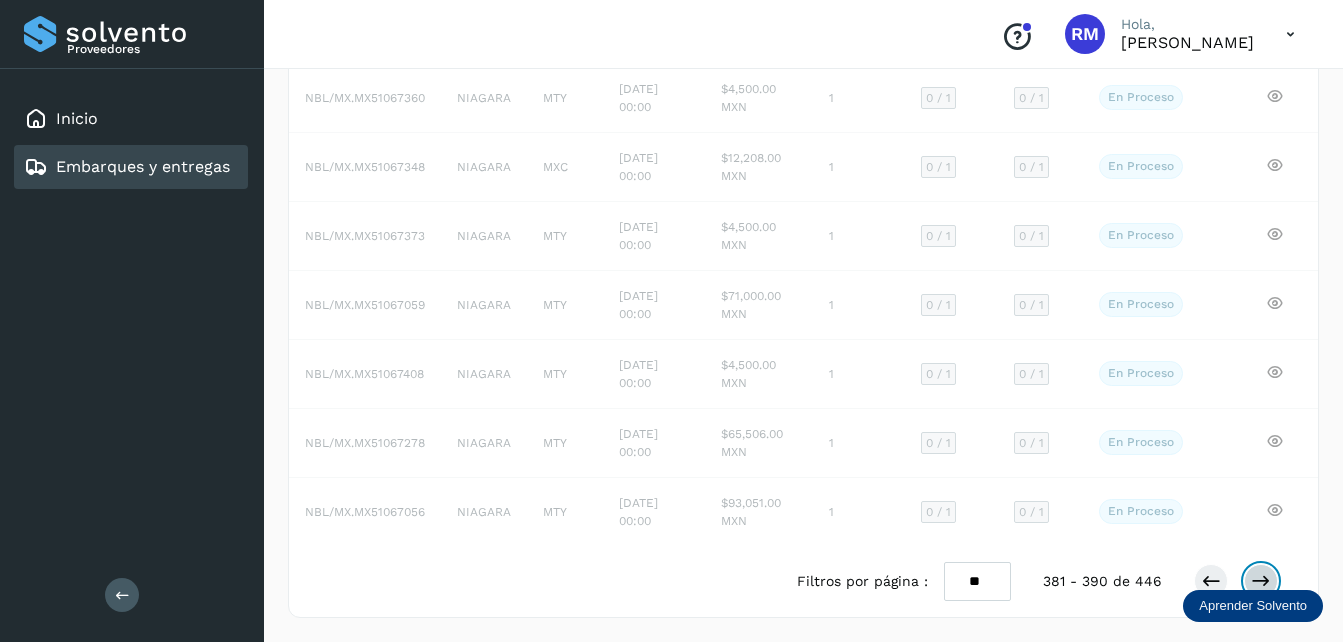 click at bounding box center (1261, 581) 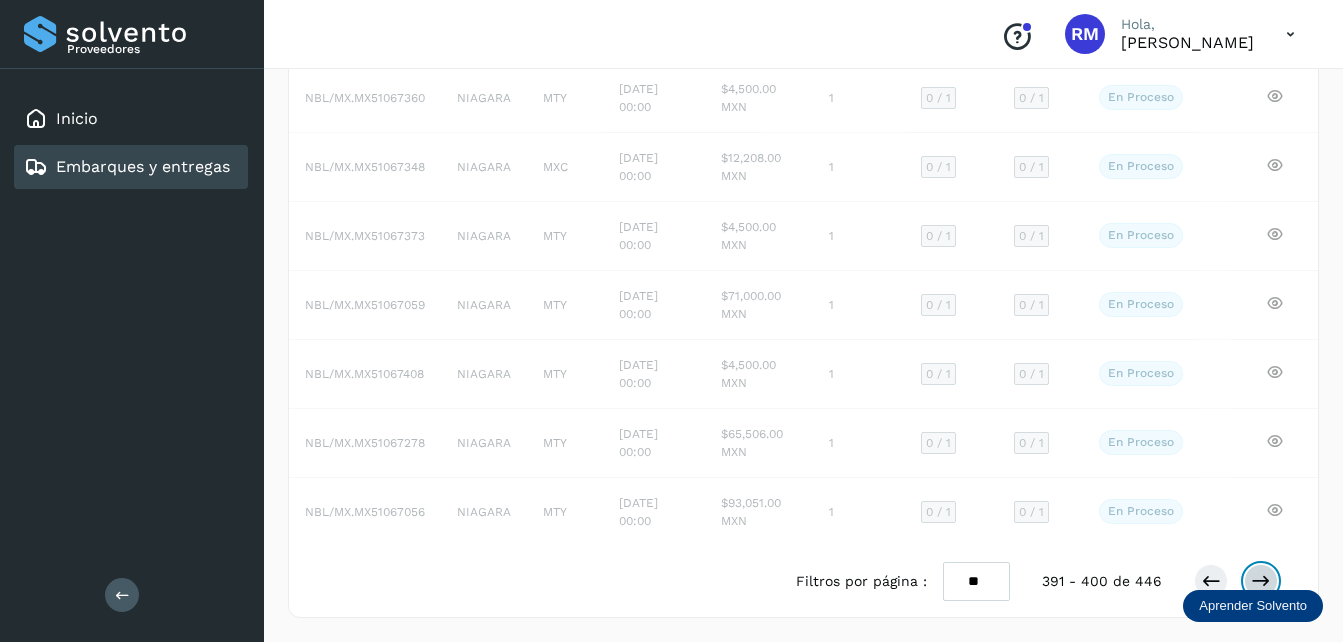 click at bounding box center (1261, 581) 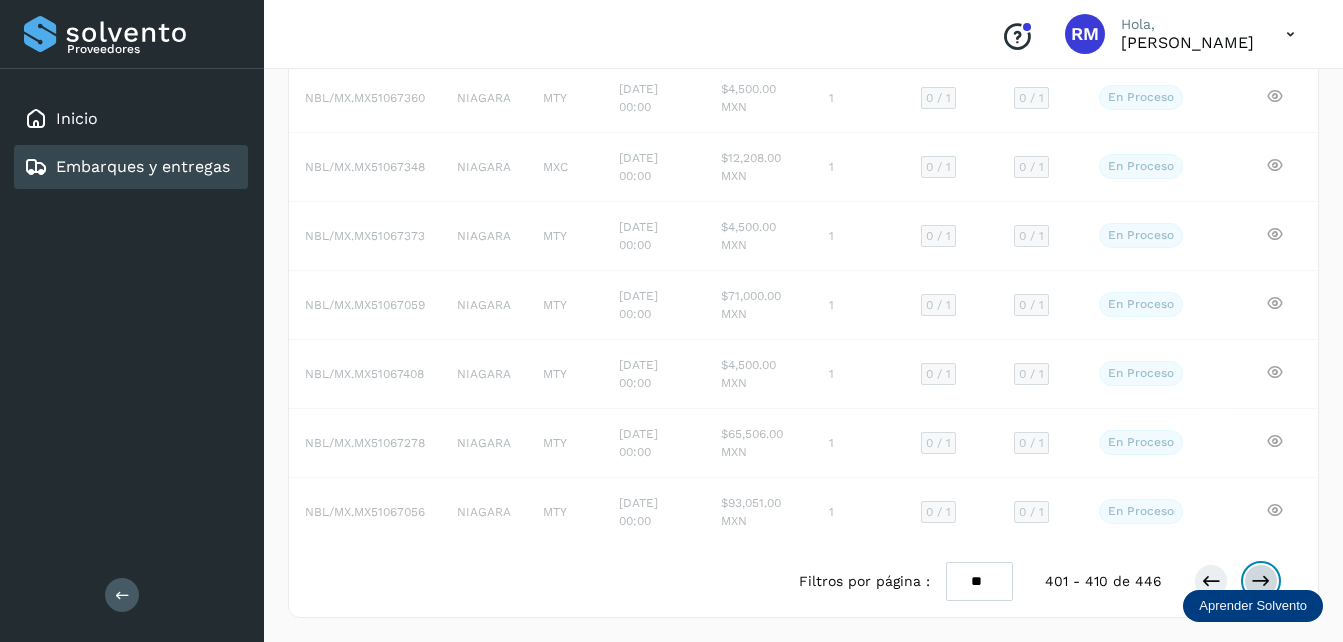 click at bounding box center [1261, 581] 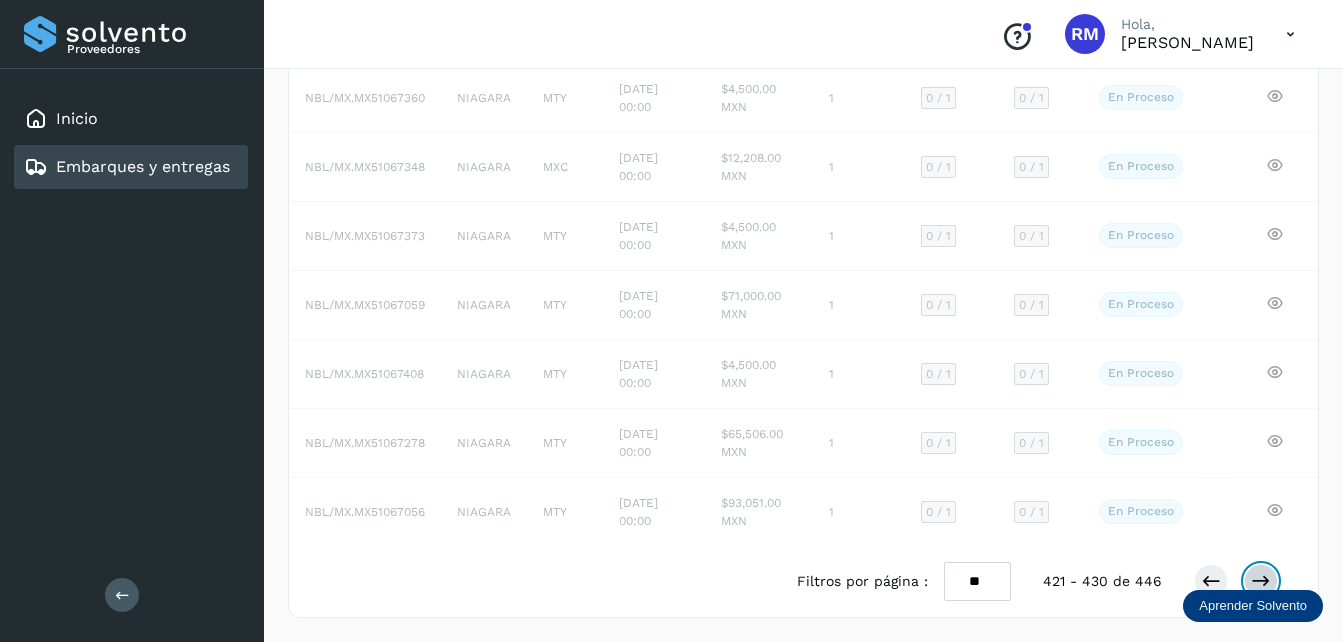 click at bounding box center [1261, 581] 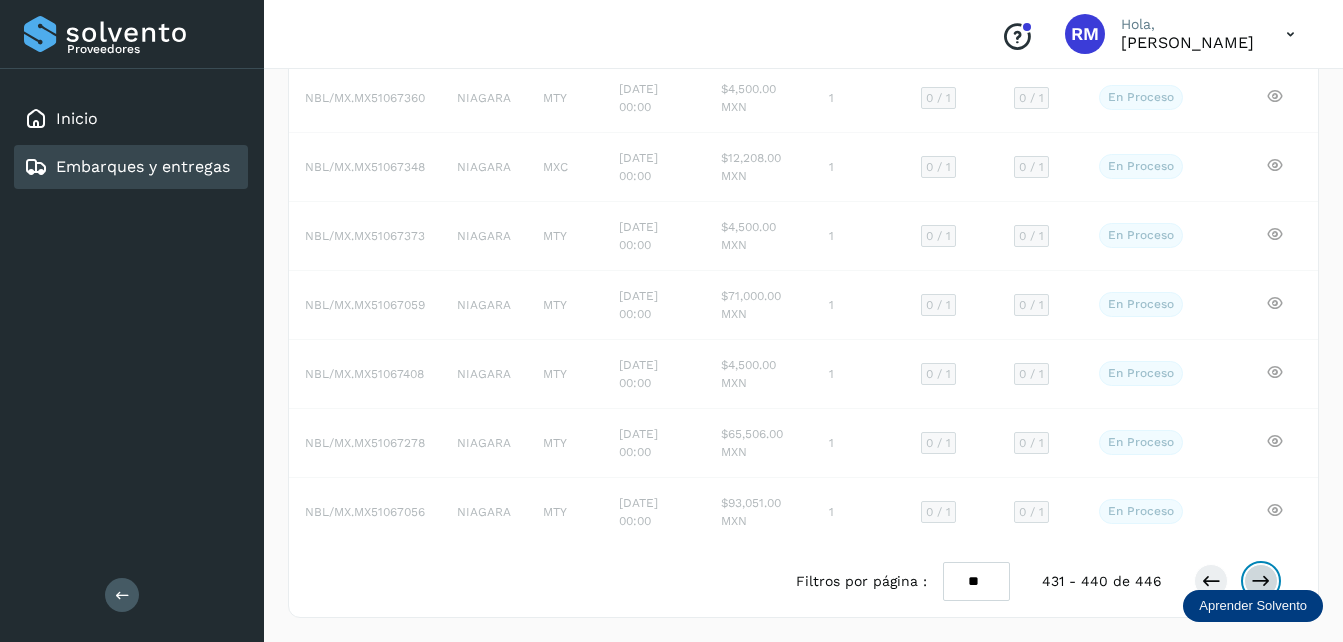 click at bounding box center [1261, 581] 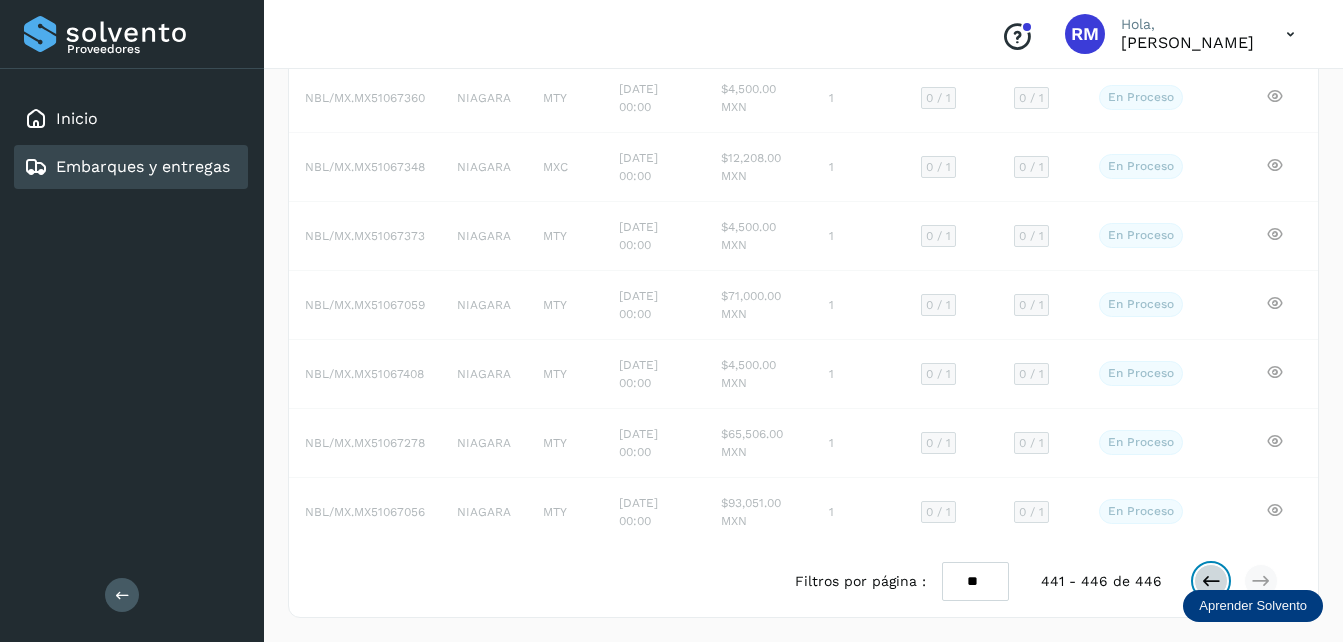 click at bounding box center [1211, 581] 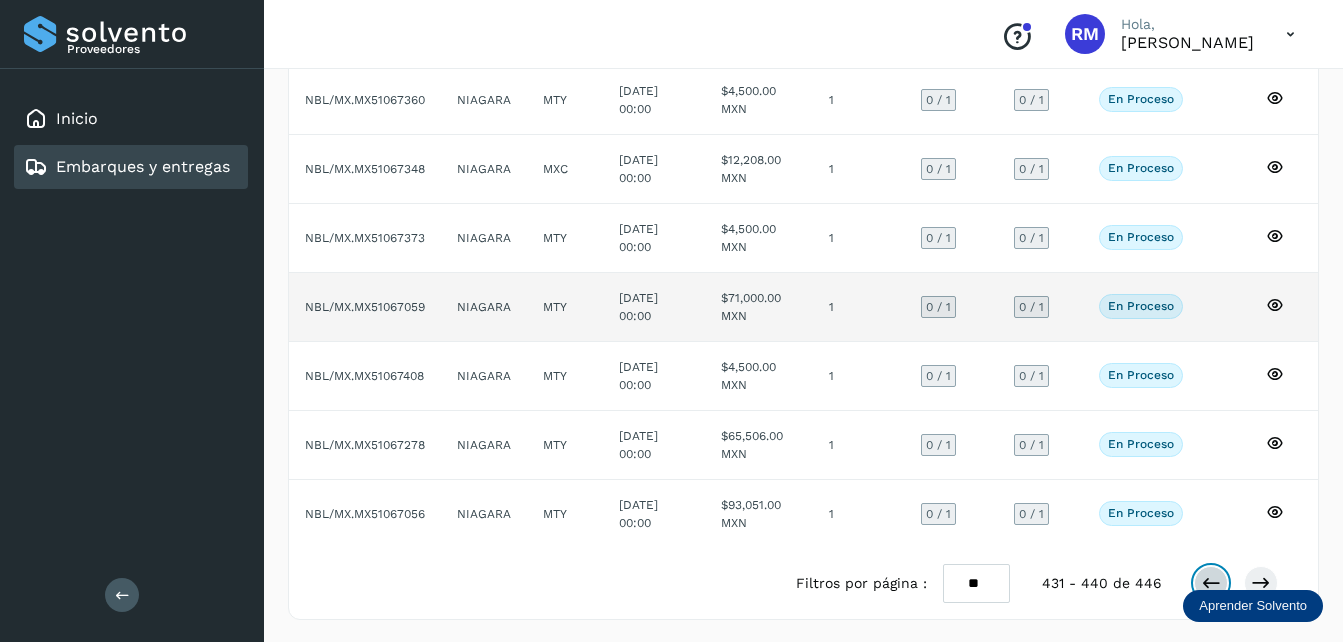 scroll, scrollTop: 400, scrollLeft: 0, axis: vertical 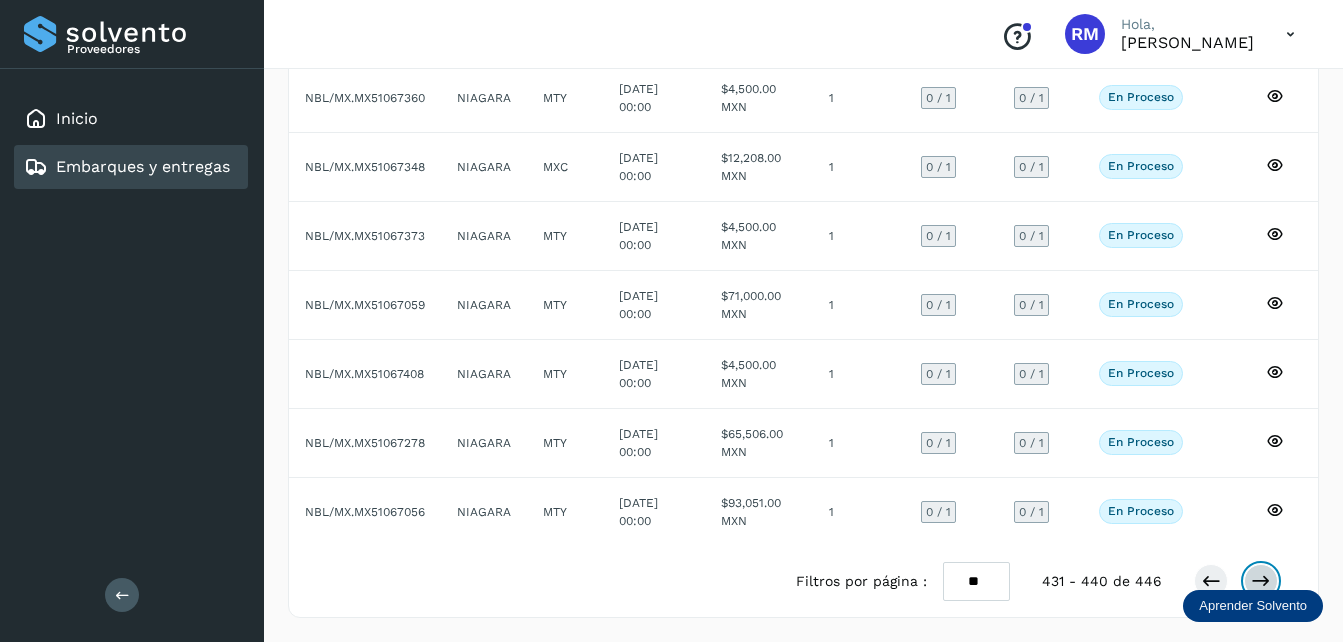 click at bounding box center (1261, 581) 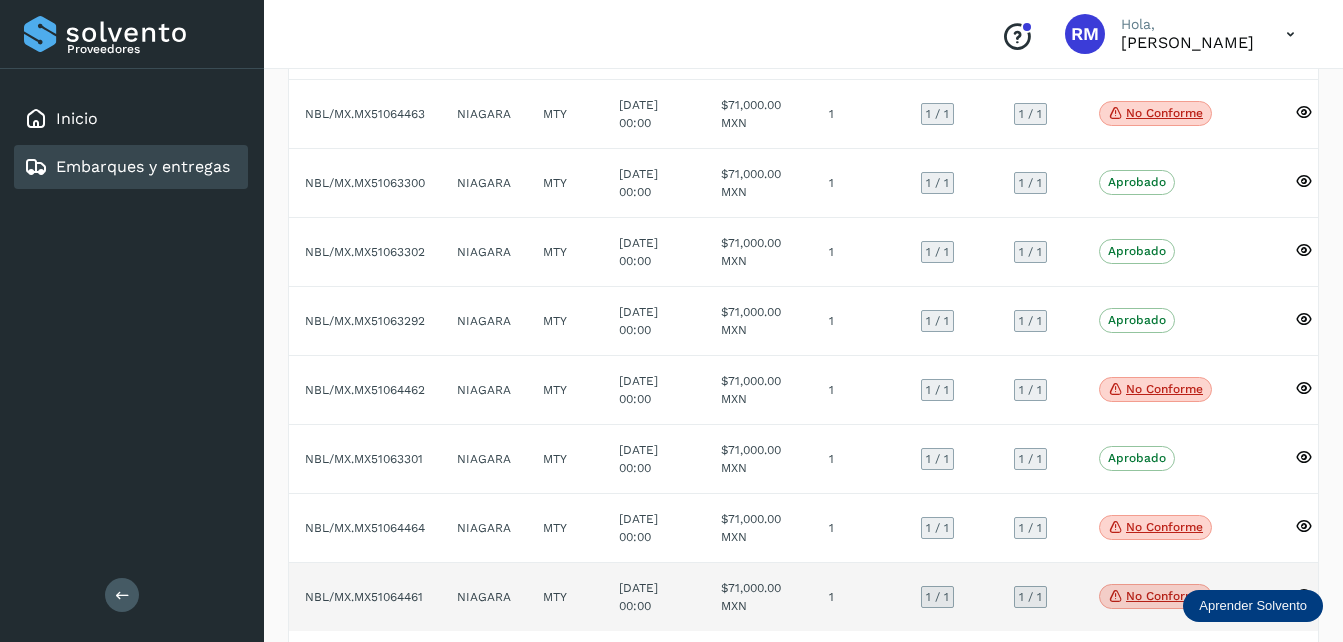 scroll, scrollTop: 415, scrollLeft: 0, axis: vertical 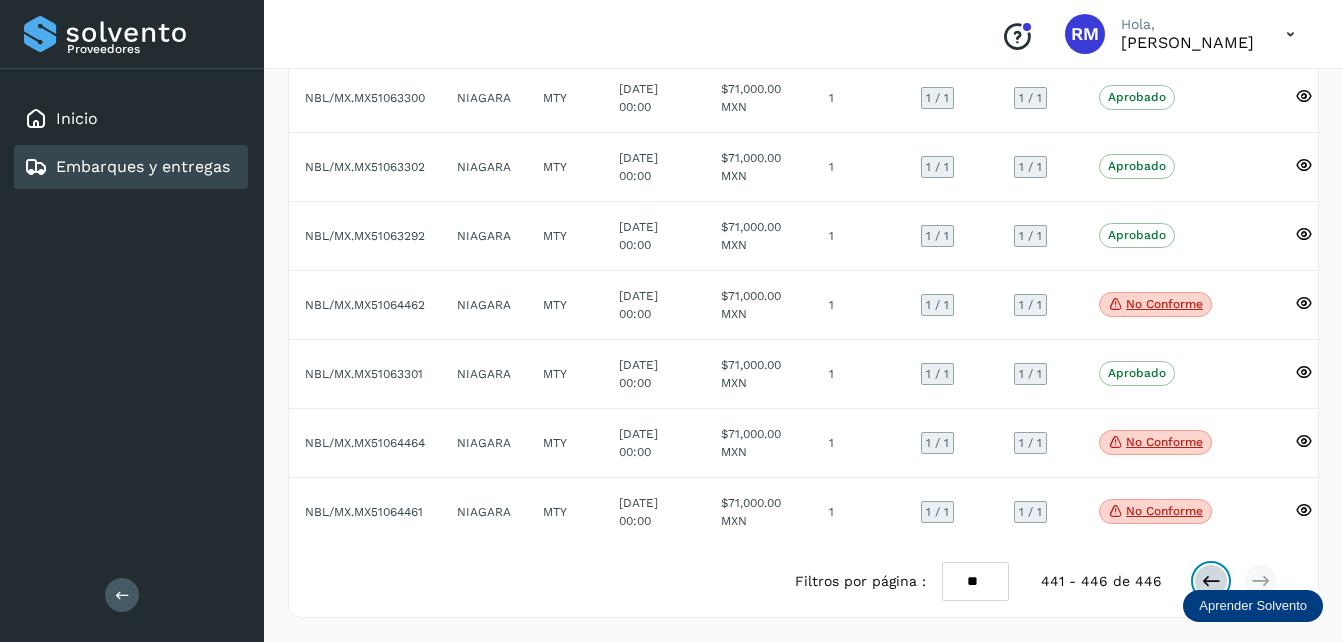 click at bounding box center [1211, 581] 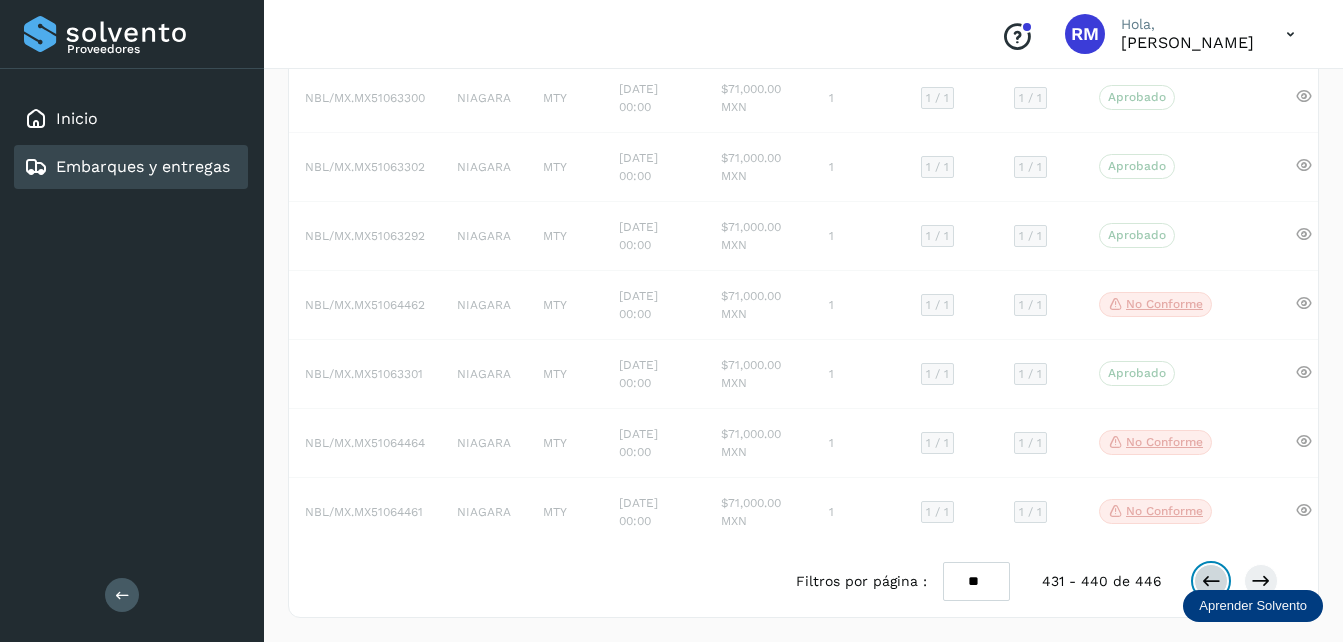 scroll, scrollTop: 416, scrollLeft: 0, axis: vertical 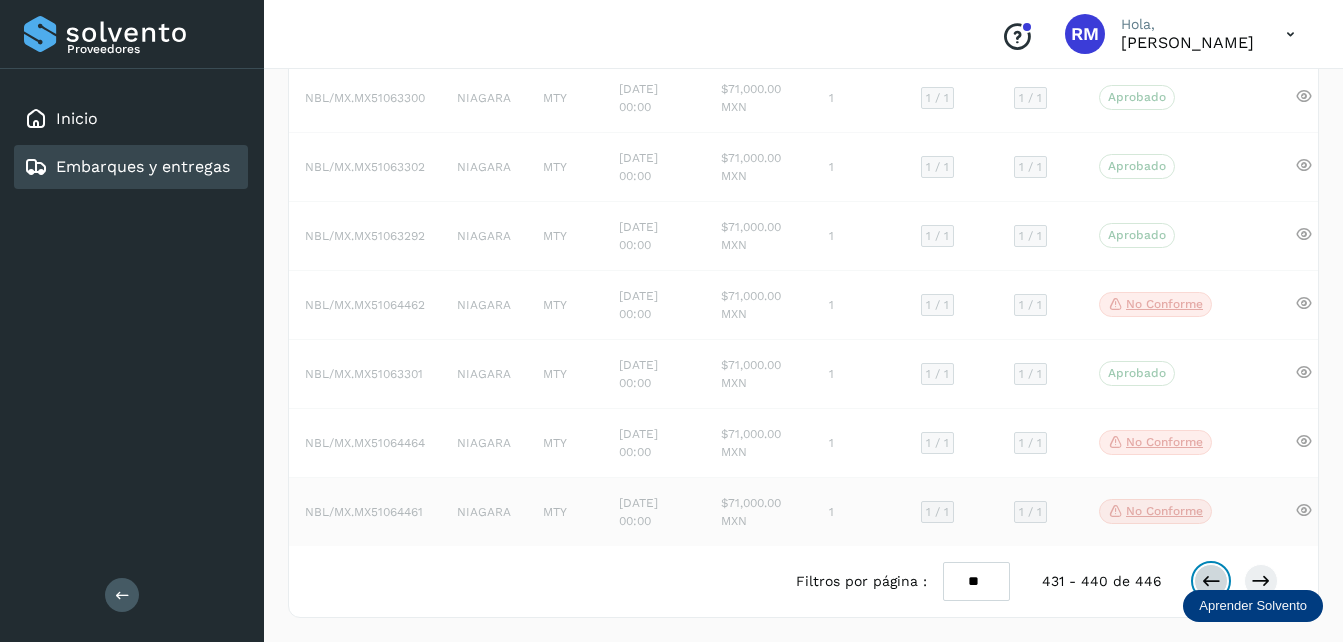 drag, startPoint x: 1209, startPoint y: 547, endPoint x: 1151, endPoint y: 495, distance: 77.89737 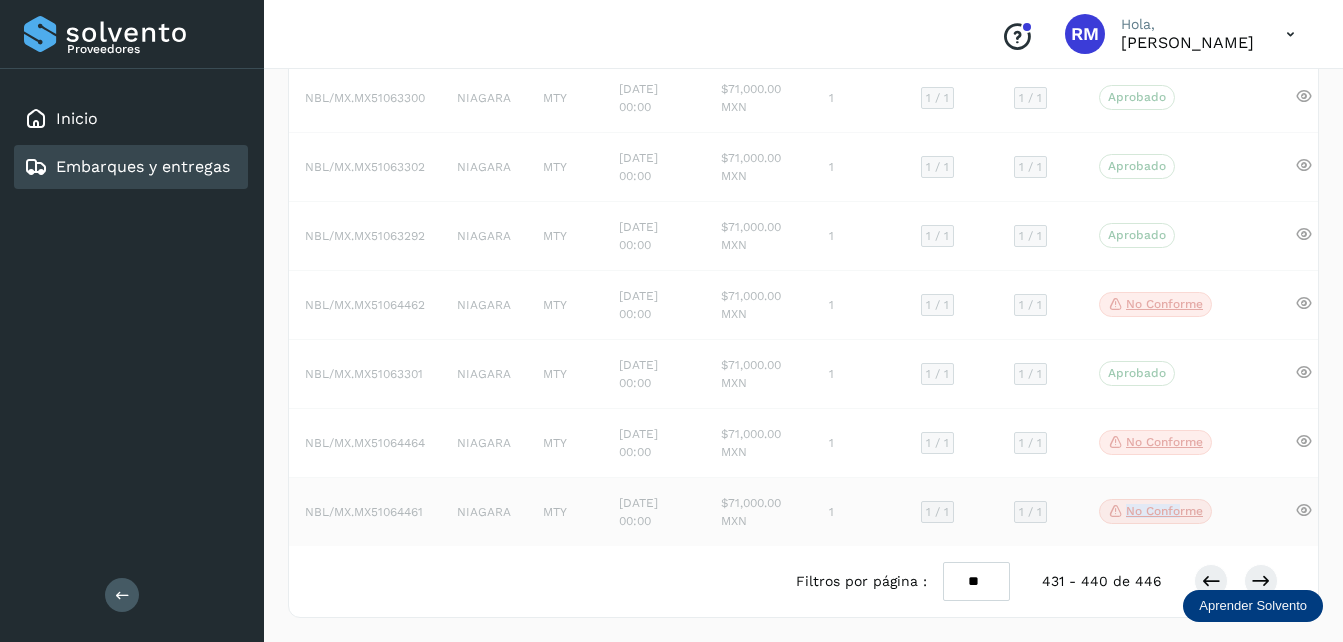drag, startPoint x: 1151, startPoint y: 495, endPoint x: 1119, endPoint y: 507, distance: 34.176014 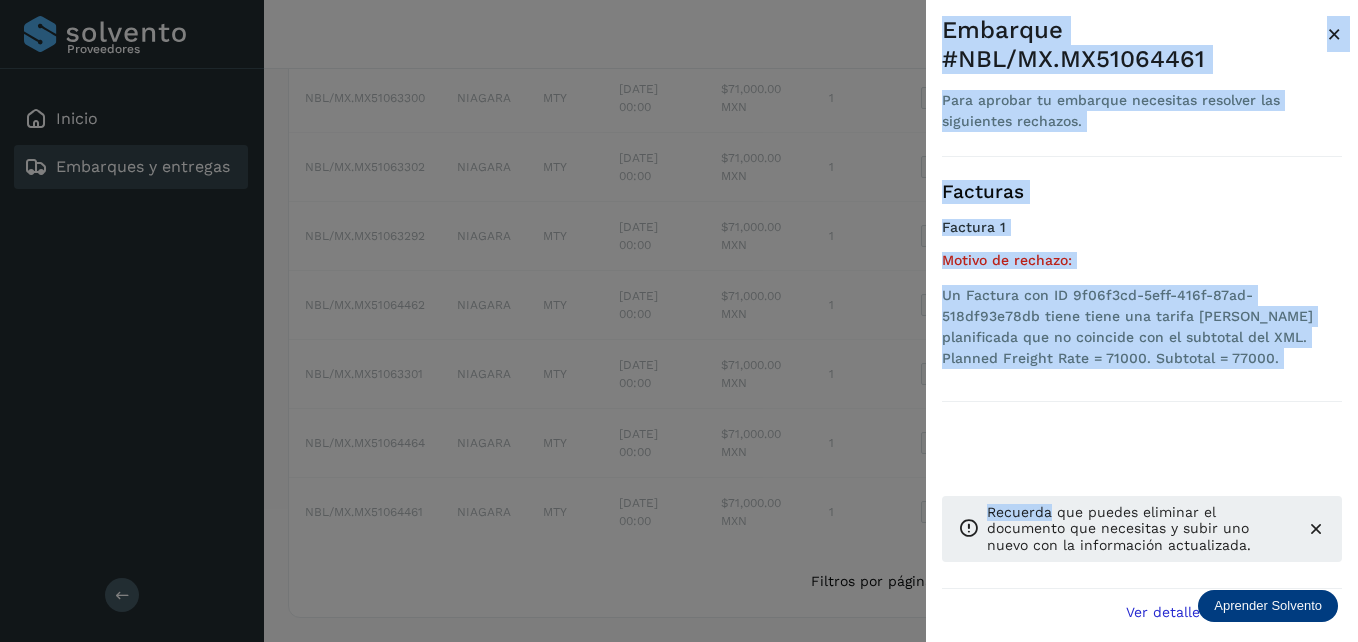 drag, startPoint x: 1119, startPoint y: 507, endPoint x: 829, endPoint y: 451, distance: 295.35742 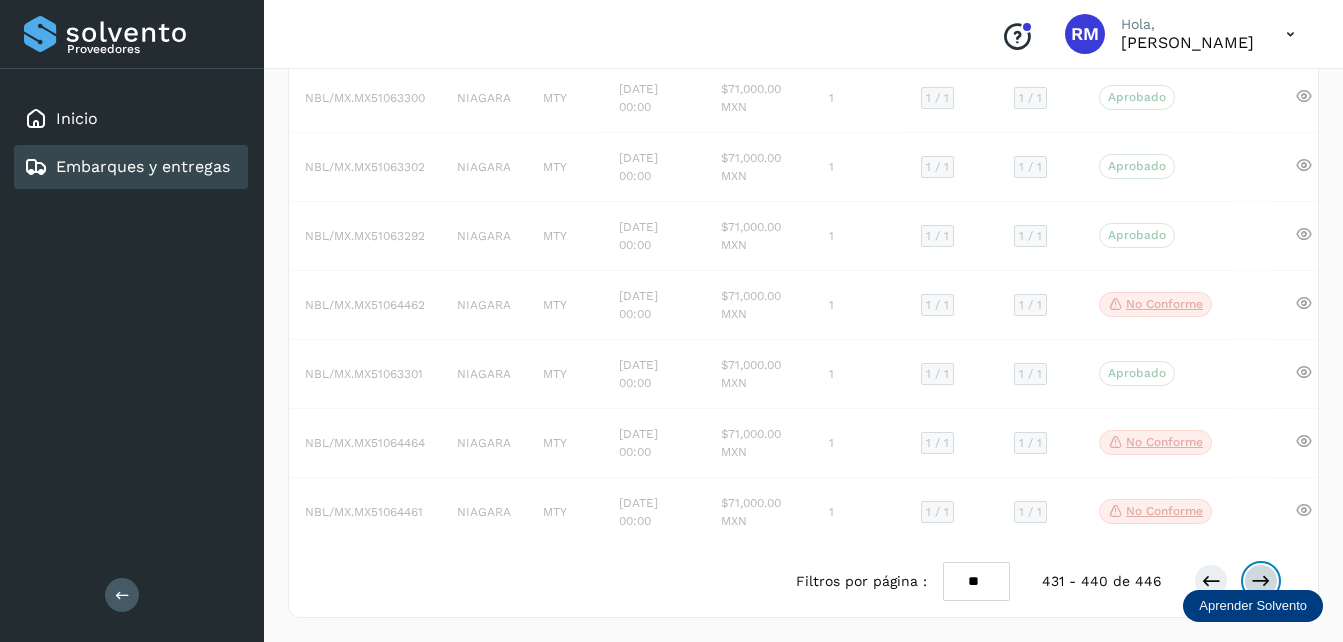 click at bounding box center [1261, 581] 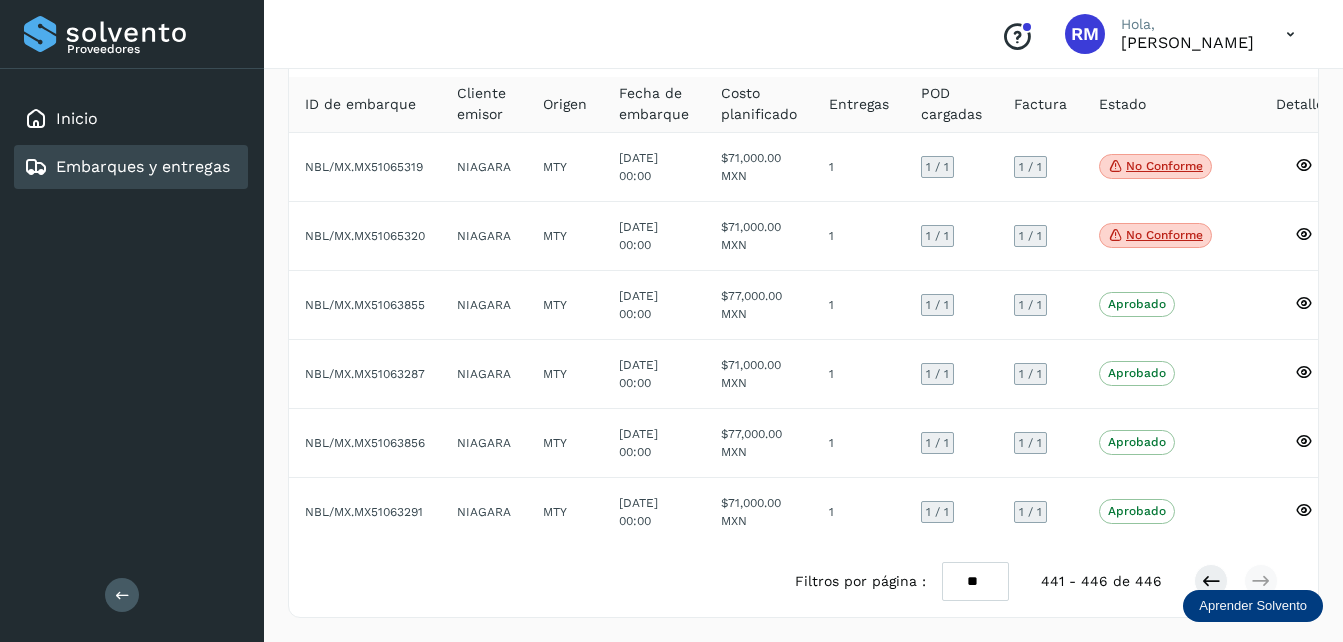 scroll, scrollTop: 139, scrollLeft: 0, axis: vertical 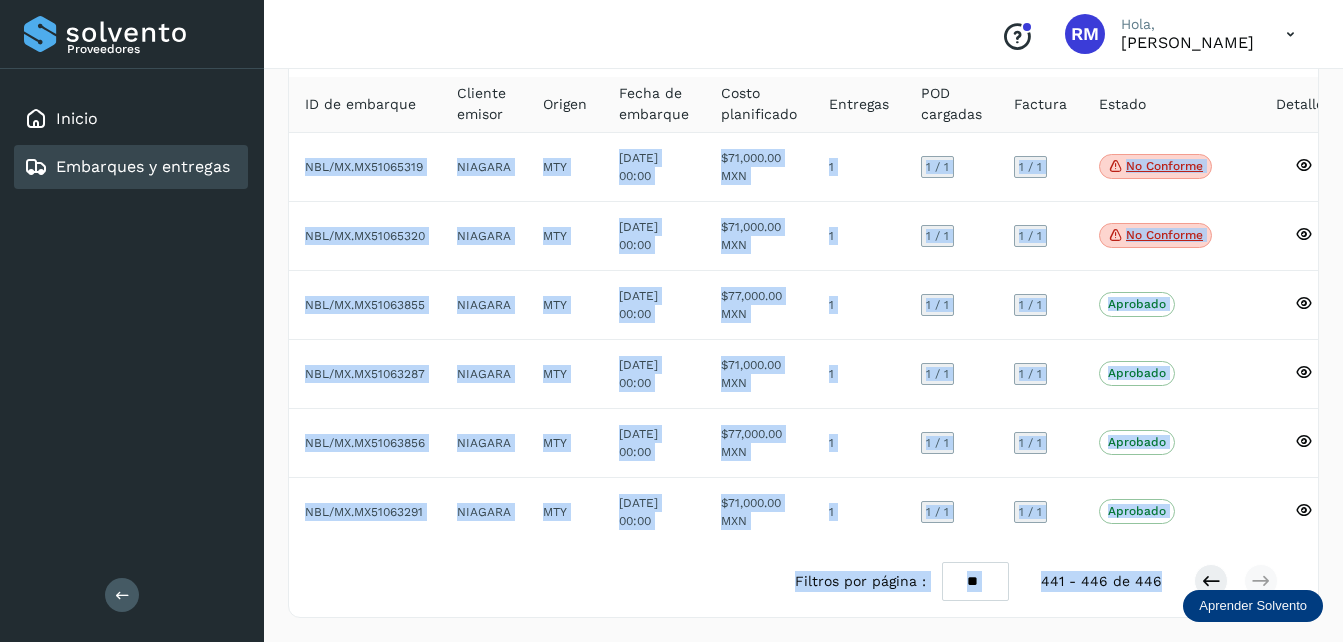 drag, startPoint x: 1228, startPoint y: 576, endPoint x: 1085, endPoint y: 531, distance: 149.91331 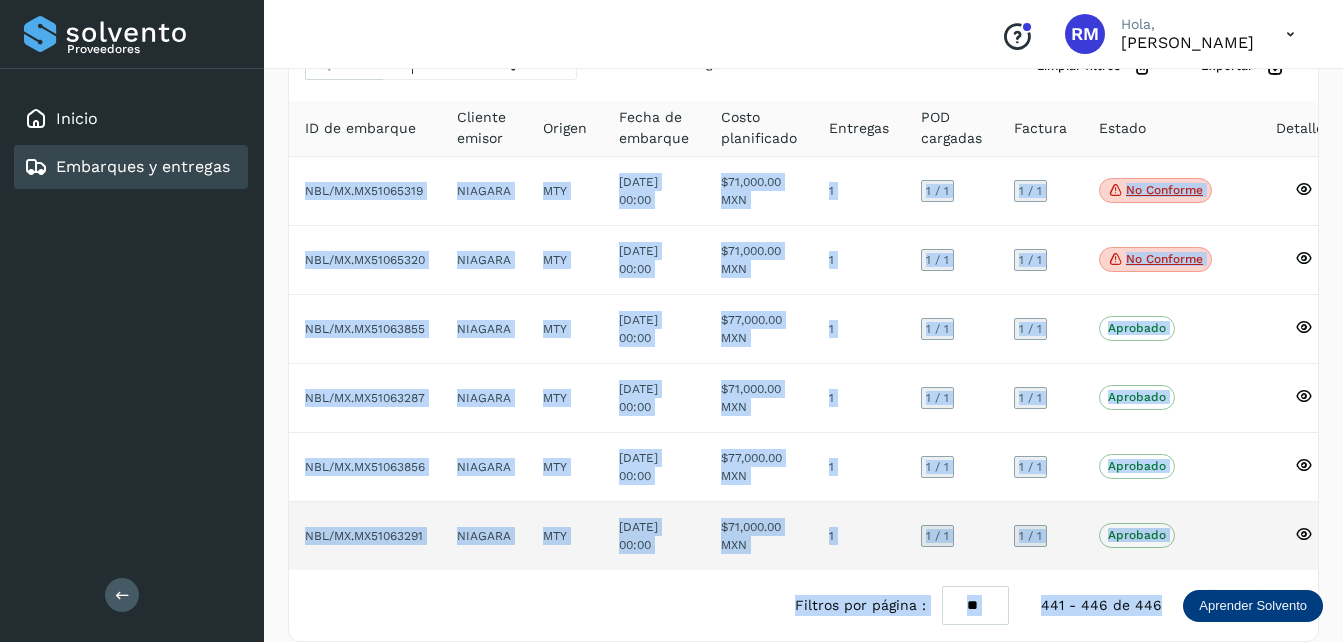 scroll, scrollTop: 139, scrollLeft: 0, axis: vertical 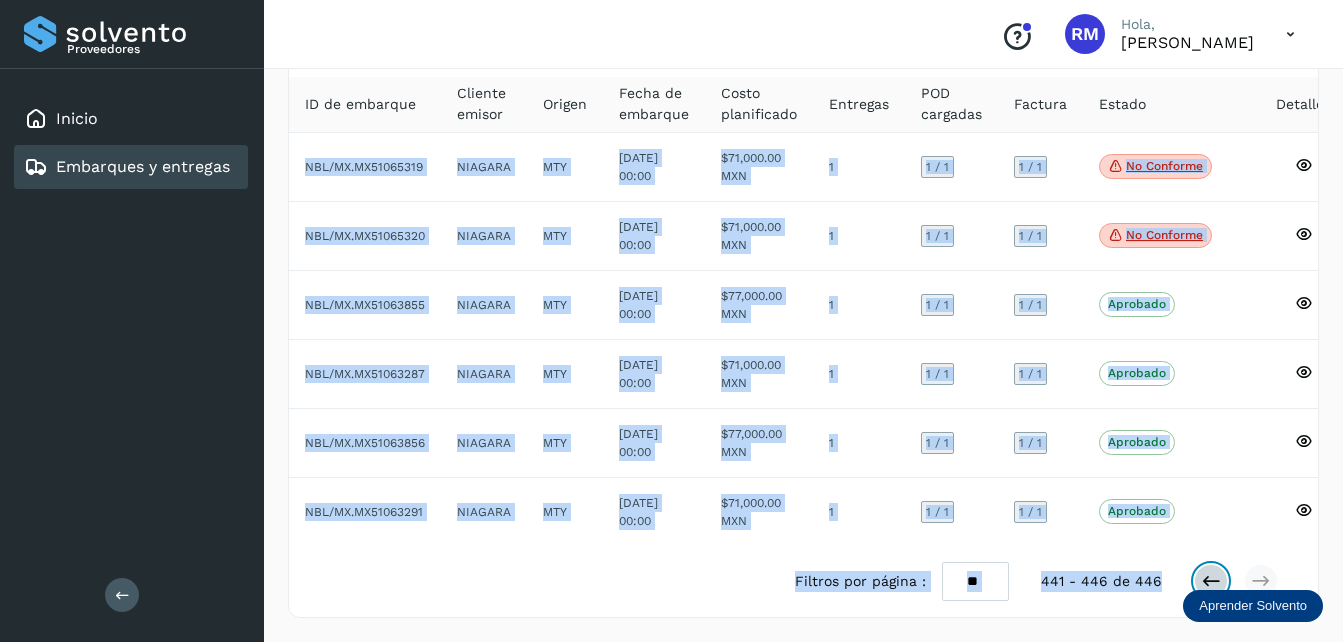 click at bounding box center [1211, 581] 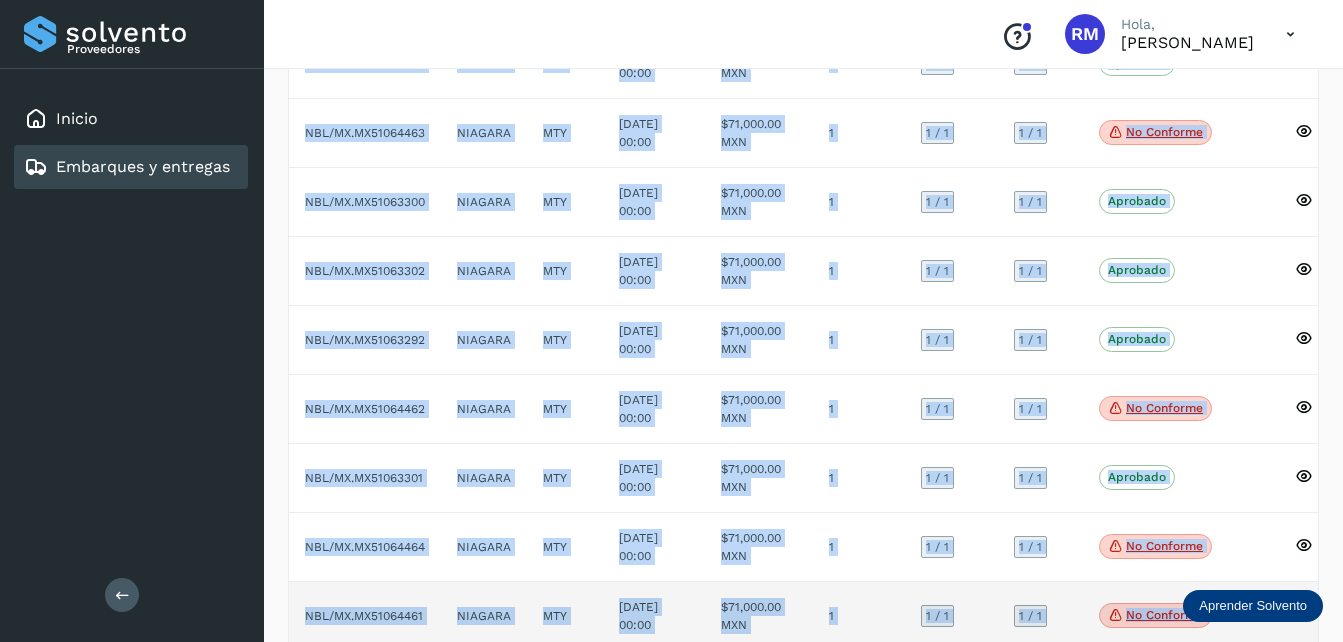 scroll, scrollTop: 415, scrollLeft: 0, axis: vertical 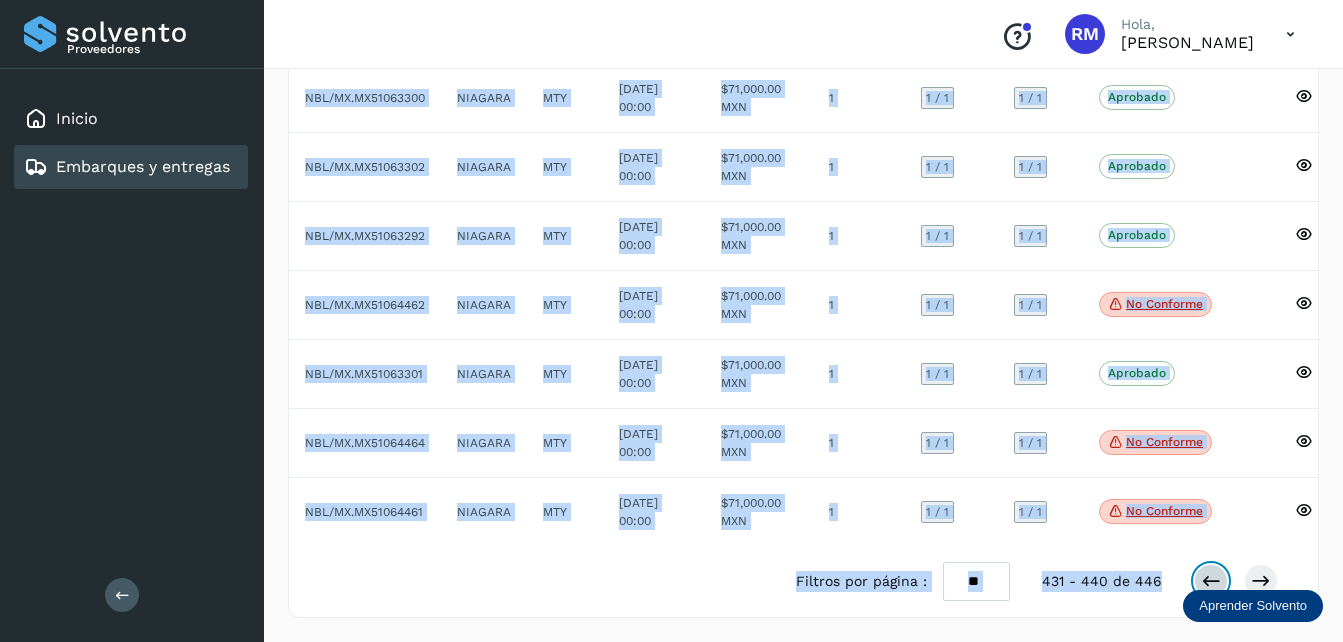 click at bounding box center [1211, 581] 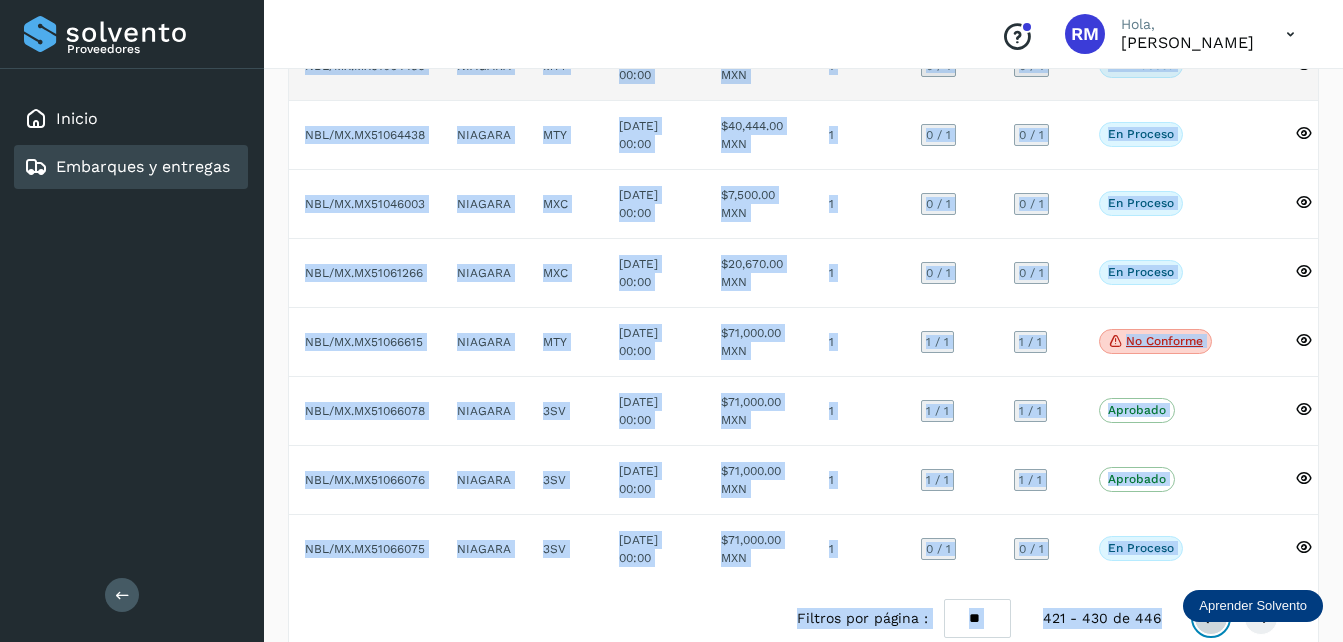 scroll, scrollTop: 415, scrollLeft: 0, axis: vertical 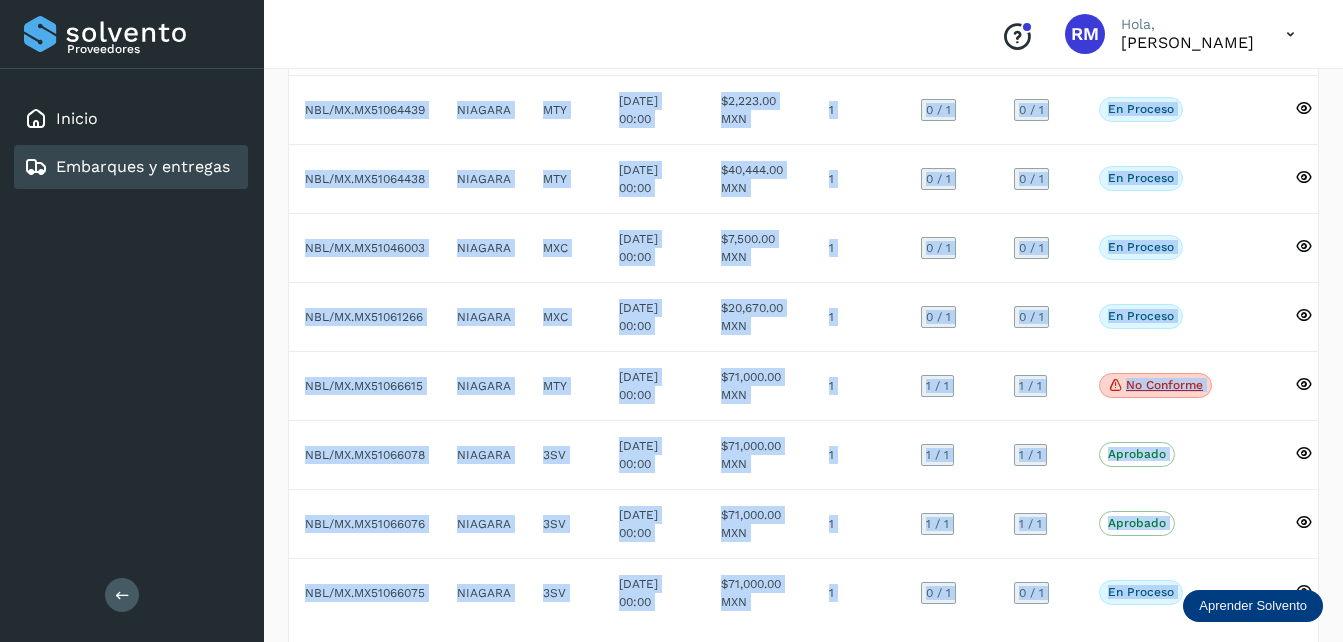 type 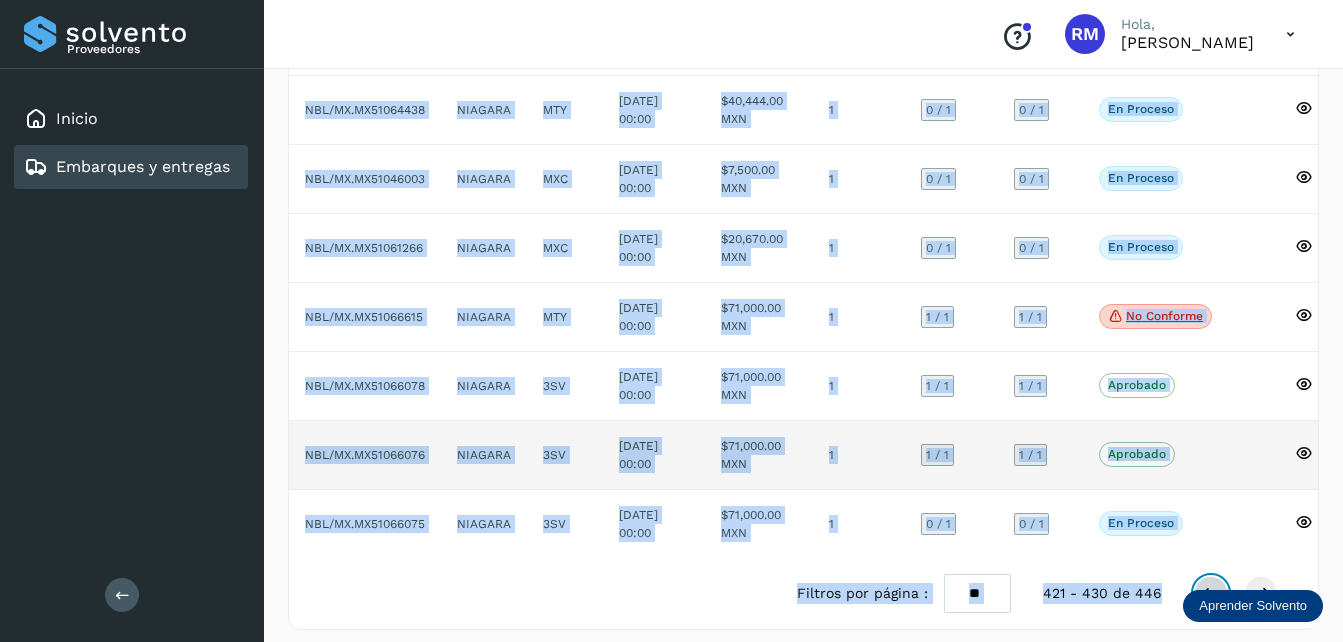 scroll, scrollTop: 415, scrollLeft: 0, axis: vertical 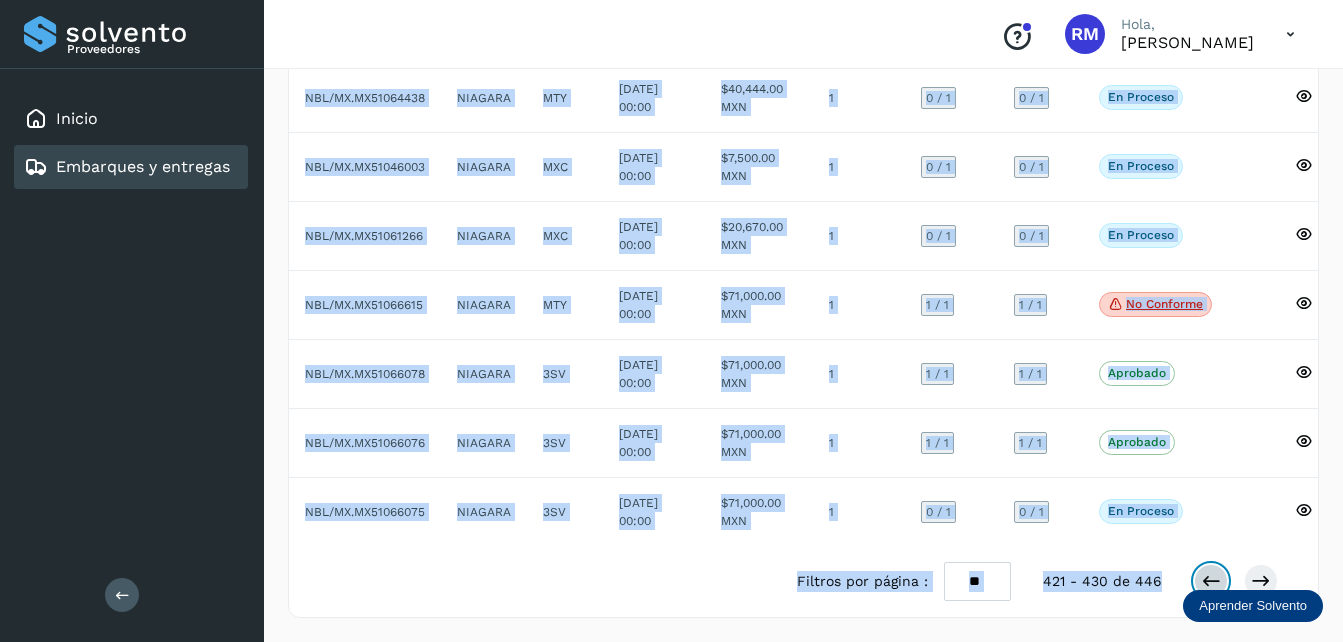 click at bounding box center (1211, 581) 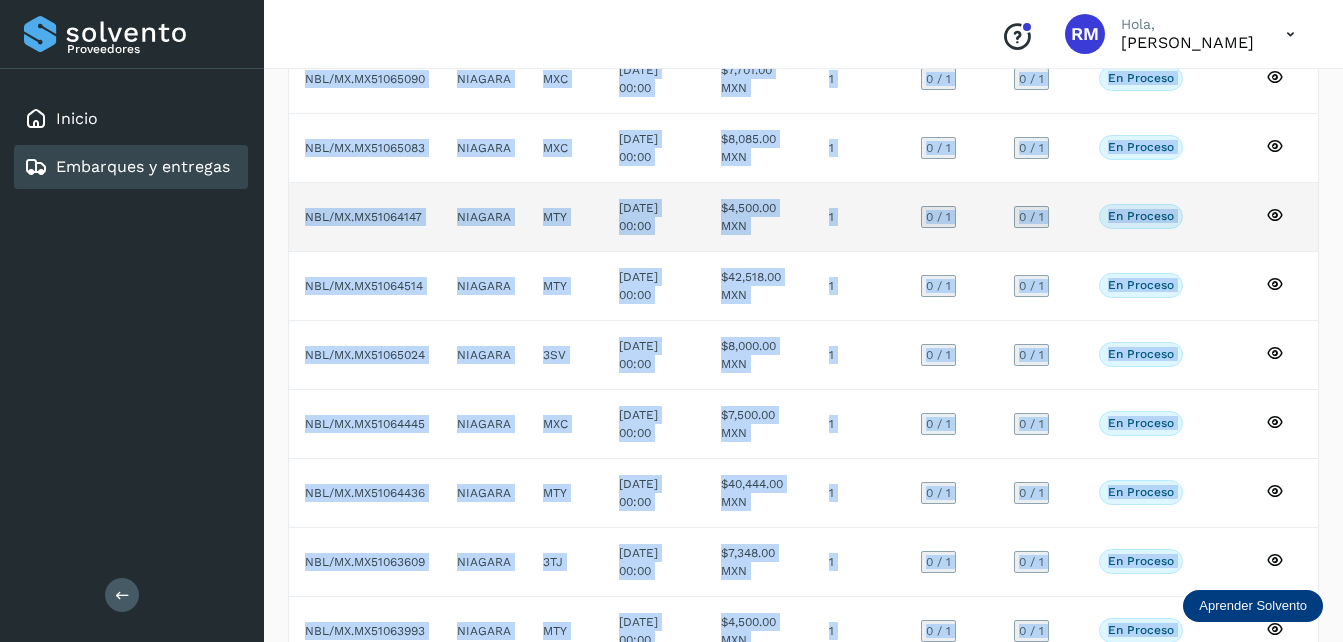scroll, scrollTop: 400, scrollLeft: 0, axis: vertical 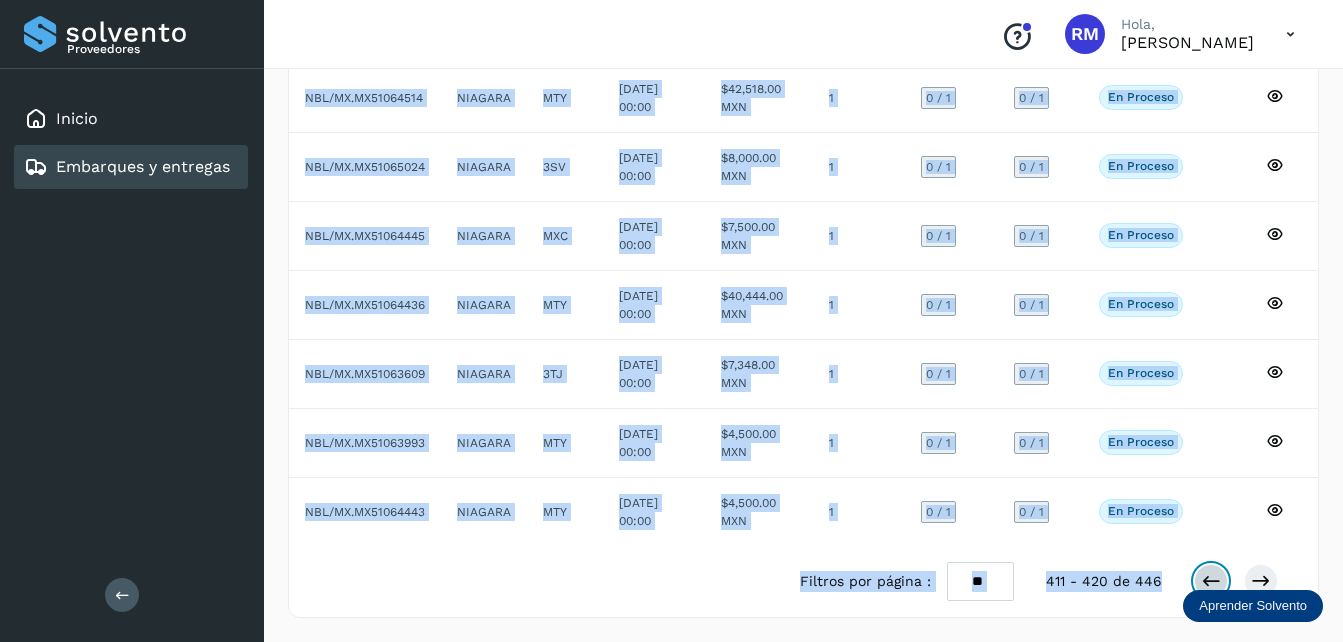click at bounding box center (1211, 581) 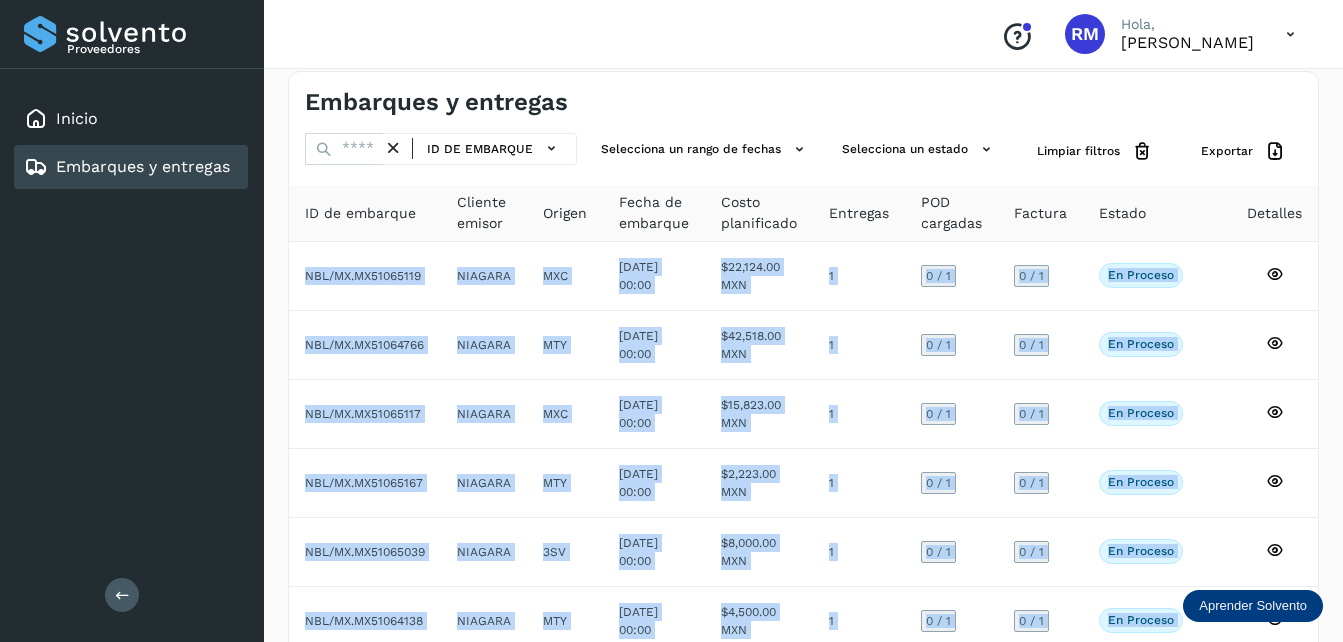 scroll, scrollTop: 400, scrollLeft: 0, axis: vertical 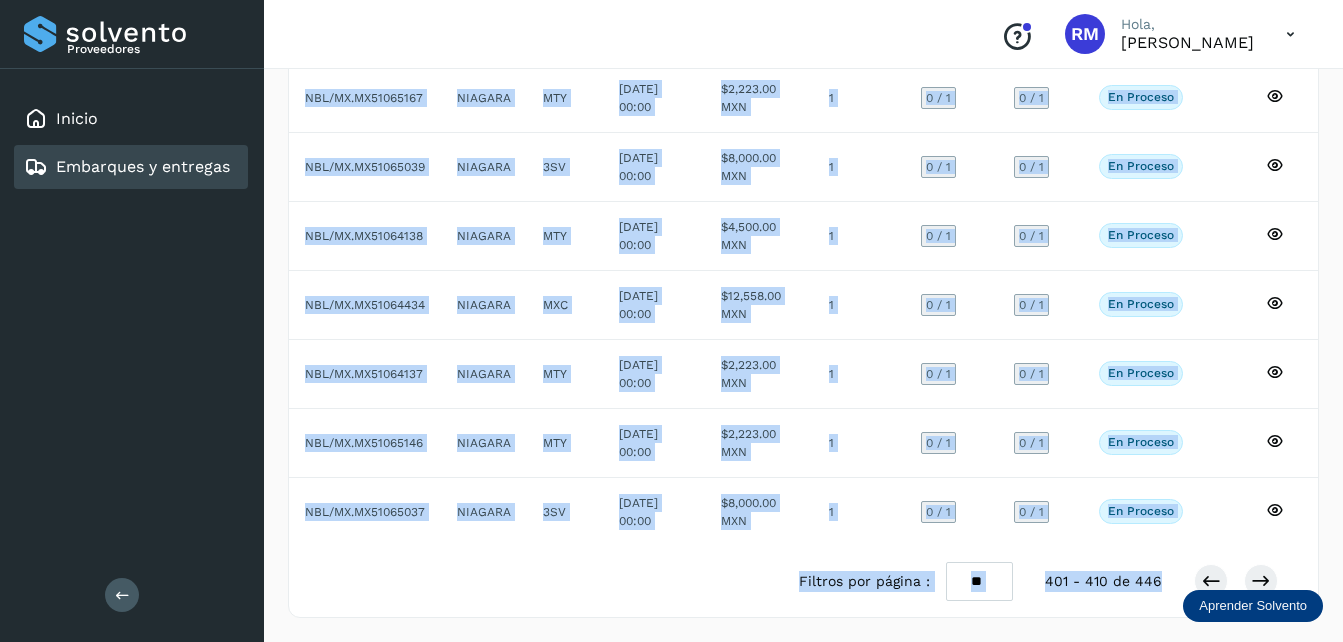 click on "Filtros por página : ** ** ** 401 - 410 de 446" at bounding box center (803, 581) 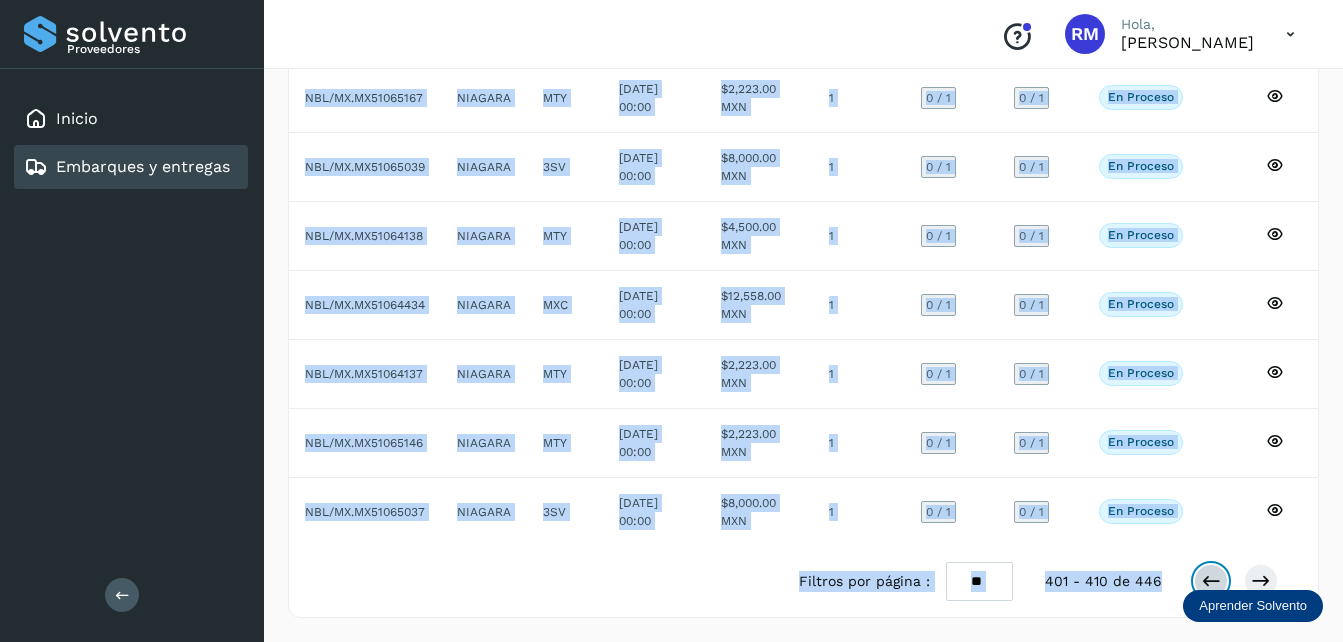 click at bounding box center (1211, 581) 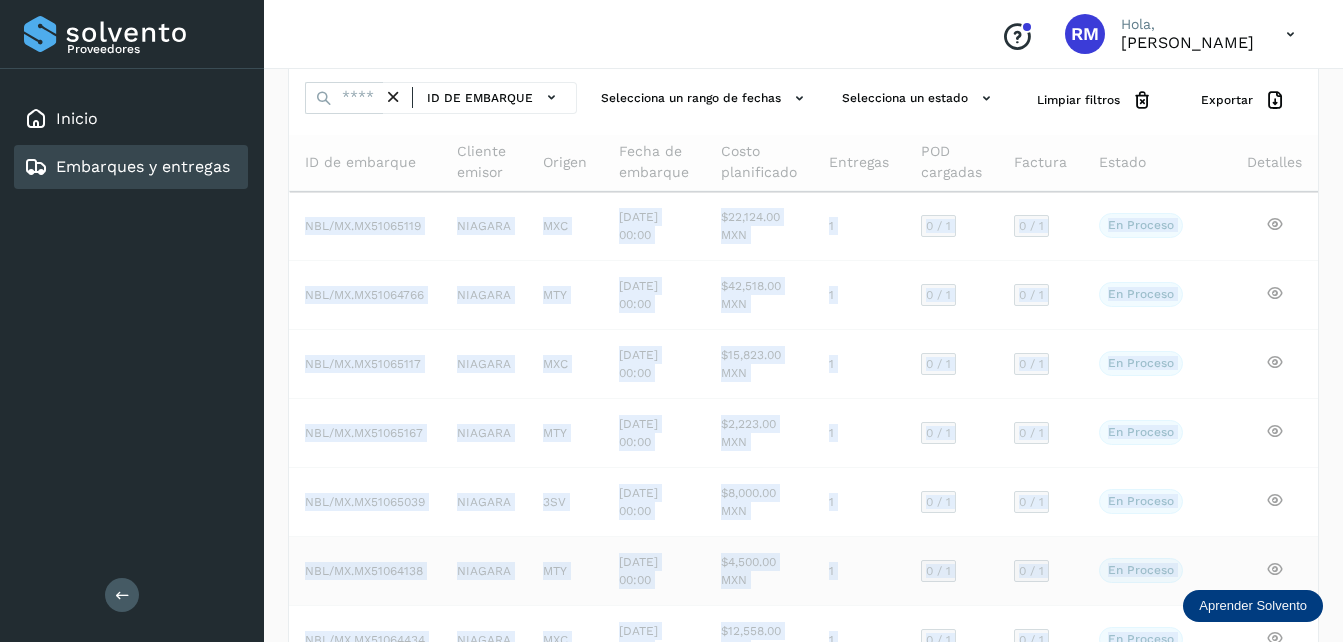 scroll, scrollTop: 101, scrollLeft: 0, axis: vertical 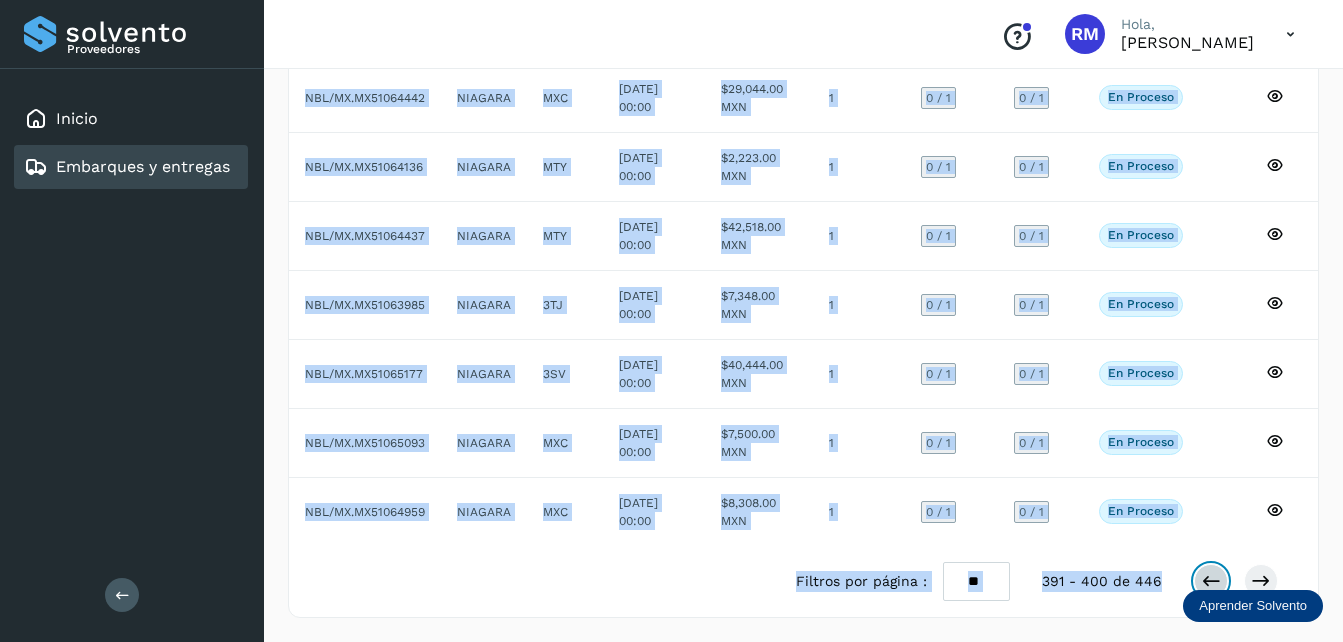 click at bounding box center [1211, 581] 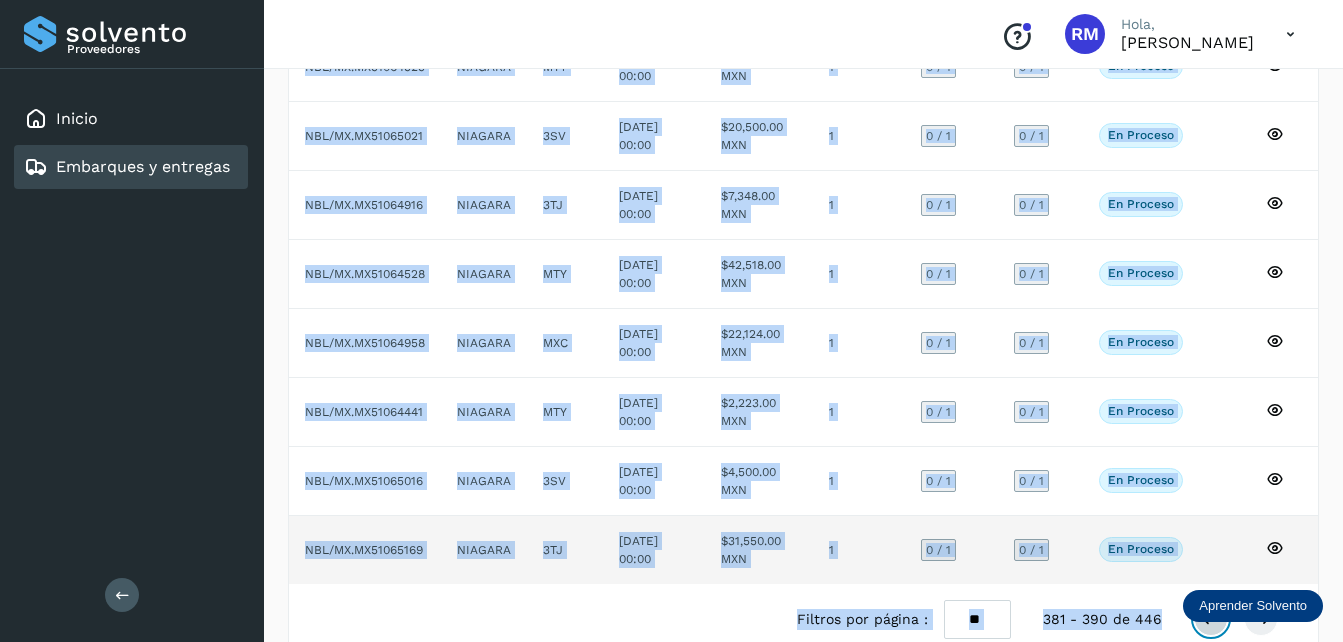scroll, scrollTop: 400, scrollLeft: 0, axis: vertical 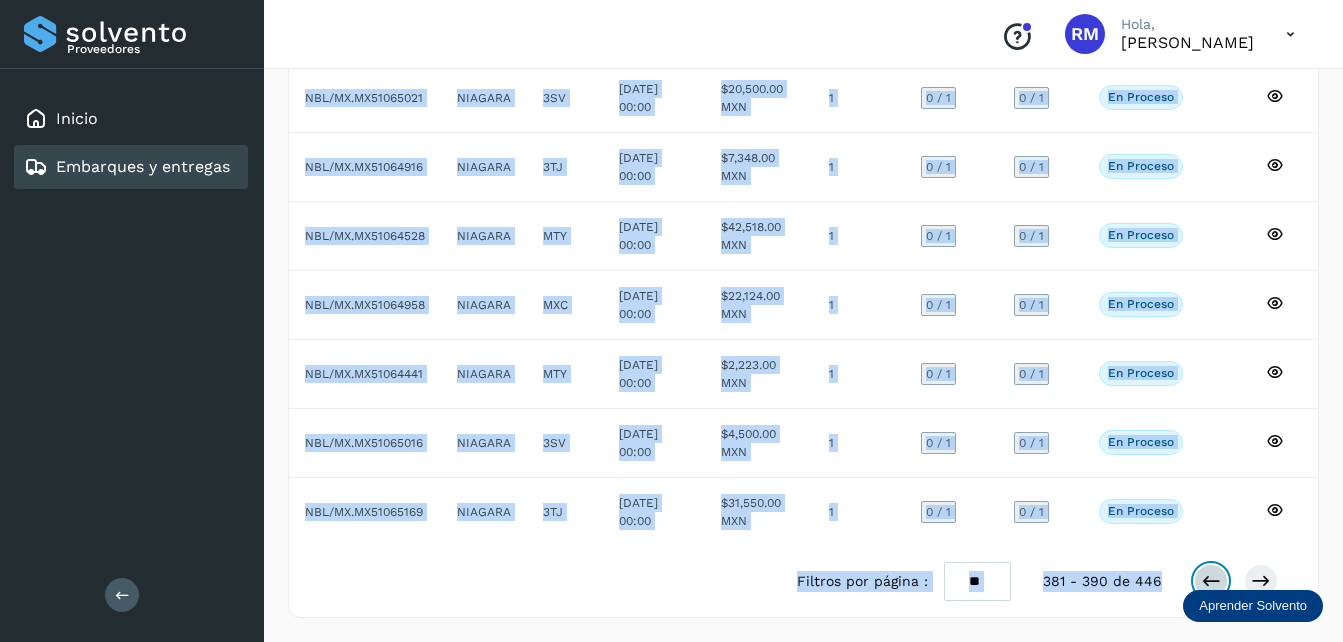 click at bounding box center (1211, 581) 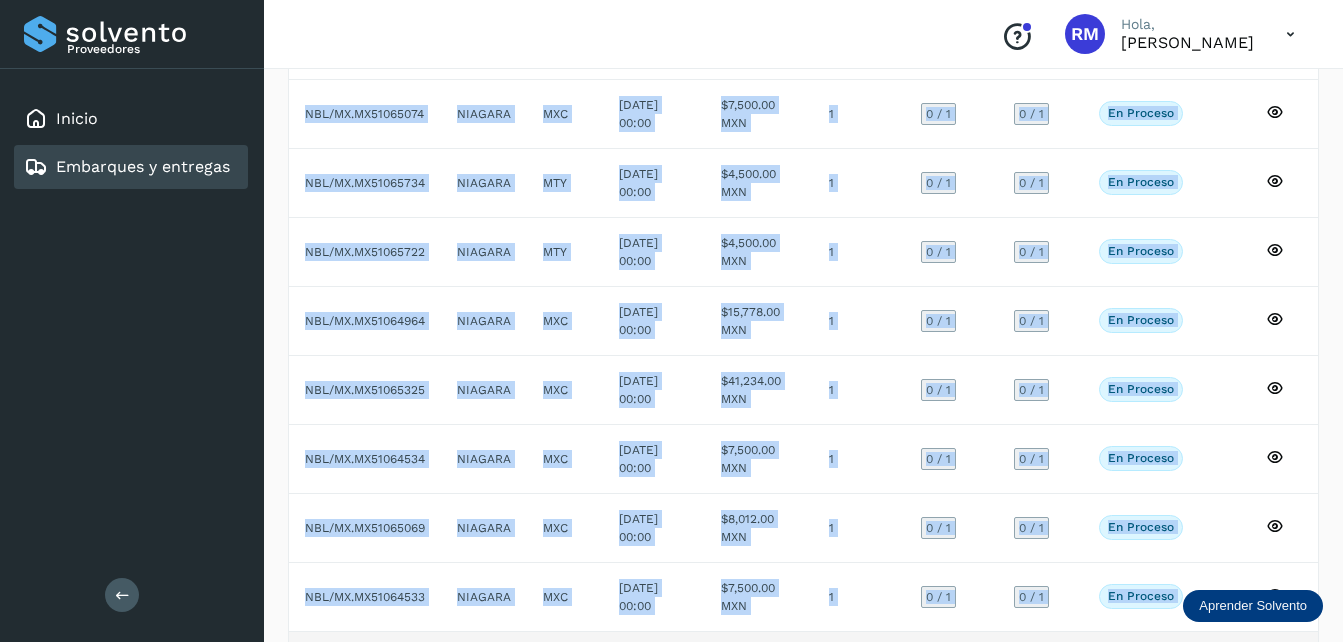 scroll, scrollTop: 400, scrollLeft: 0, axis: vertical 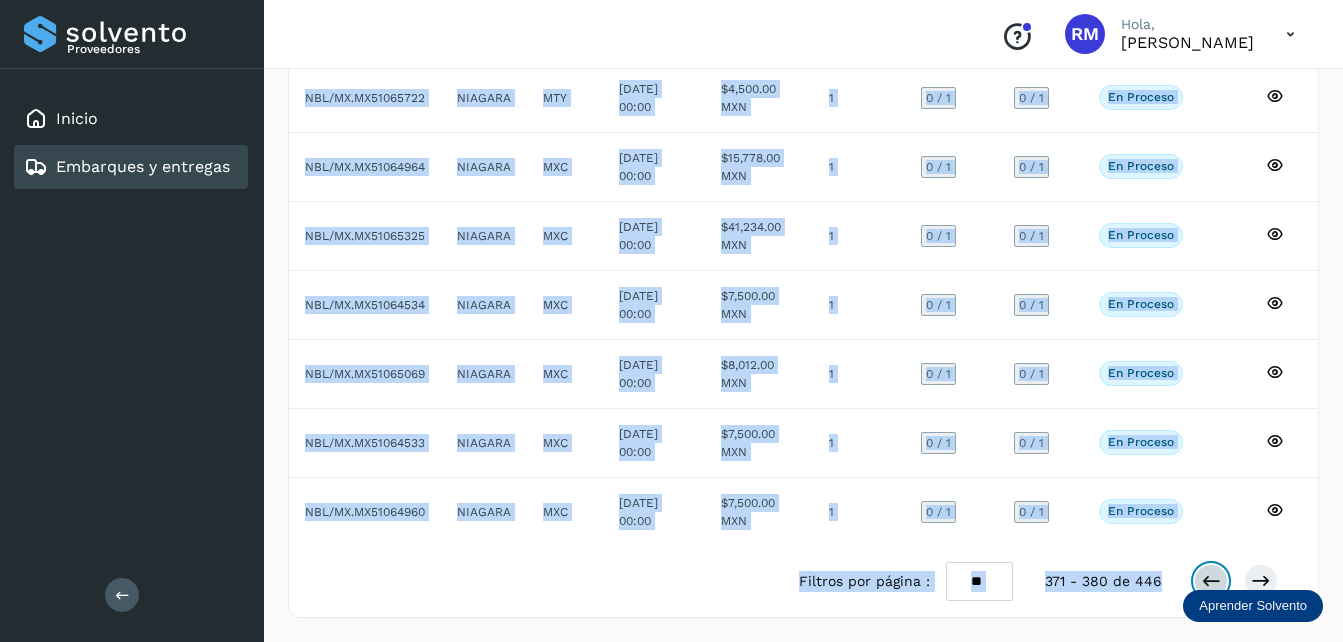 click at bounding box center (1211, 581) 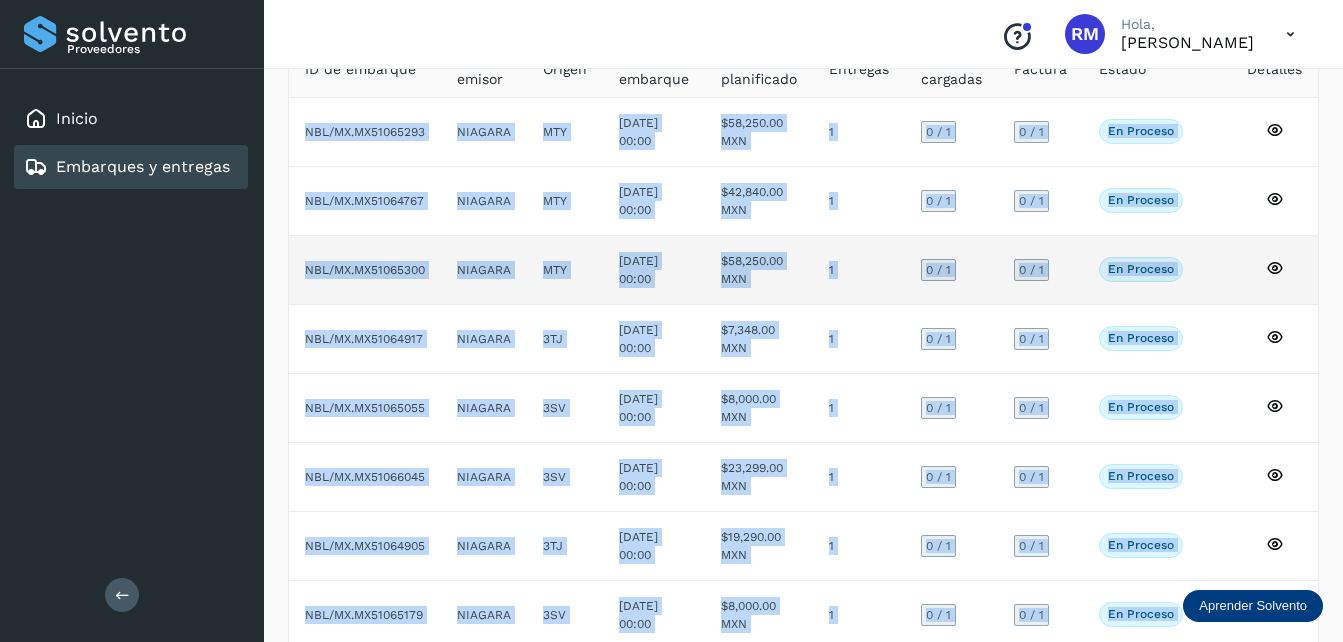 scroll, scrollTop: 400, scrollLeft: 0, axis: vertical 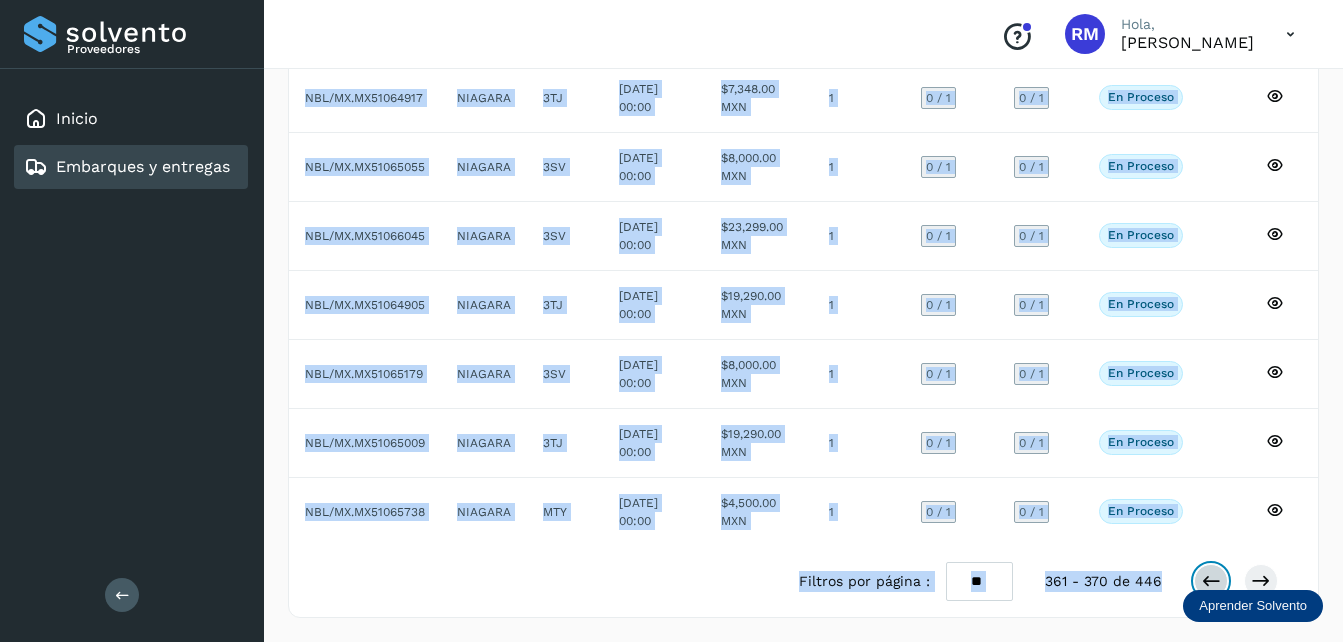 click at bounding box center [1211, 581] 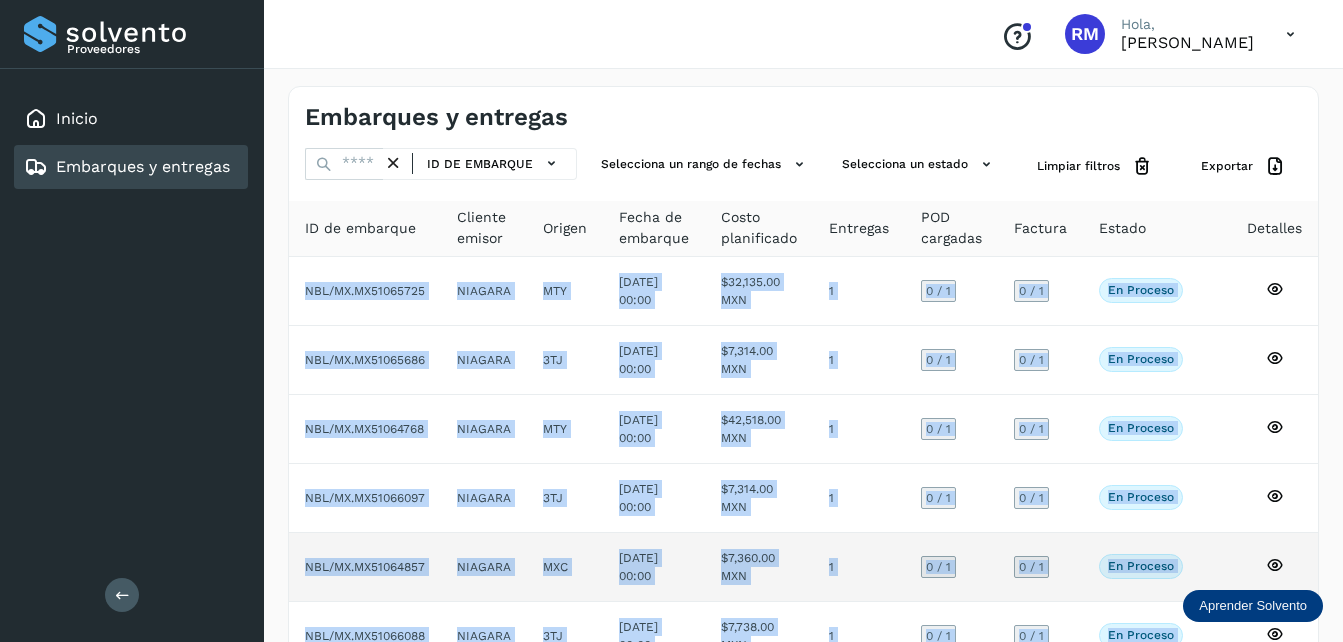 scroll, scrollTop: 400, scrollLeft: 0, axis: vertical 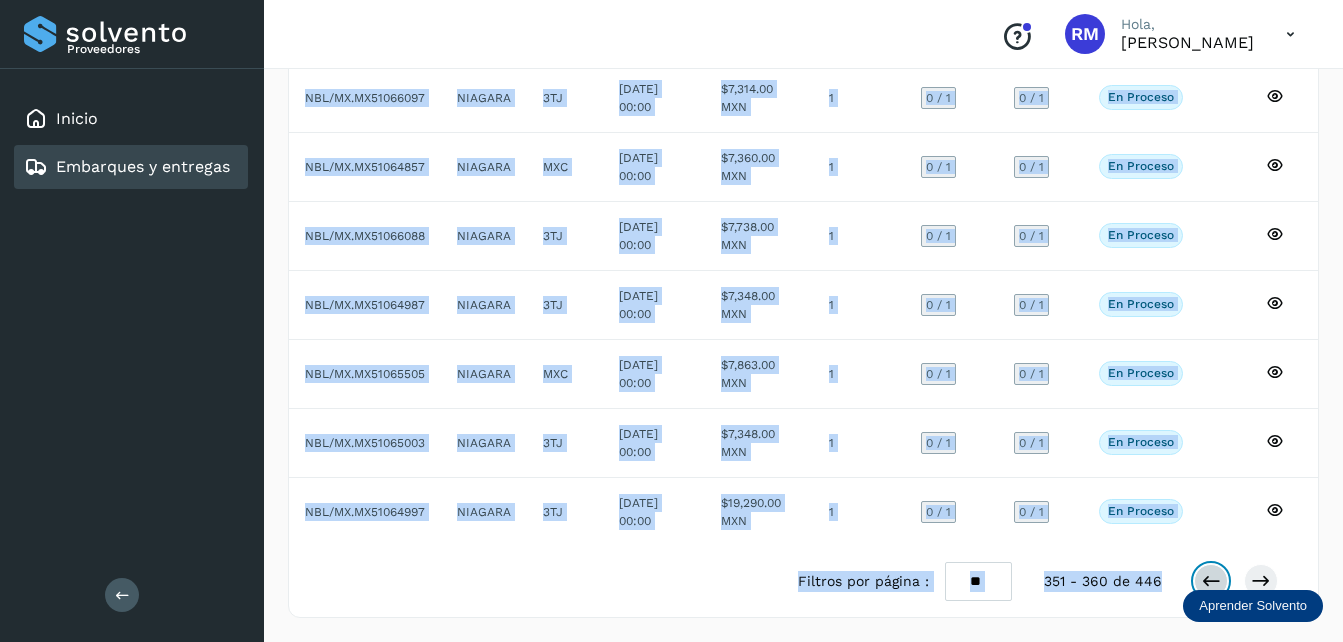 click at bounding box center [1211, 581] 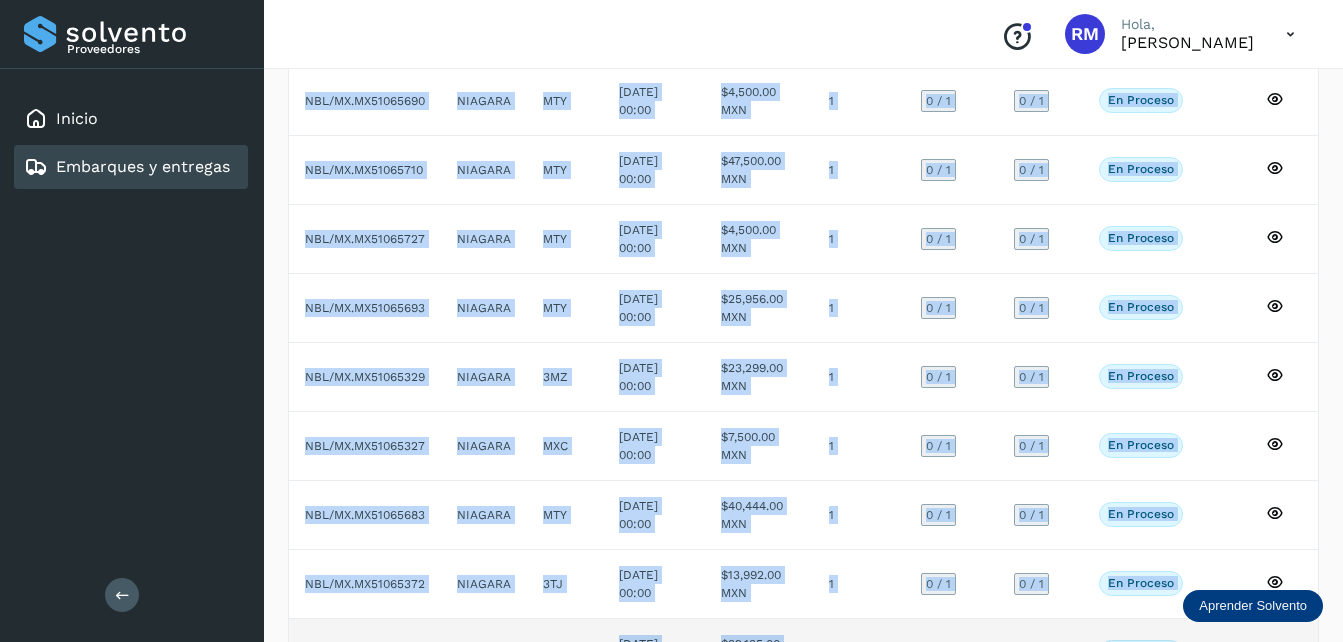 scroll, scrollTop: 400, scrollLeft: 0, axis: vertical 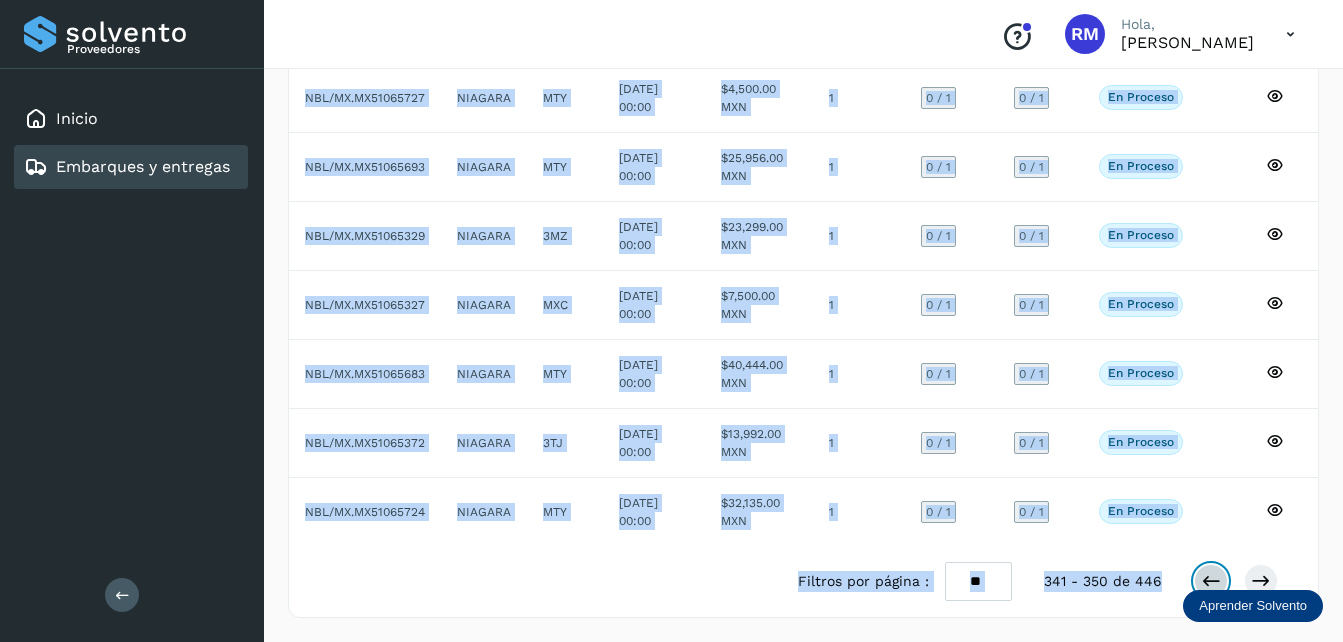 click at bounding box center [1211, 581] 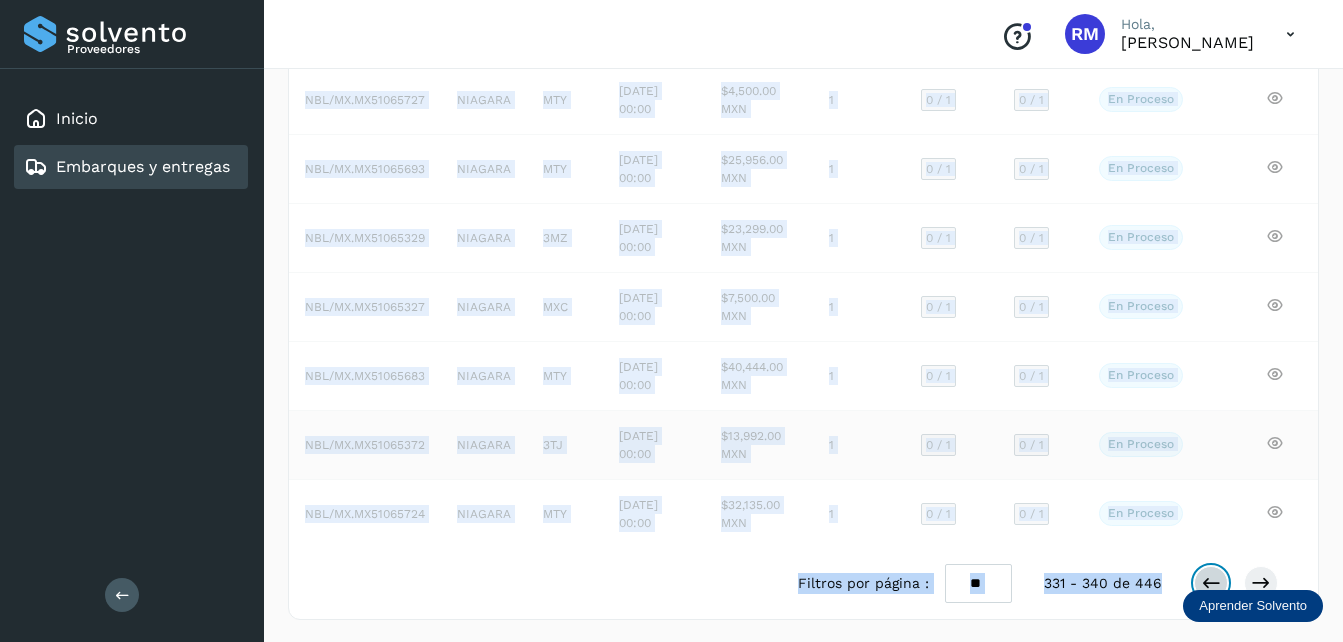 scroll, scrollTop: 401, scrollLeft: 0, axis: vertical 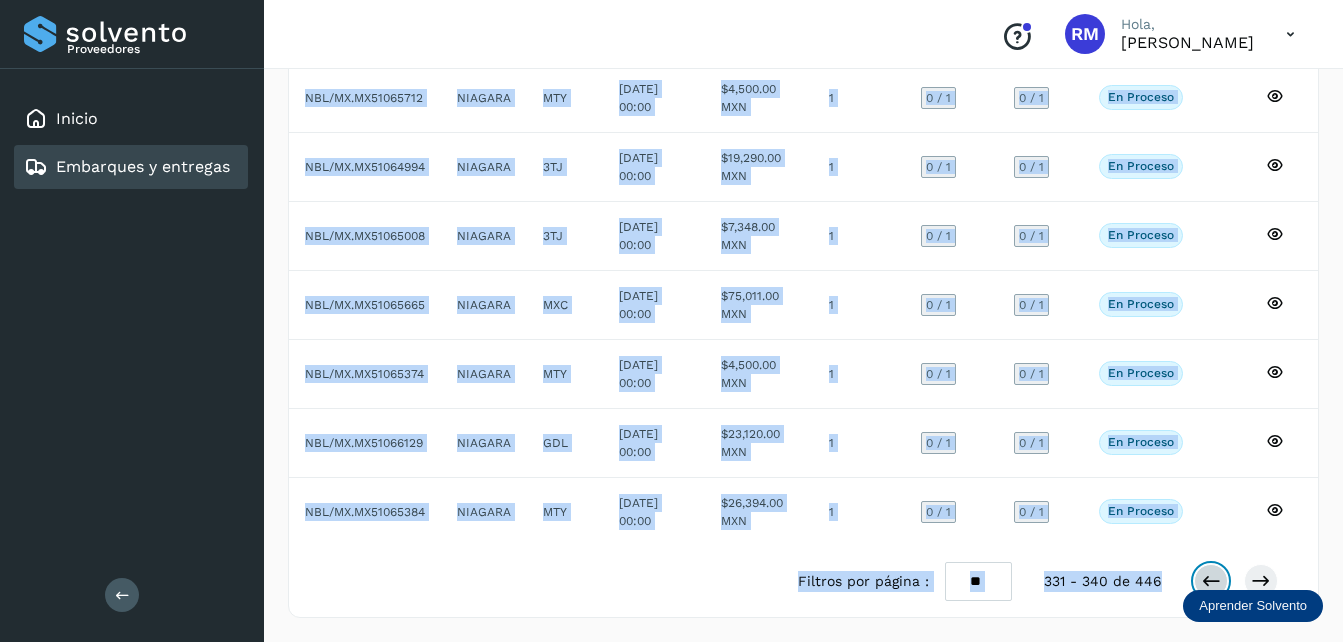 click at bounding box center (1211, 581) 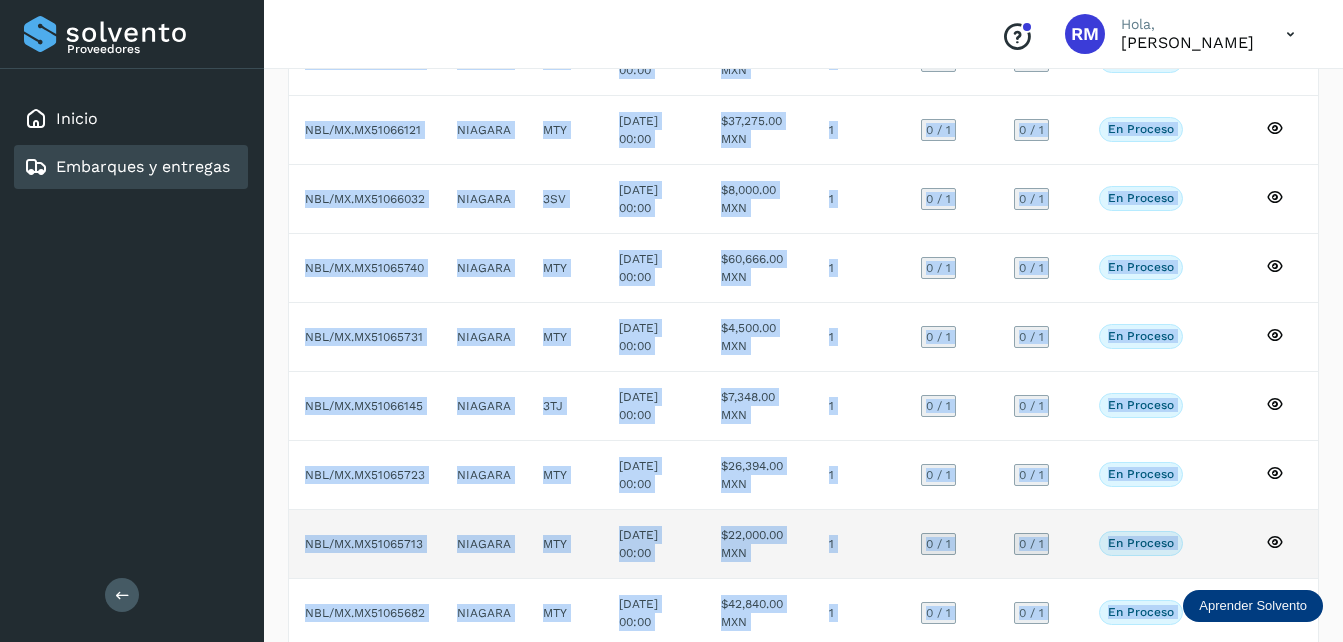 scroll, scrollTop: 400, scrollLeft: 0, axis: vertical 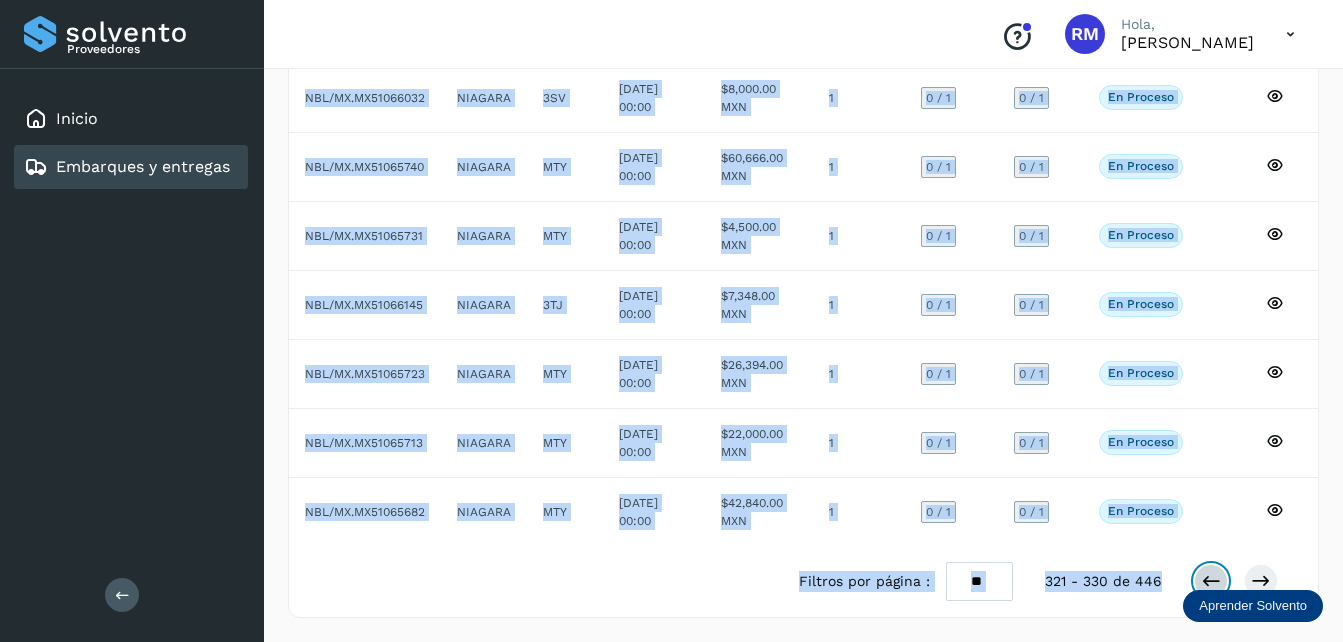 click at bounding box center (1211, 581) 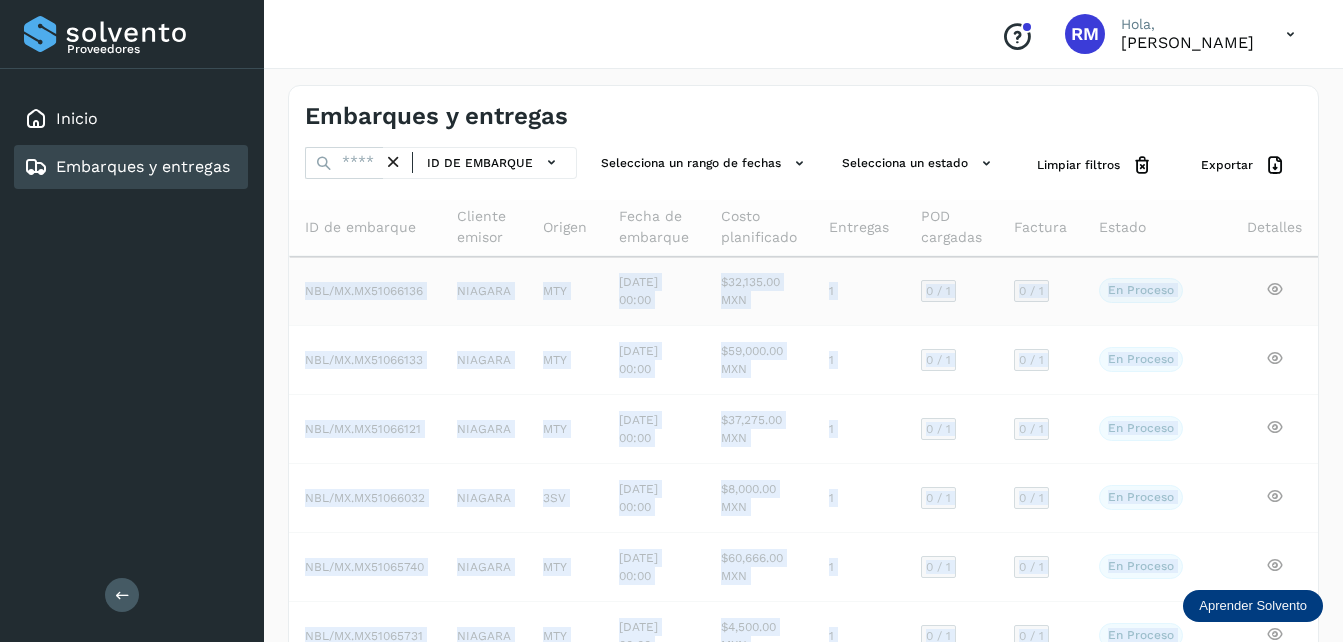 scroll, scrollTop: 0, scrollLeft: 0, axis: both 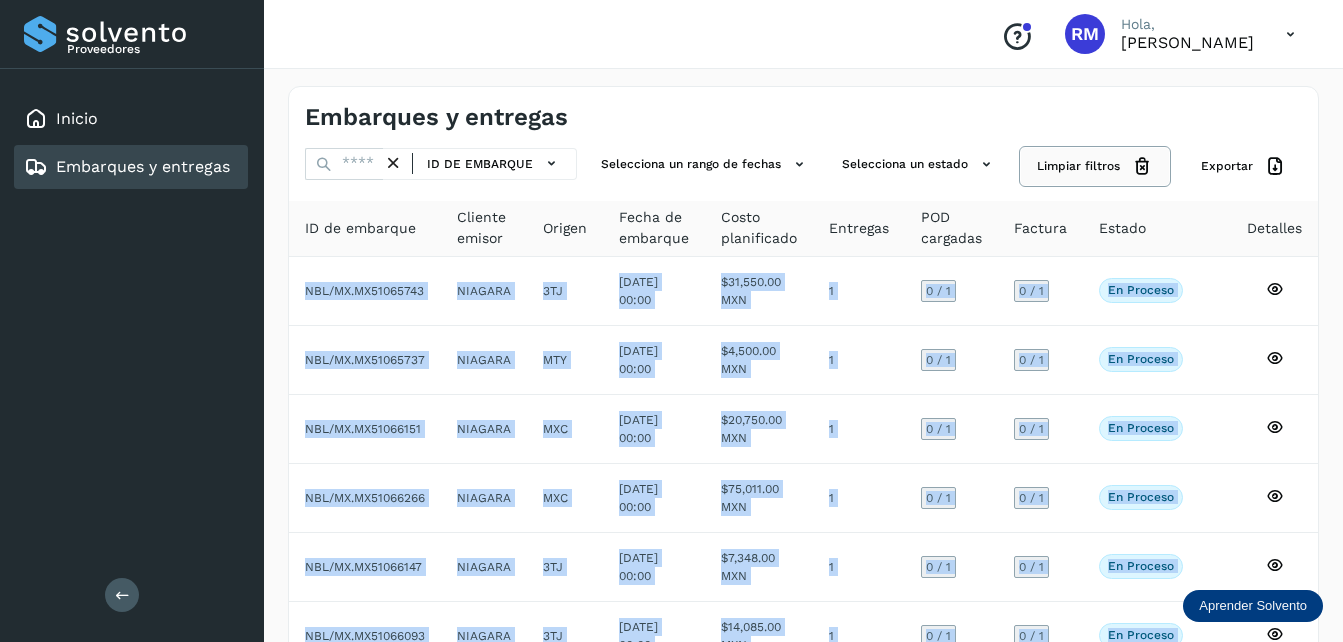 click on "Limpiar filtros" at bounding box center [1095, 166] 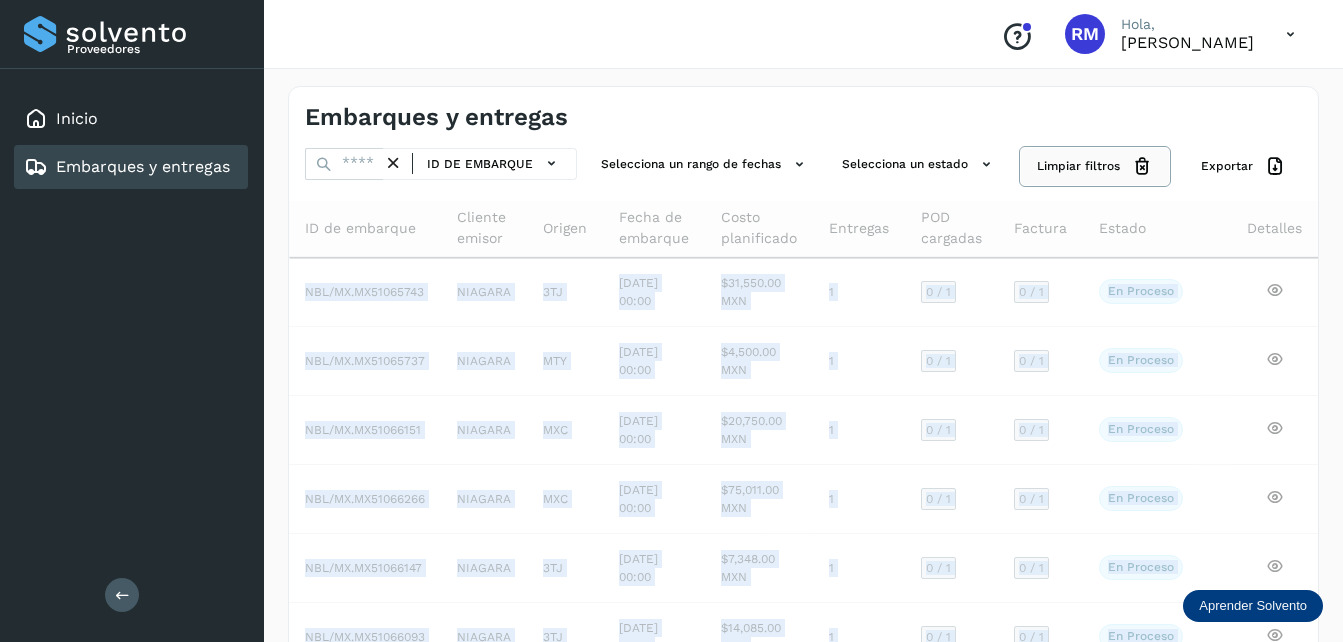 click on "Limpiar filtros" 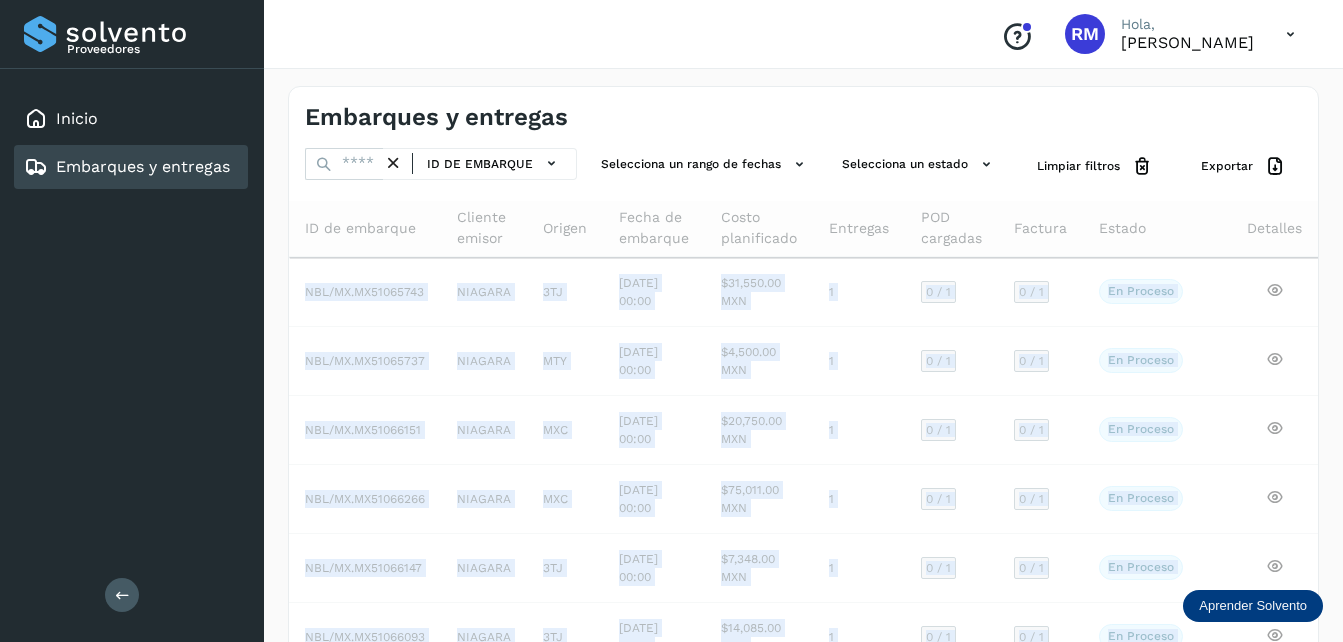 click on "Estado" at bounding box center [1122, 228] 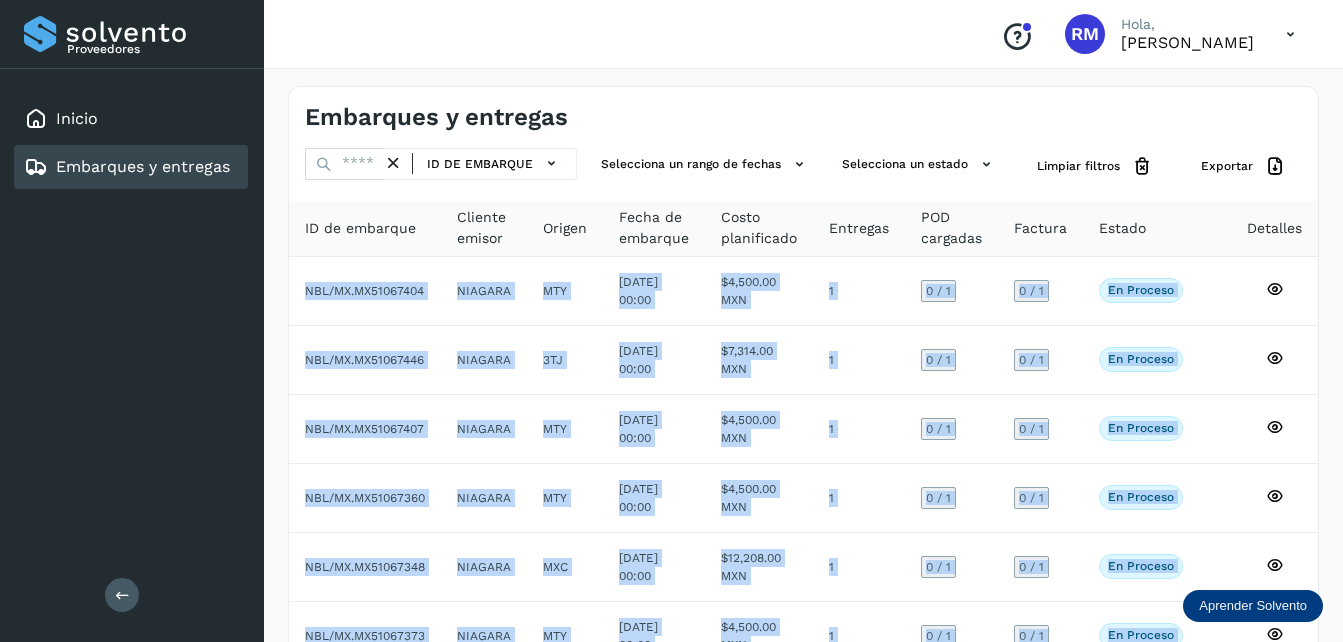 click on "Estado" at bounding box center [1122, 228] 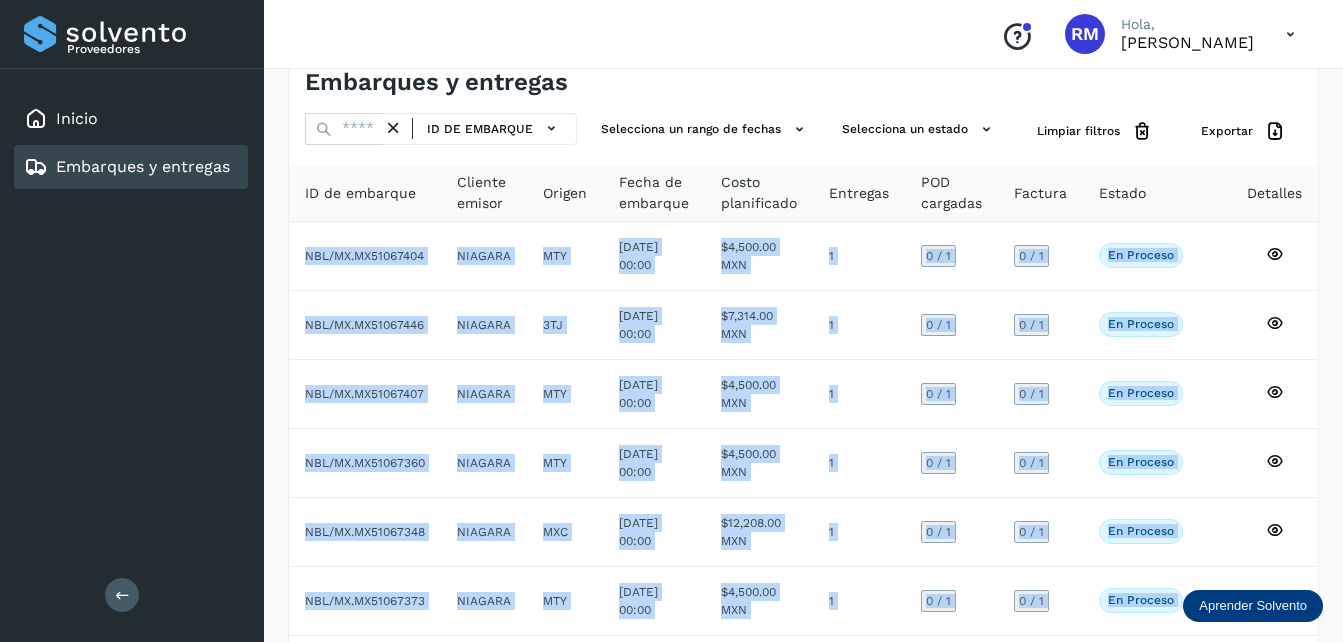 scroll, scrollTop: 0, scrollLeft: 0, axis: both 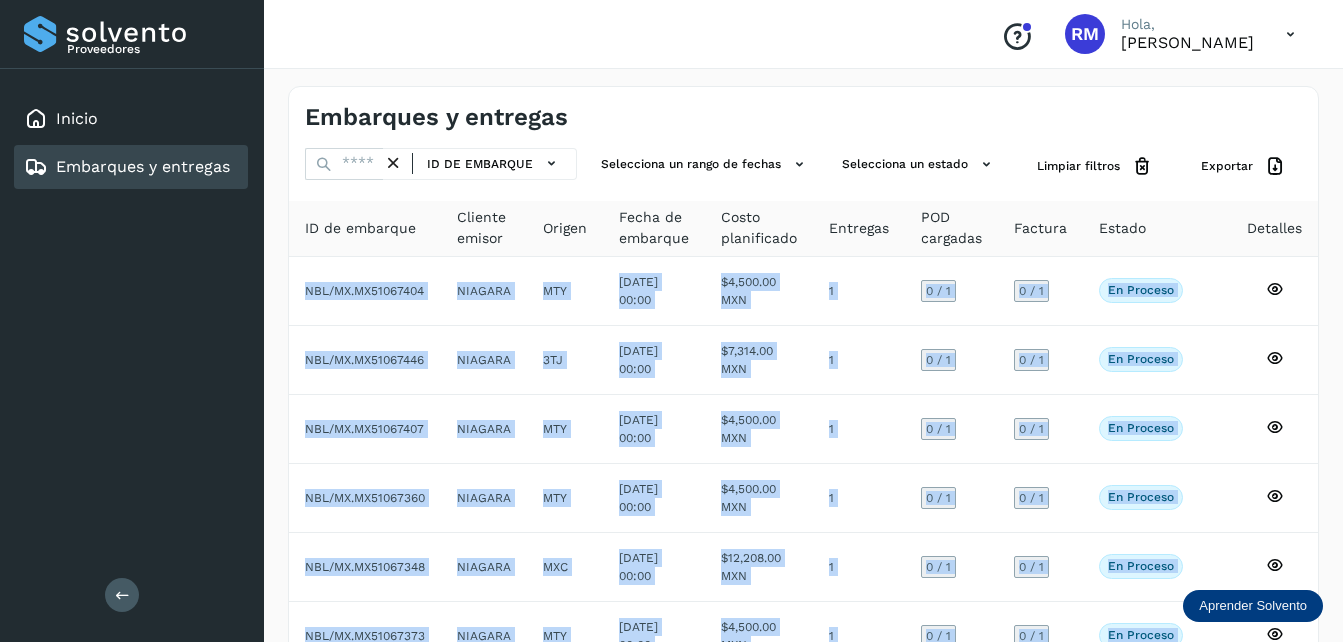 click on "Estado" at bounding box center [1122, 228] 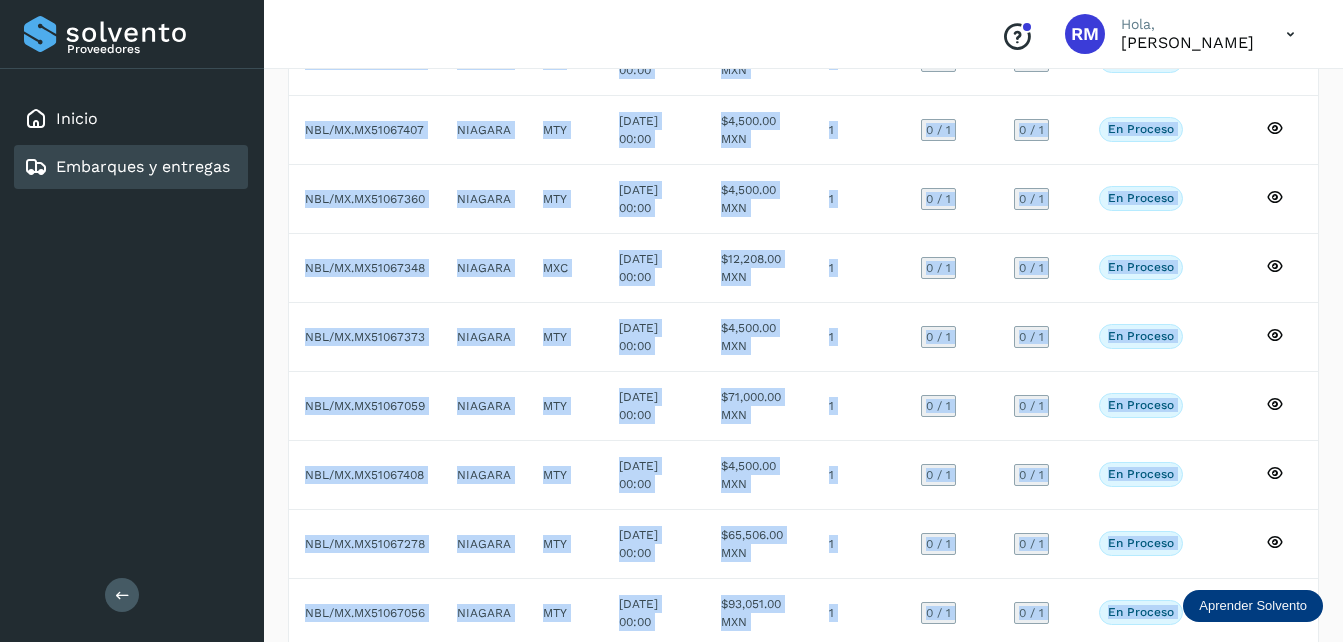 scroll, scrollTop: 0, scrollLeft: 0, axis: both 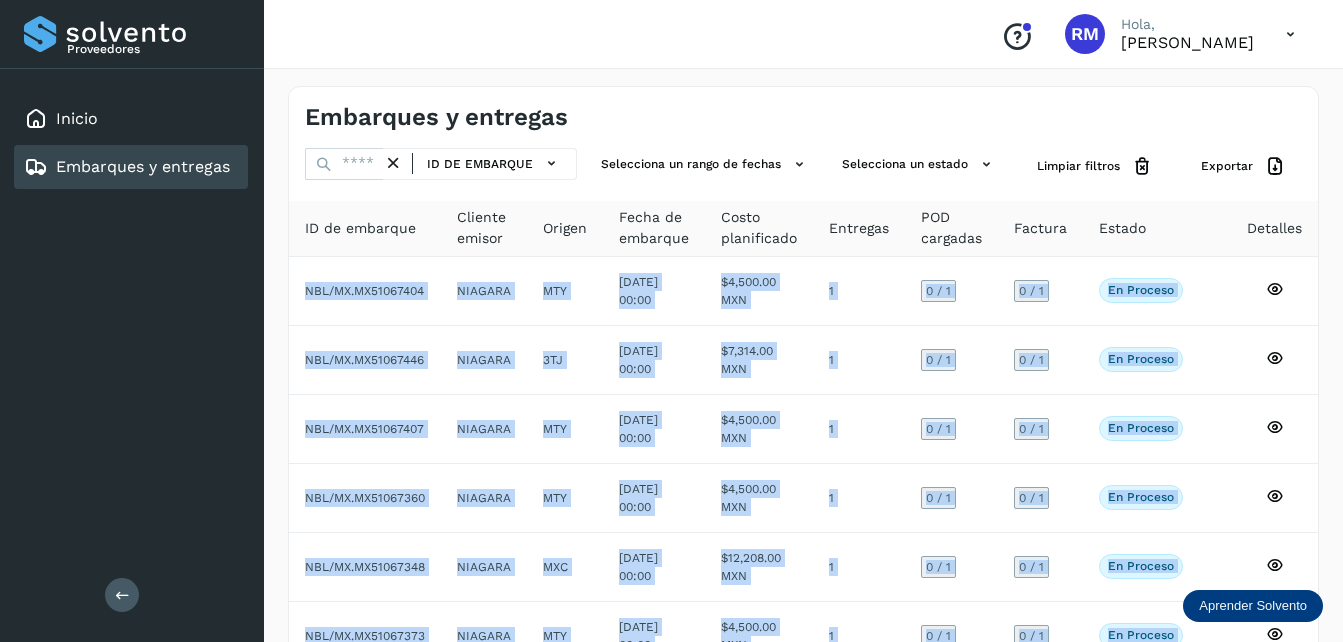 click on "Estado" at bounding box center [1122, 228] 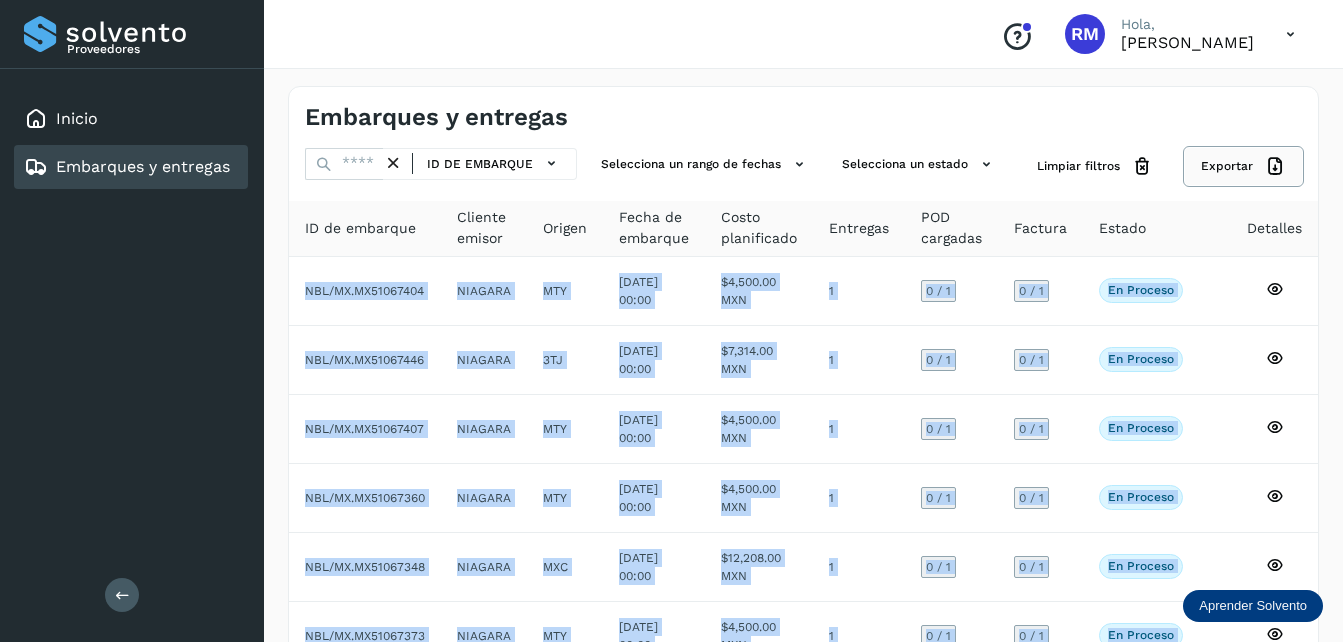 click on "Exportar" 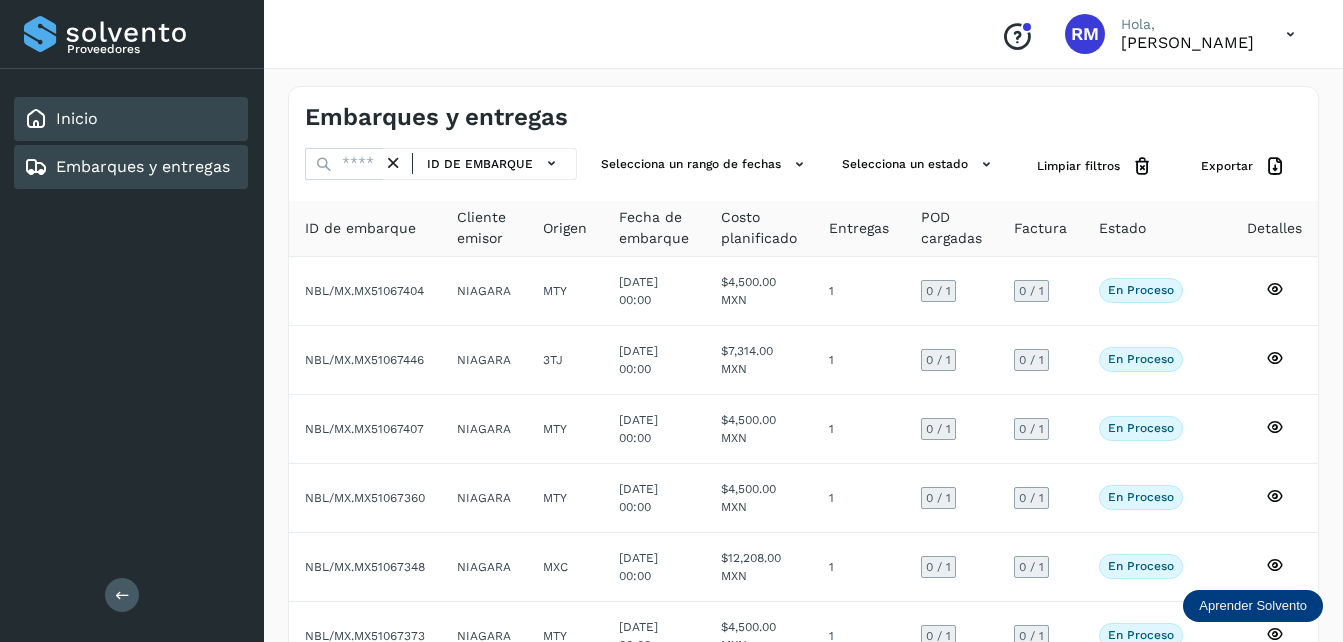 click on "Inicio" 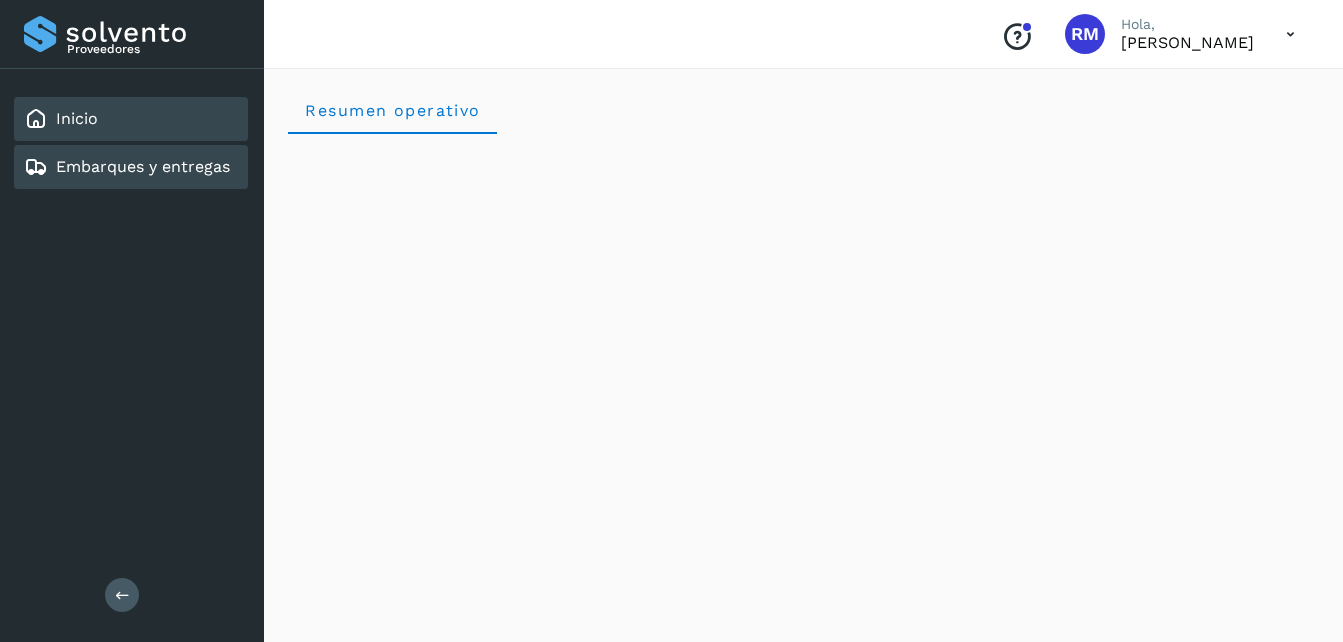 click on "Embarques y entregas" at bounding box center (143, 166) 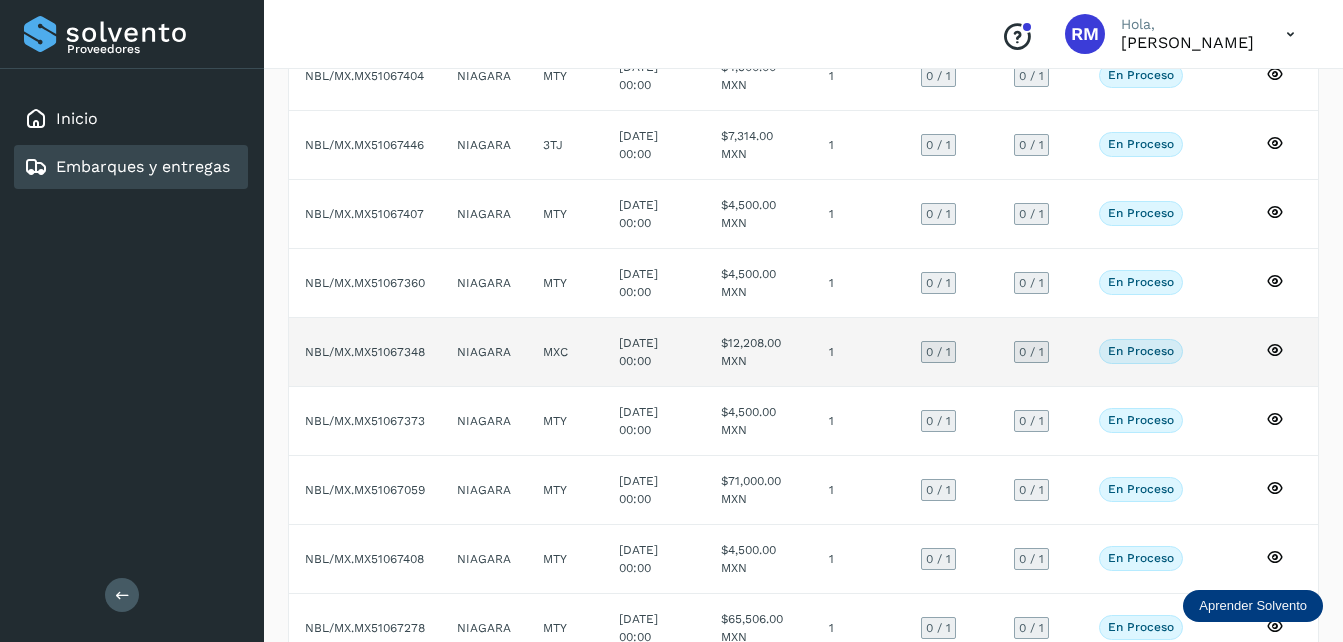 scroll, scrollTop: 400, scrollLeft: 0, axis: vertical 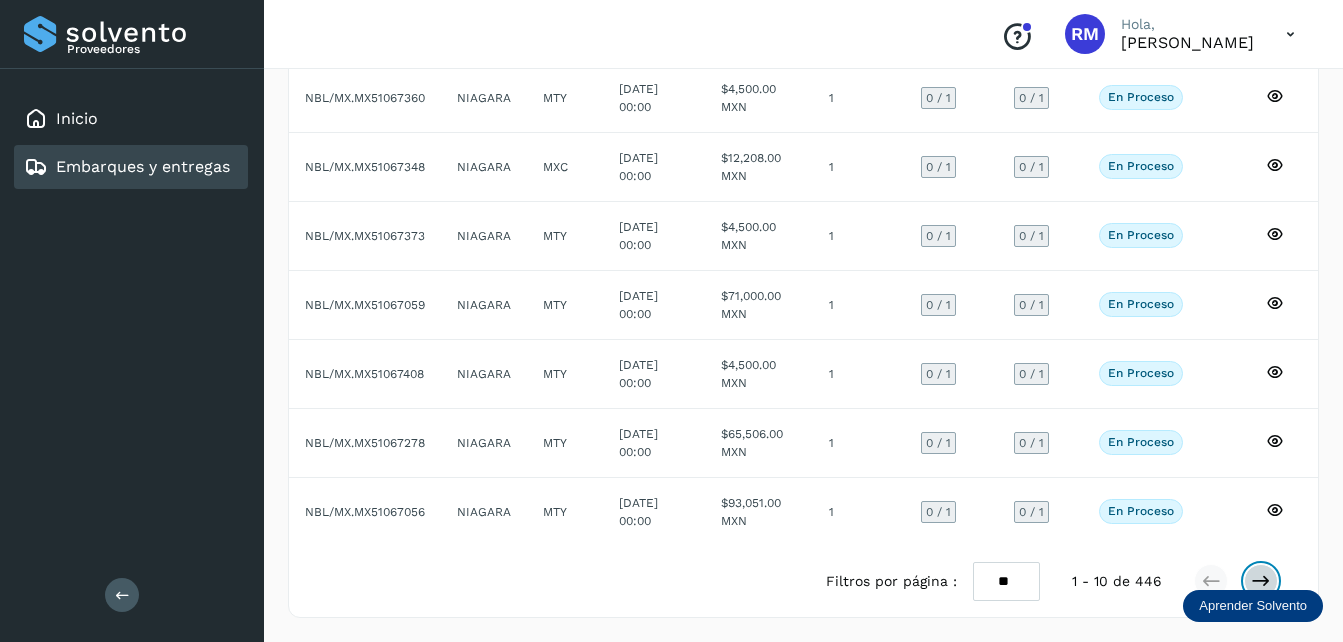 click at bounding box center (1261, 581) 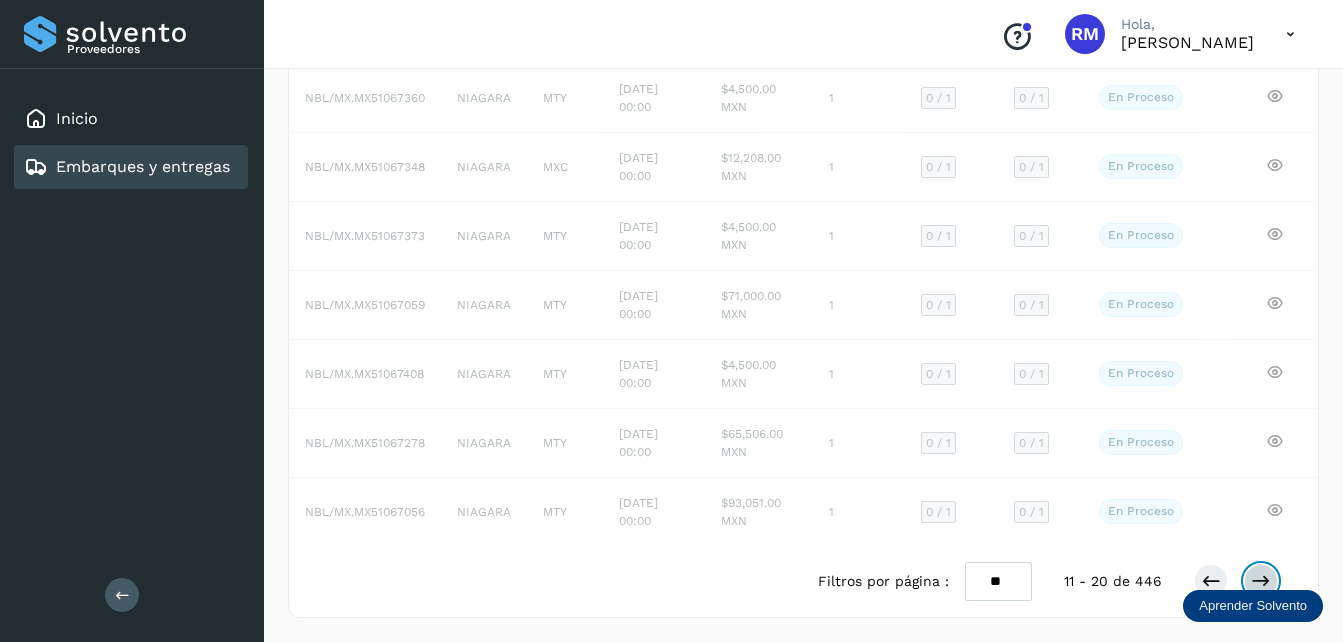 scroll, scrollTop: 400, scrollLeft: 0, axis: vertical 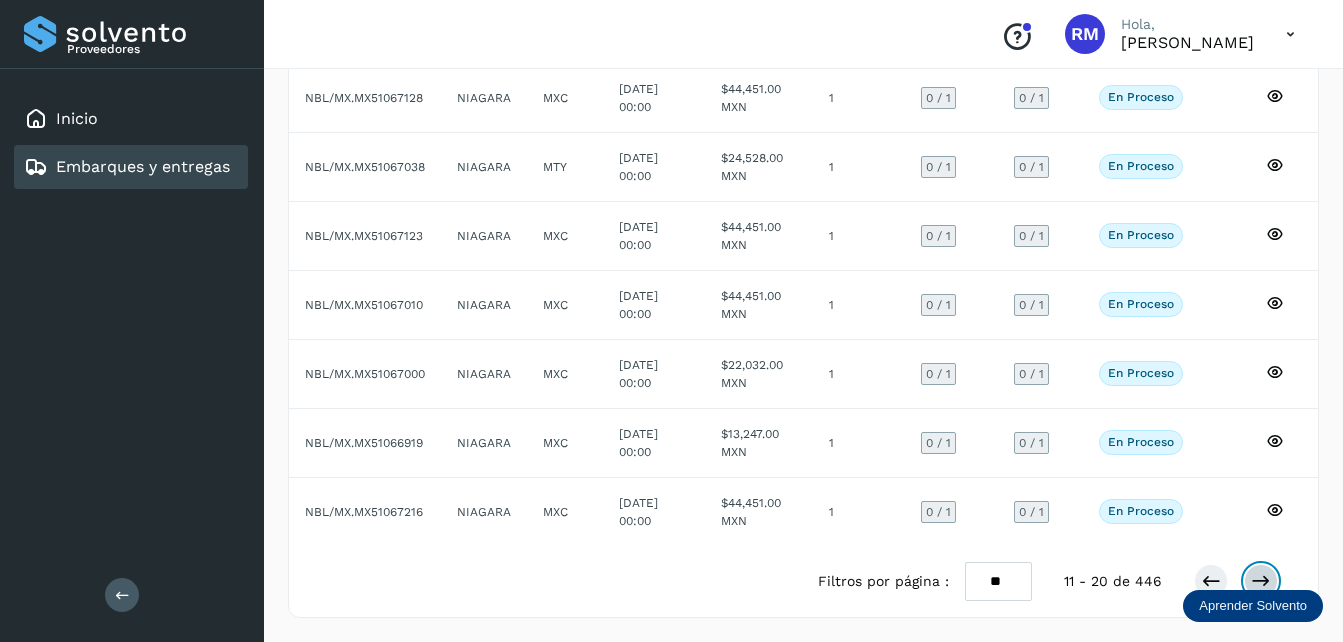 click at bounding box center (1261, 581) 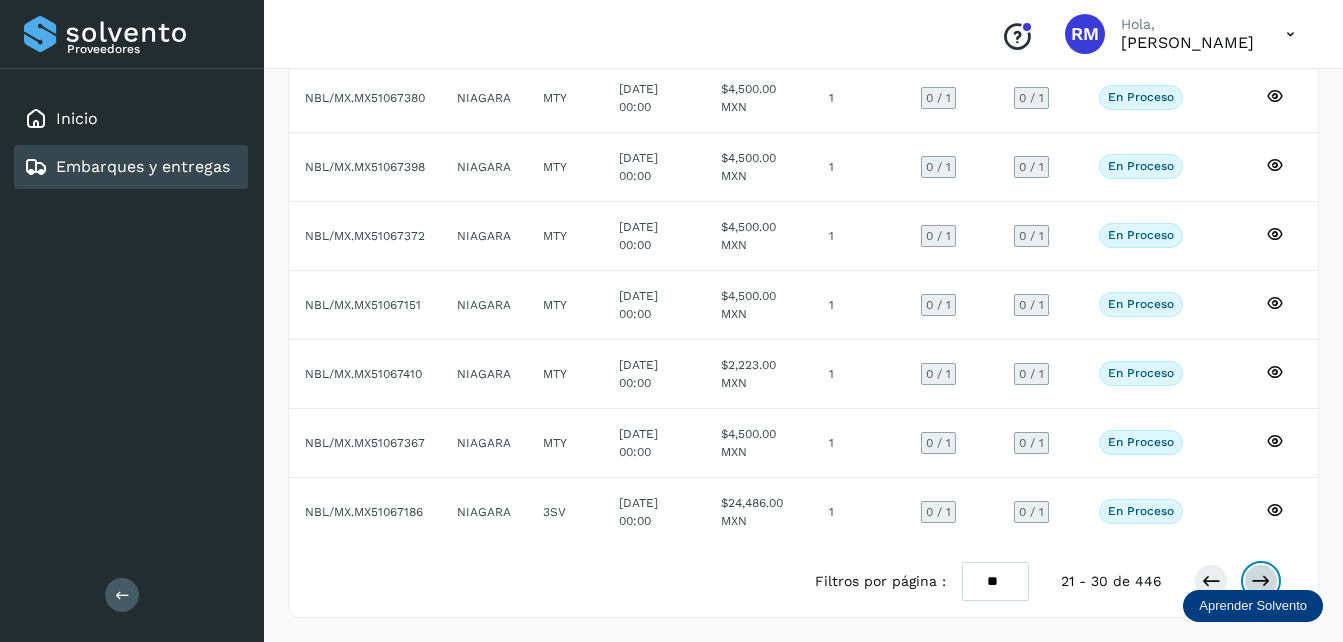 scroll, scrollTop: 400, scrollLeft: 0, axis: vertical 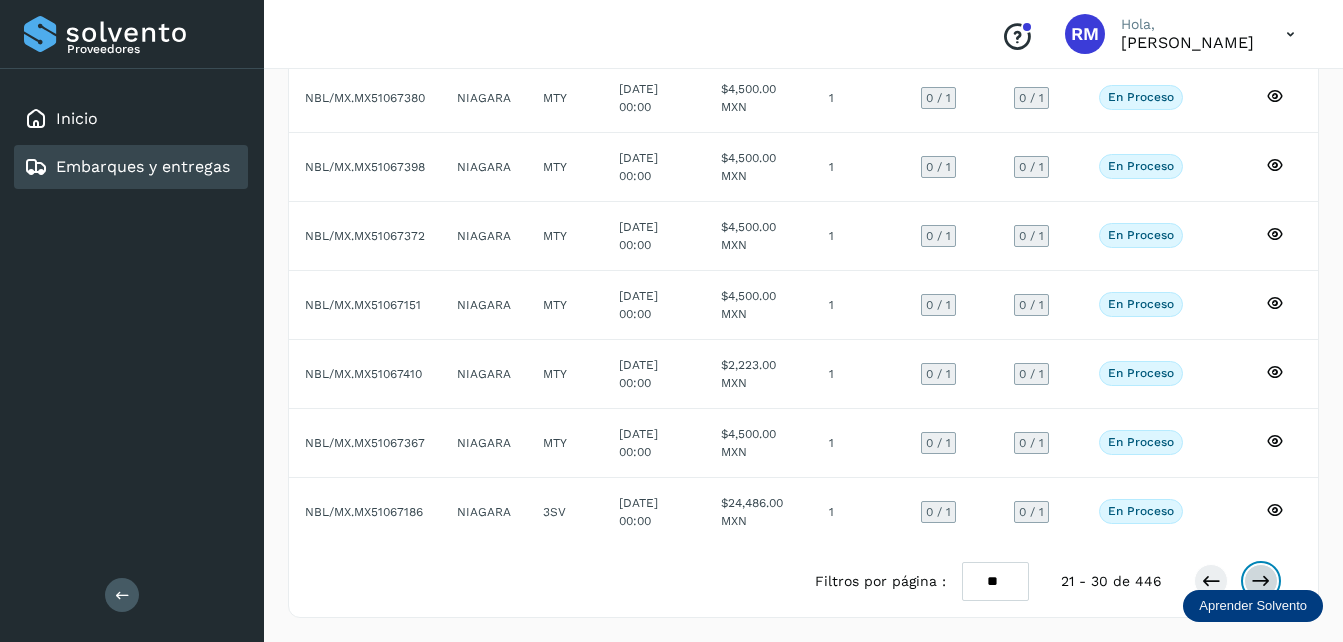 click at bounding box center [1261, 581] 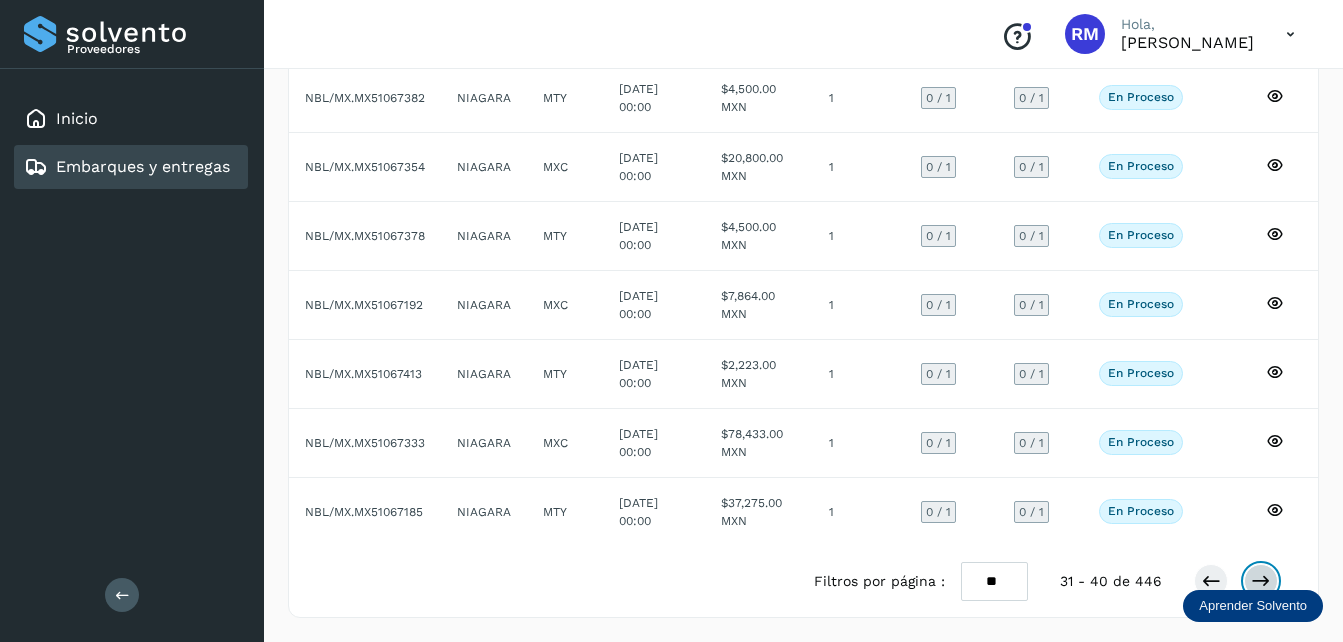 scroll, scrollTop: 400, scrollLeft: 0, axis: vertical 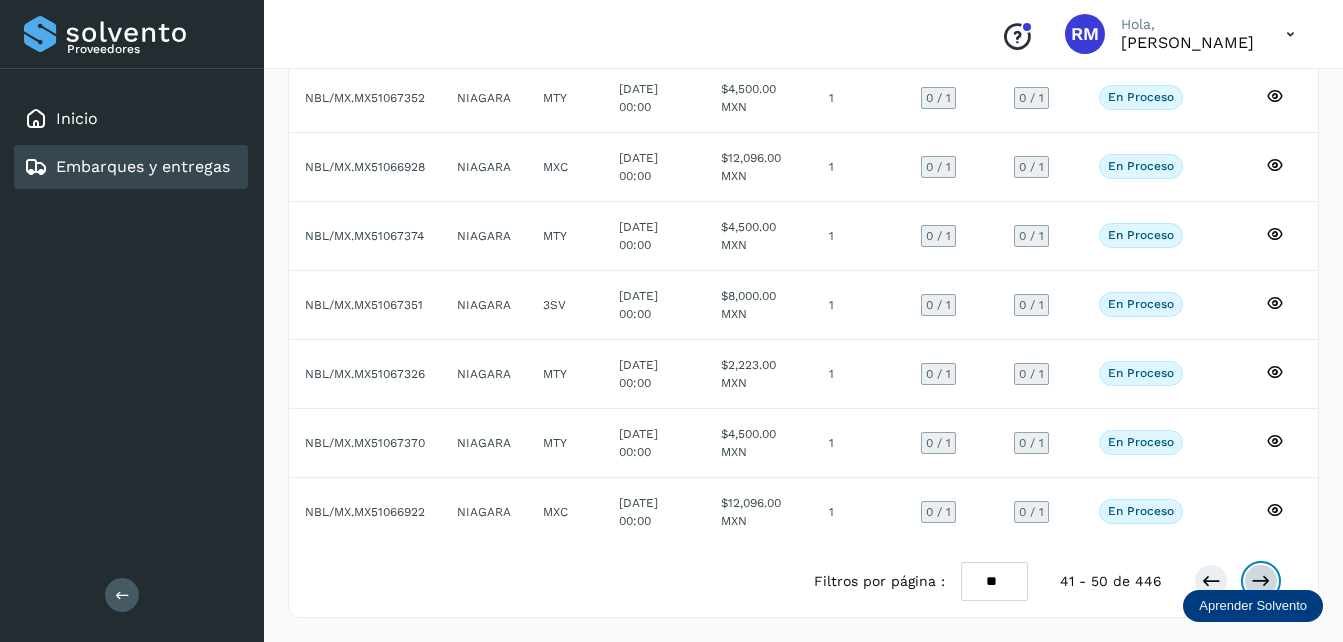 click at bounding box center (1261, 581) 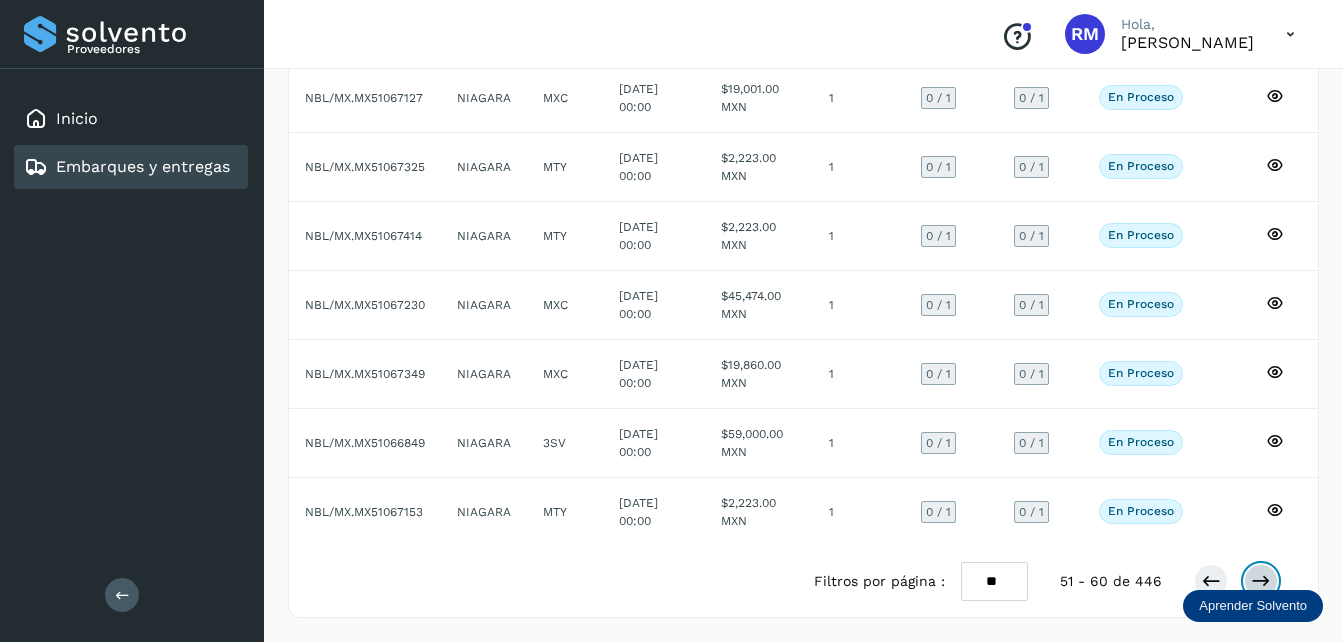 scroll, scrollTop: 400, scrollLeft: 0, axis: vertical 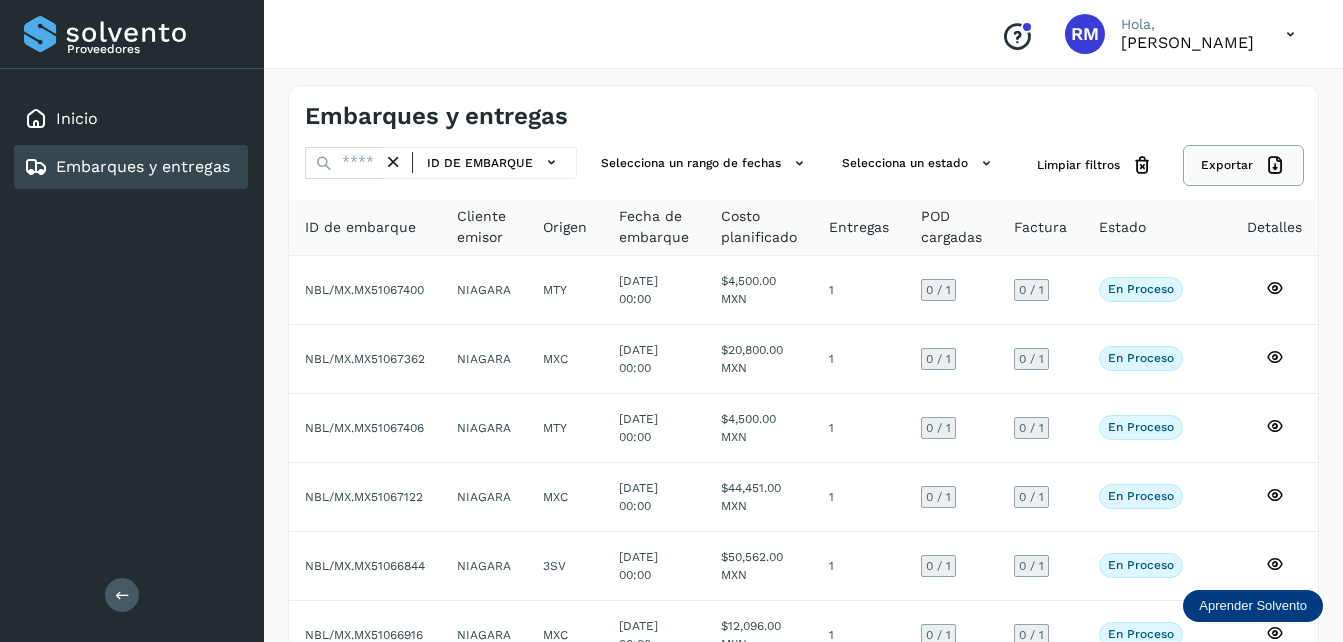 click 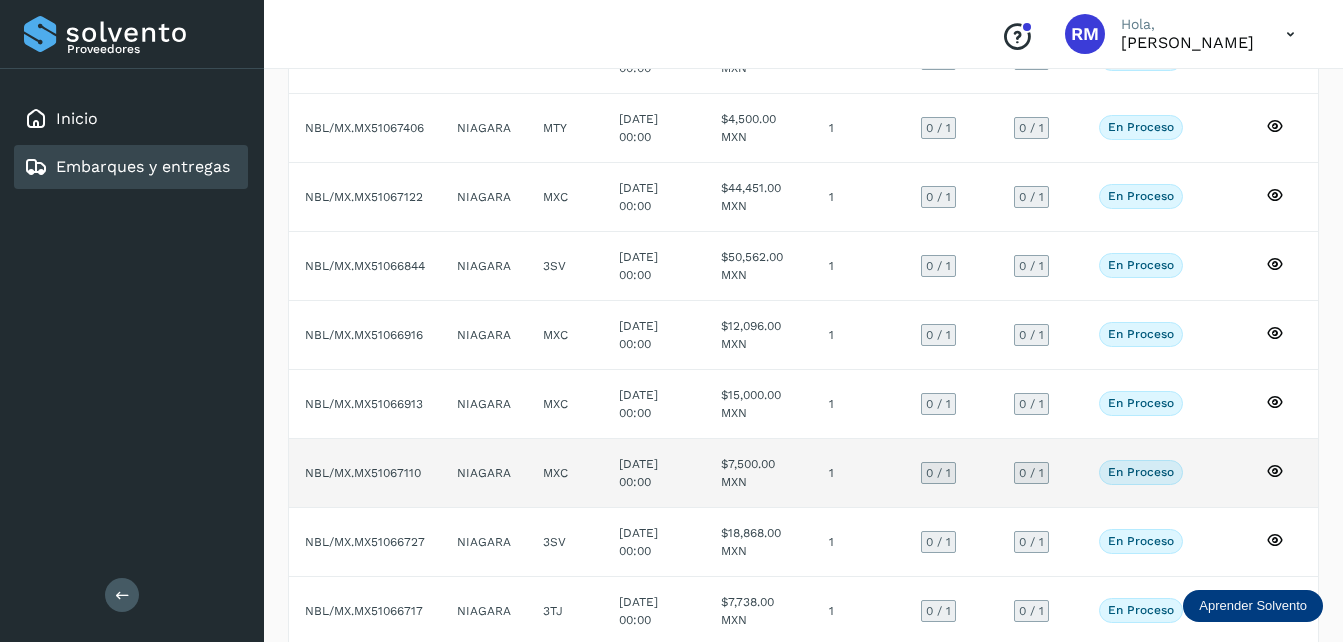 scroll, scrollTop: 400, scrollLeft: 0, axis: vertical 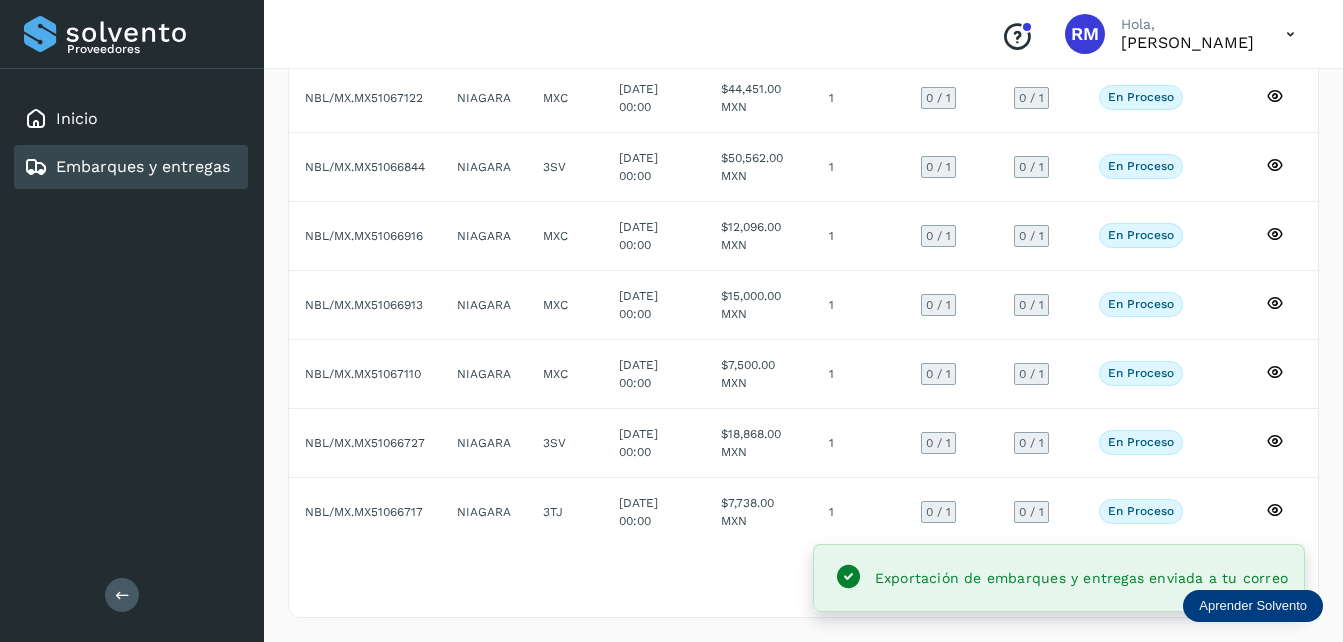 click on "Filtros por página : ** ** ** 61 - 70 de 446" at bounding box center (803, 581) 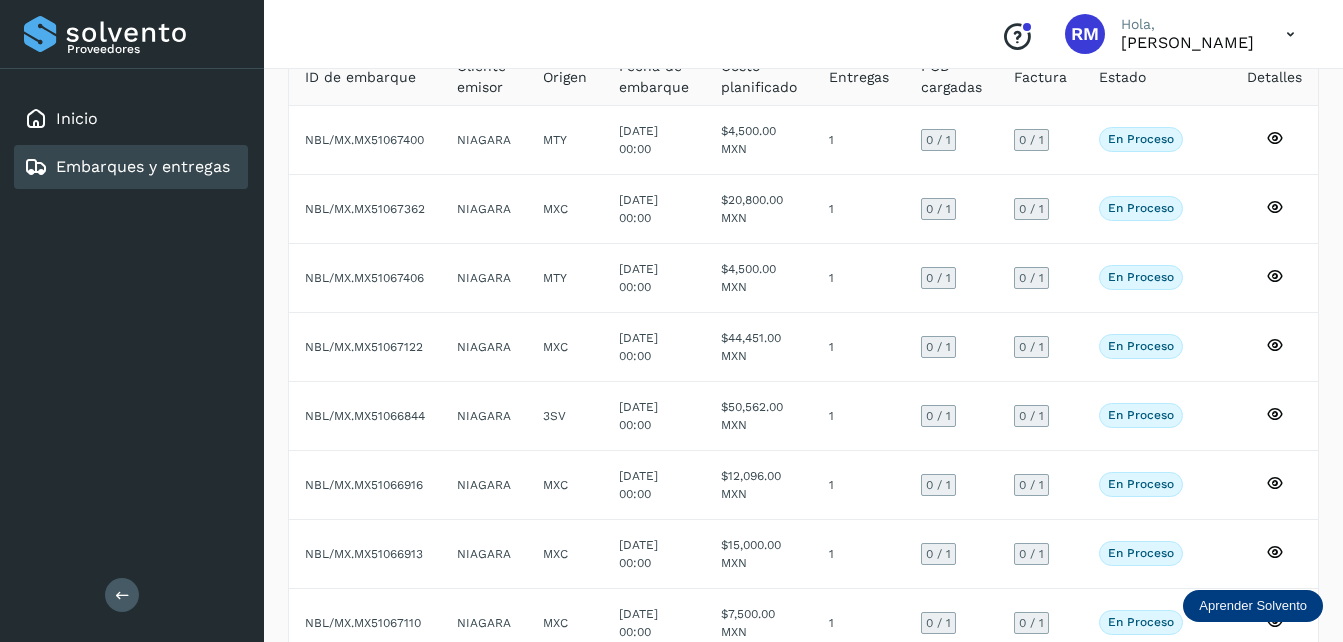 scroll, scrollTop: 400, scrollLeft: 0, axis: vertical 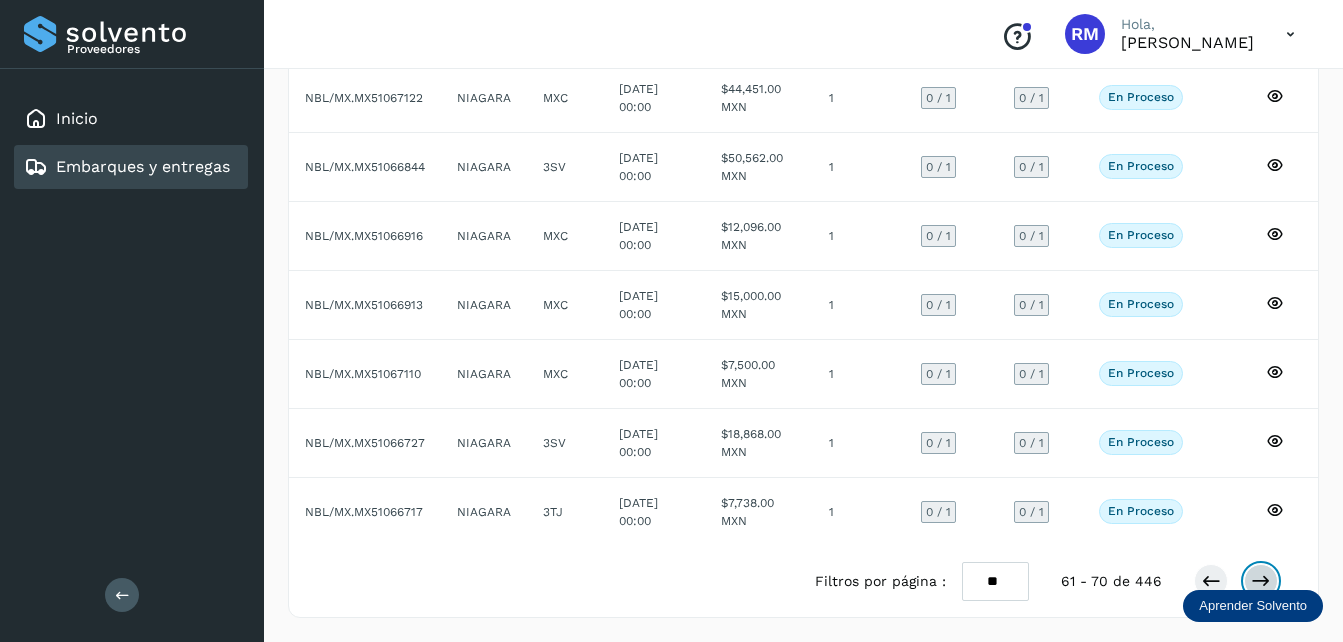 click at bounding box center (1261, 581) 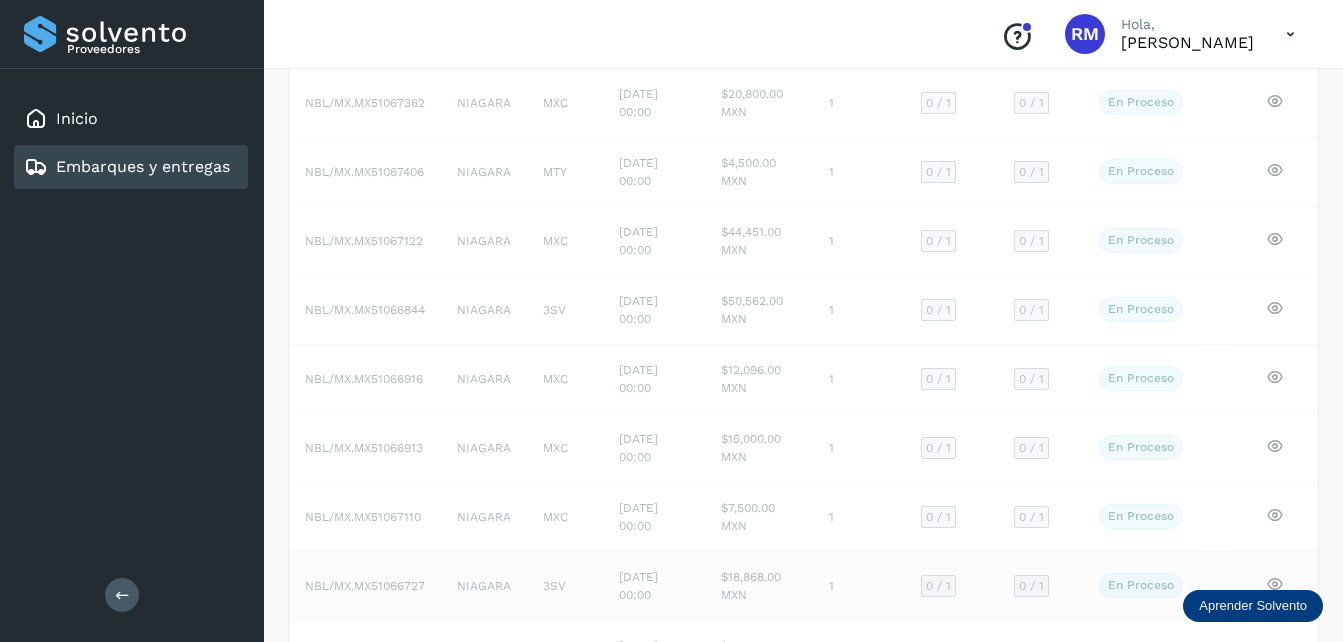 scroll, scrollTop: 401, scrollLeft: 0, axis: vertical 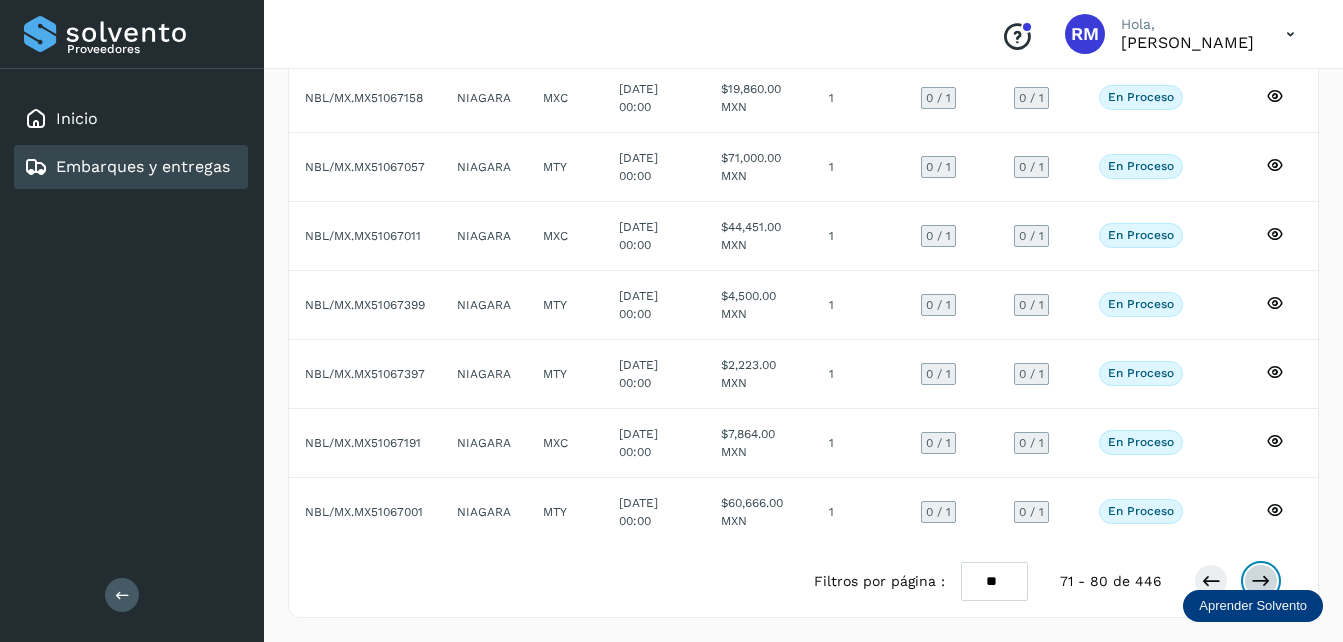 click at bounding box center [1261, 581] 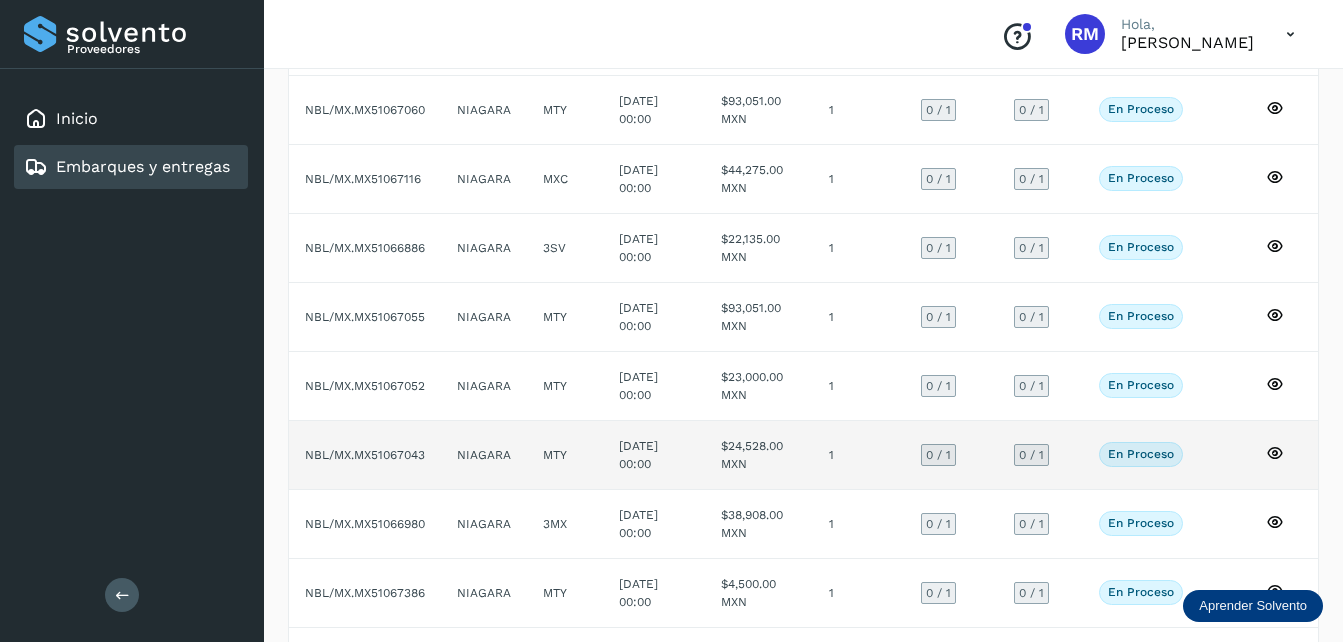 scroll, scrollTop: 0, scrollLeft: 0, axis: both 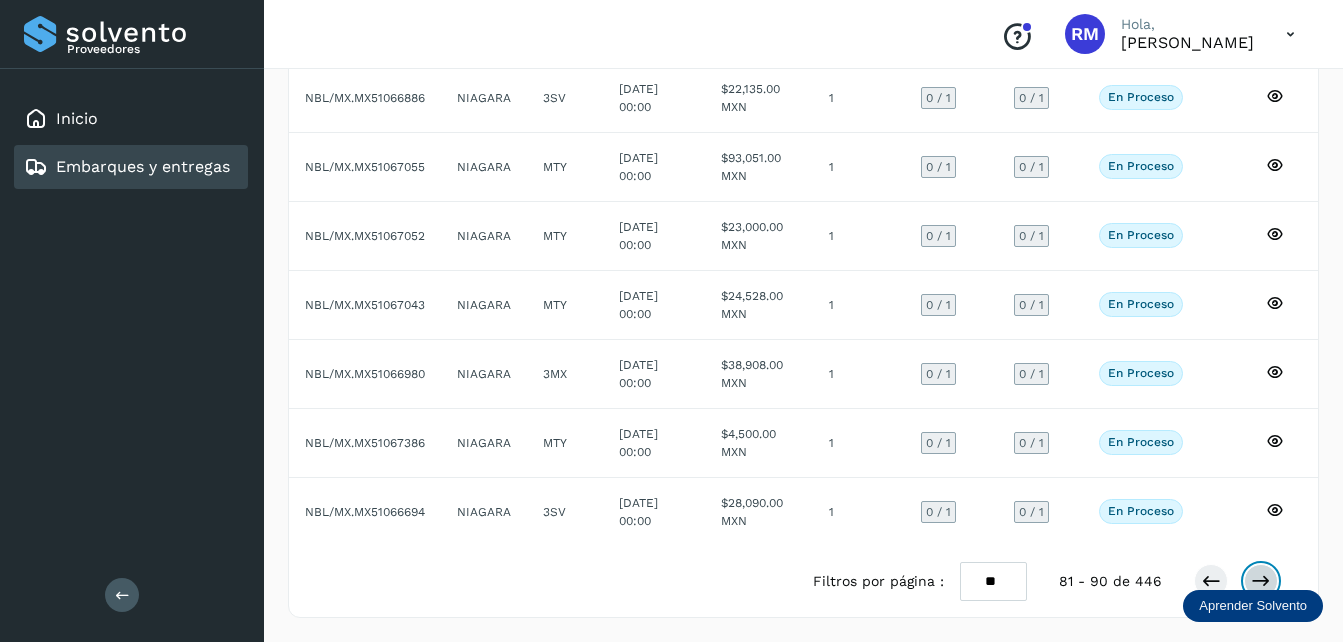 click at bounding box center [1261, 581] 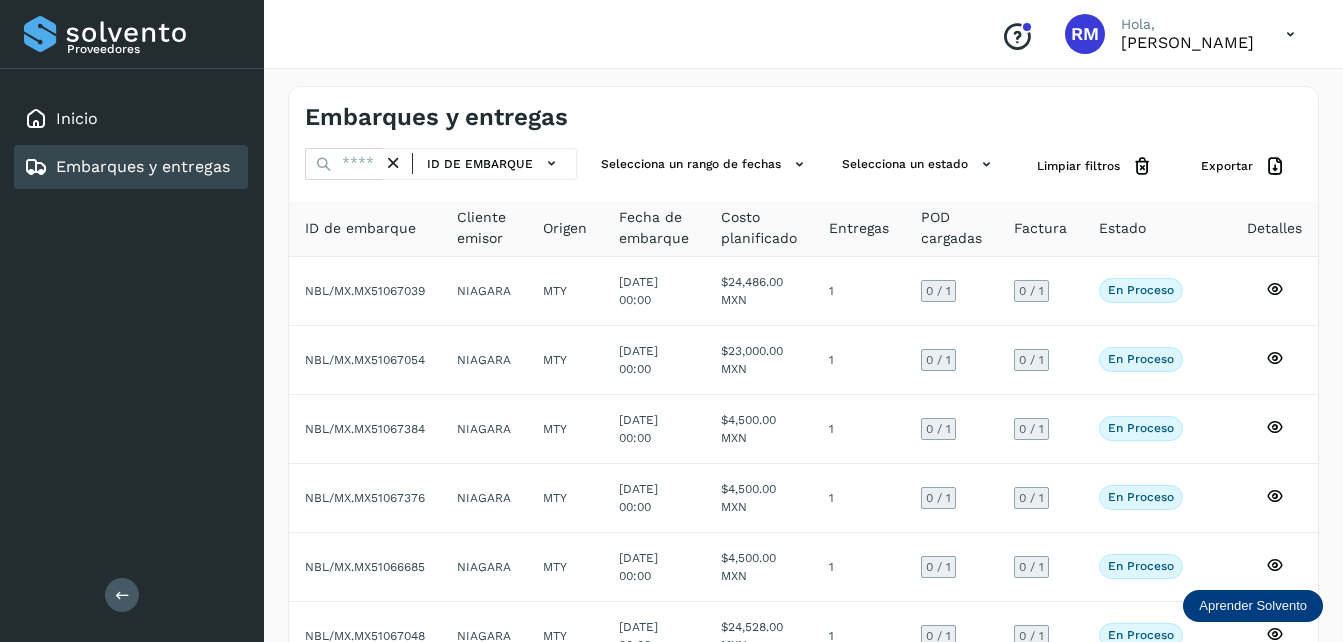 scroll, scrollTop: 400, scrollLeft: 0, axis: vertical 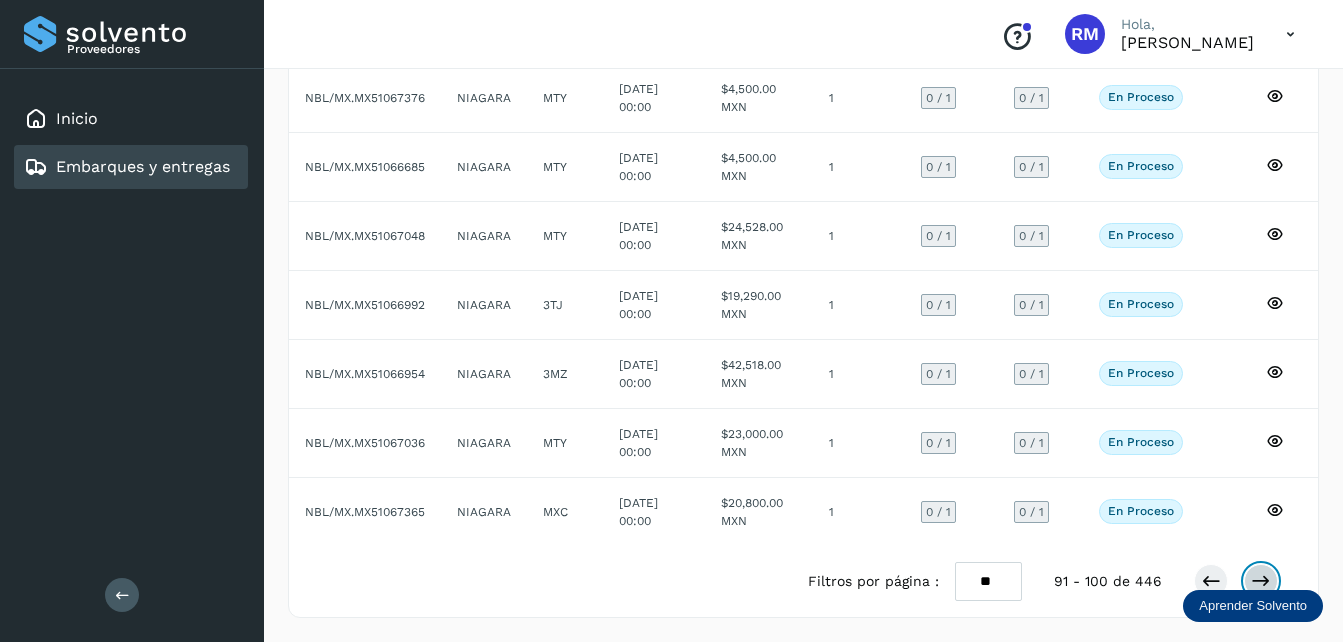 click at bounding box center (1261, 581) 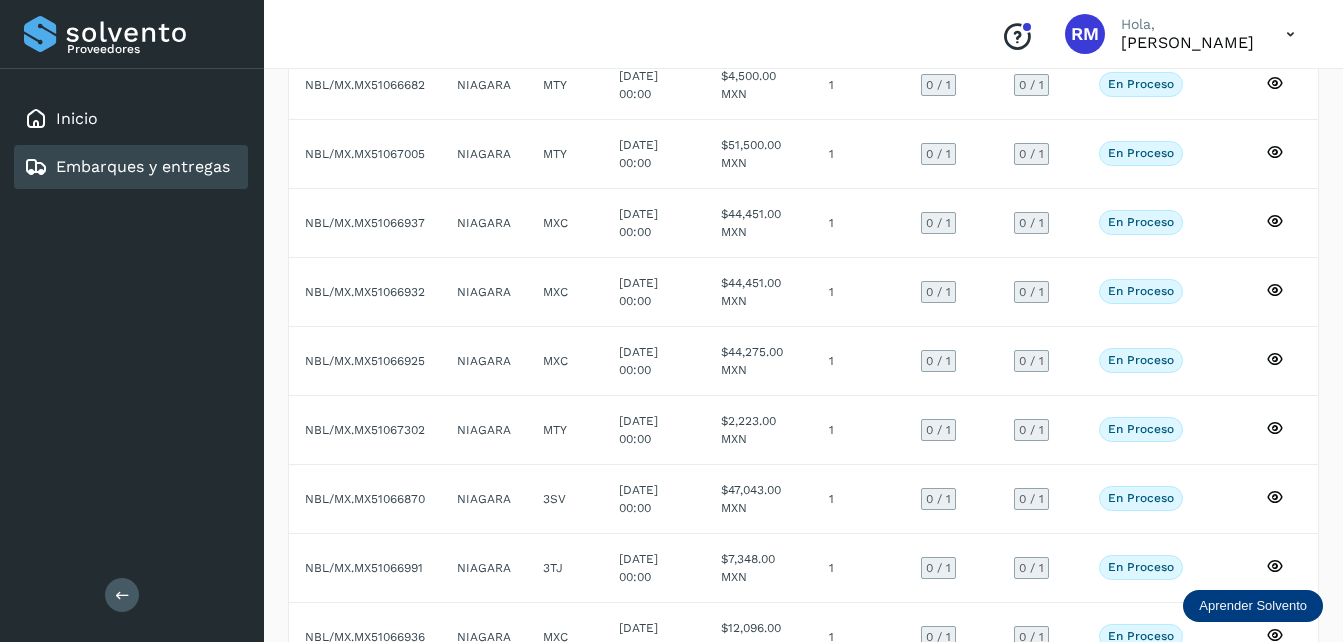 scroll, scrollTop: 400, scrollLeft: 0, axis: vertical 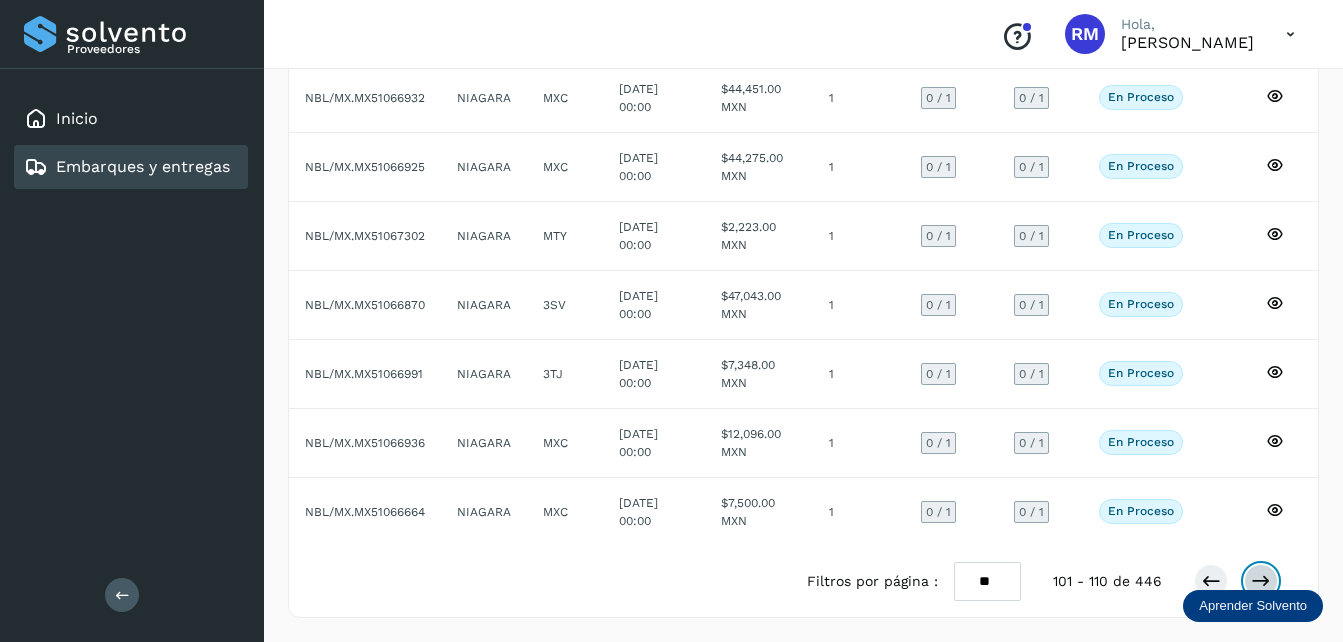 click at bounding box center [1261, 581] 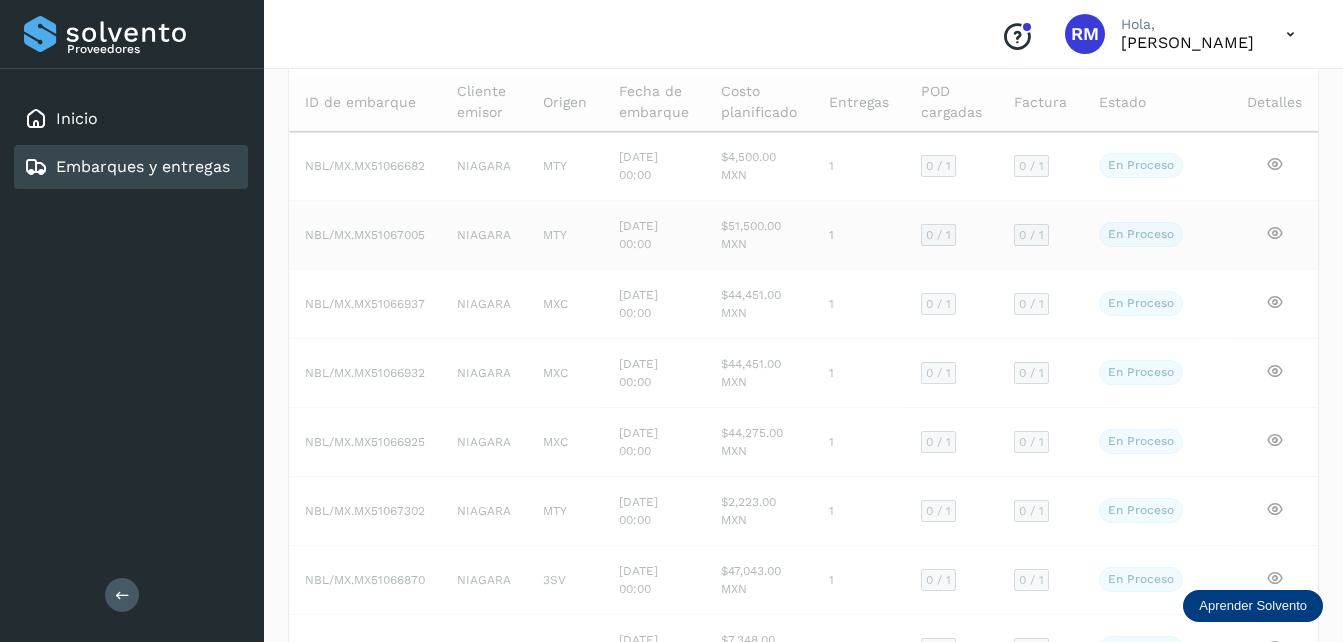scroll, scrollTop: 400, scrollLeft: 0, axis: vertical 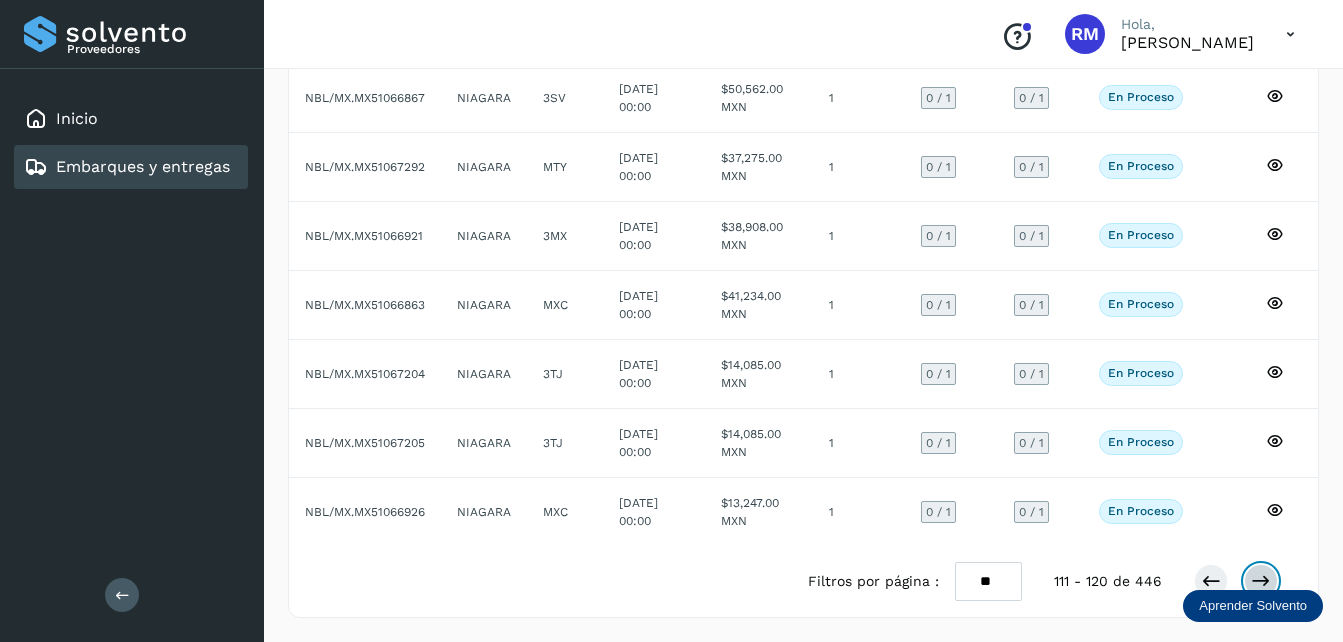click at bounding box center [1261, 581] 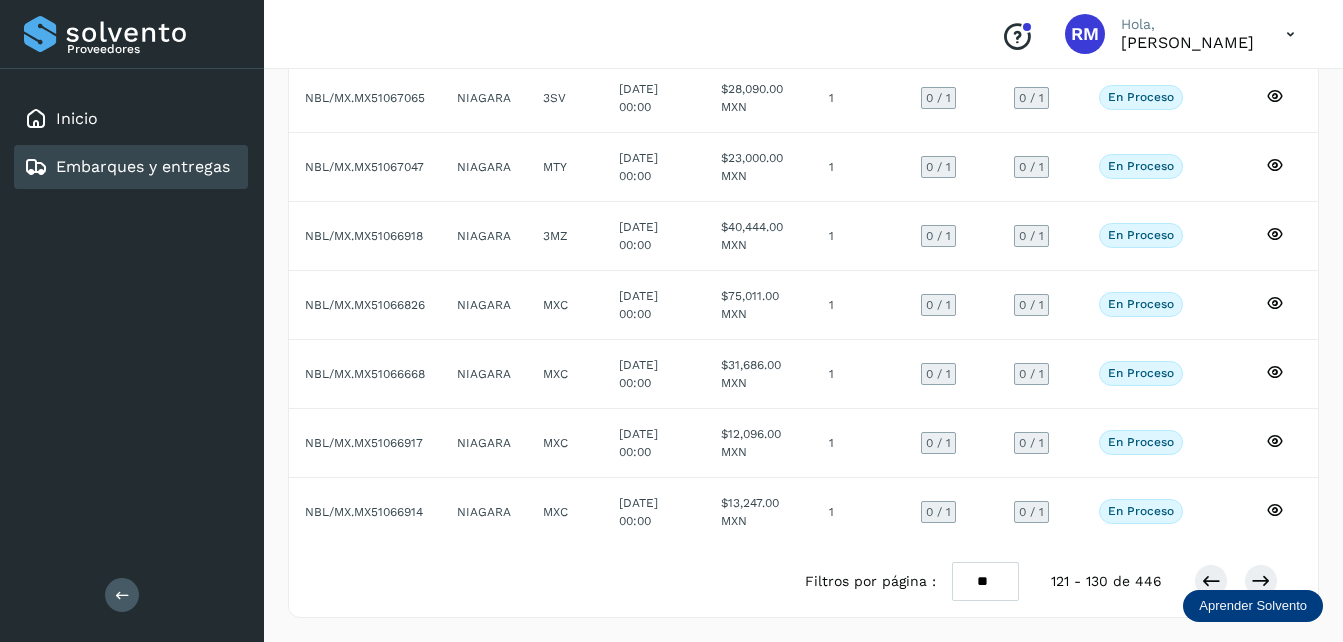 scroll, scrollTop: 400, scrollLeft: 0, axis: vertical 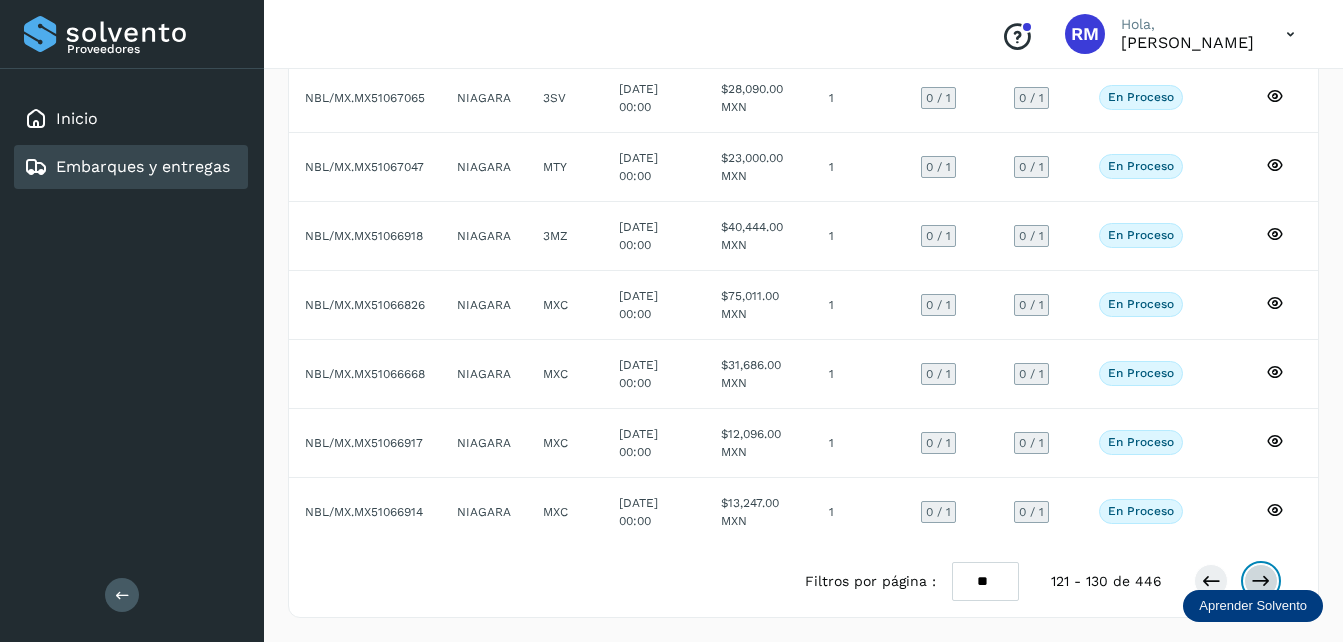 click at bounding box center (1261, 581) 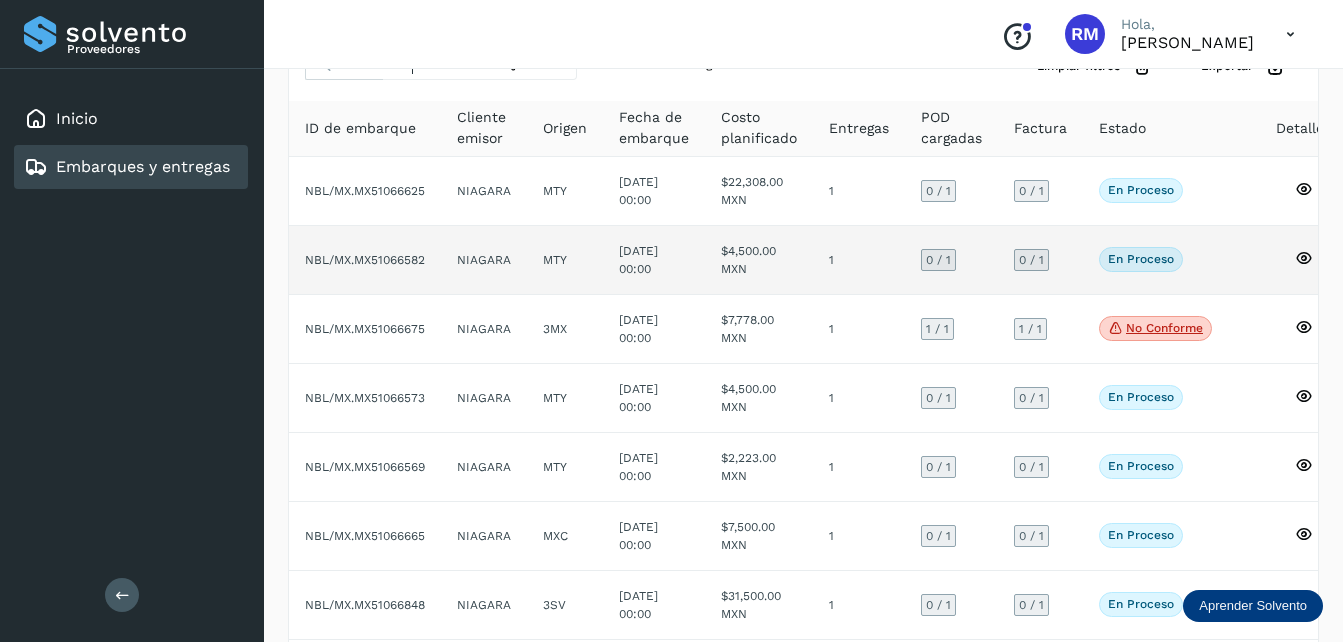 scroll, scrollTop: 200, scrollLeft: 0, axis: vertical 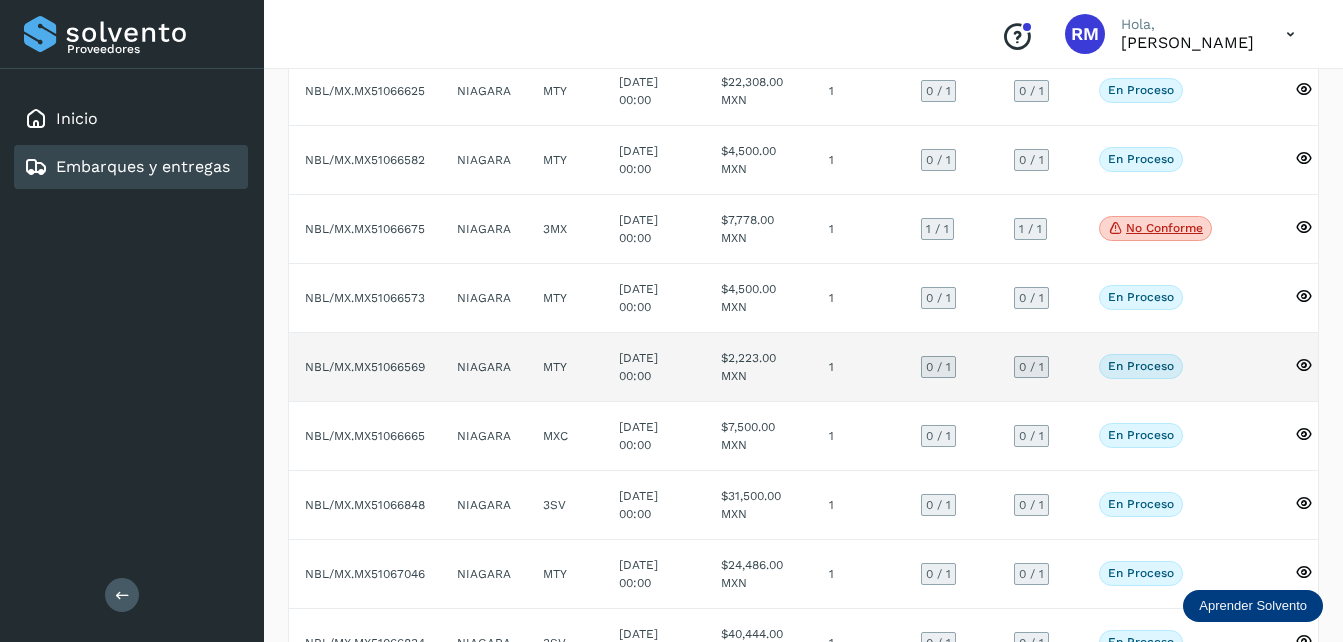 type 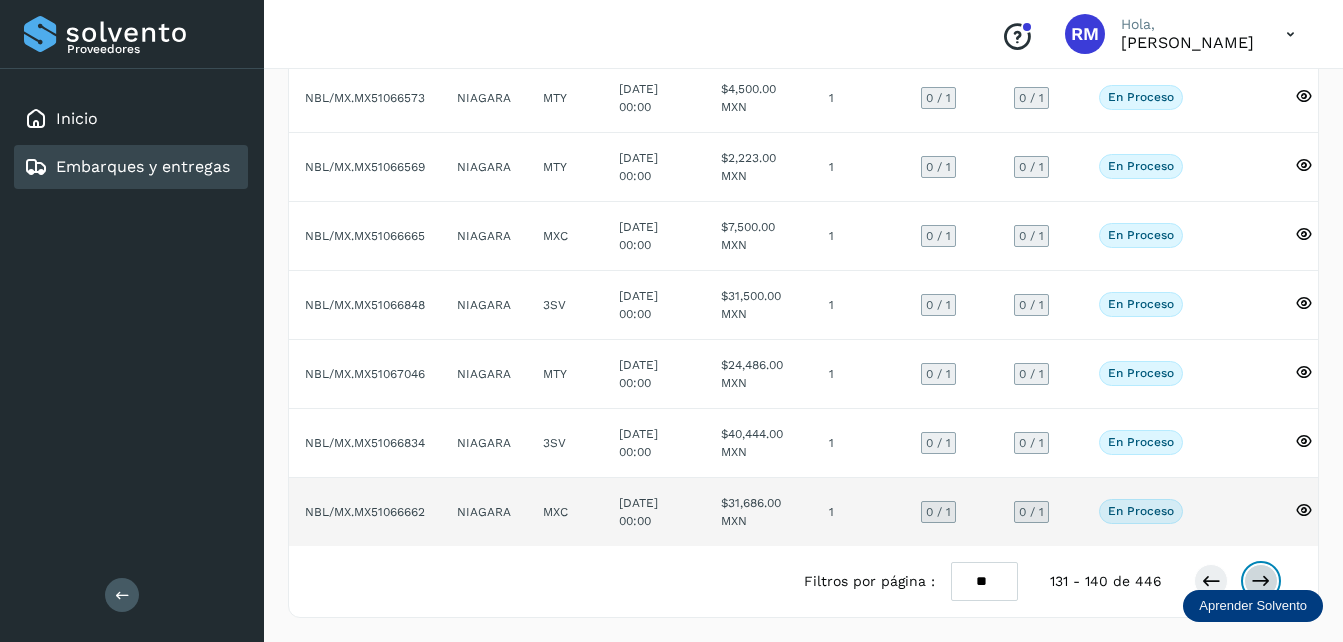 scroll, scrollTop: 415, scrollLeft: 0, axis: vertical 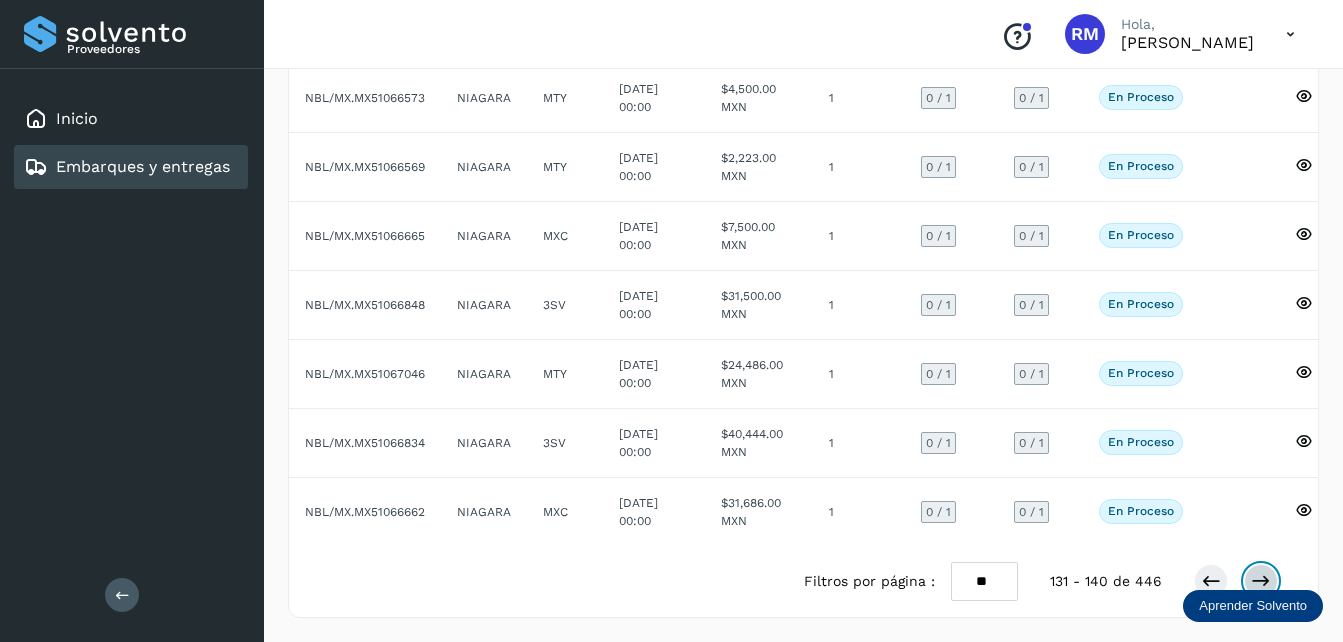 click at bounding box center [1261, 581] 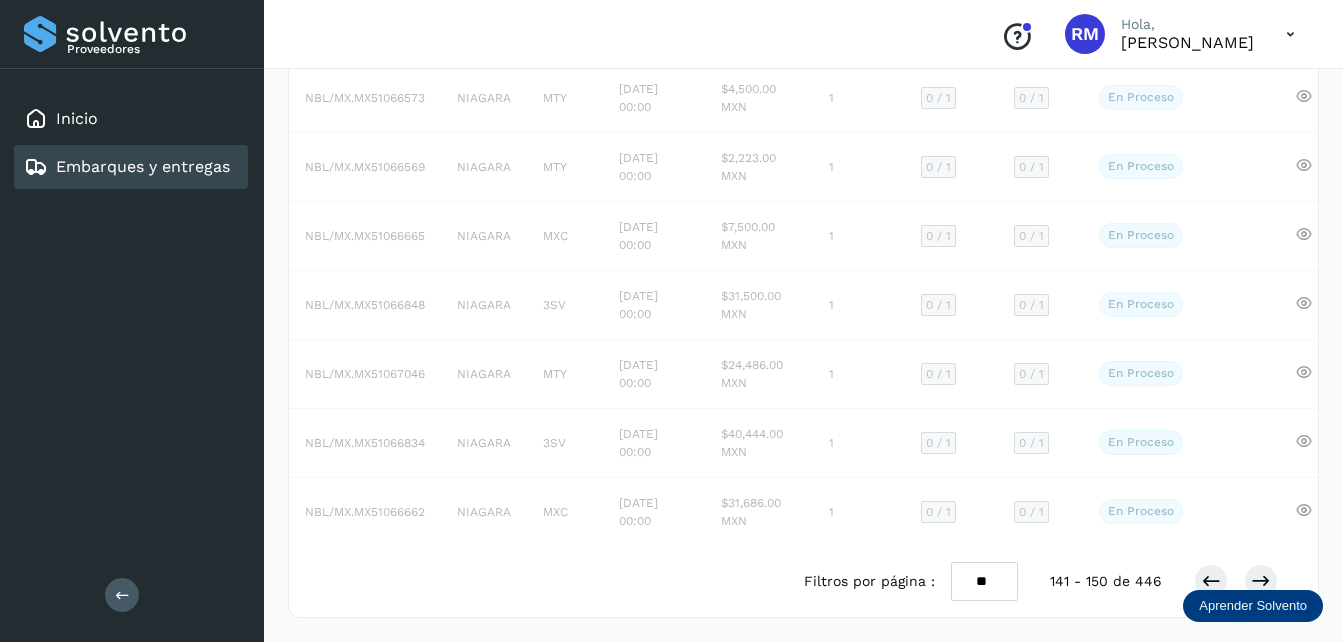 click on "** ** **" at bounding box center [984, 581] 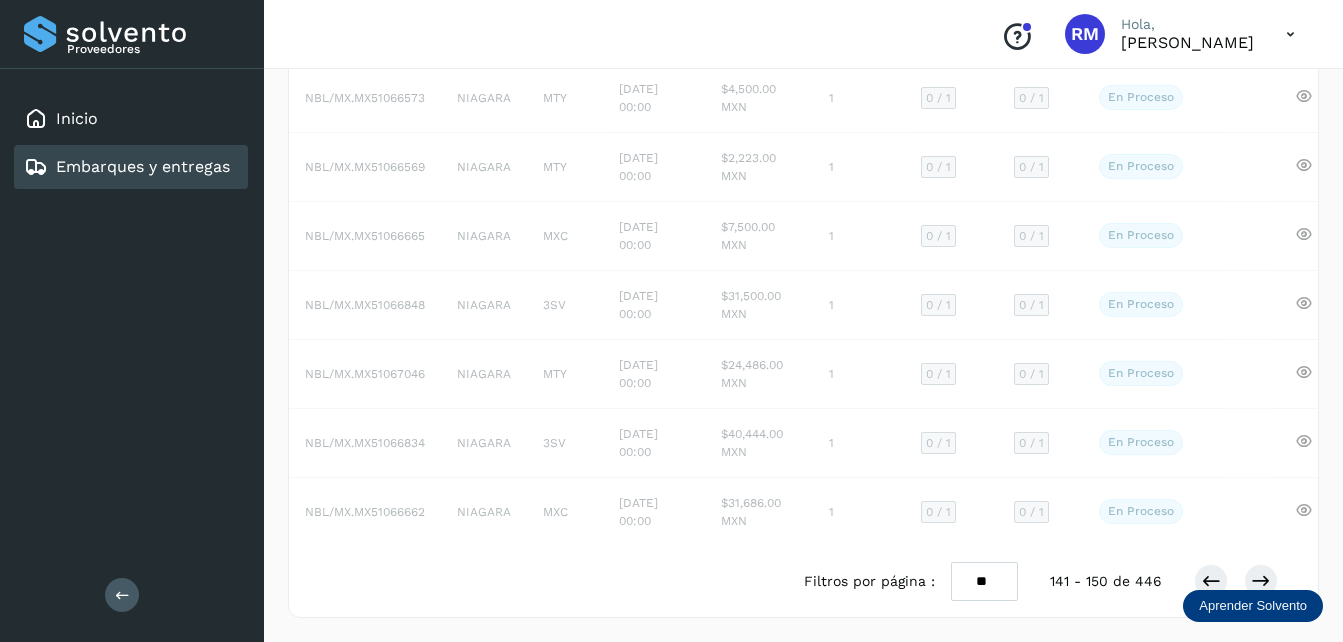 select on "**" 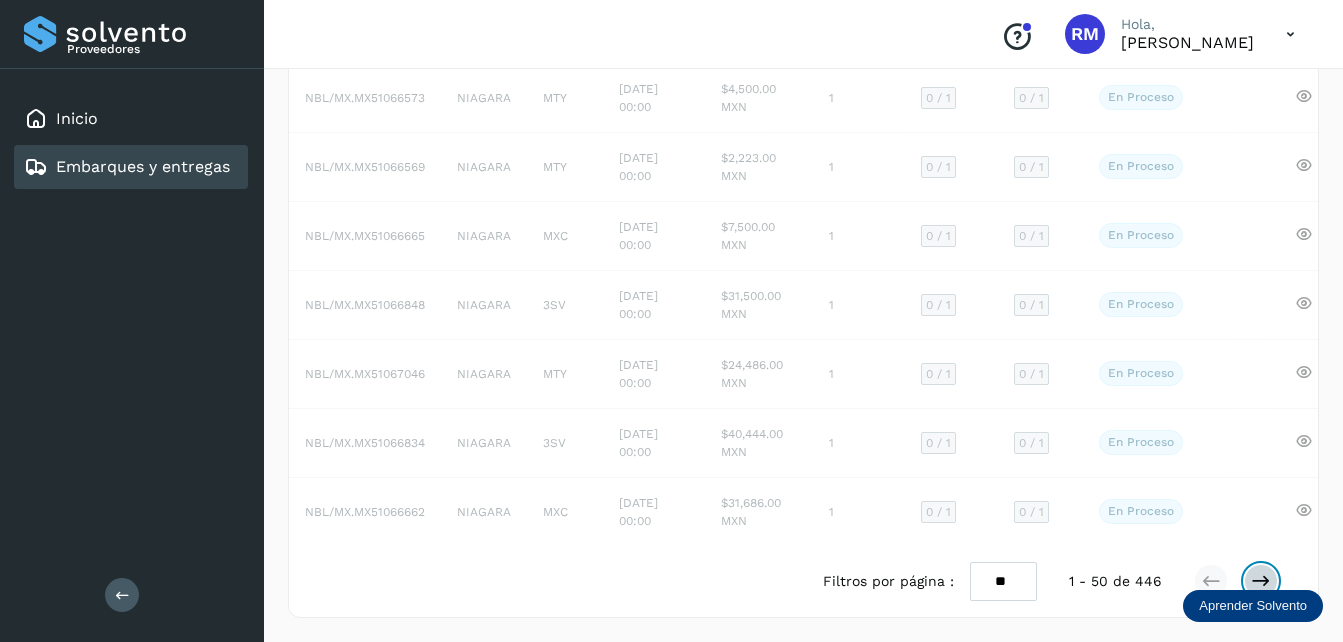 click at bounding box center (1261, 581) 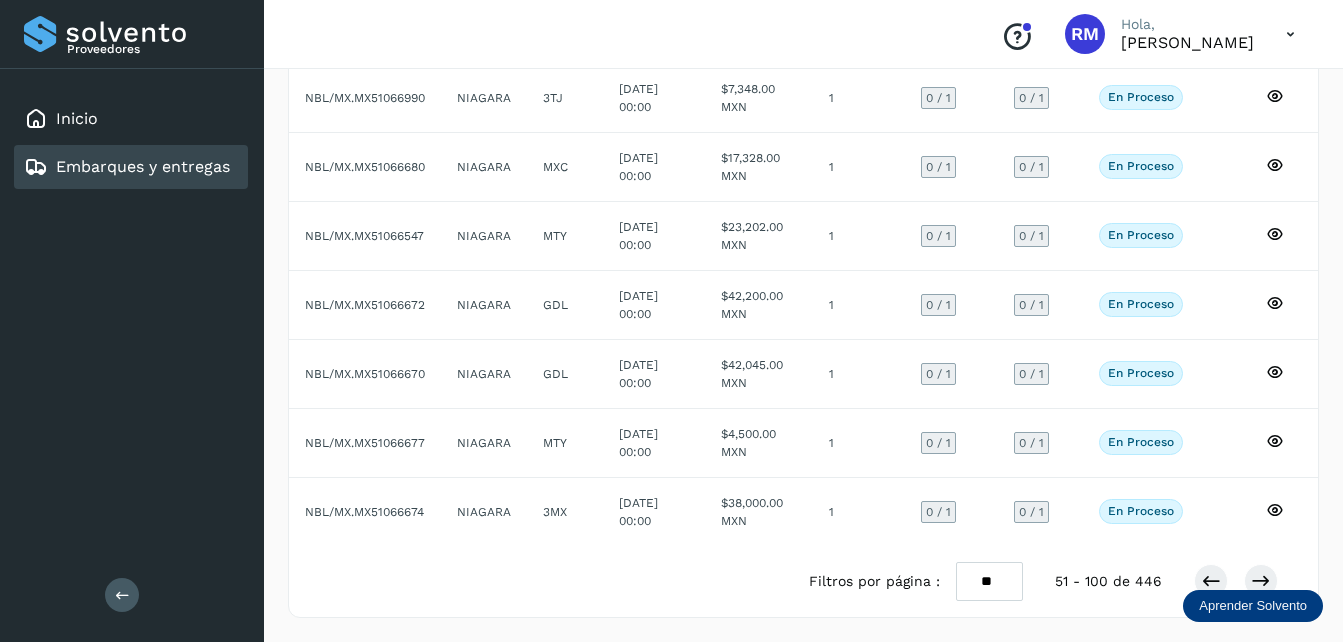 scroll, scrollTop: 415, scrollLeft: 0, axis: vertical 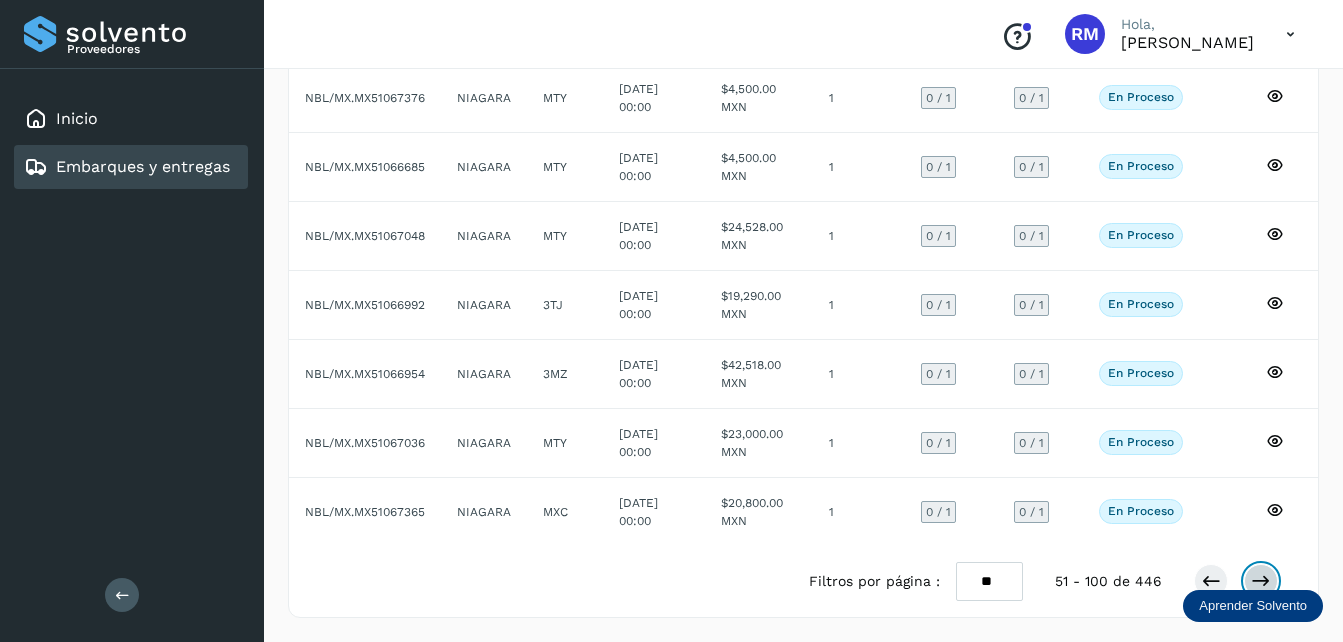 click at bounding box center (1261, 581) 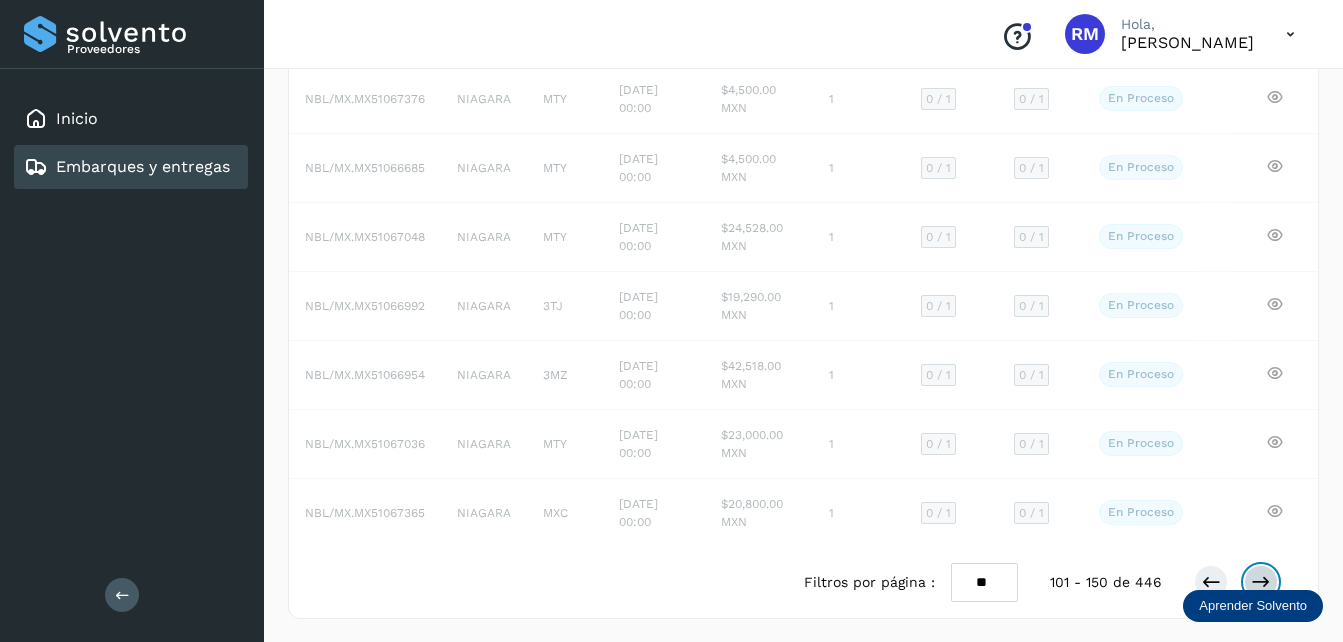 scroll, scrollTop: 3161, scrollLeft: 0, axis: vertical 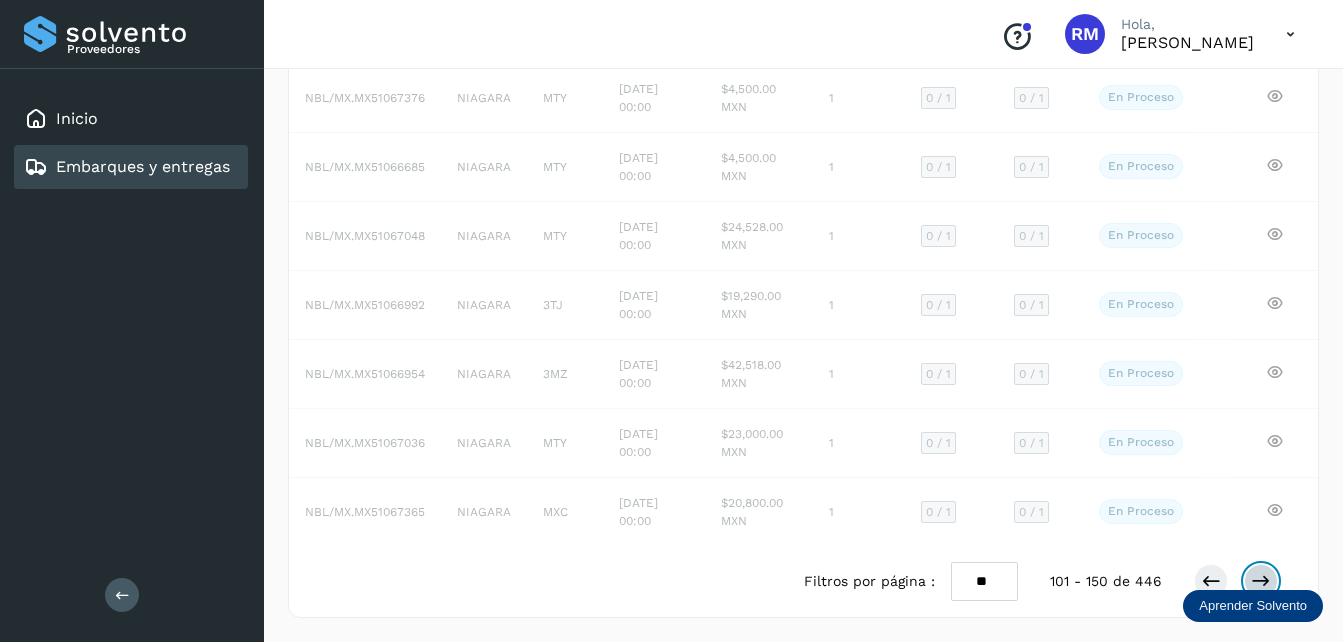 click at bounding box center [1261, 581] 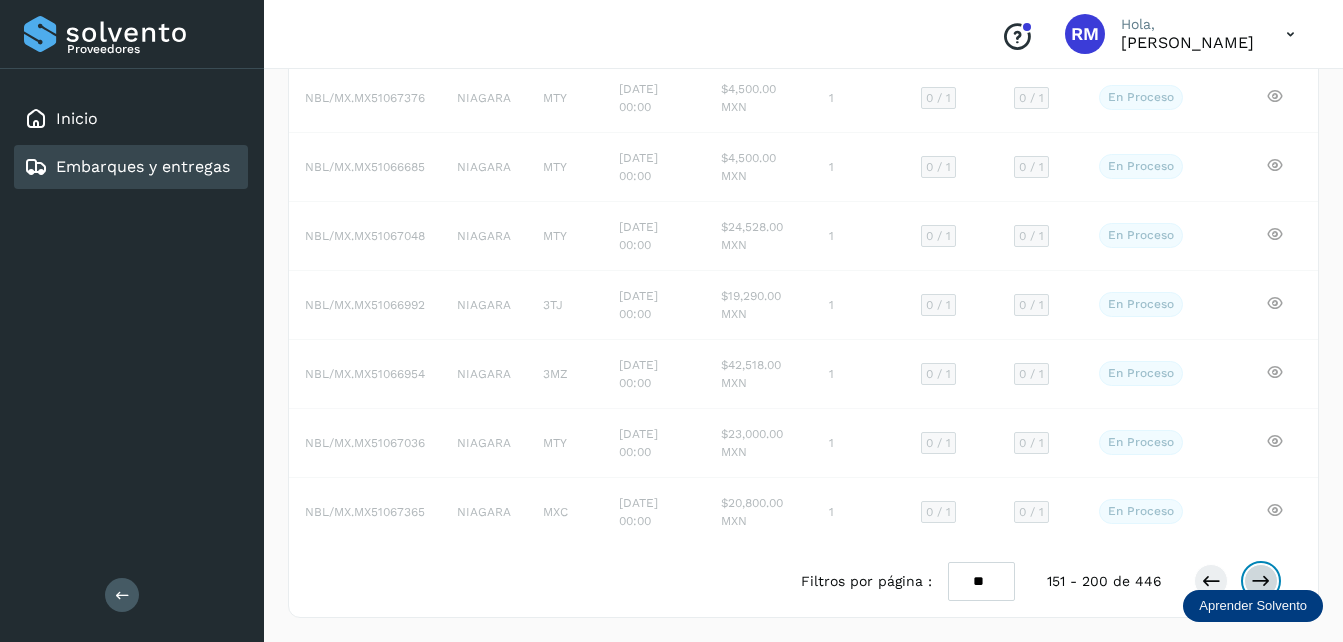click at bounding box center (1261, 581) 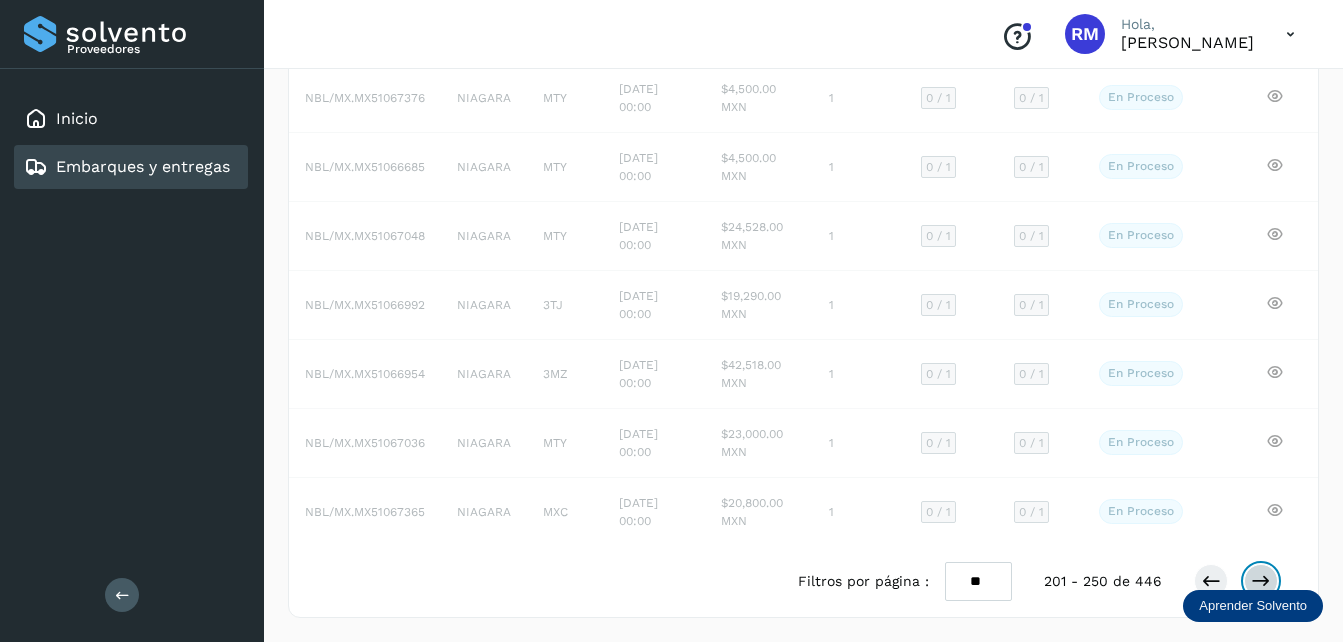 click at bounding box center [1261, 581] 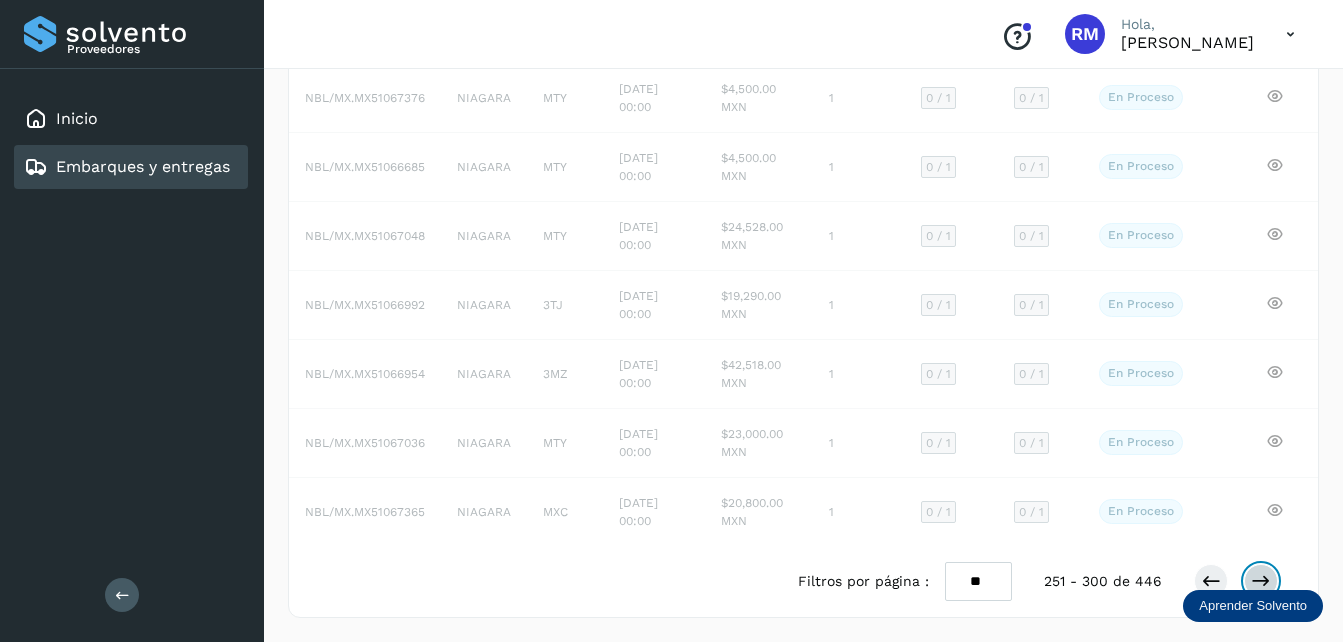 click at bounding box center (1261, 581) 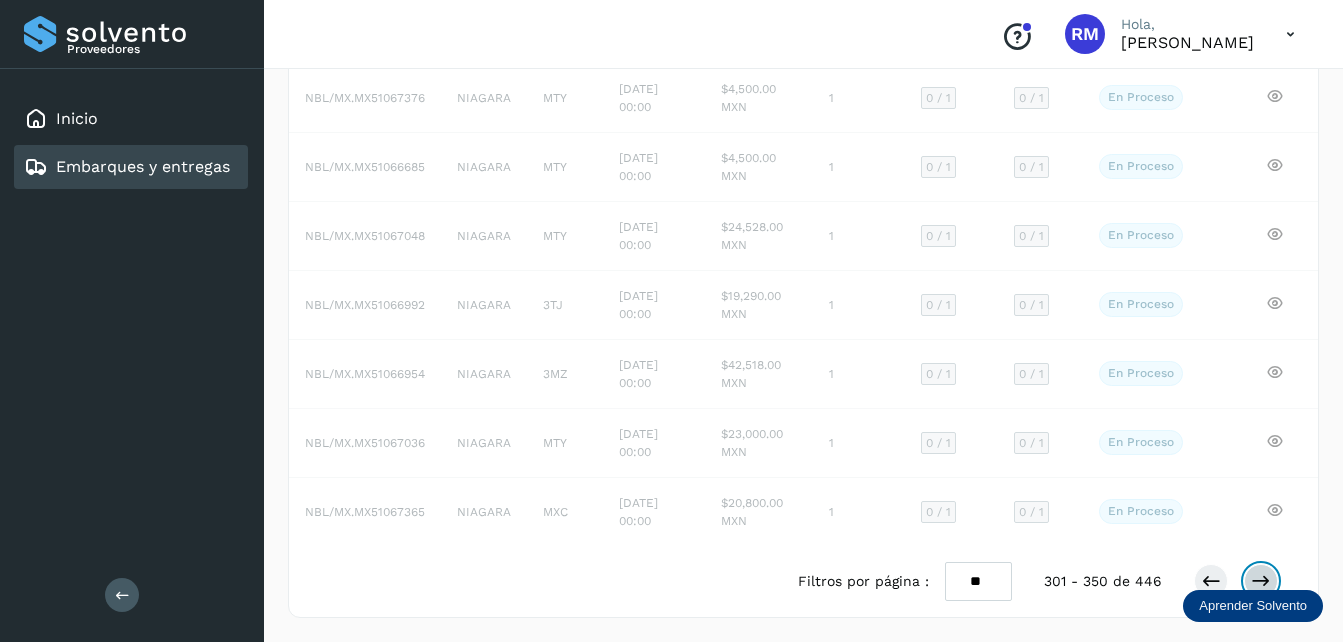 click at bounding box center (1261, 581) 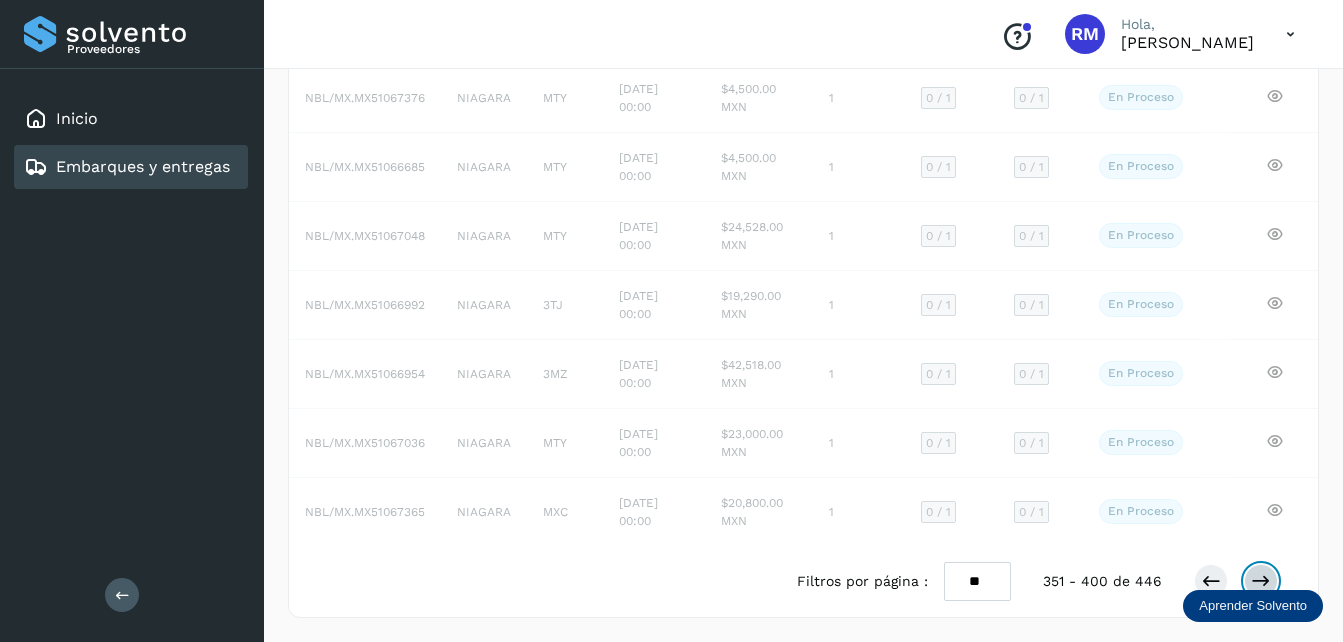 click at bounding box center [1261, 581] 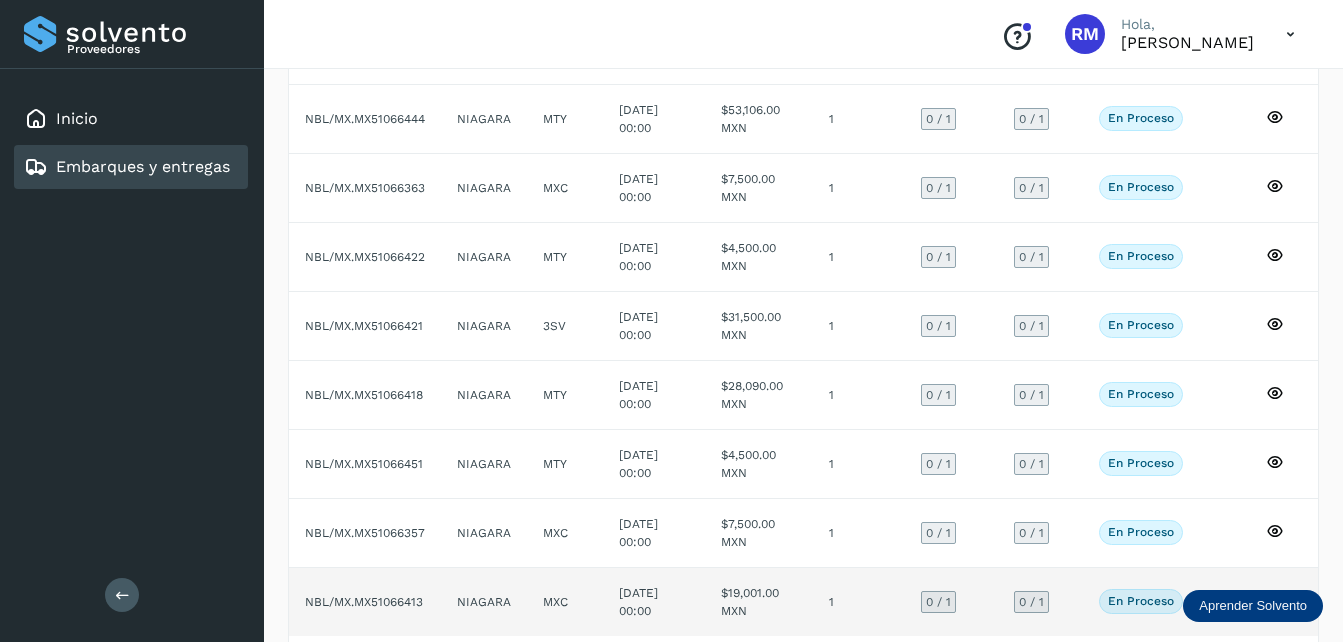 scroll, scrollTop: 3160, scrollLeft: 0, axis: vertical 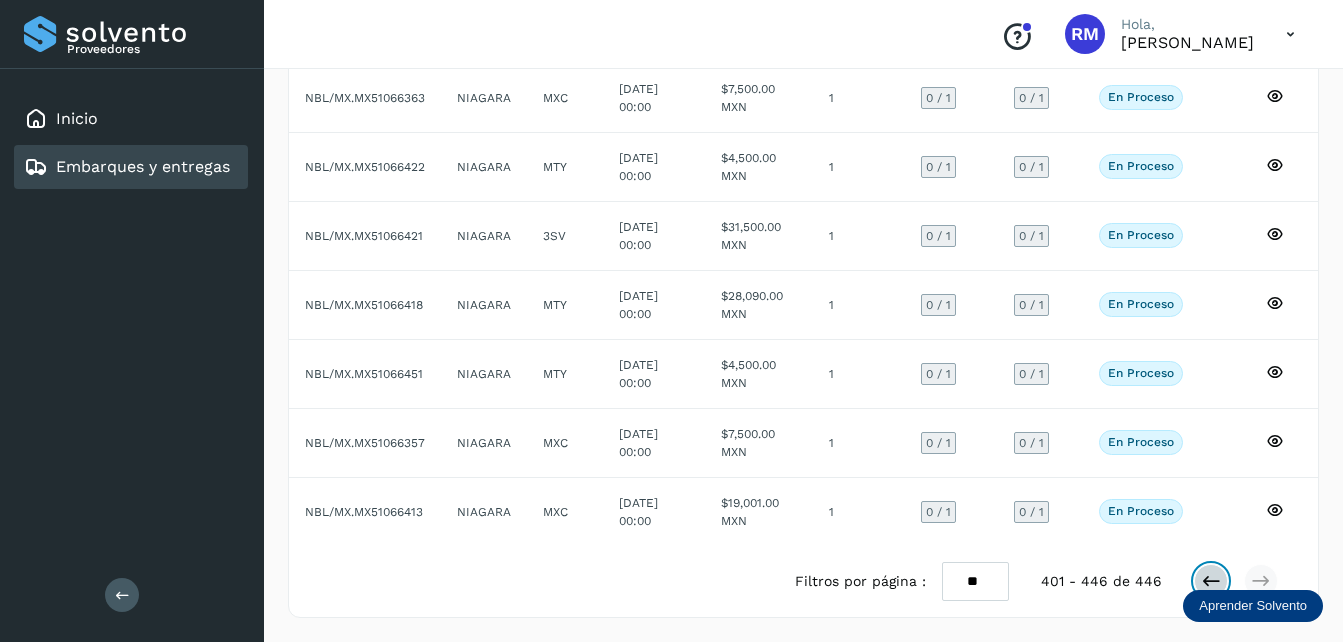 click at bounding box center [1211, 581] 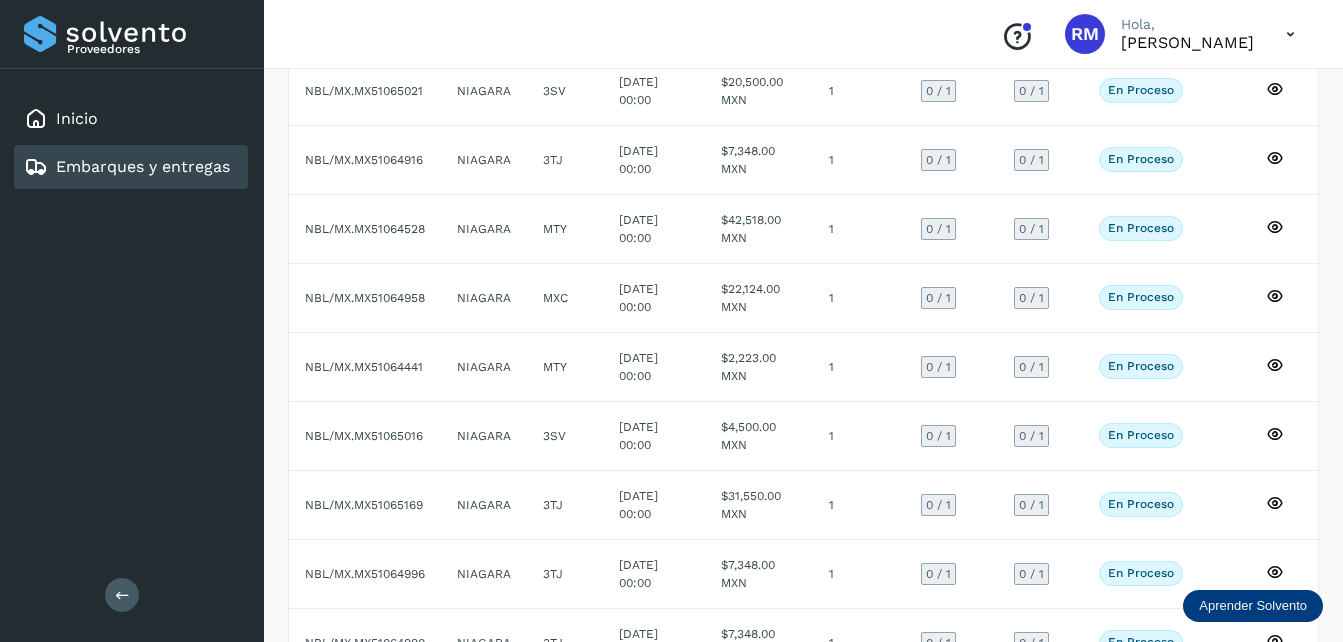 scroll, scrollTop: 2800, scrollLeft: 0, axis: vertical 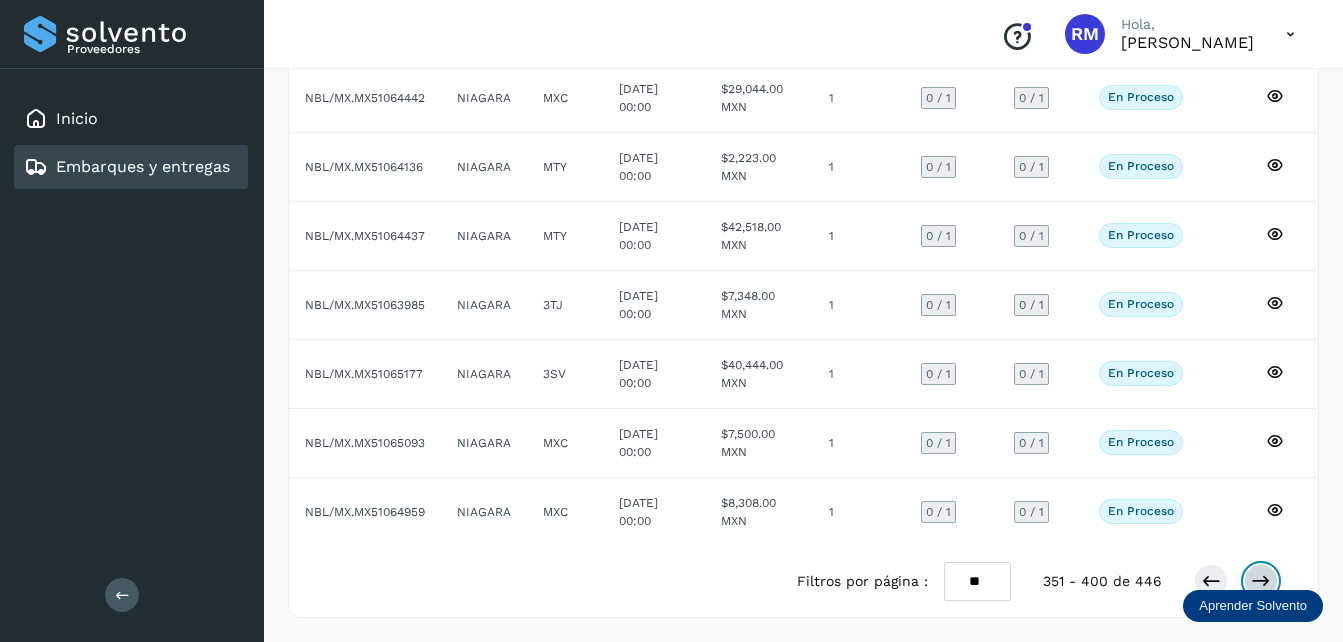 click at bounding box center [1261, 581] 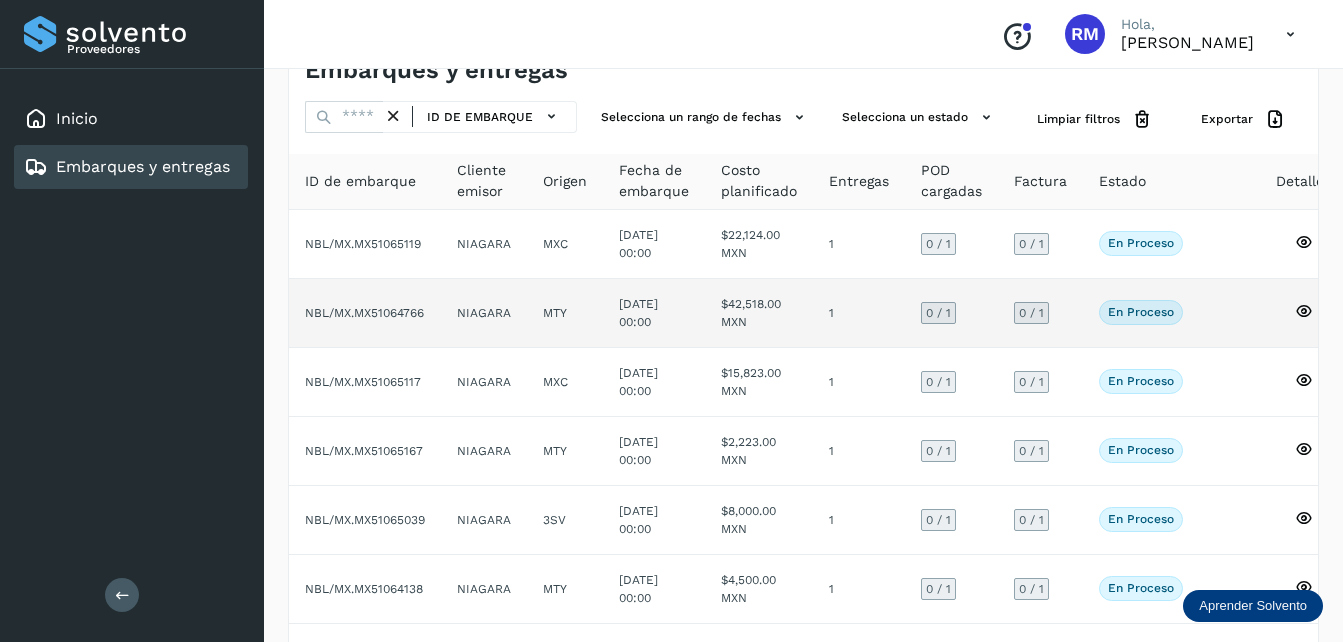 scroll, scrollTop: 0, scrollLeft: 0, axis: both 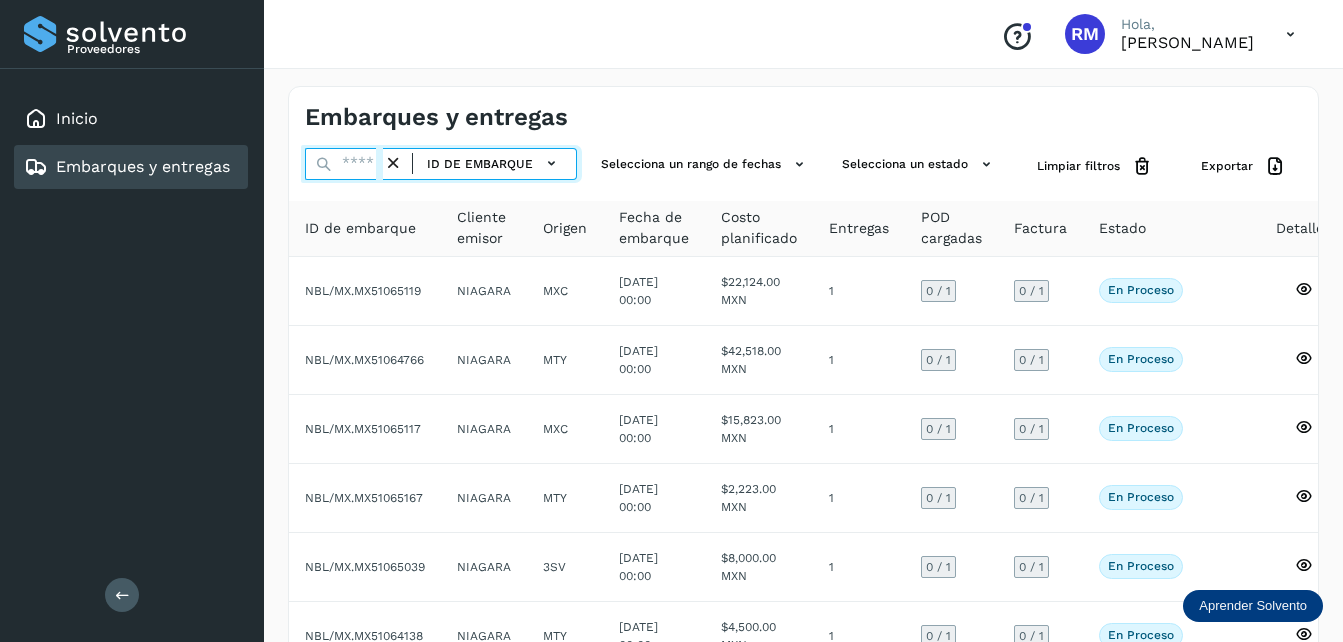 click at bounding box center (344, 164) 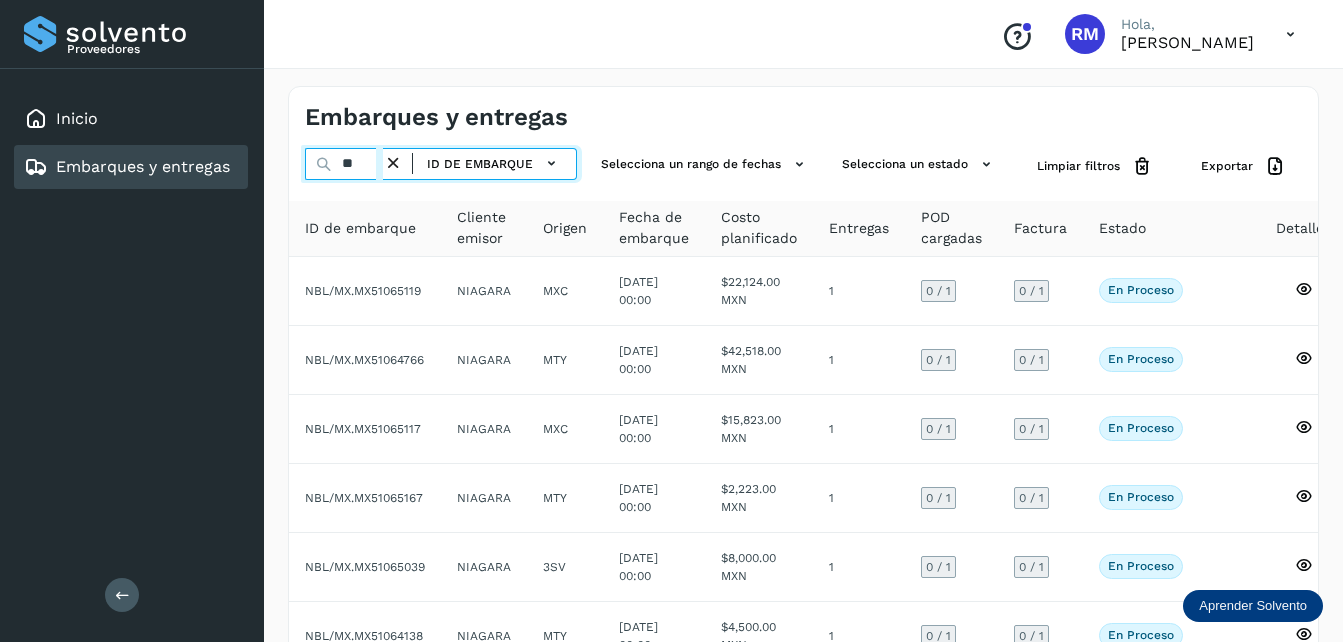 type on "***" 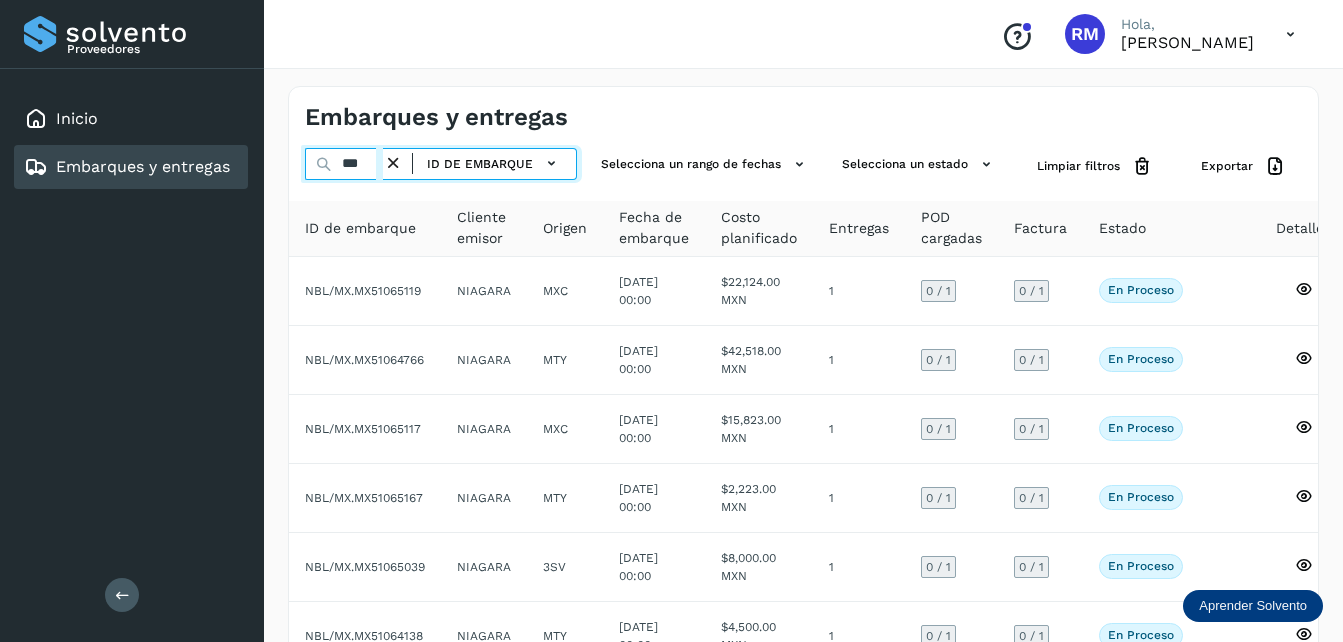 select on "**" 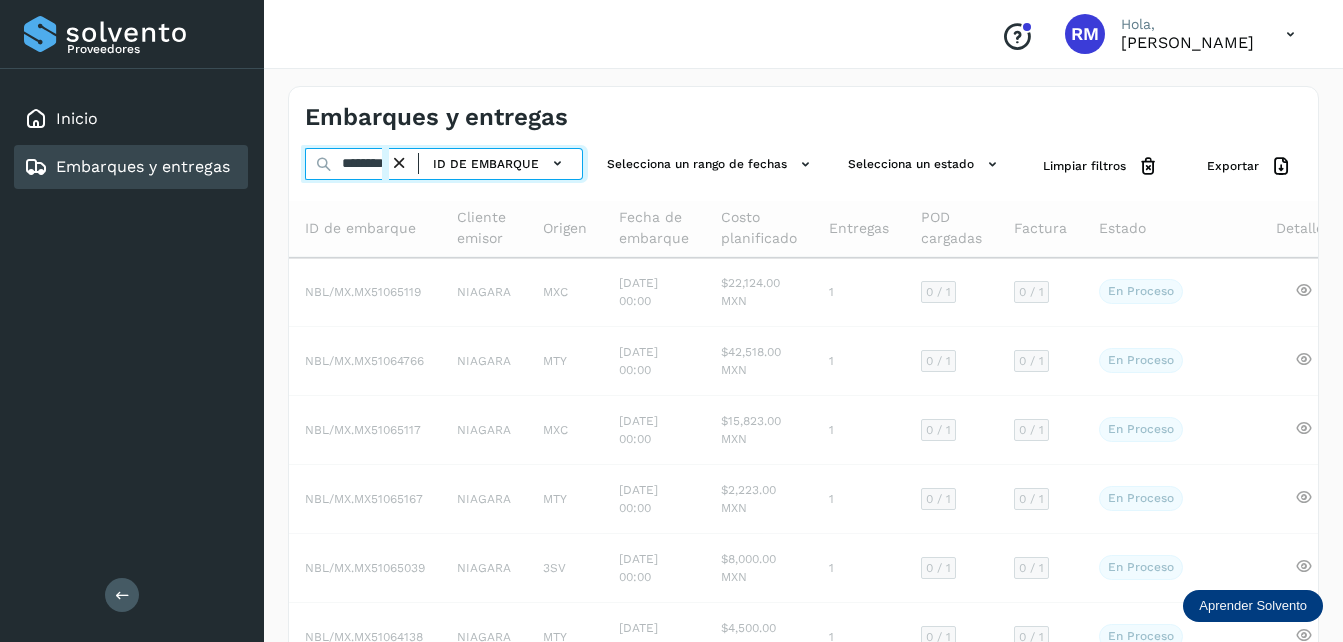 scroll, scrollTop: 0, scrollLeft: 19, axis: horizontal 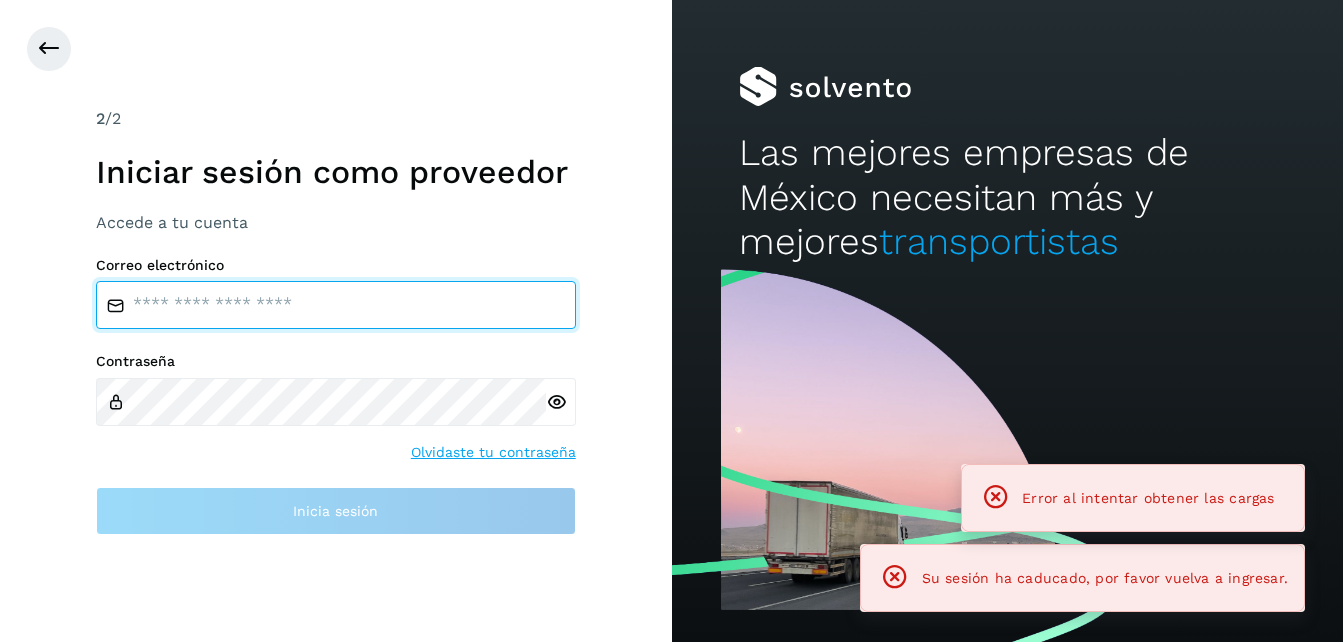 type on "**********" 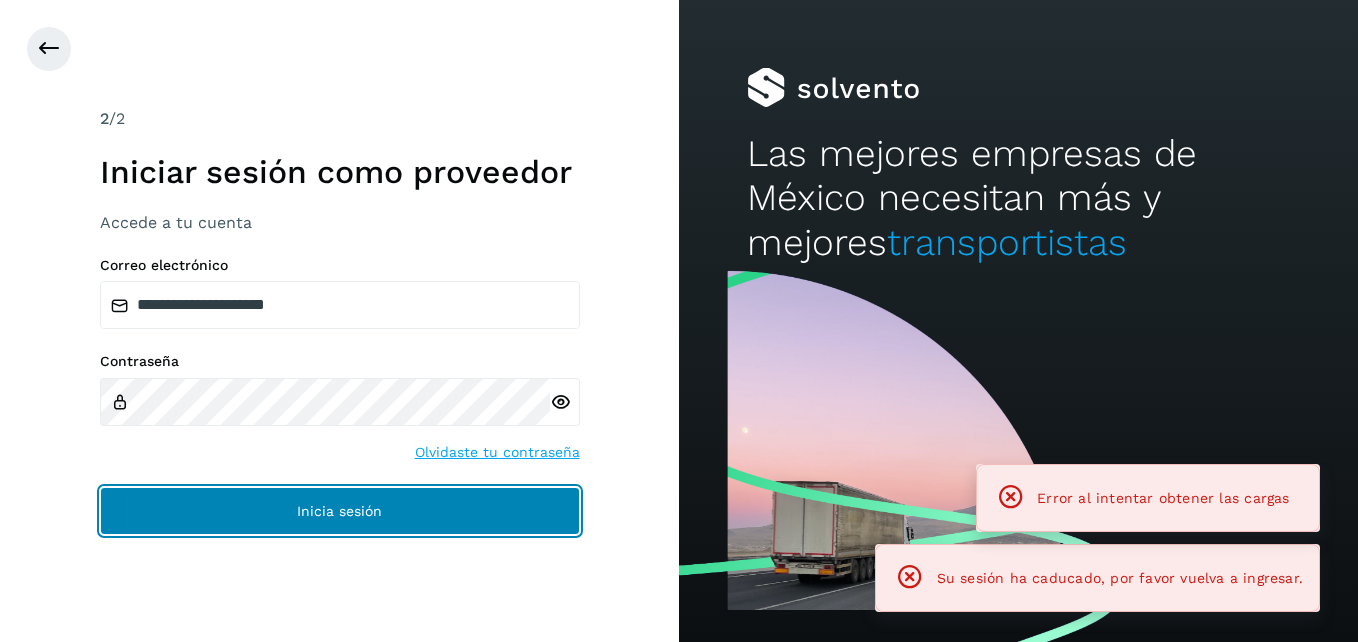 click on "Inicia sesión" at bounding box center [340, 511] 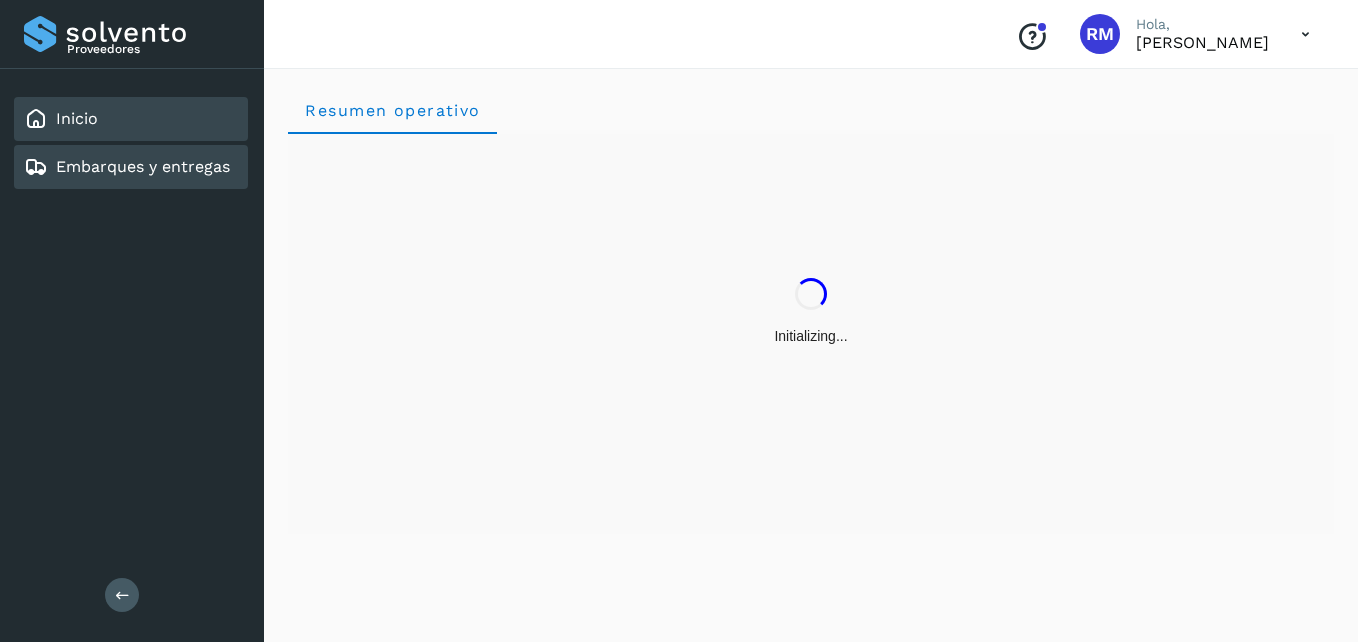click on "Embarques y entregas" at bounding box center [143, 166] 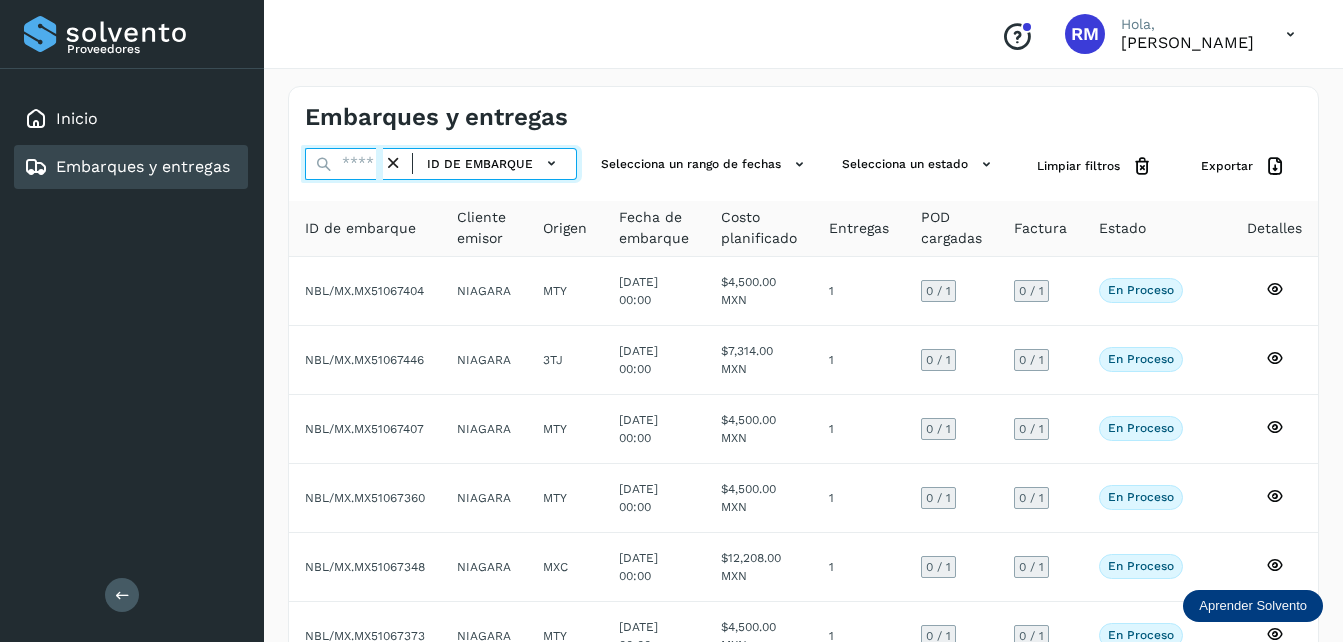 click at bounding box center [344, 164] 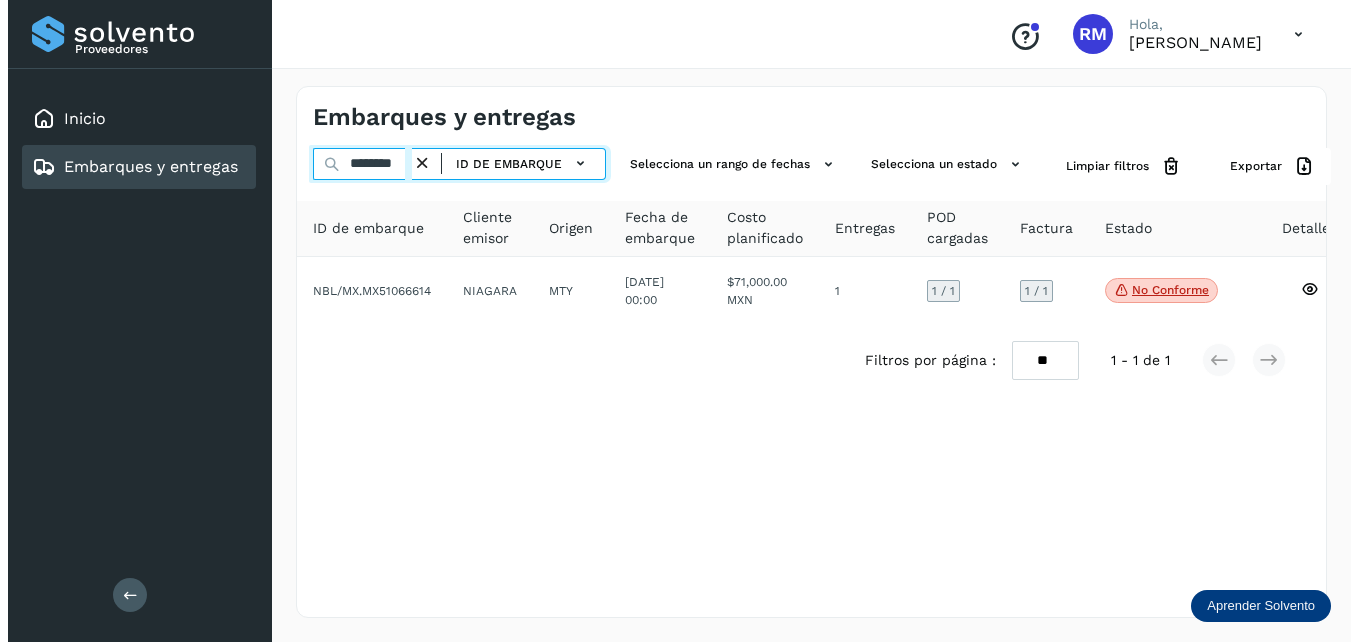 scroll, scrollTop: 0, scrollLeft: 4, axis: horizontal 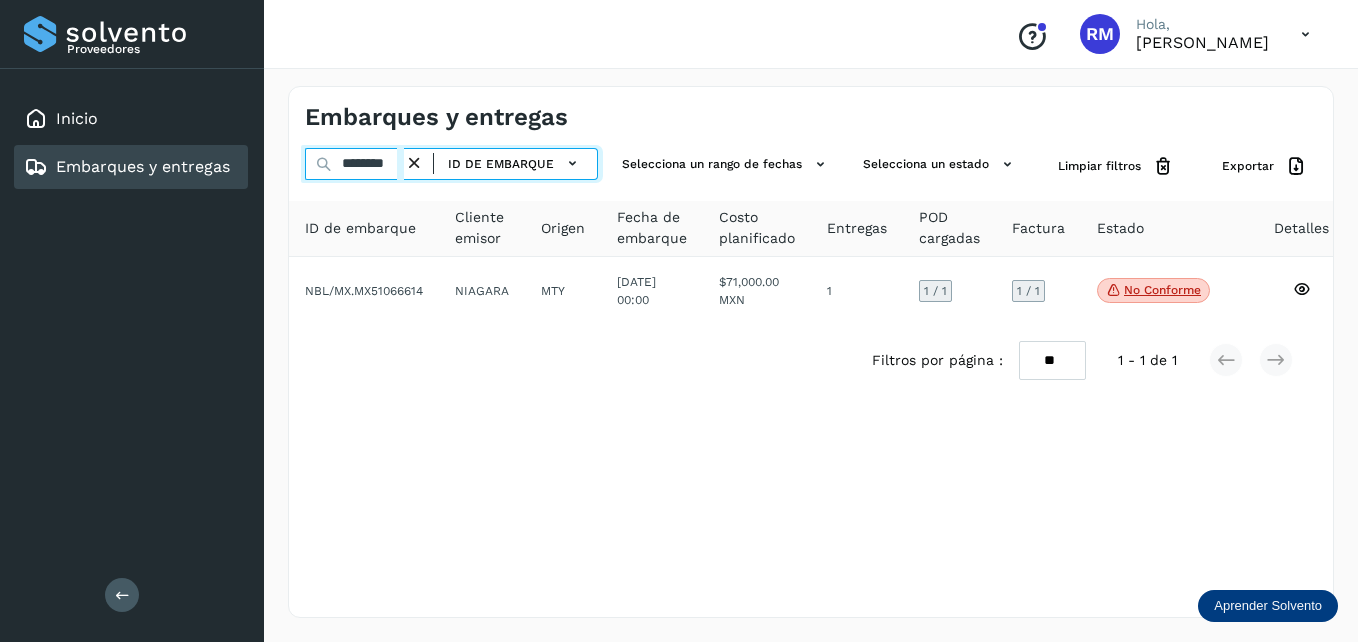 click on "********" at bounding box center [354, 164] 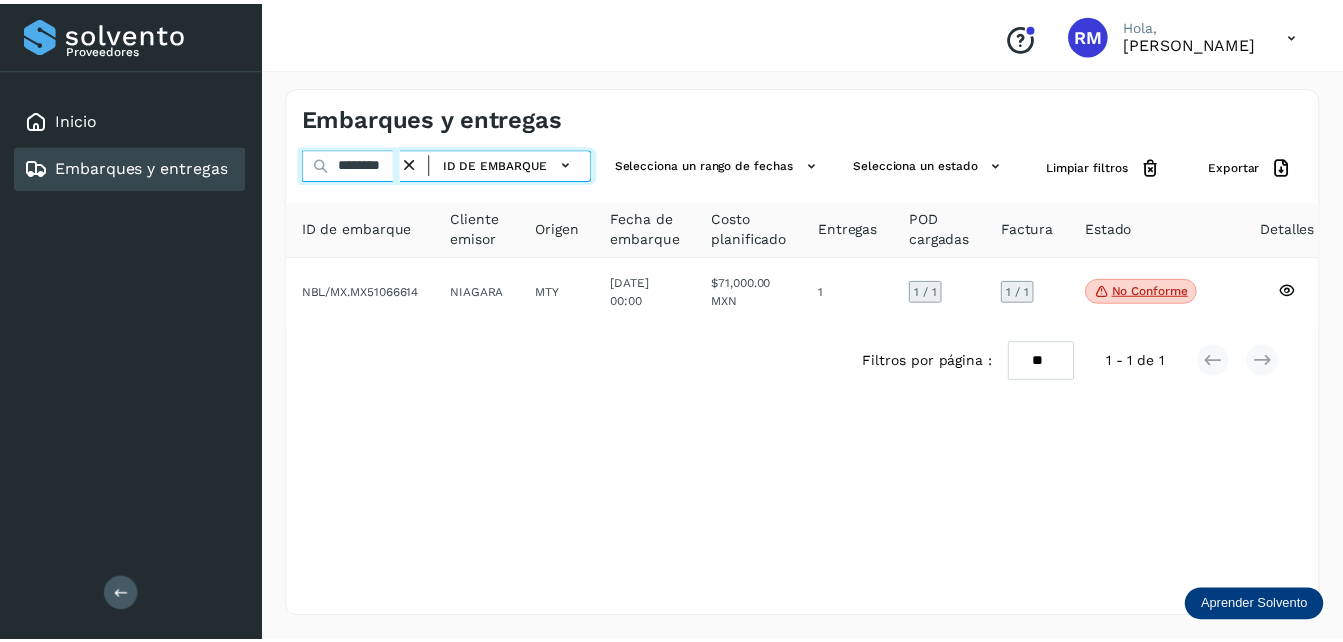 scroll, scrollTop: 0, scrollLeft: 3, axis: horizontal 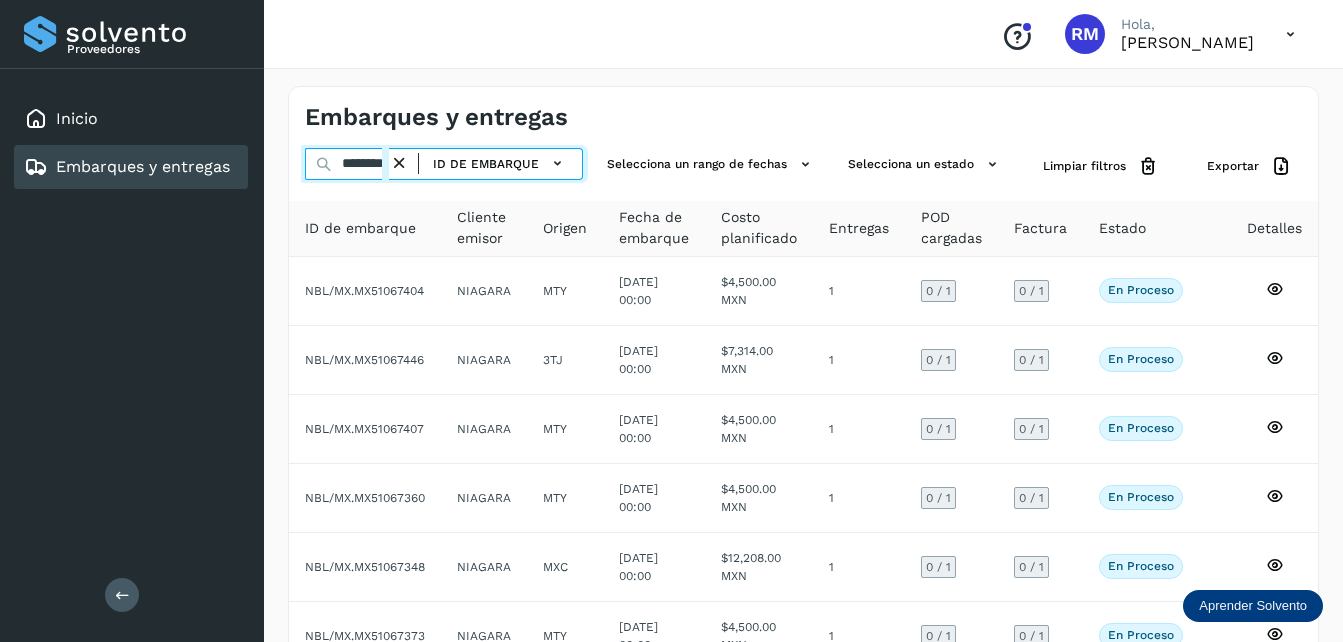 click on "********" at bounding box center [347, 164] 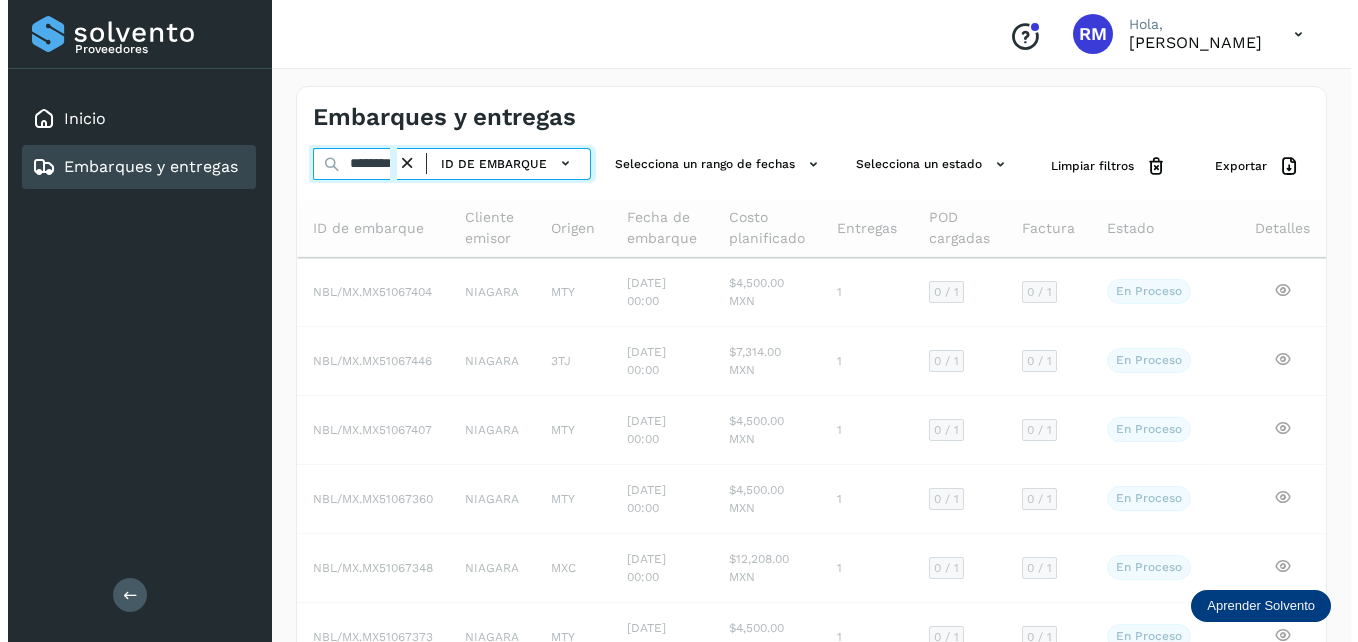 scroll, scrollTop: 0, scrollLeft: 19, axis: horizontal 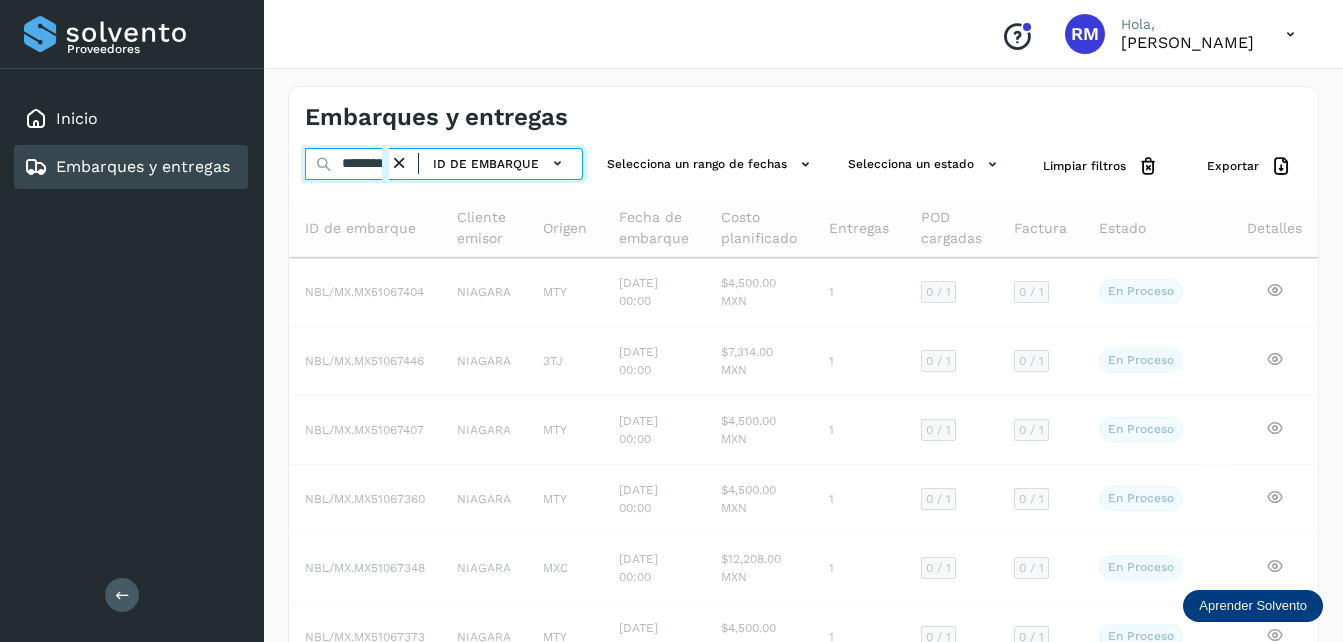 type on "********" 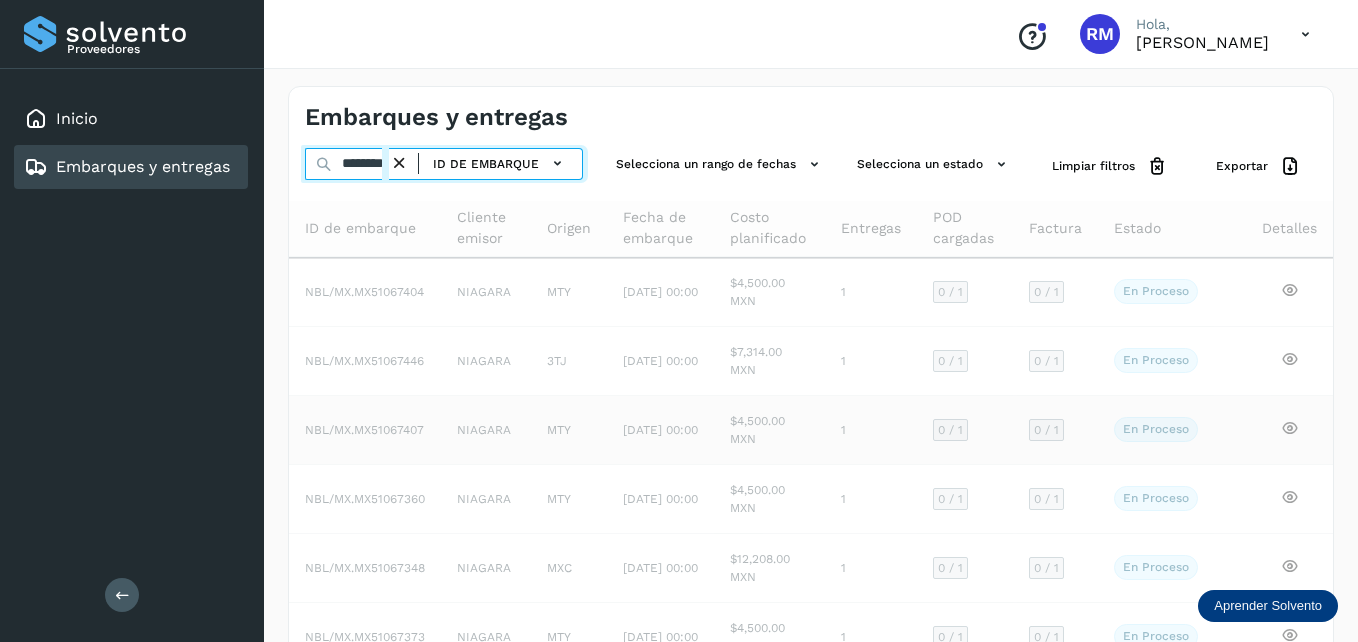 scroll, scrollTop: 0, scrollLeft: 4, axis: horizontal 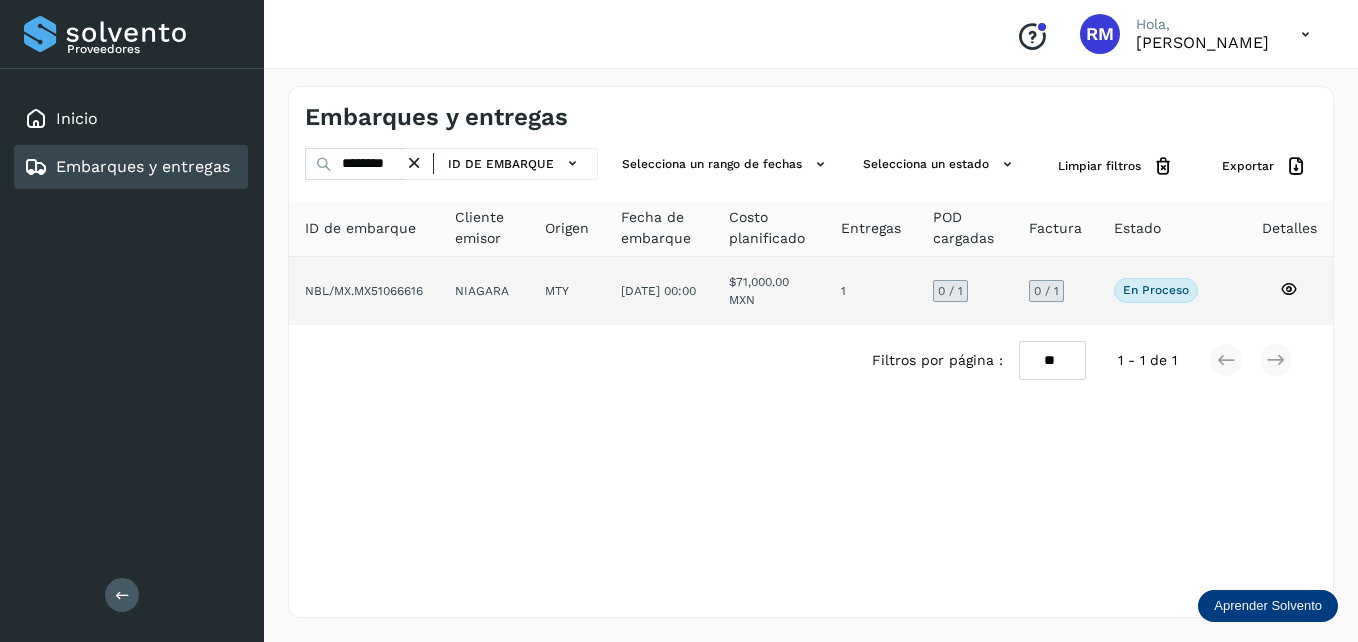 click on "NBL/MX.MX51066616" 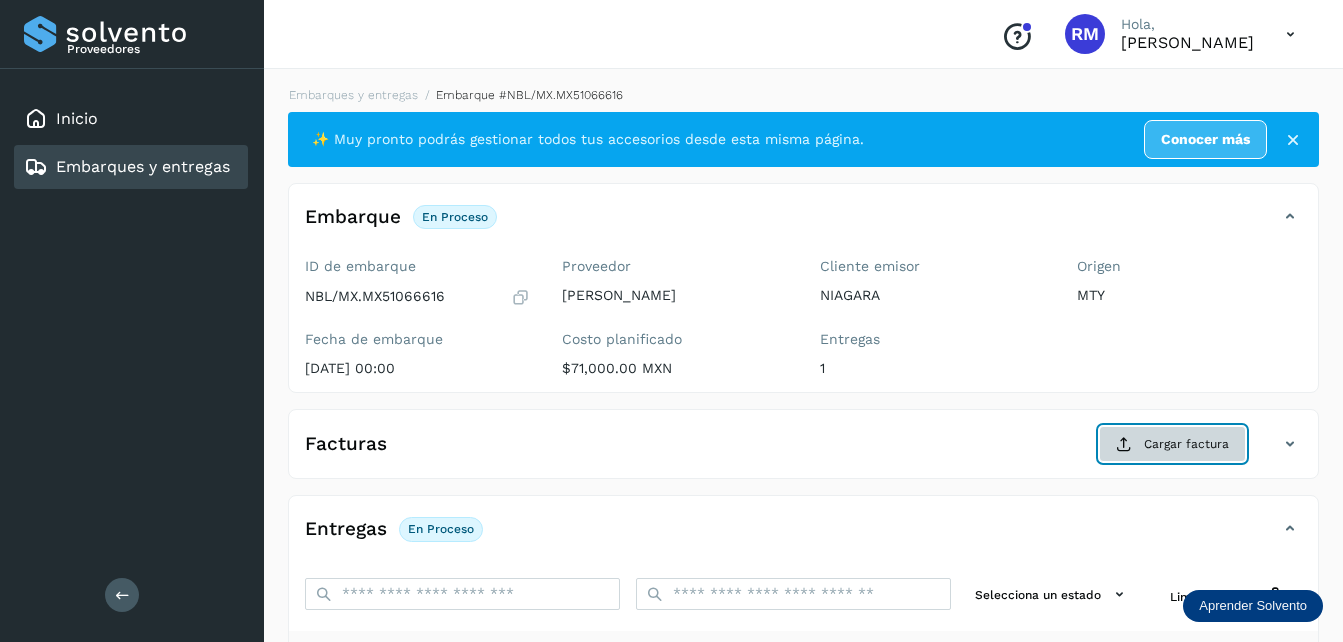 click on "Cargar factura" 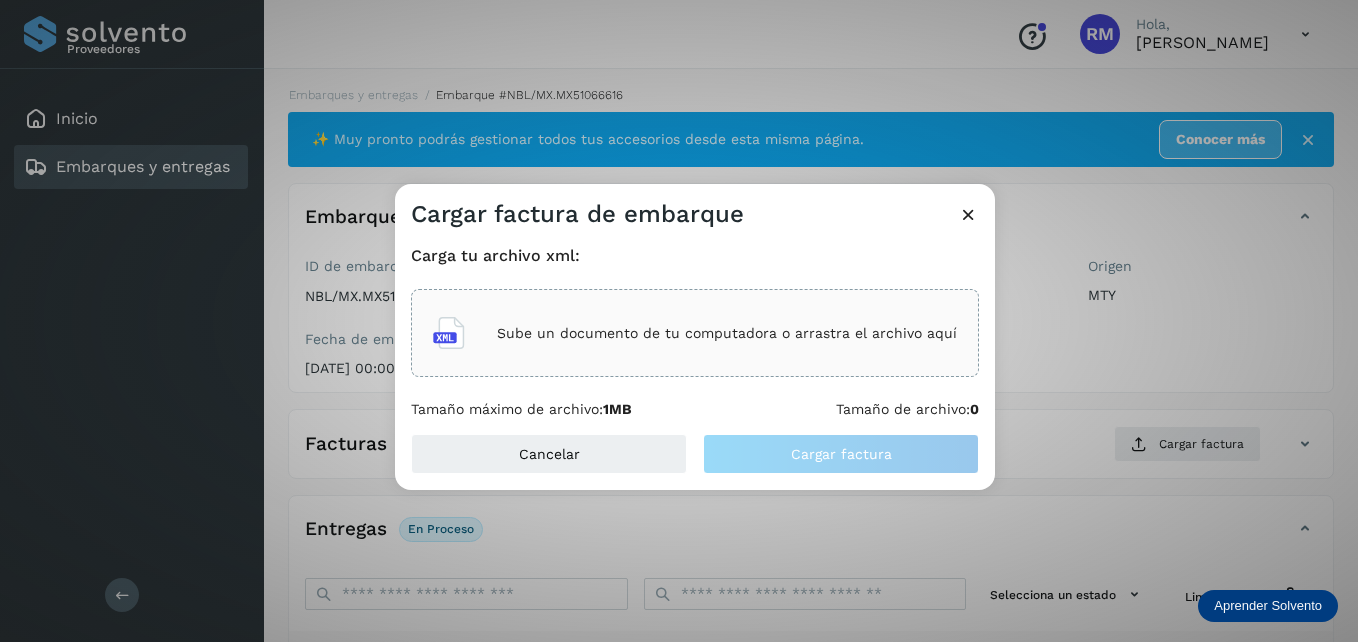 click on "Sube un documento de tu computadora o arrastra el archivo aquí" at bounding box center [727, 333] 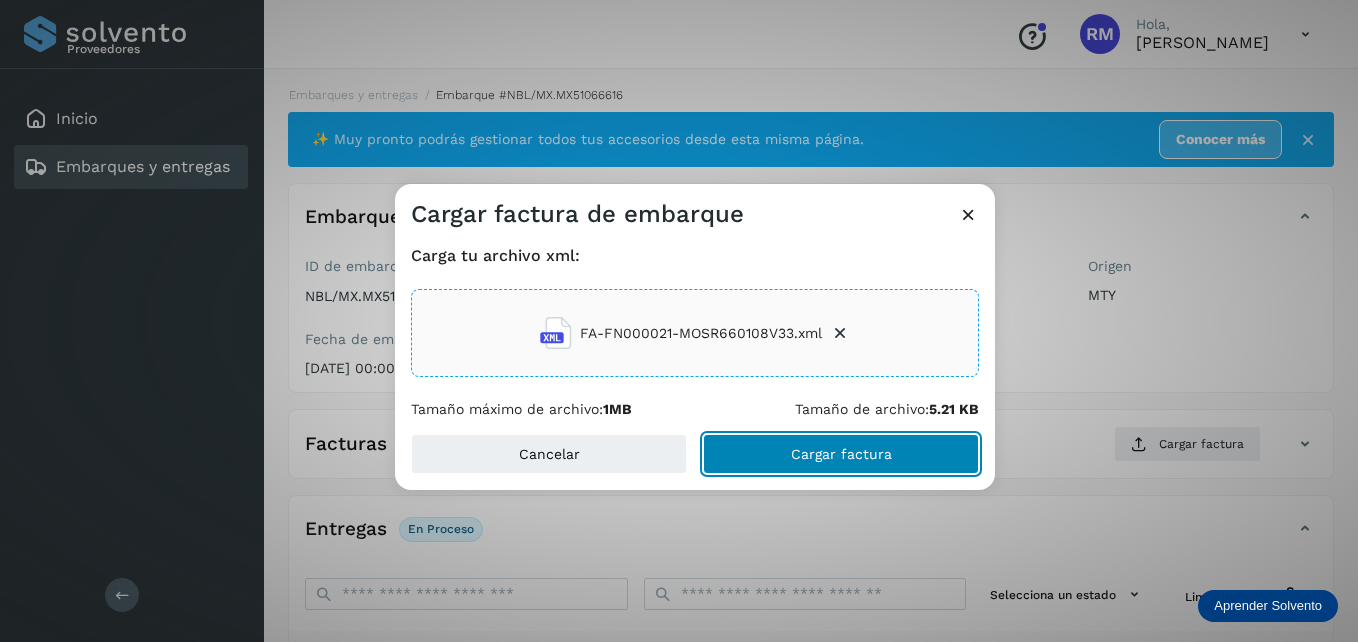 click on "Cargar factura" 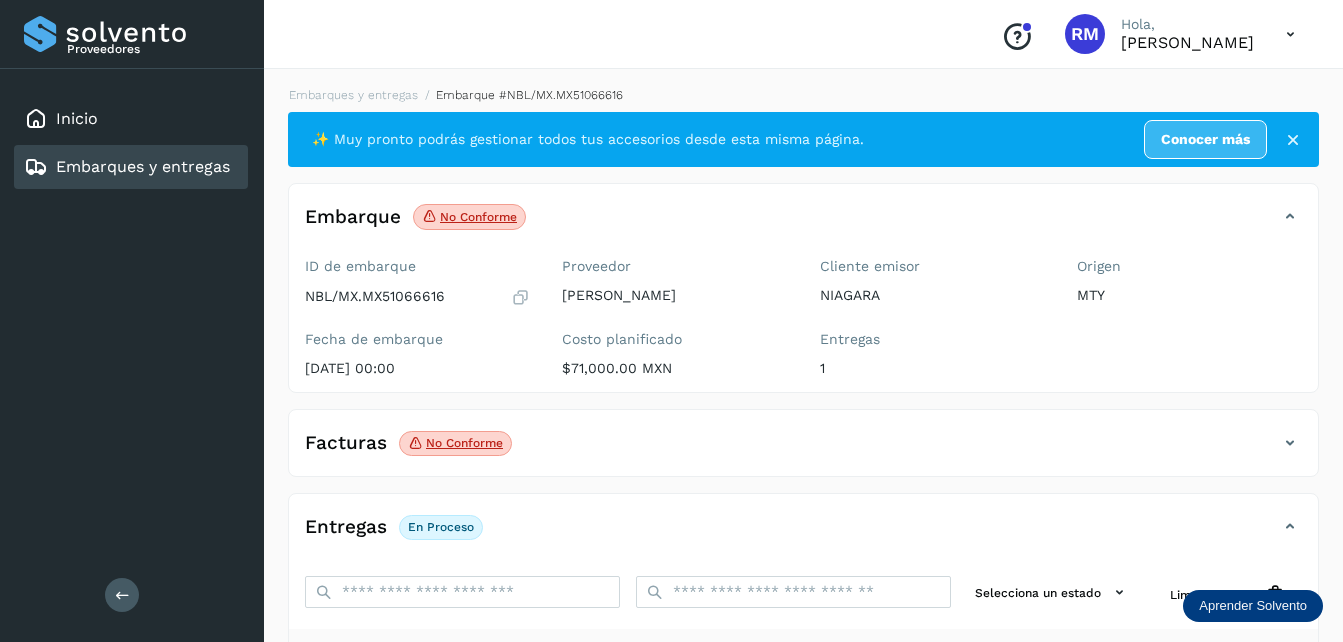 click on "No conforme" 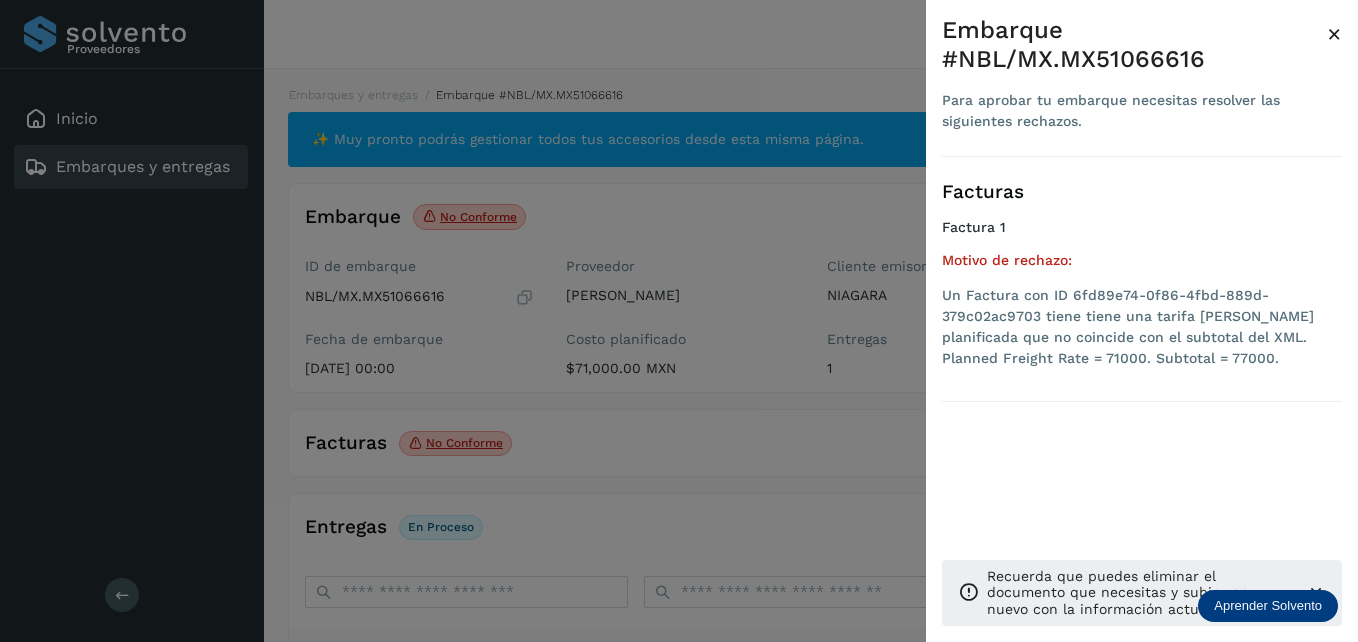 click at bounding box center [679, 321] 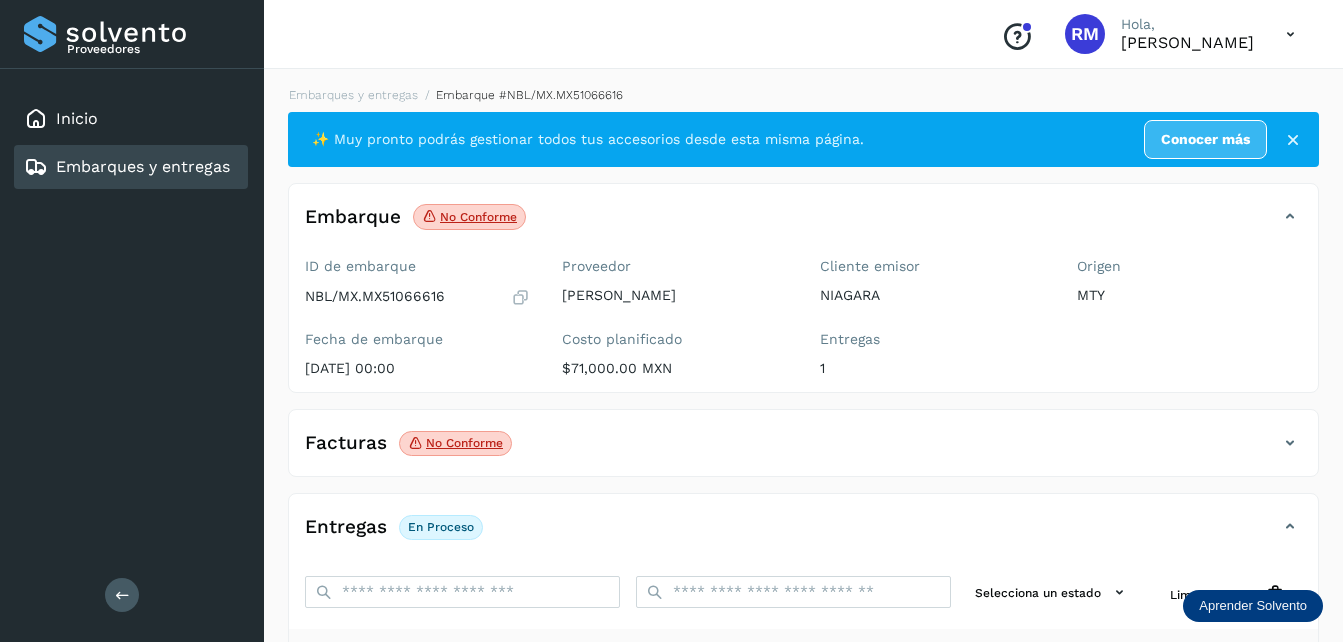 click on "Entregas" at bounding box center (346, 527) 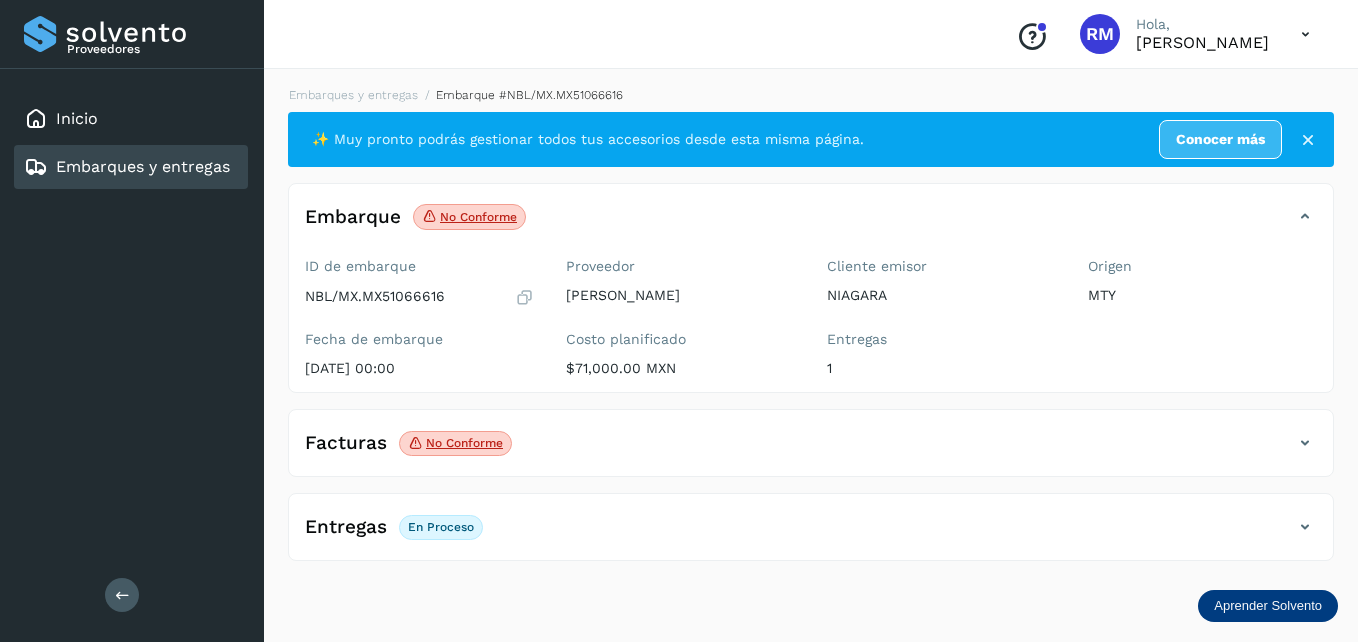 click on "Entregas En proceso" at bounding box center (394, 527) 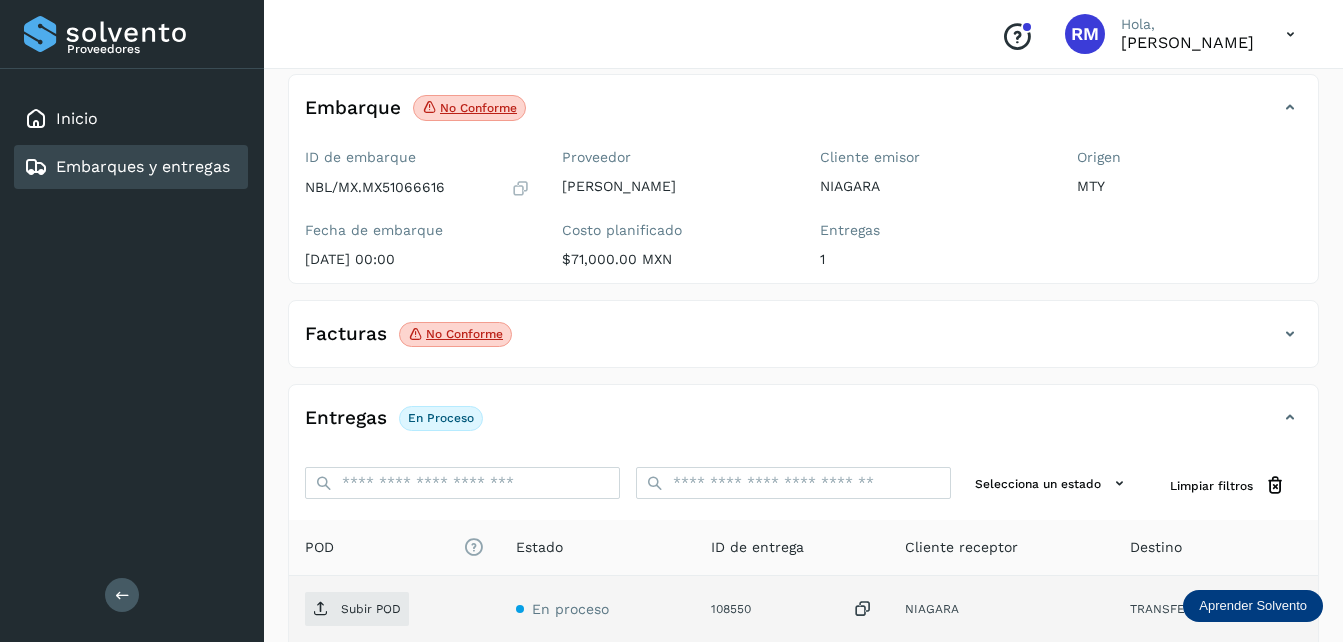 scroll, scrollTop: 200, scrollLeft: 0, axis: vertical 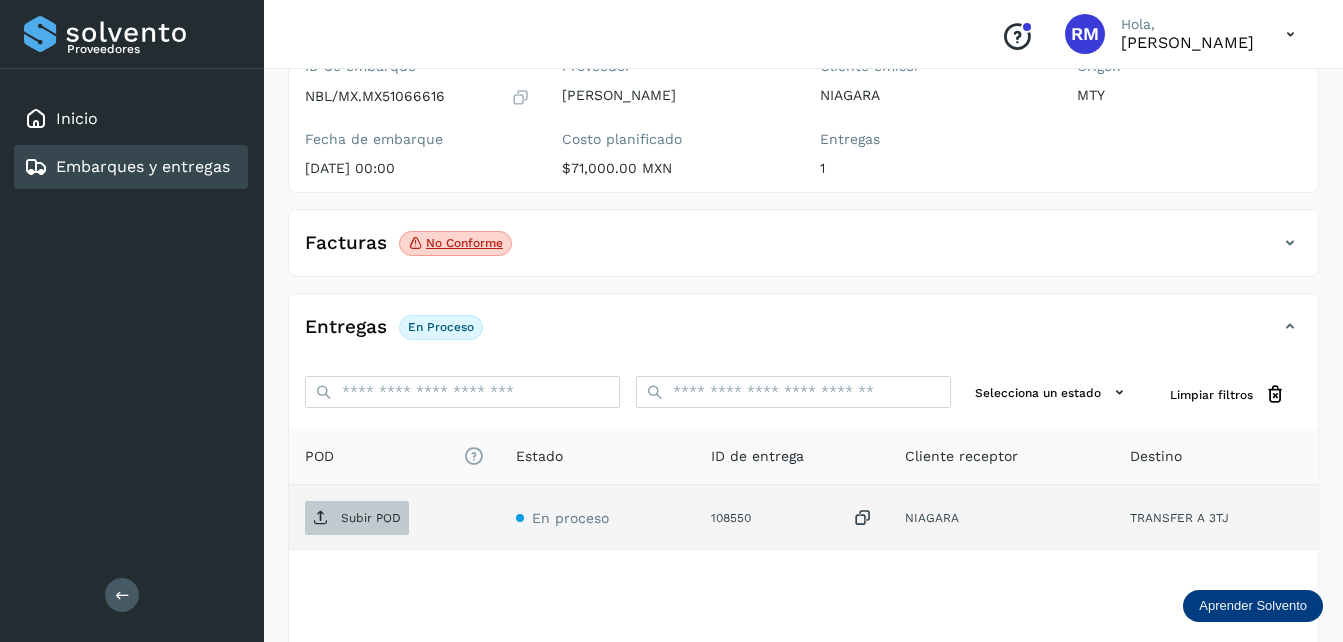 click on "Subir POD" at bounding box center [371, 518] 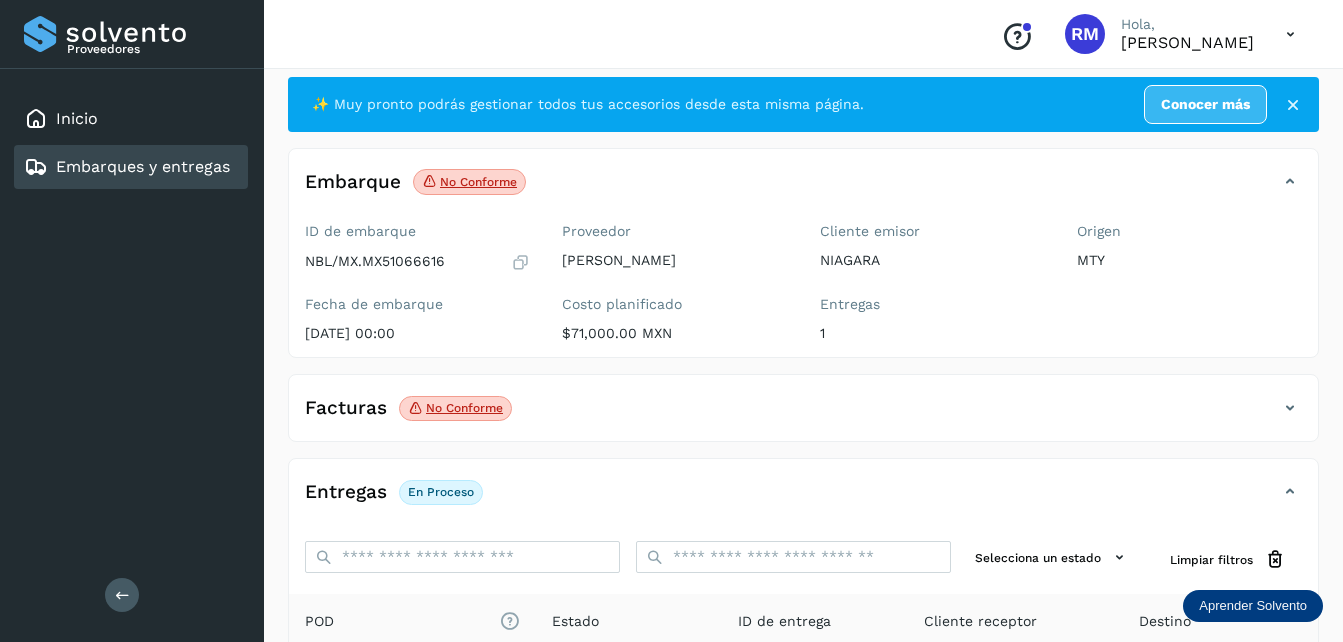 scroll, scrollTop: 0, scrollLeft: 0, axis: both 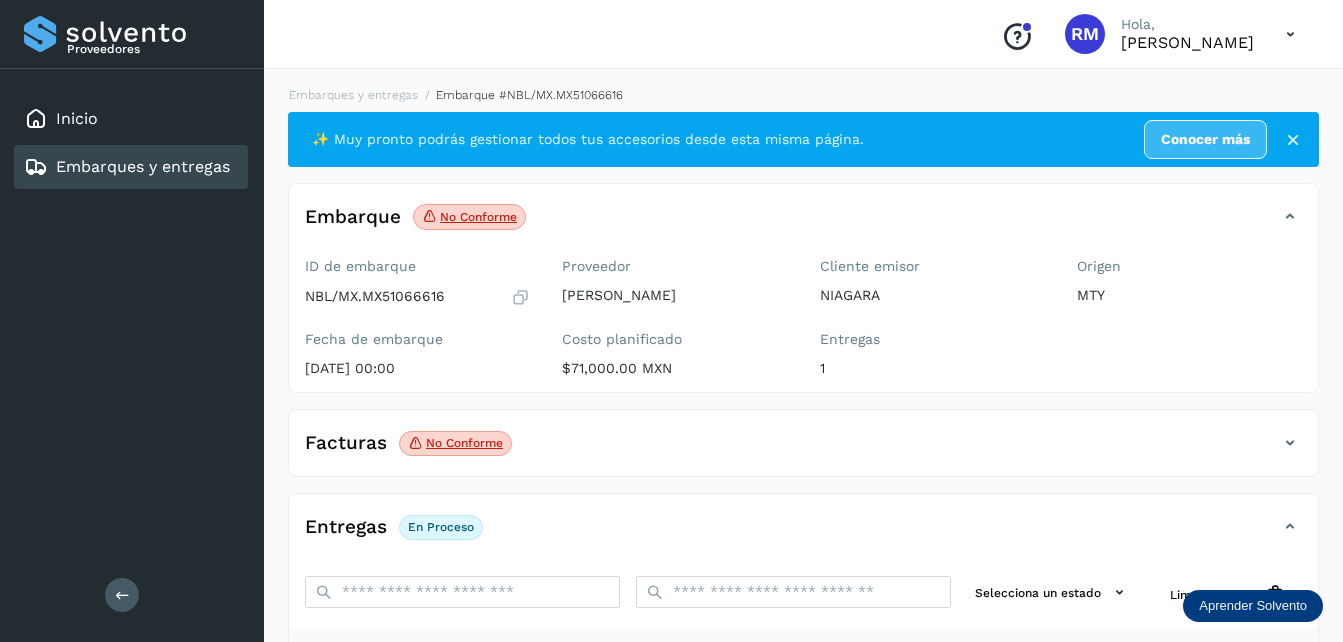 click at bounding box center [1293, 140] 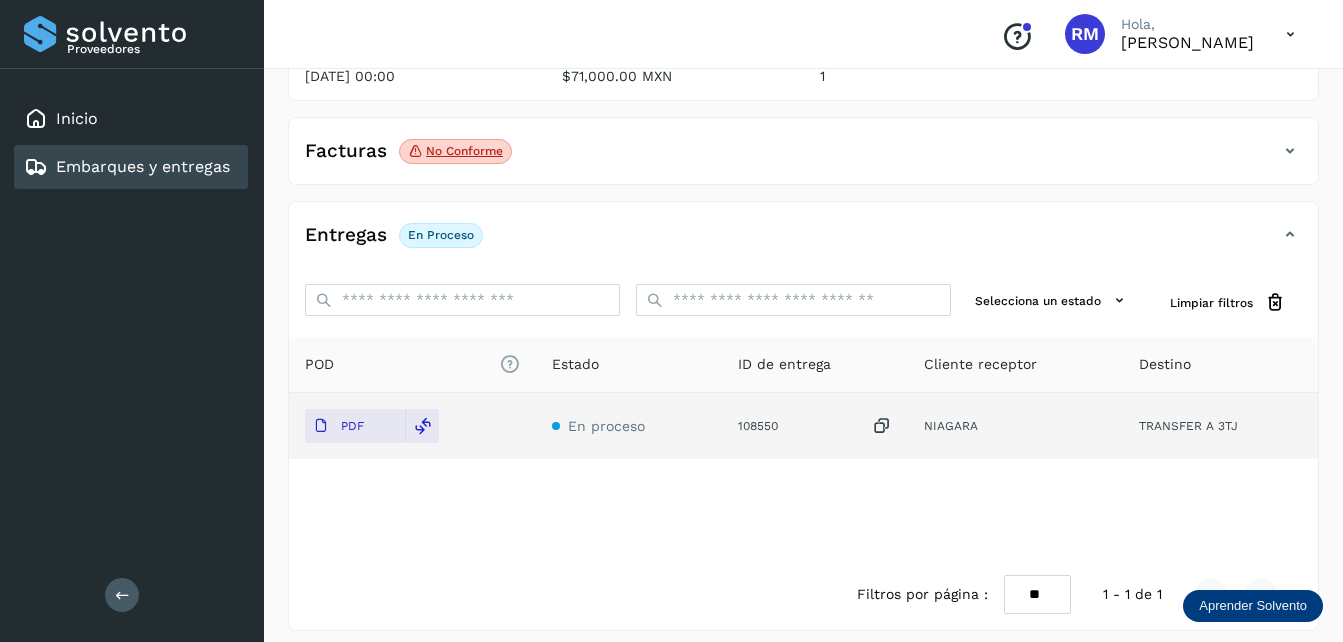 scroll, scrollTop: 242, scrollLeft: 0, axis: vertical 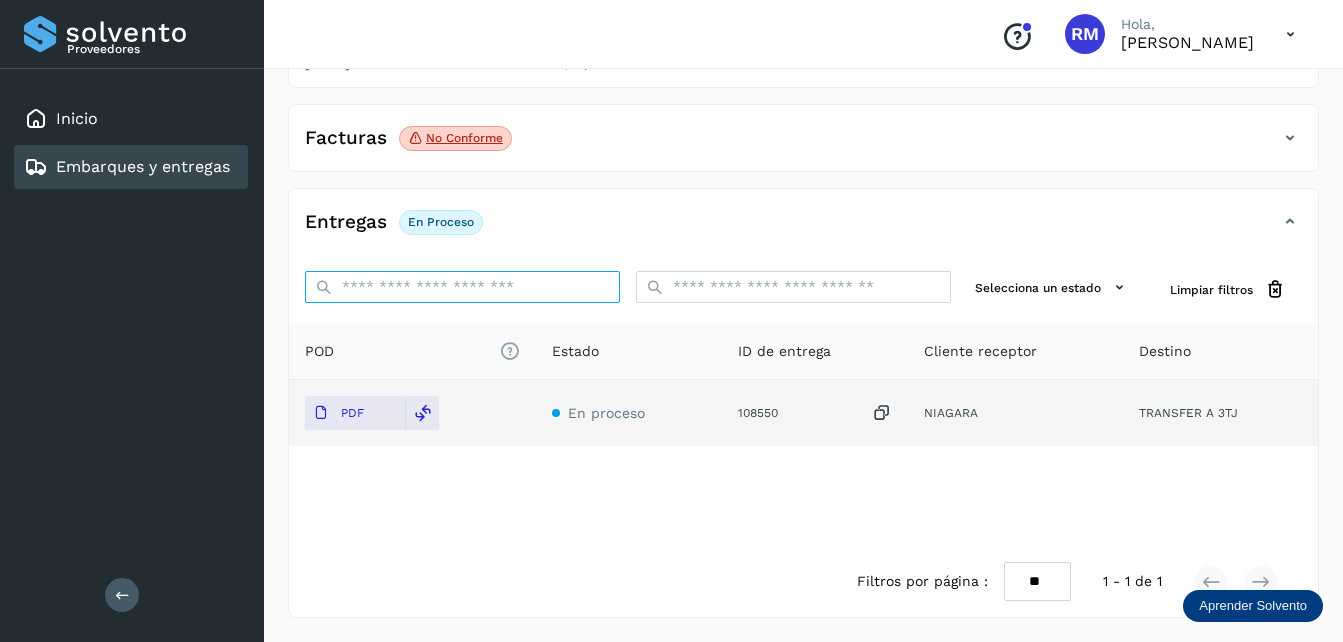 click on "ID de embarque" at bounding box center [462, 287] 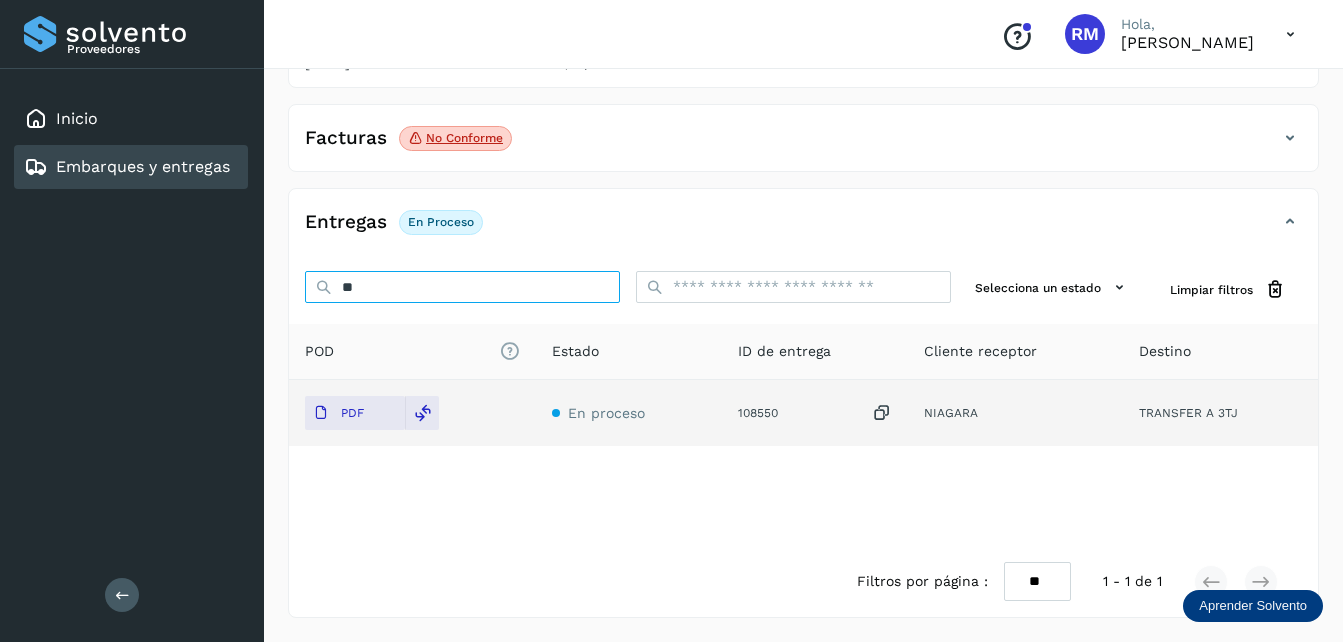 scroll, scrollTop: 228, scrollLeft: 0, axis: vertical 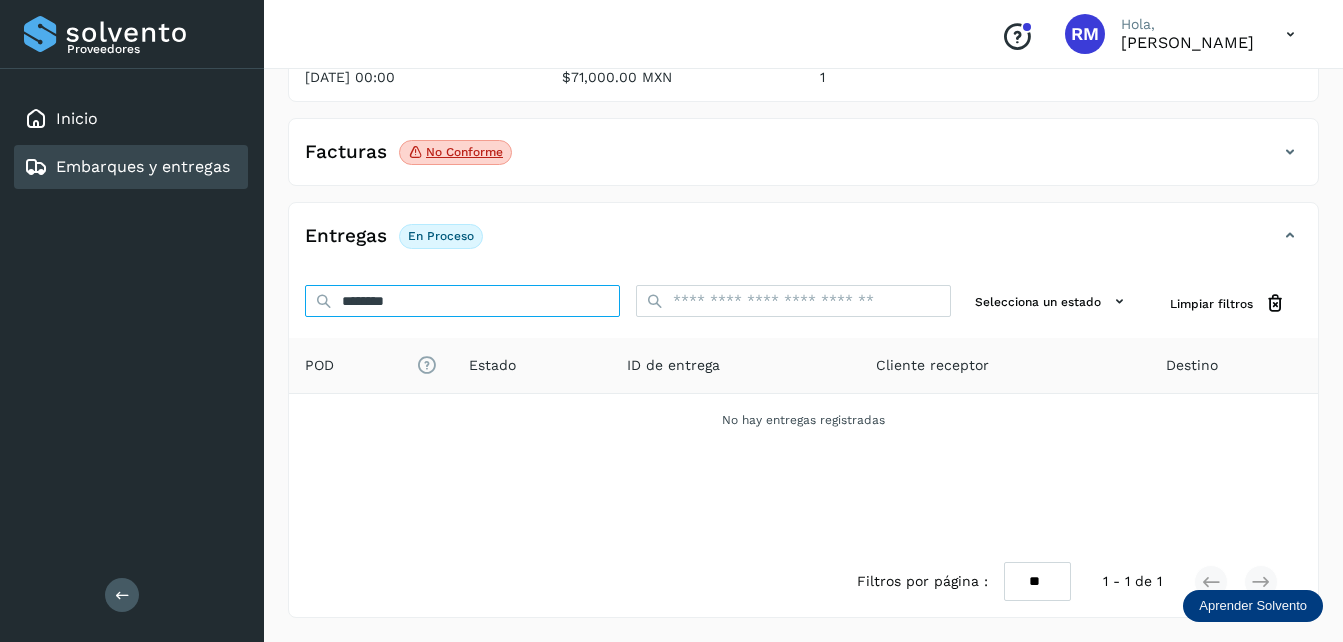 type on "********" 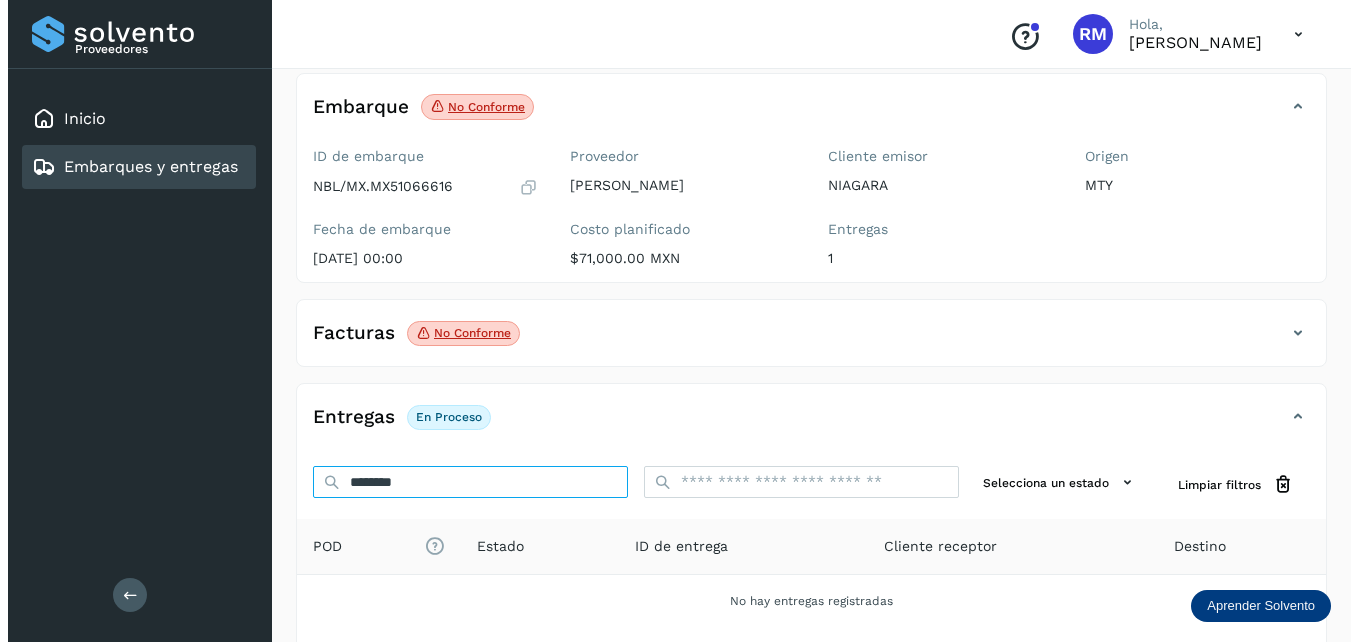 scroll, scrollTop: 0, scrollLeft: 0, axis: both 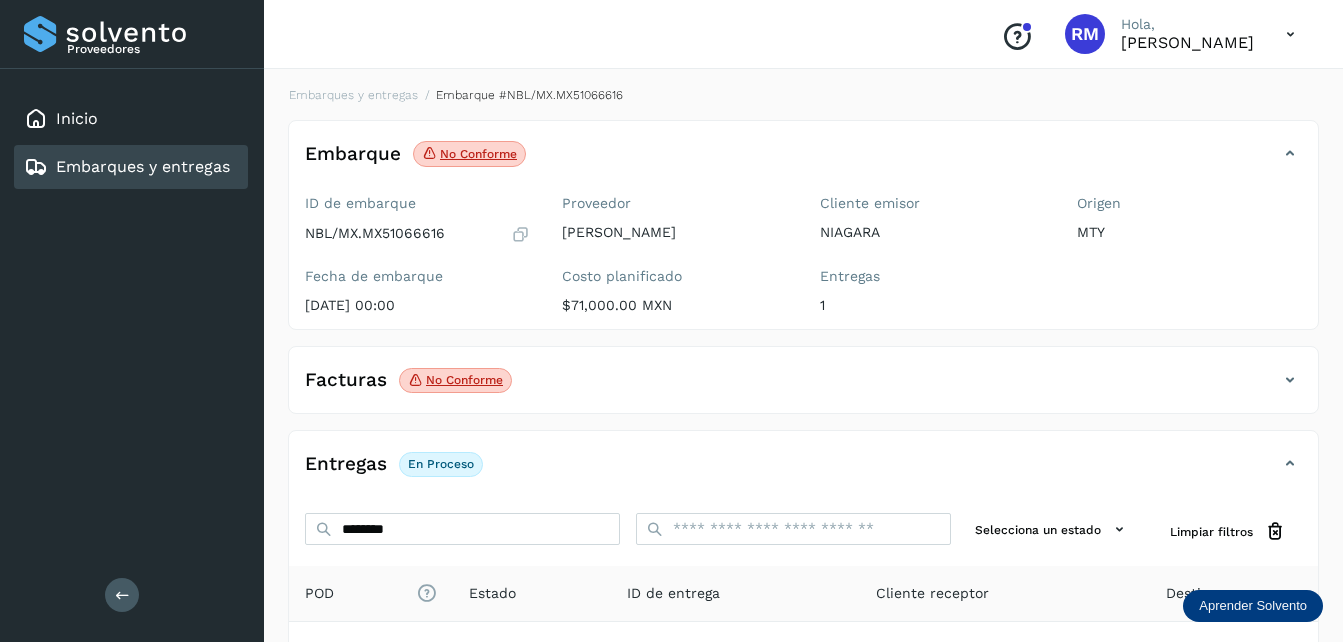 click on "Embarques y entregas" at bounding box center (143, 166) 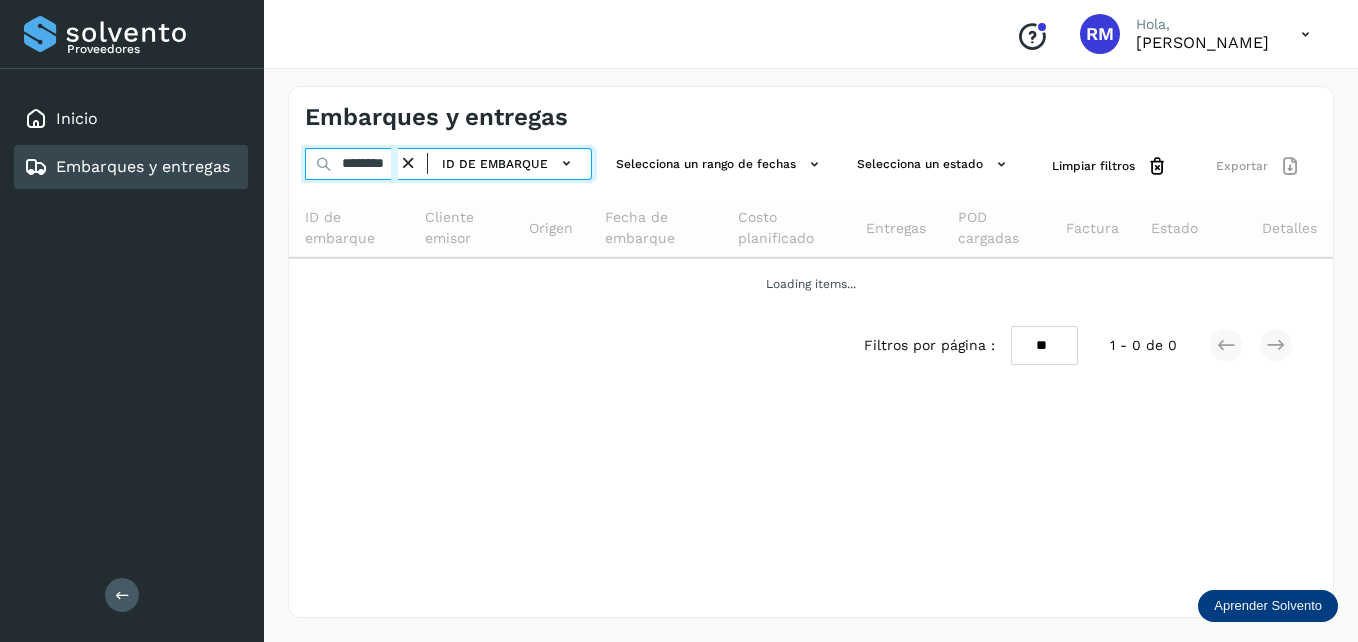 click on "********" at bounding box center (351, 164) 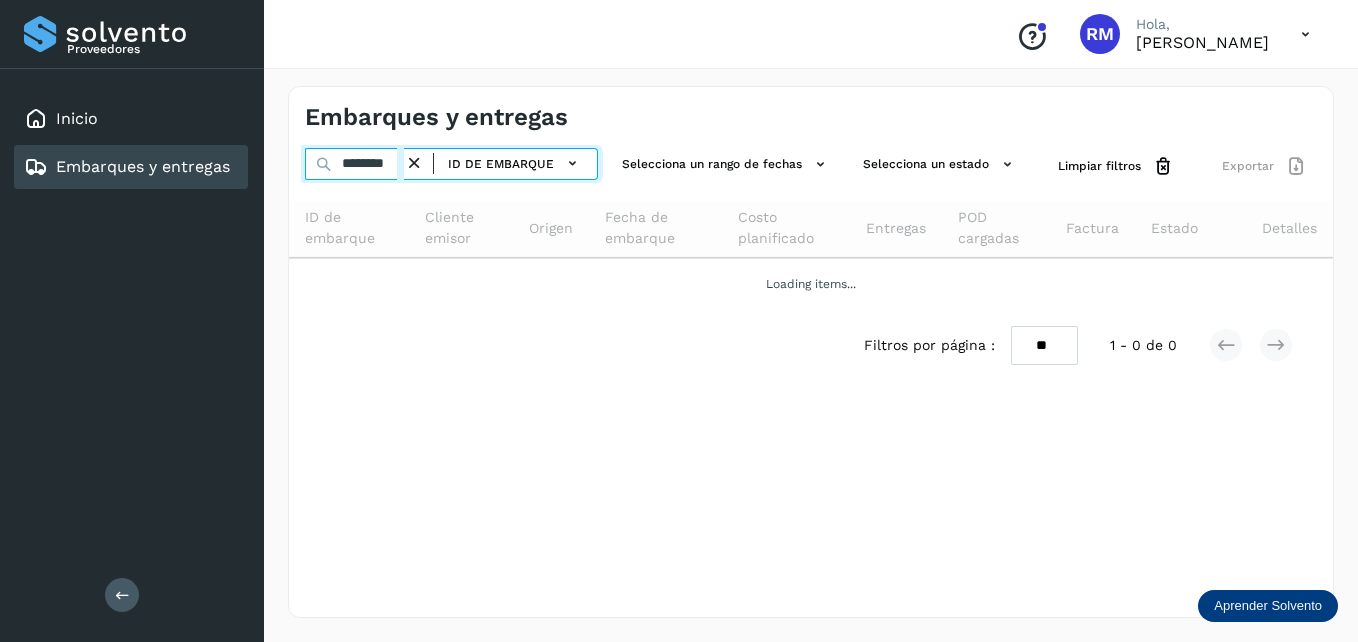 drag, startPoint x: 389, startPoint y: 166, endPoint x: 431, endPoint y: 173, distance: 42.579338 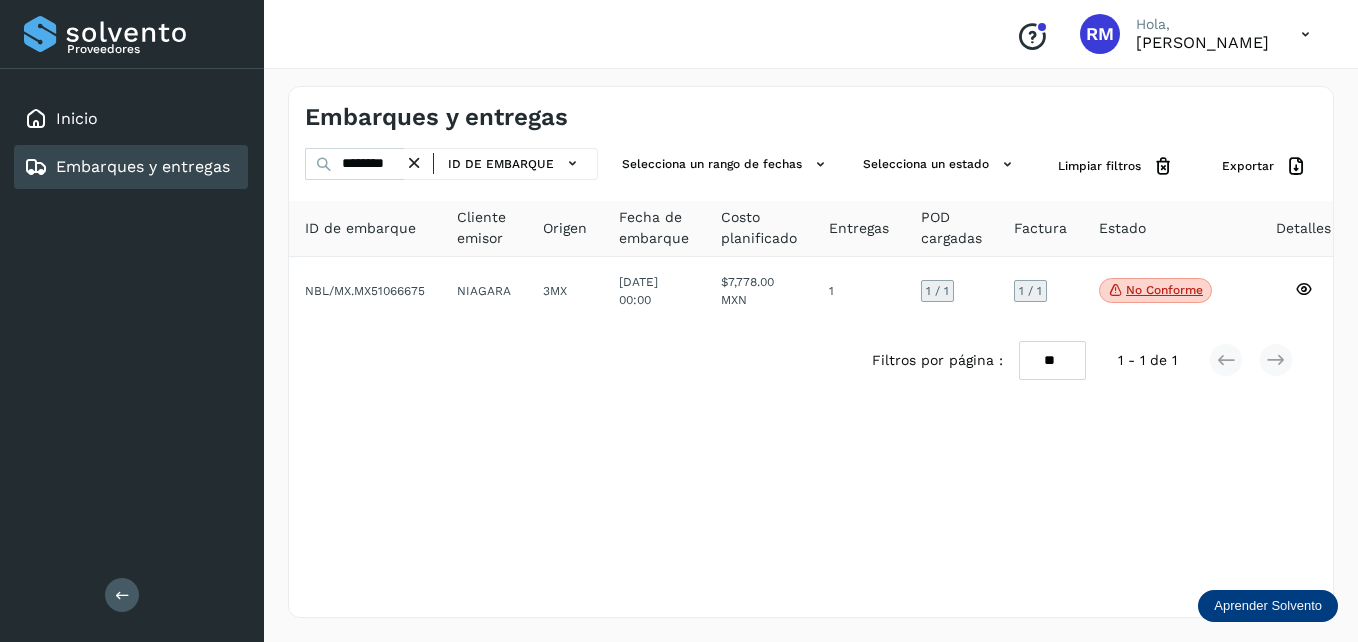 scroll, scrollTop: 0, scrollLeft: 0, axis: both 